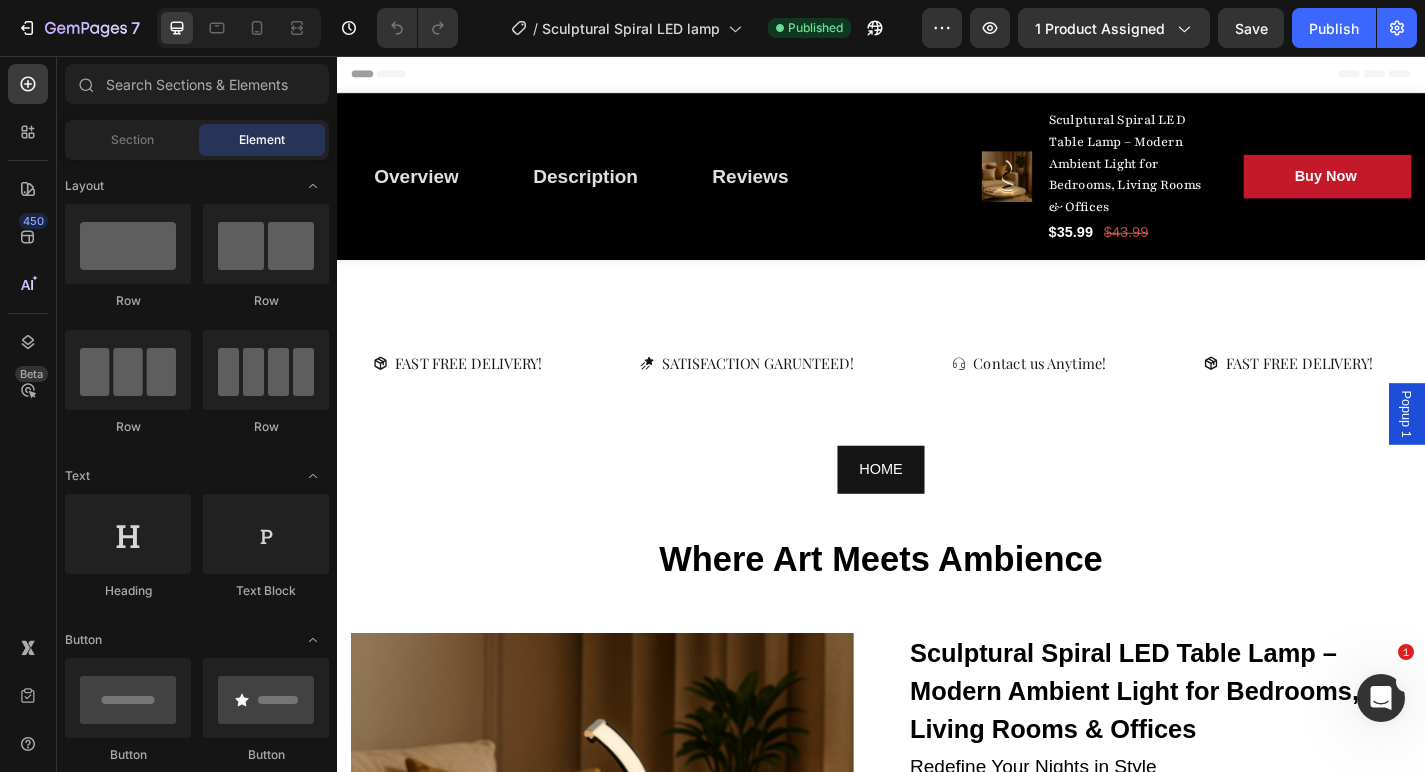 scroll, scrollTop: 0, scrollLeft: 0, axis: both 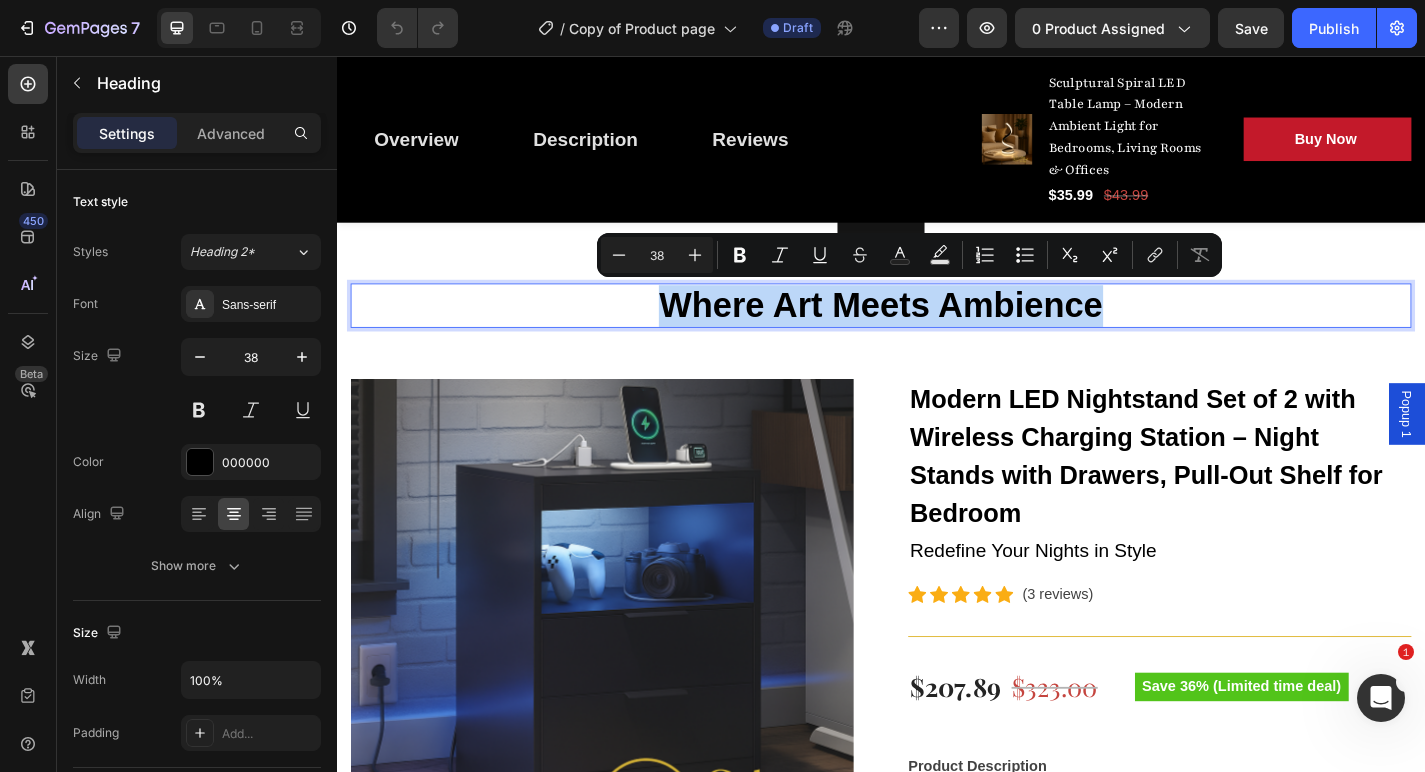 drag, startPoint x: 1184, startPoint y: 336, endPoint x: 704, endPoint y: 312, distance: 480.59964 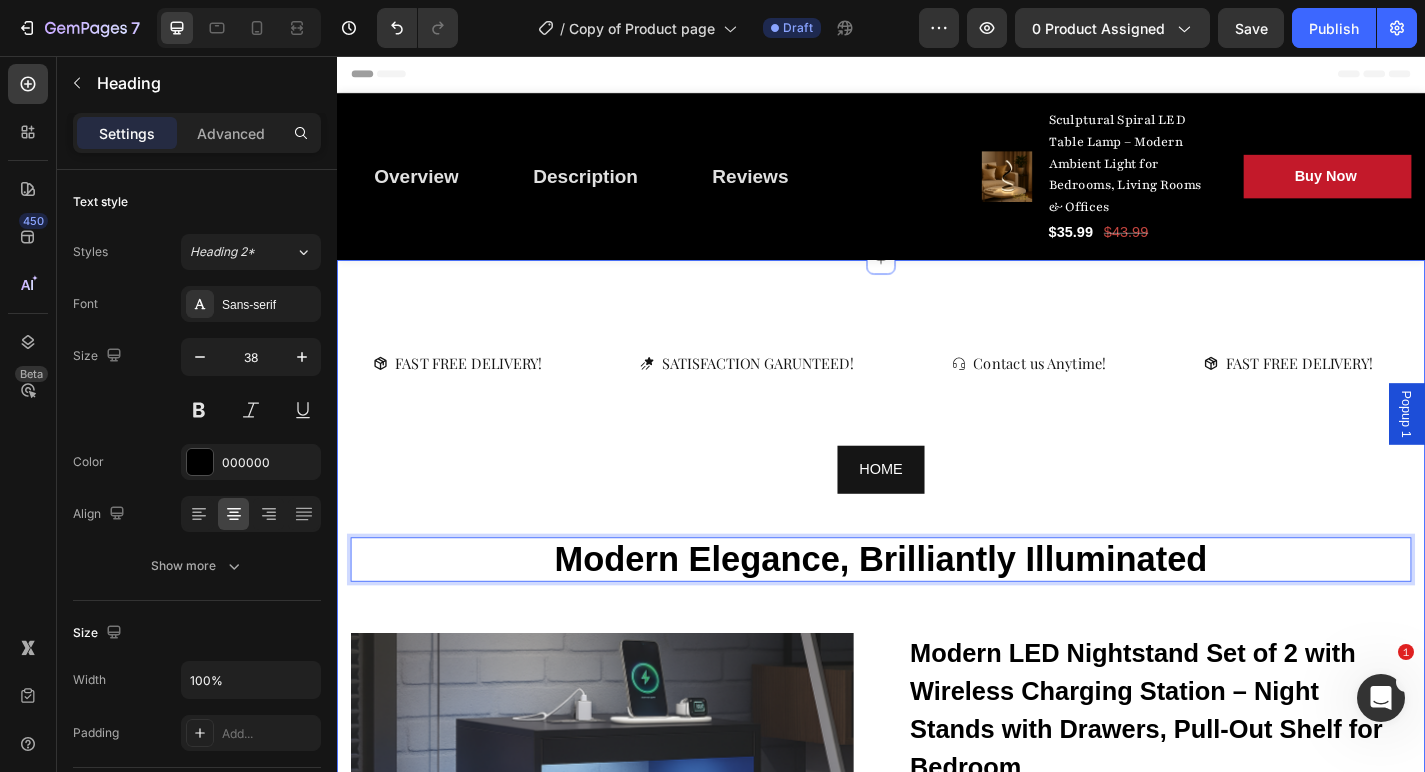 scroll, scrollTop: 0, scrollLeft: 0, axis: both 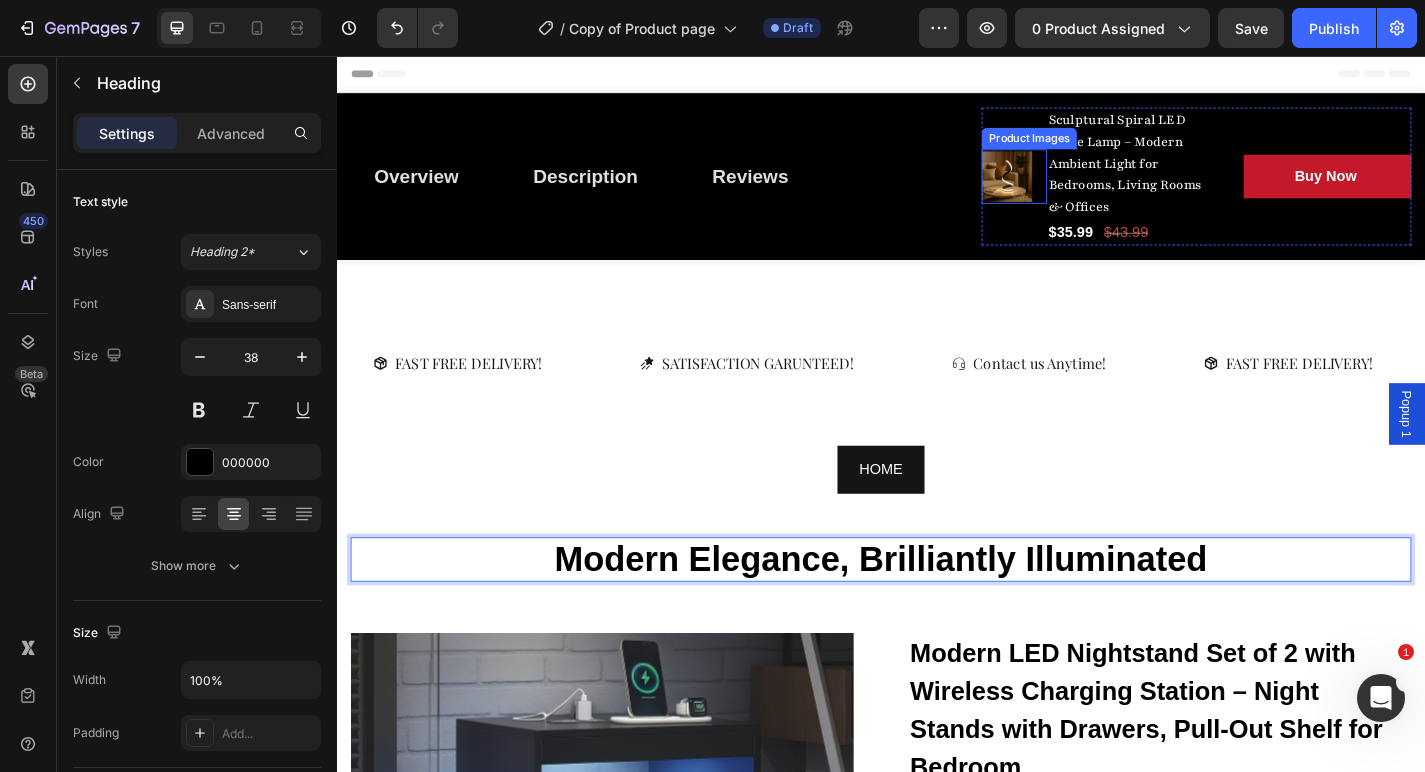 click at bounding box center [1076, 189] 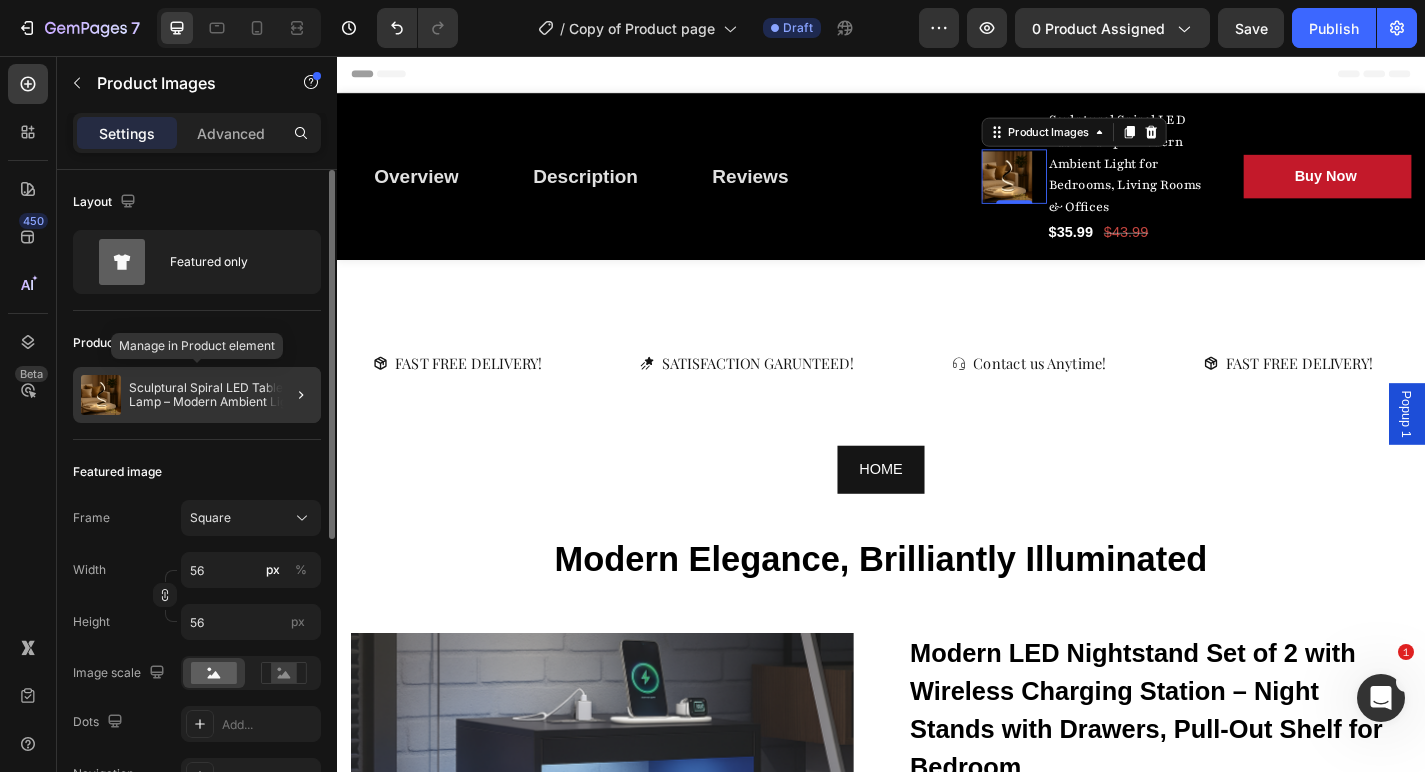 click on "Sculptural Spiral LED Table Lamp – Modern Ambient Light for Bedrooms, Living Rooms & Offices" at bounding box center [221, 395] 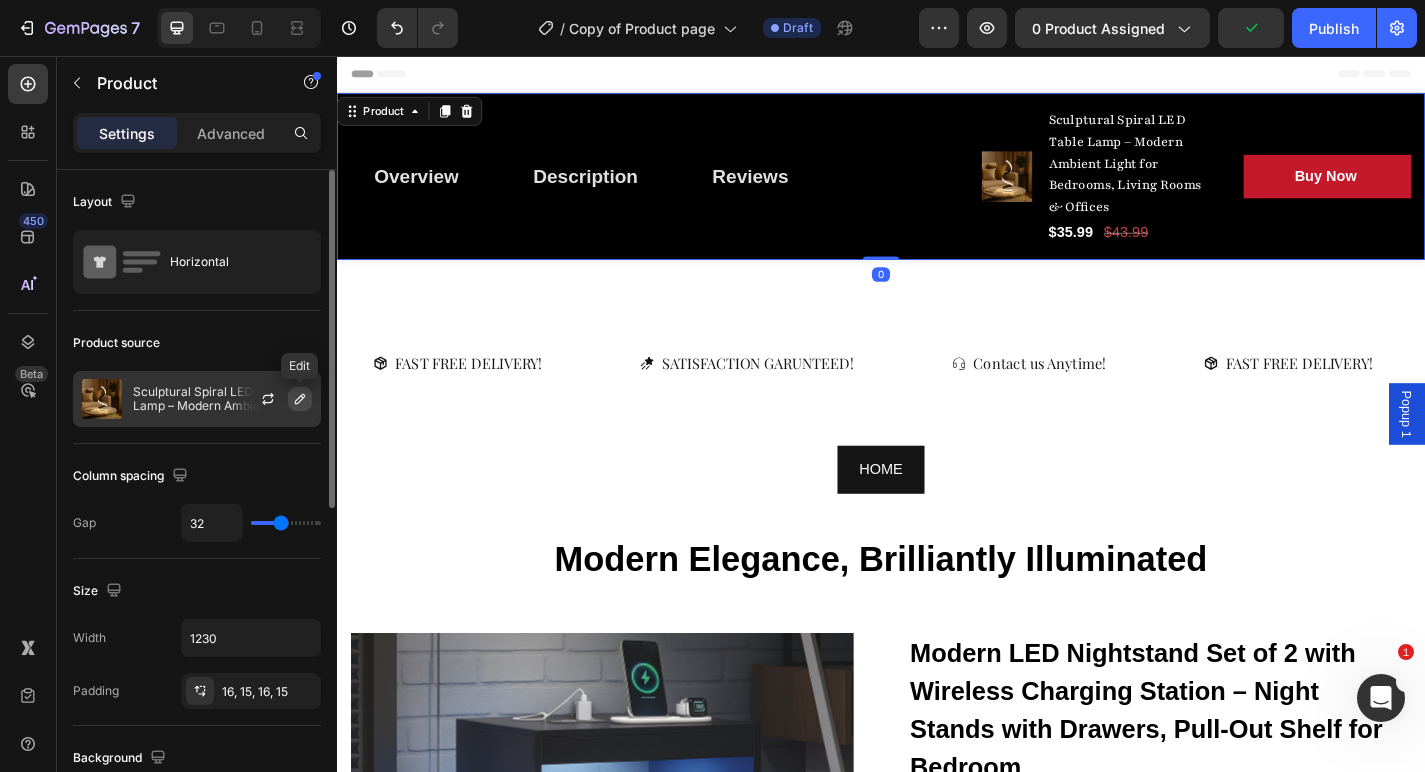 click 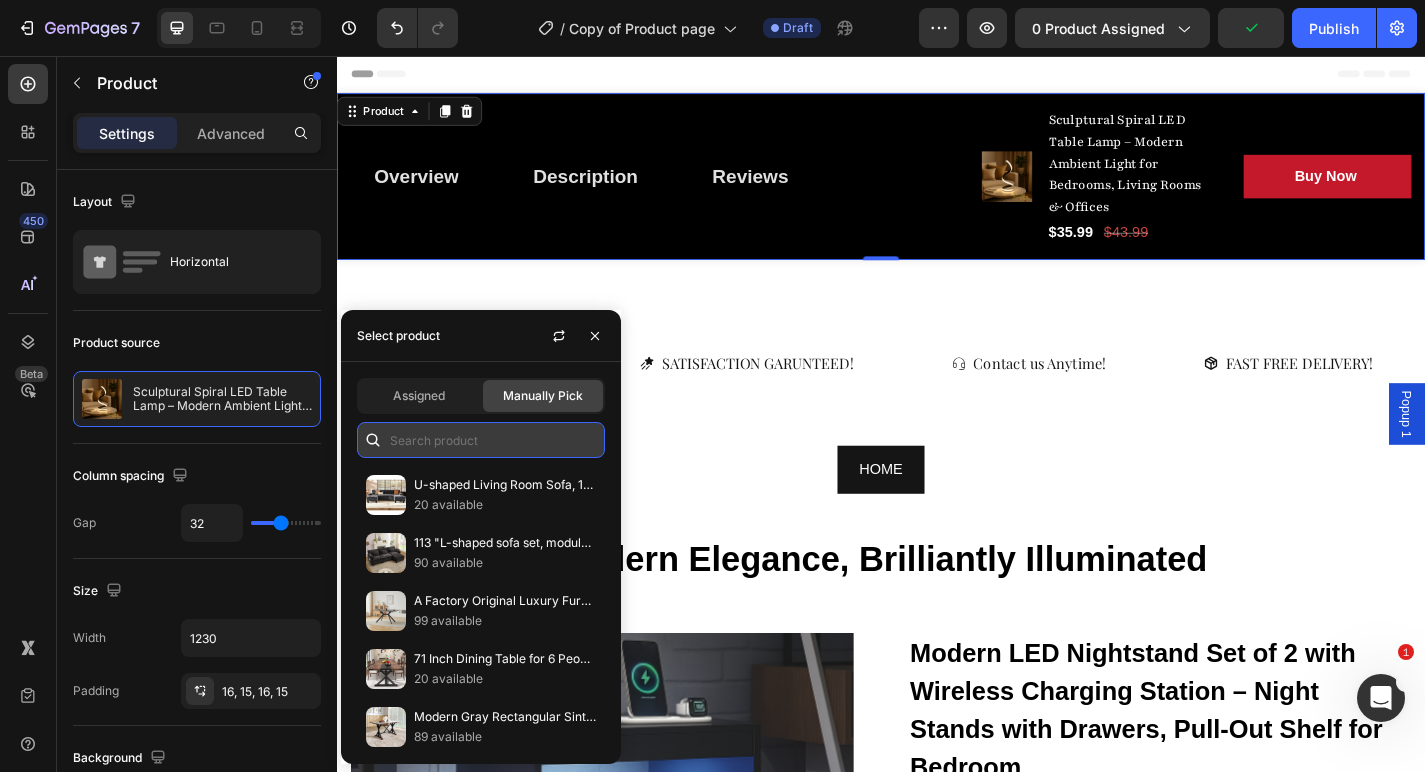 click at bounding box center (481, 440) 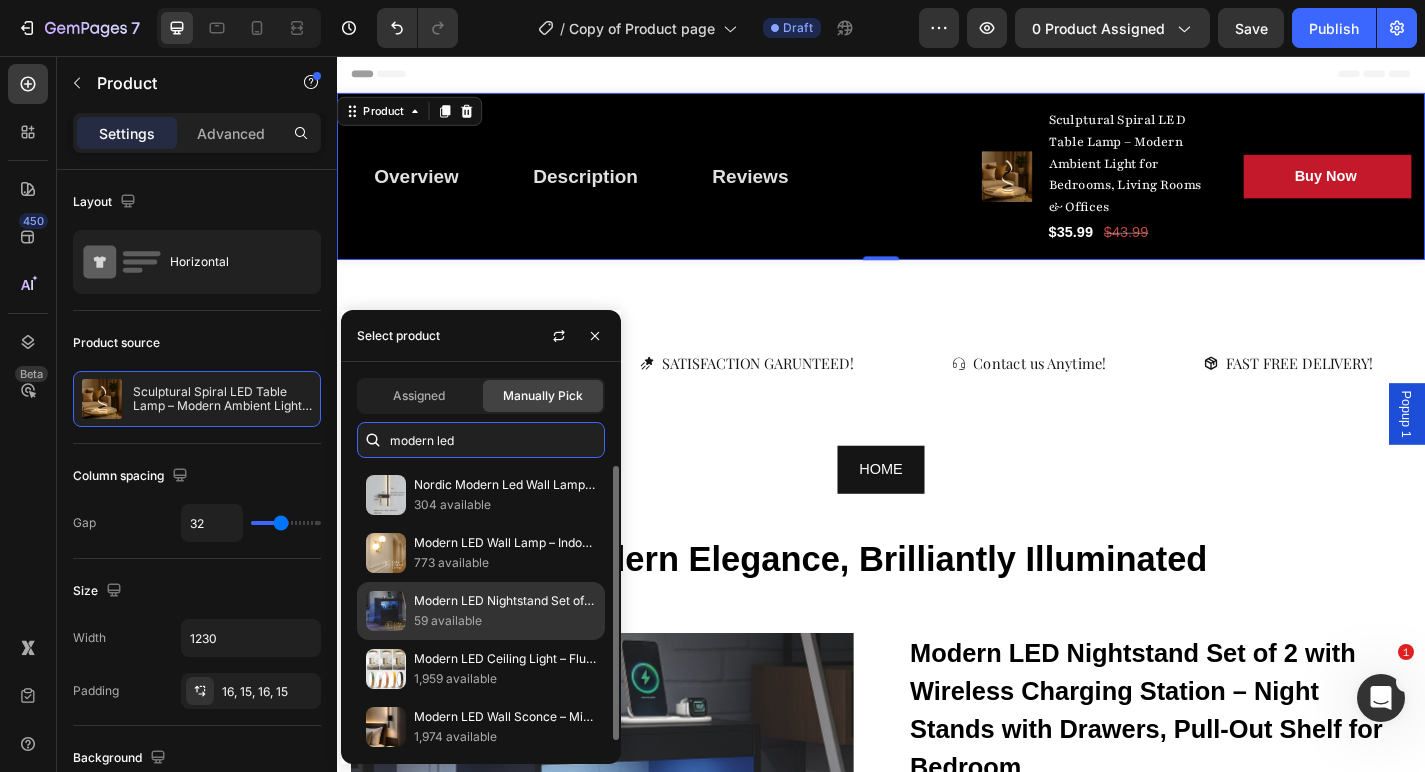 type on "modern led" 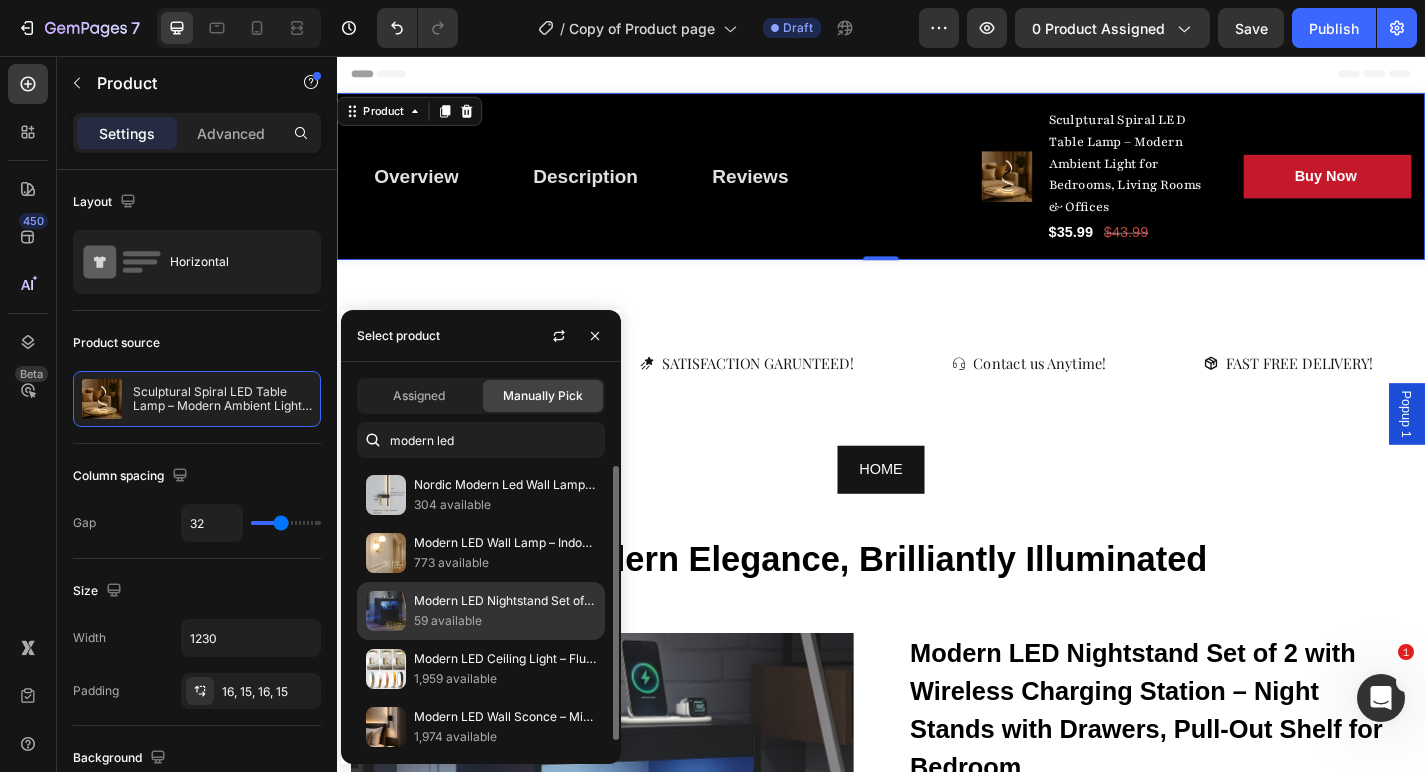 click on "Modern LED Nightstand Set of 2 with Wireless Charging Station – Night Stands with Drawers, Pull-Out Shelf for Bedroom" at bounding box center (505, 601) 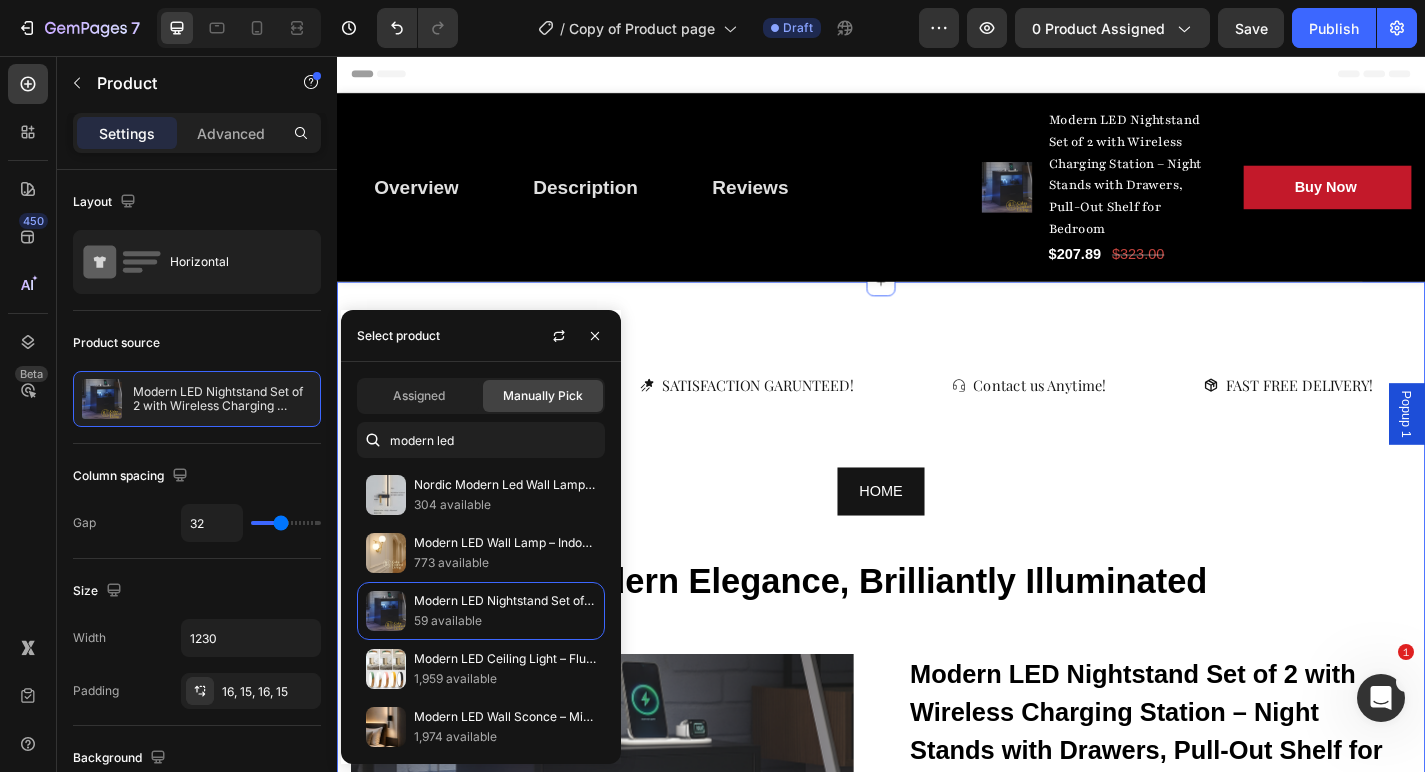 click on "FAST FREE DELIVERY! Button
SATISFACTION GARUNTEED! Button
Contact us Anytime! Button
FAST FREE DELIVERY! Button
SATISFACTION GARUNTEED! Button
Contact us Anytime! Button
FAST FREE DELIVERY! Button
SATISFACTION GARUNTEED! Button
Contact us Anytime! Button
FAST FREE DELIVERY! Button
SATISFACTION GARUNTEED! Button
Contact us Anytime! Button
FAST FREE DELIVERY! Button
SATISFACTION GARUNTEED! Button
Contact us Anytime! Button
FAST FREE DELIVERY! Button
SATISFACTION GARUNTEED! Button
Contact us Anytime! Button Marquee HOME Button Modern Elegance, Brilliantly Illuminated Heading Row Product Images Modern LED Nightstand Set of 2 with Wireless Charging Station – Night Stands with Drawers, Pull-Out Shelf for Bedroom (P) Title Icon Row" at bounding box center (937, 1435) 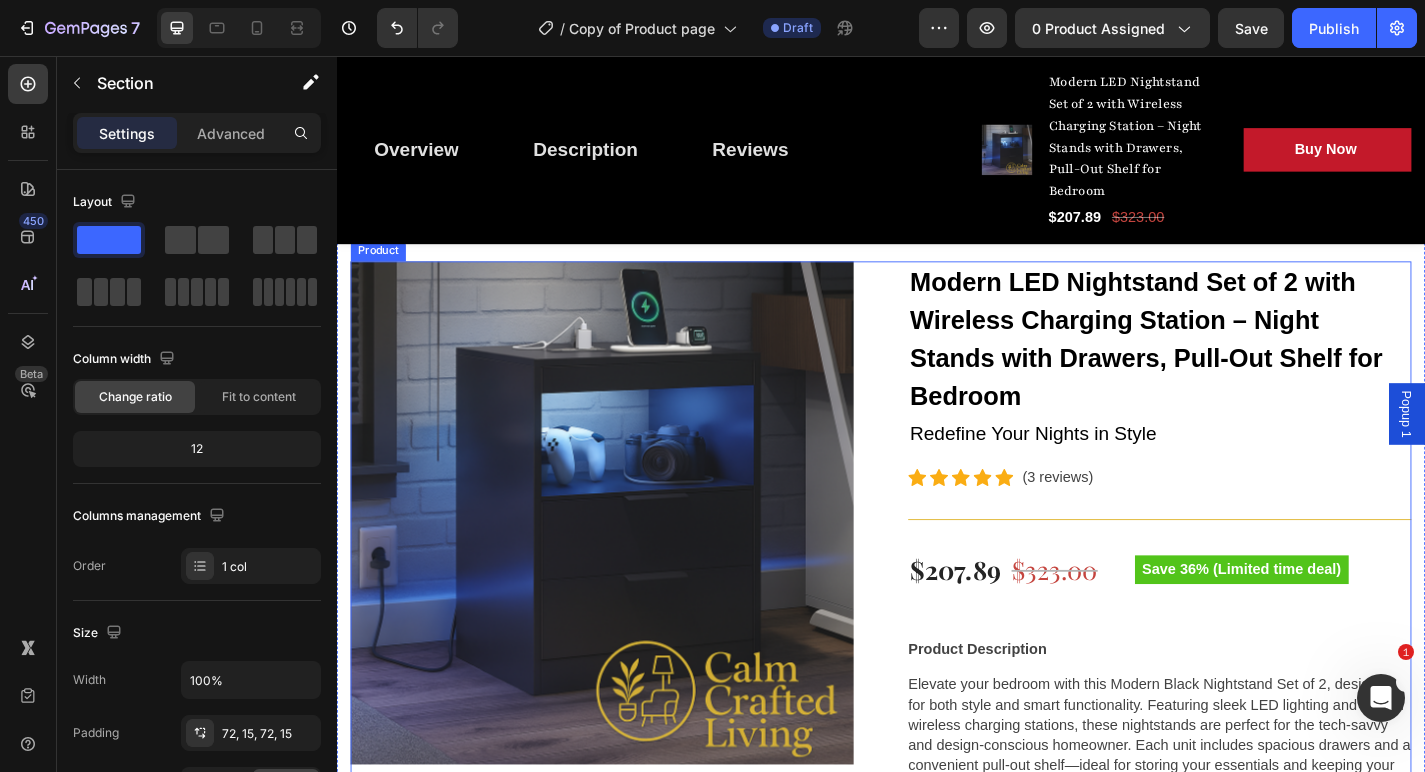 scroll, scrollTop: 426, scrollLeft: 0, axis: vertical 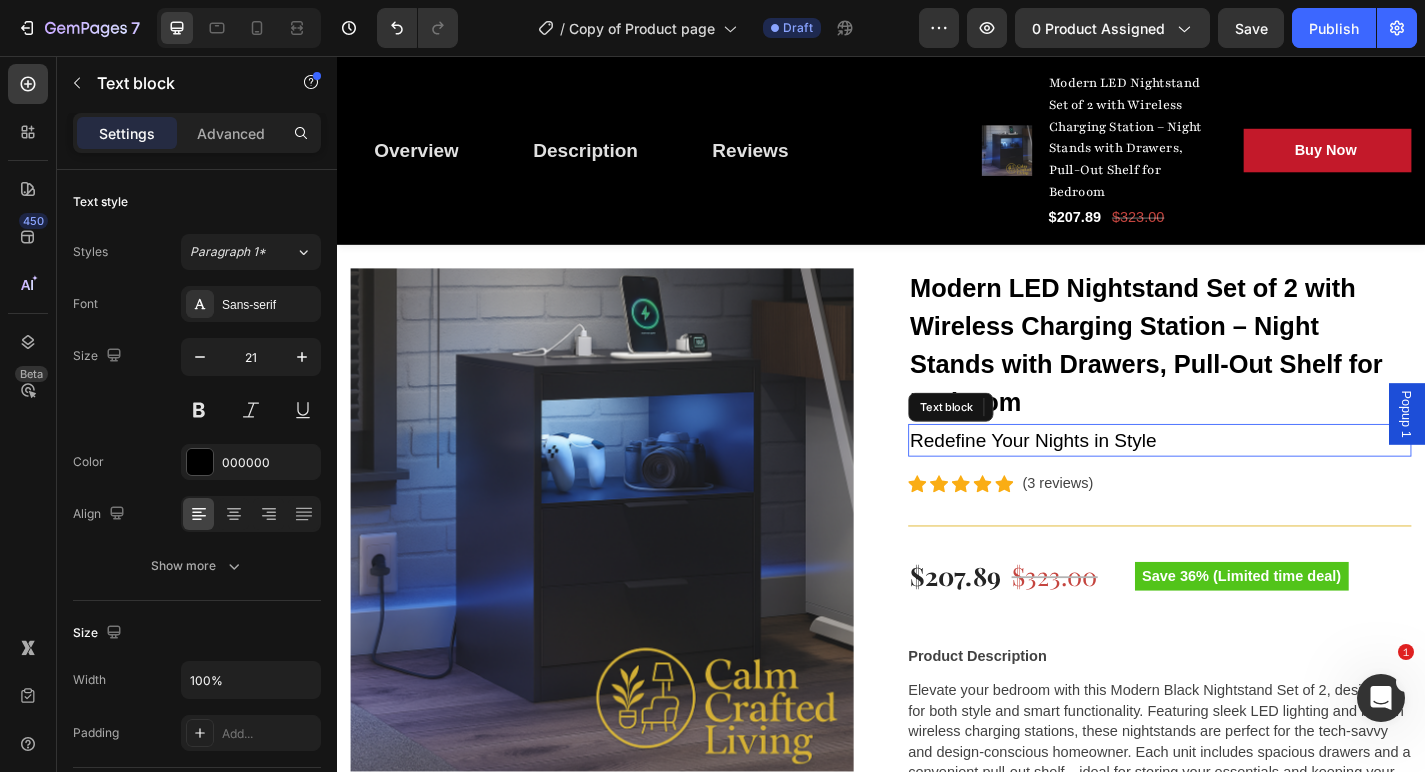 click on "Redefine Your Nights in Style" at bounding box center (1244, 480) 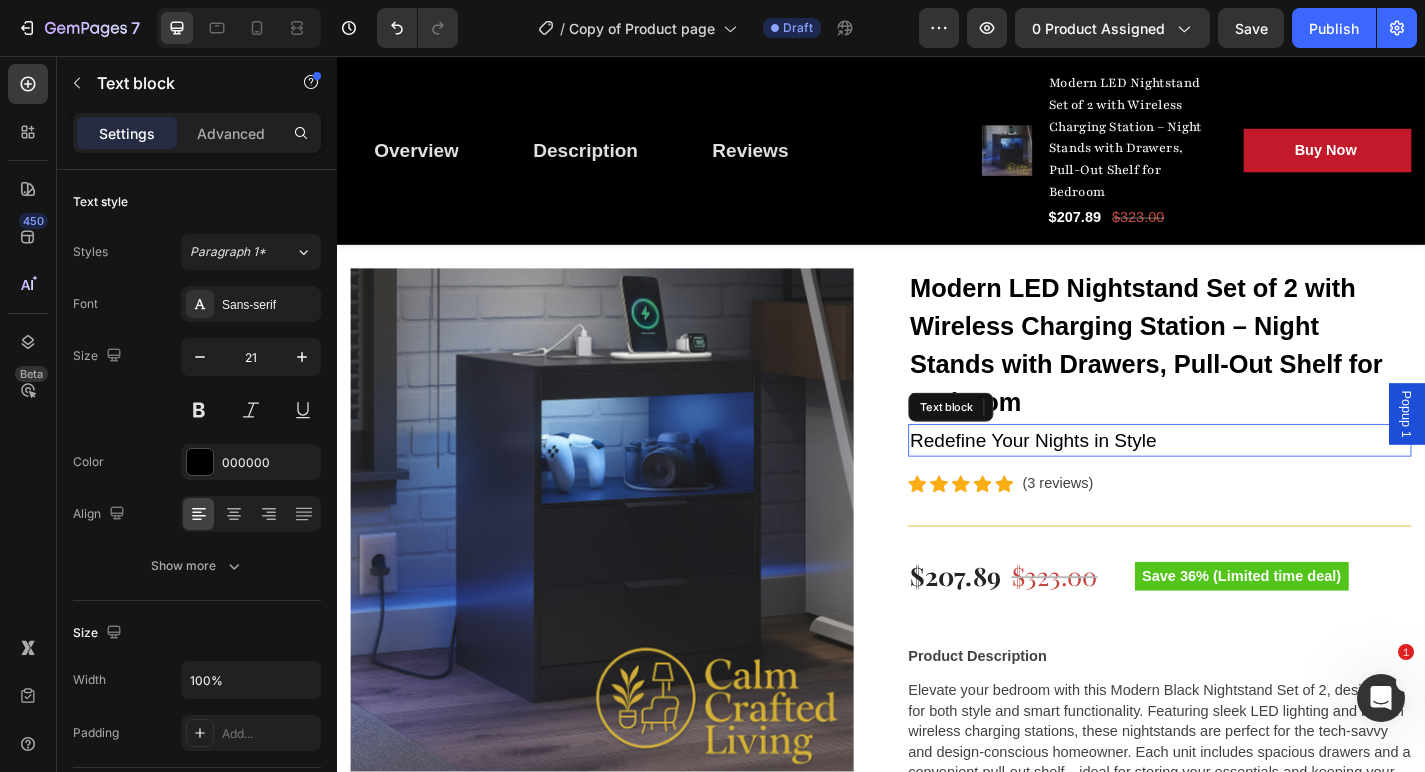 click on "Redefine Your Nights in Style" at bounding box center [1244, 480] 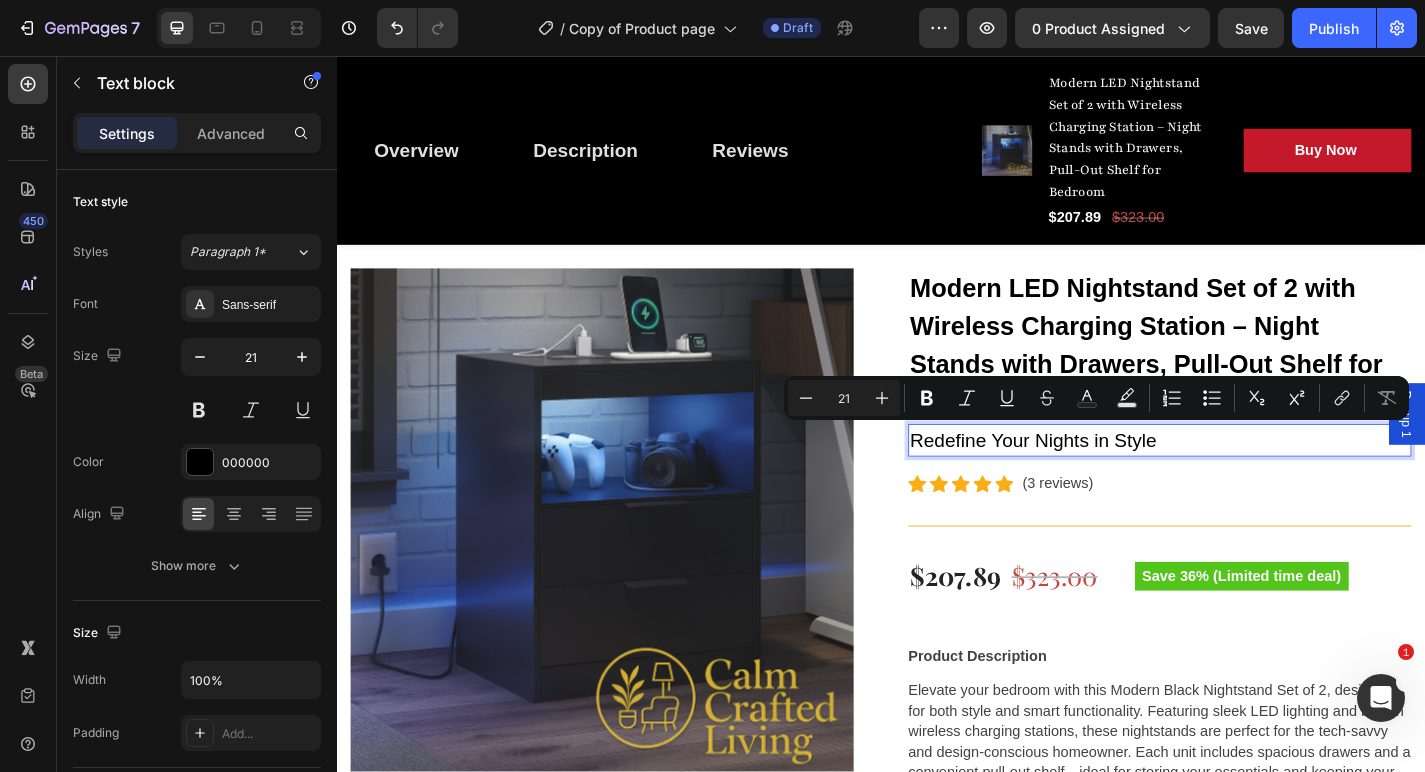 click on "Redefine Your Nights in Style" at bounding box center (1244, 480) 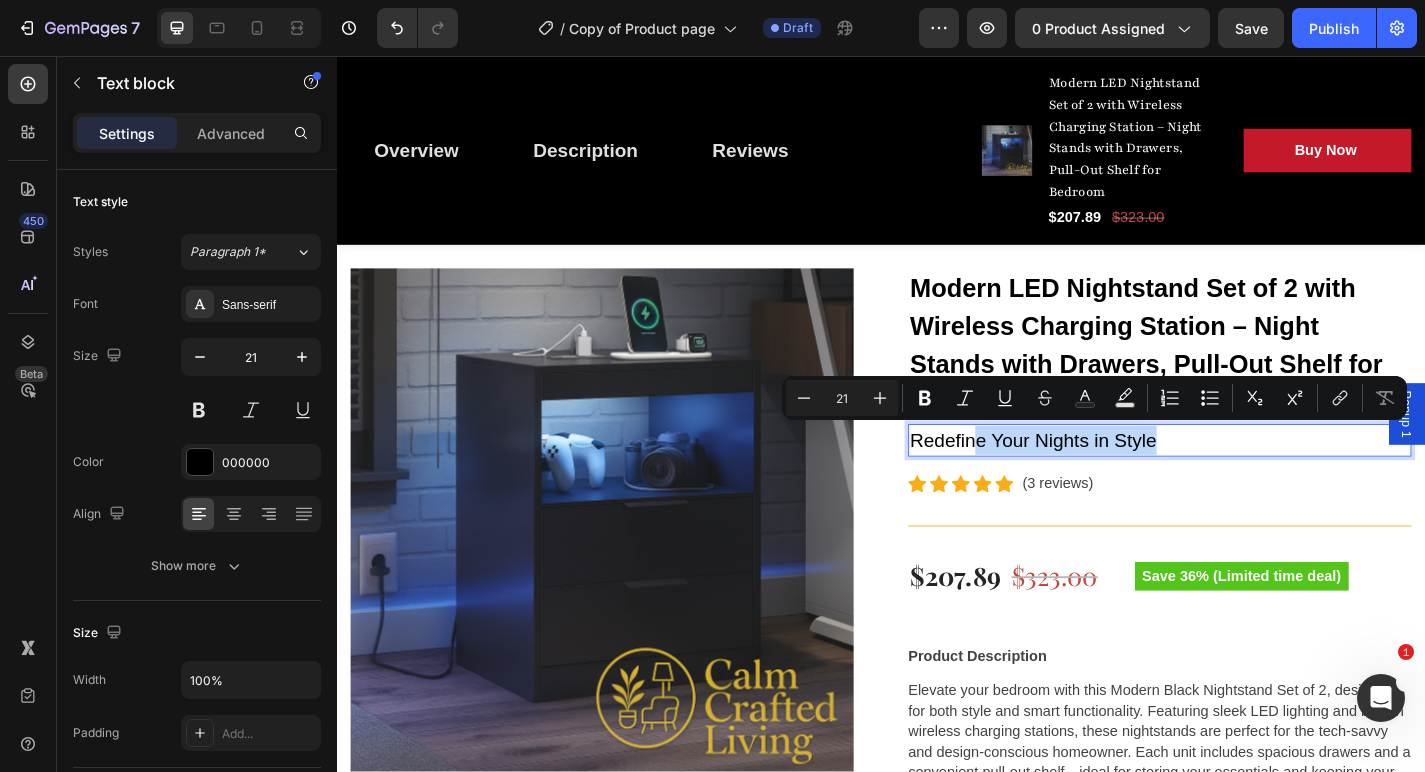 drag, startPoint x: 1238, startPoint y: 483, endPoint x: 998, endPoint y: 476, distance: 240.10207 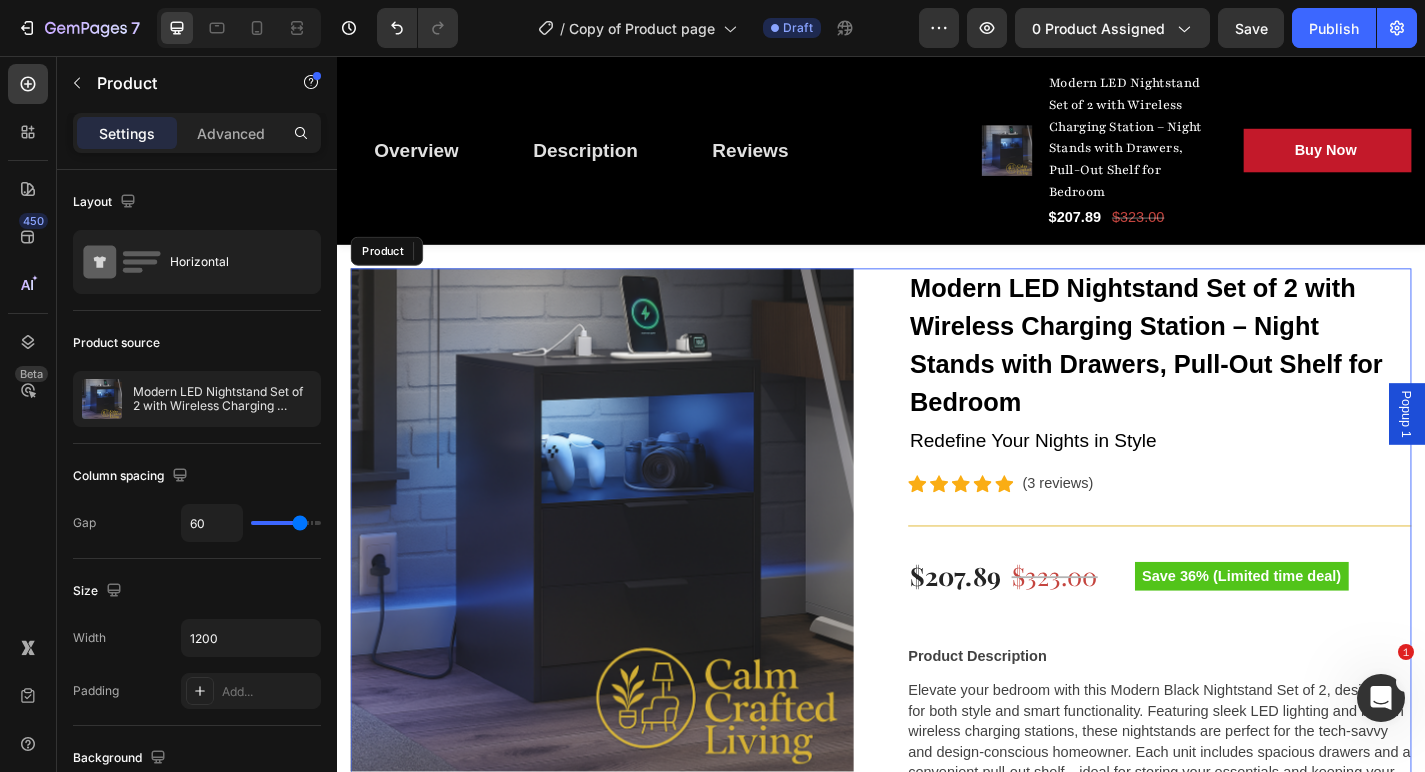 click on "Product Images Modern LED Nightstand Set of 2 with Wireless Charging Station – Night Stands with Drawers, Pull-Out Shelf for Bedroom (P) Title Redefine Your Nights in Style Text block   16                Icon                Icon                Icon                Icon                Icon Icon List Hoz (3 reviews) Text block Row                Title Line $207.89 (P) Price (P) Price $323.00 (P) Price (P) Price Row Save 36% (Limited time deal) Product Badge Row
Product Description
Elevate your bedroom with this Modern Black Nightstand Set of 2, designed for both style and smart functionality. Featuring sleek LED lighting and built-in wireless charging stations, these nightstands are perfect for the tech-savvy and design-conscious homeowner. Each unit includes spacious drawers and a convenient pull-out shelf—ideal for storing your essentials and keeping your space organized.
Key Features
Set of 2 Nightstands – Perfect for both sides of the bed, creating a cohesive, balanced bedroom layout" at bounding box center [937, 1178] 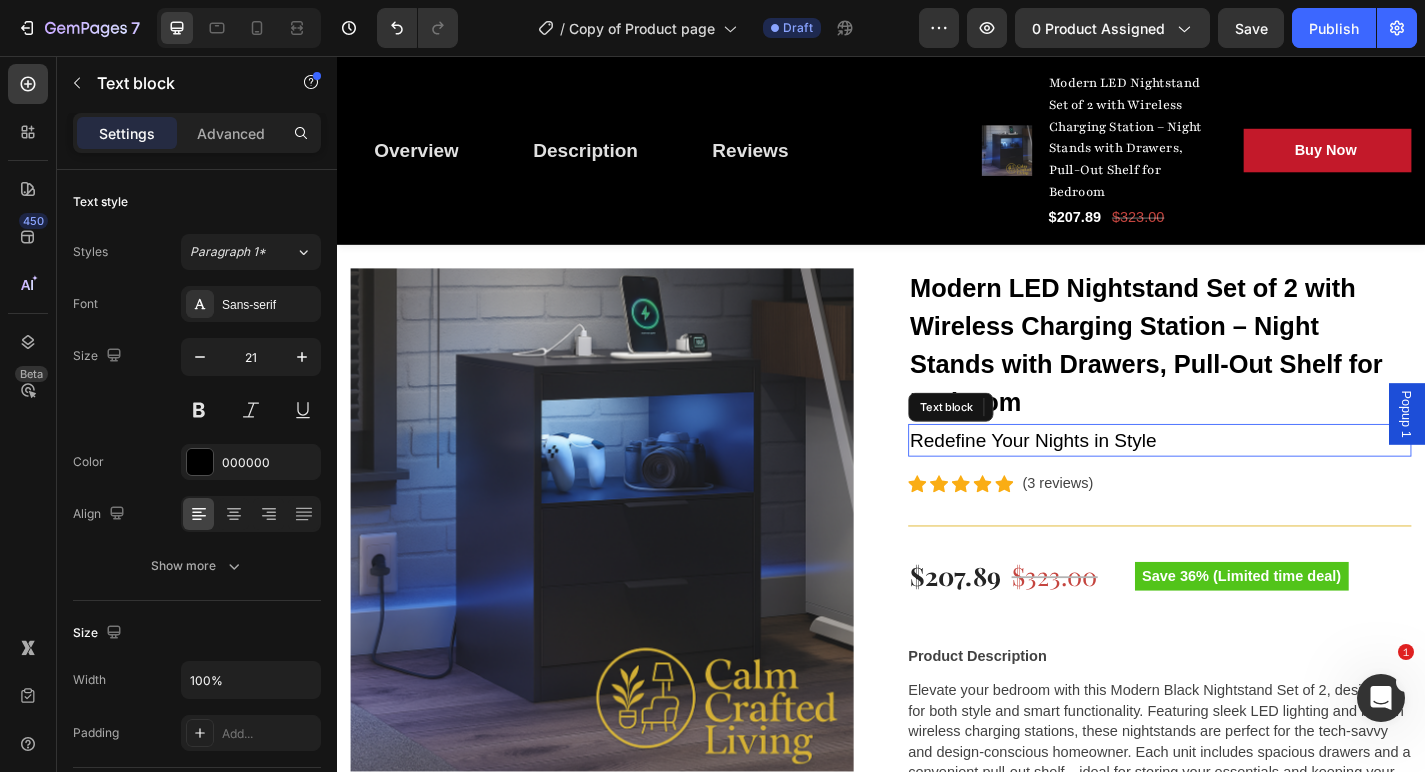 click on "Redefine Your Nights in Style" at bounding box center (1244, 480) 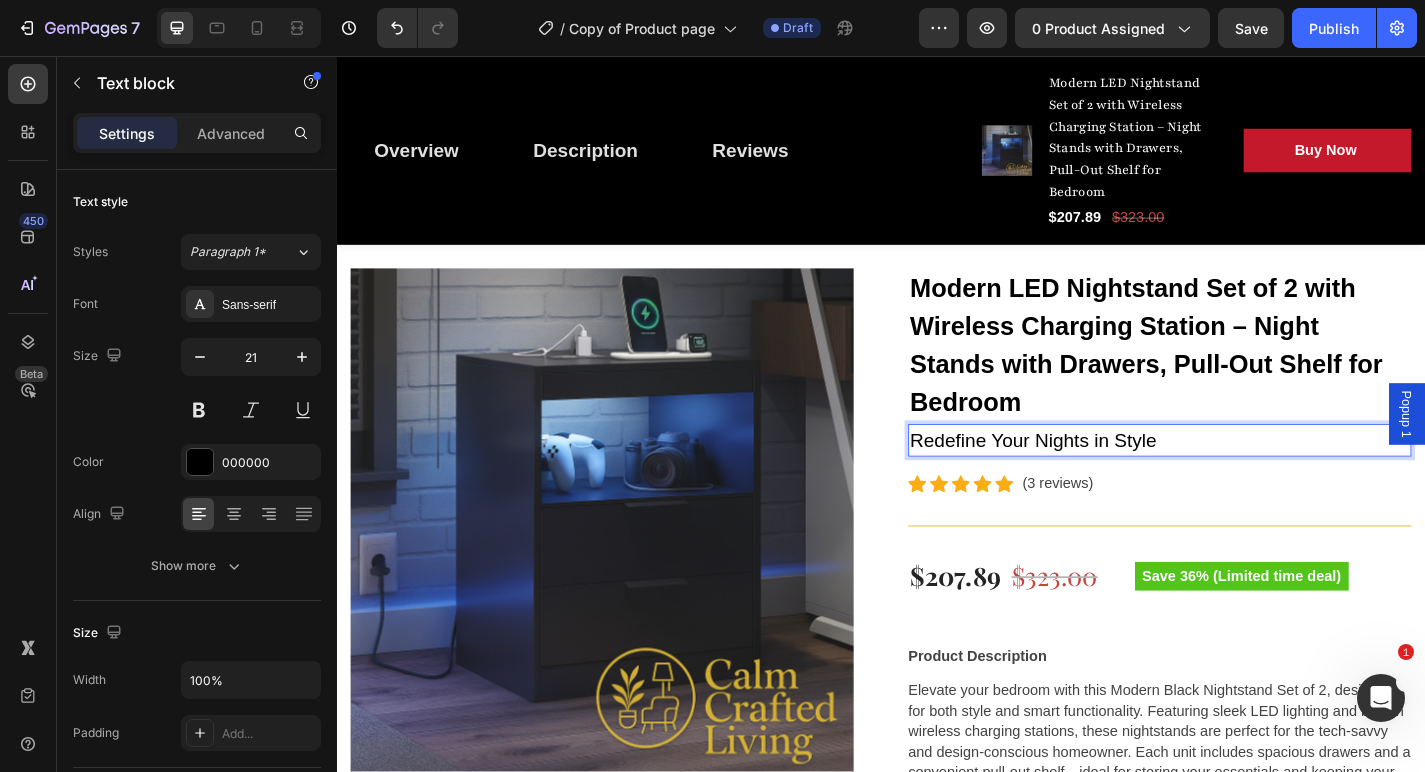 click on "Redefine Your Nights in Style" at bounding box center (1244, 480) 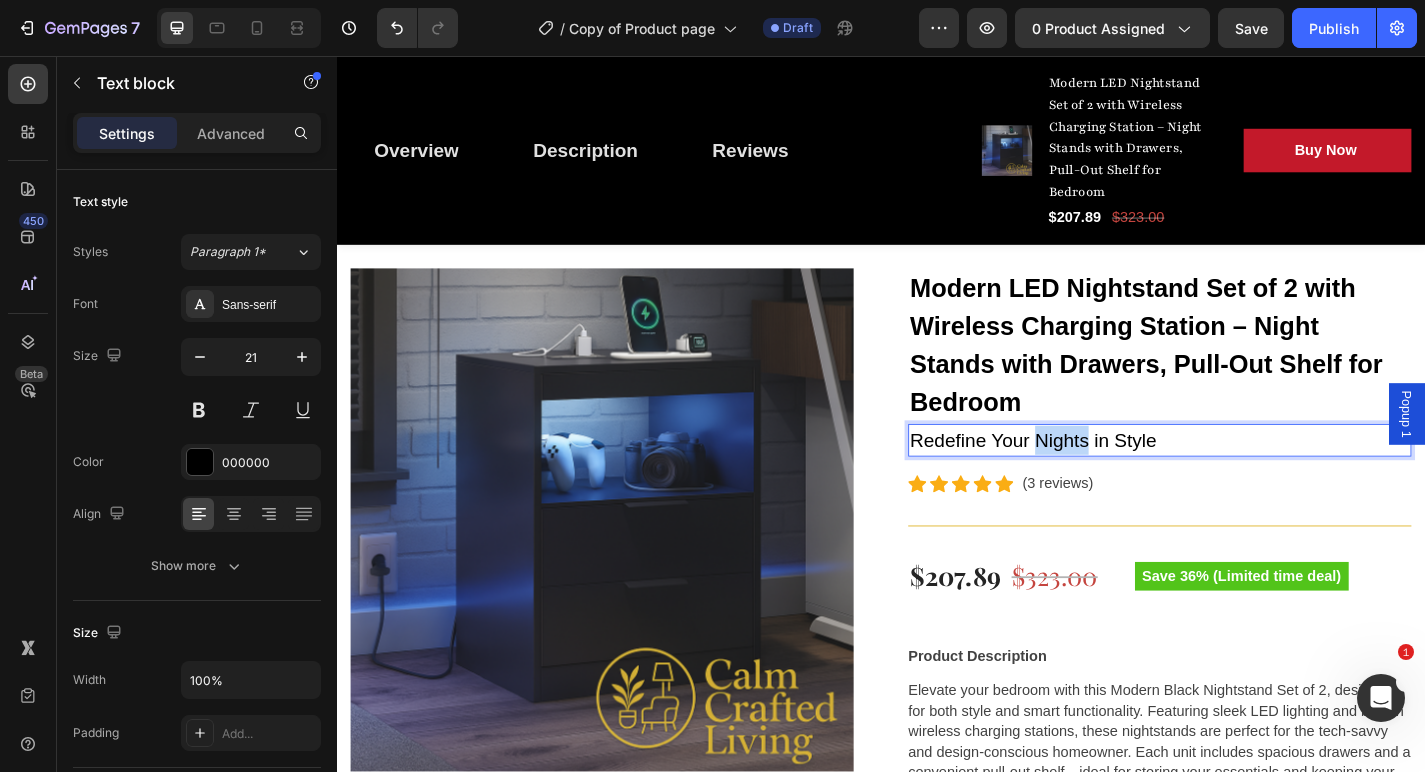 click on "Redefine Your Nights in Style" at bounding box center [1244, 480] 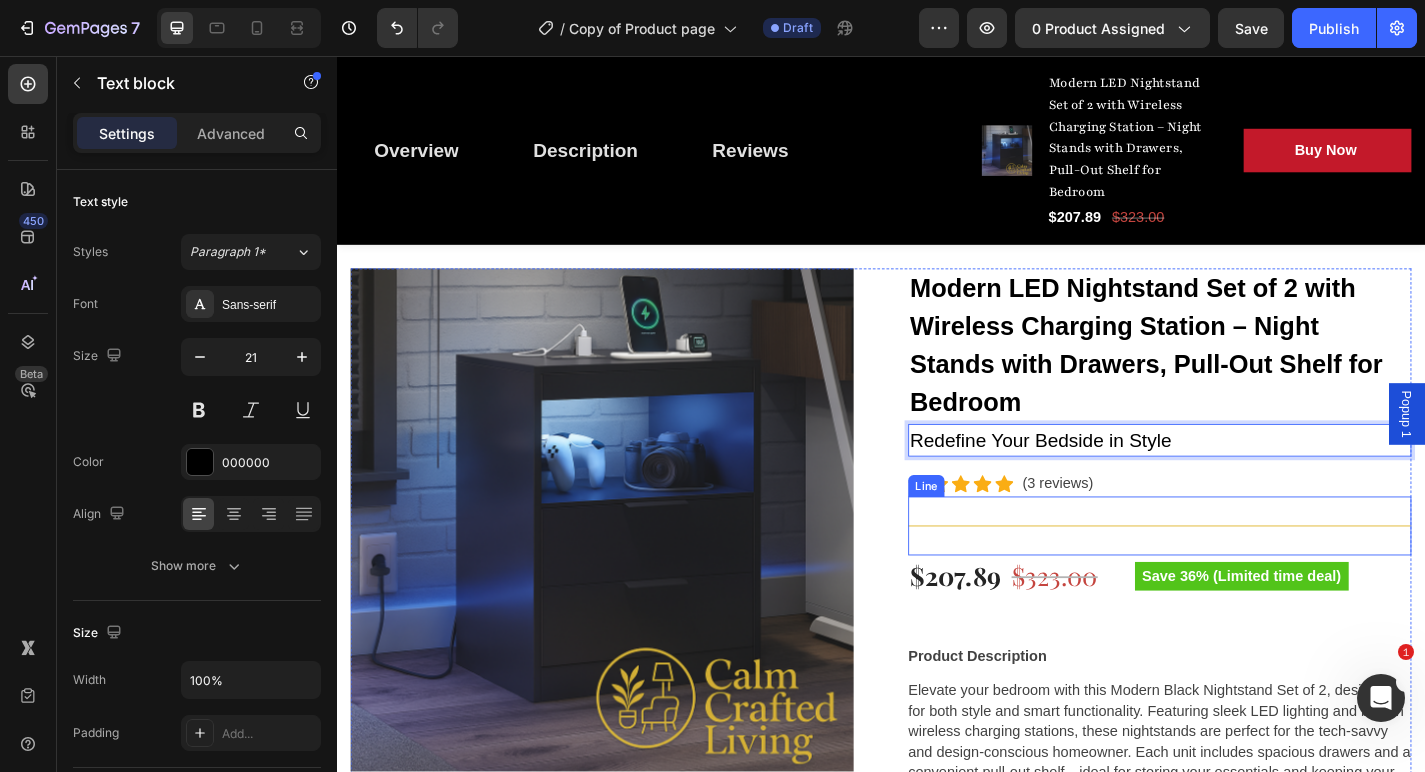 click on "Title Line" at bounding box center (1244, 574) 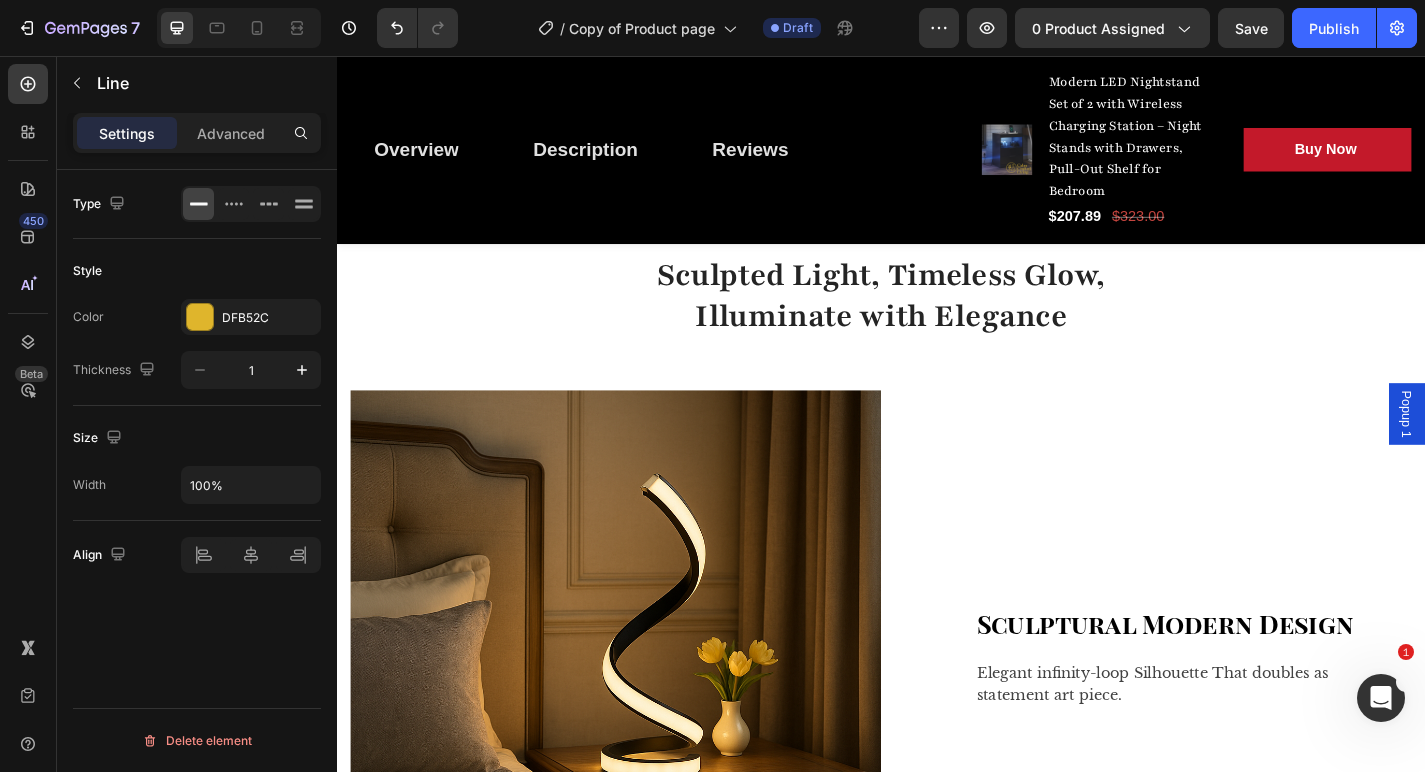 scroll, scrollTop: 2454, scrollLeft: 0, axis: vertical 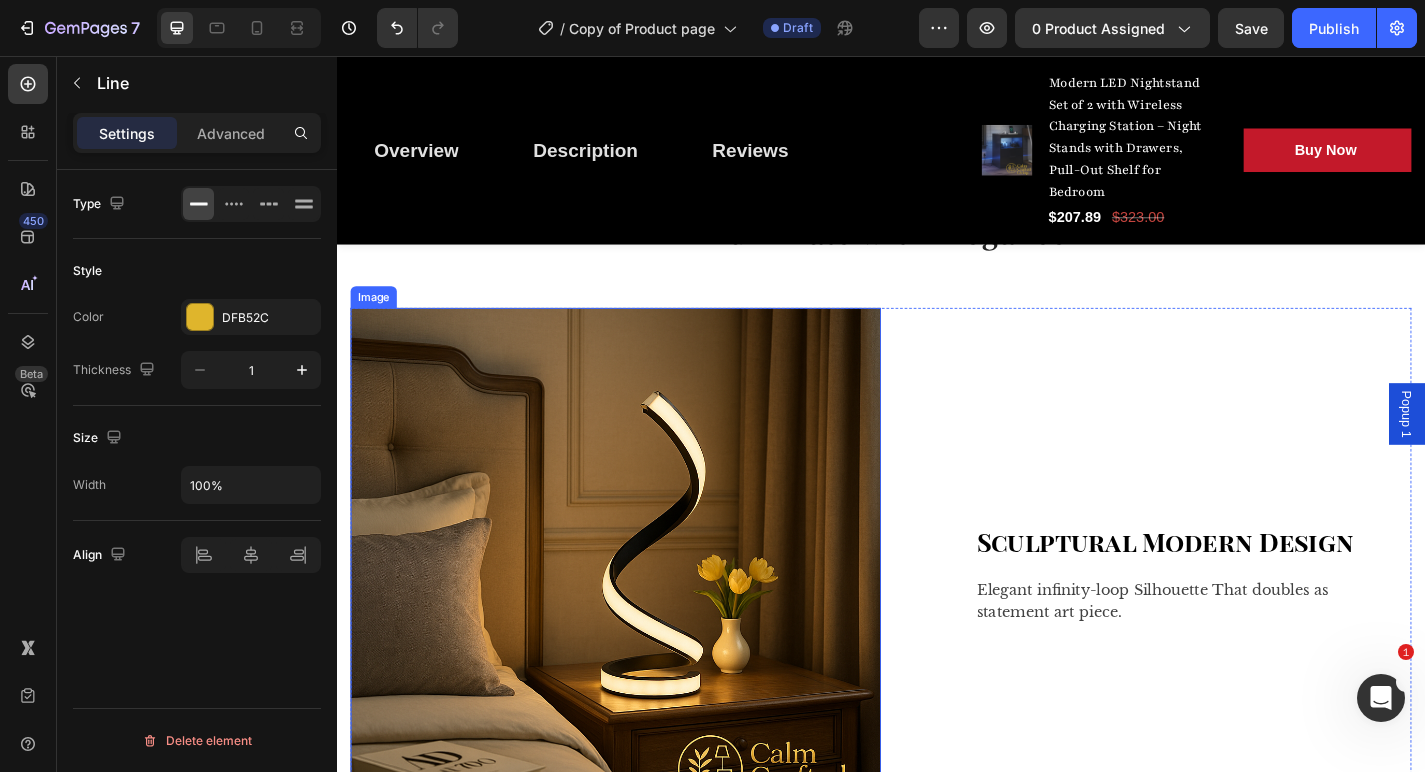 click at bounding box center (644, 626) 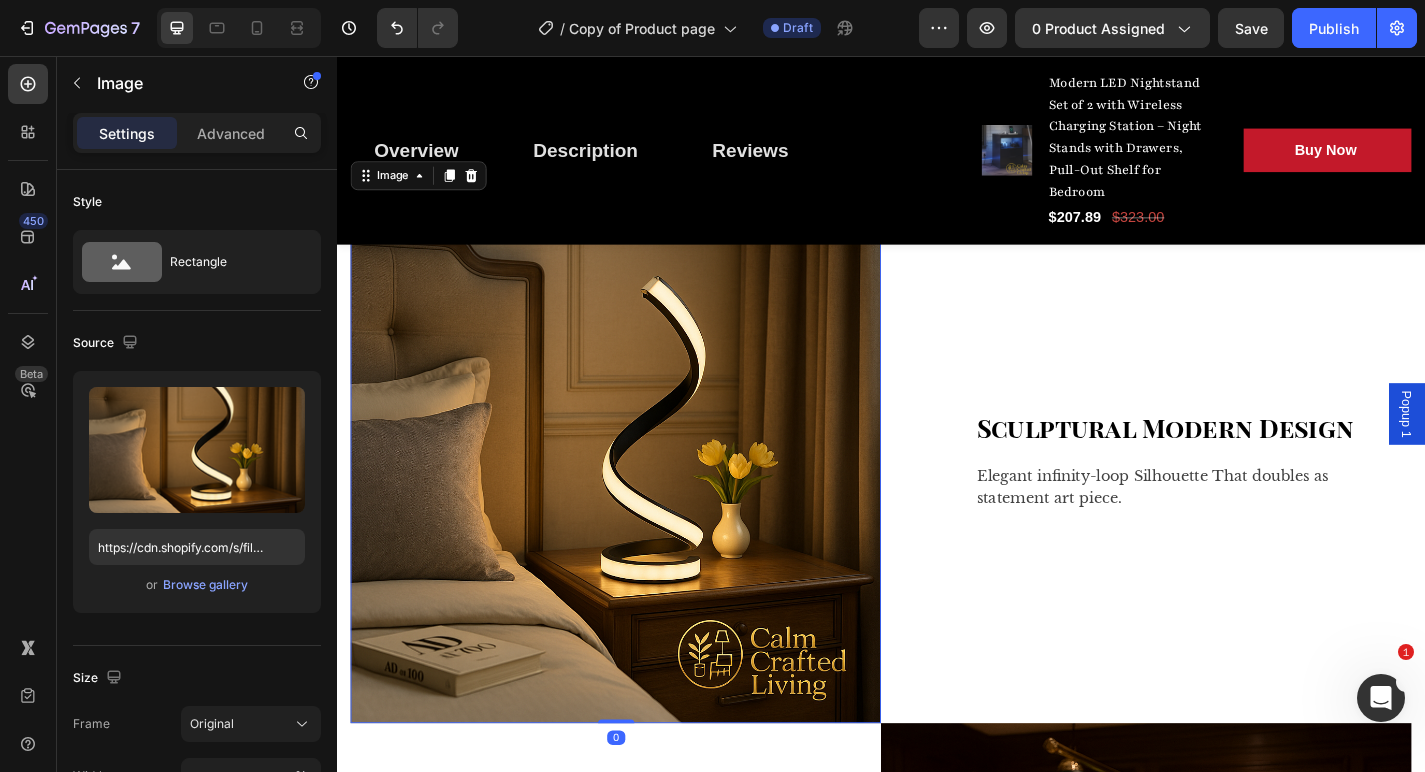 scroll, scrollTop: 2573, scrollLeft: 0, axis: vertical 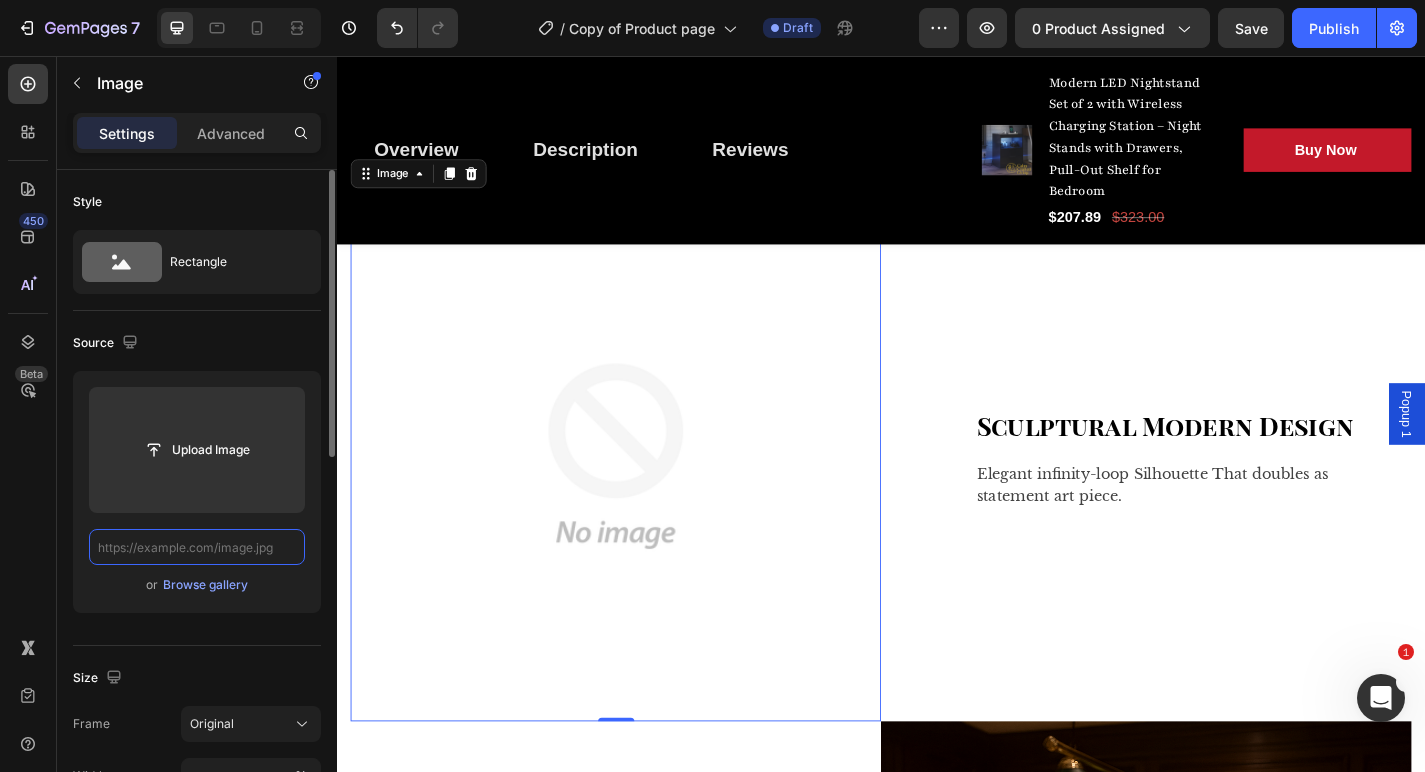 paste on "https://cdn.shopify.com/s/files/1/0765/9077/6534/files/8BD444C3-082B-4669-A5B2-83227721A9C3.png?v=1753355817" 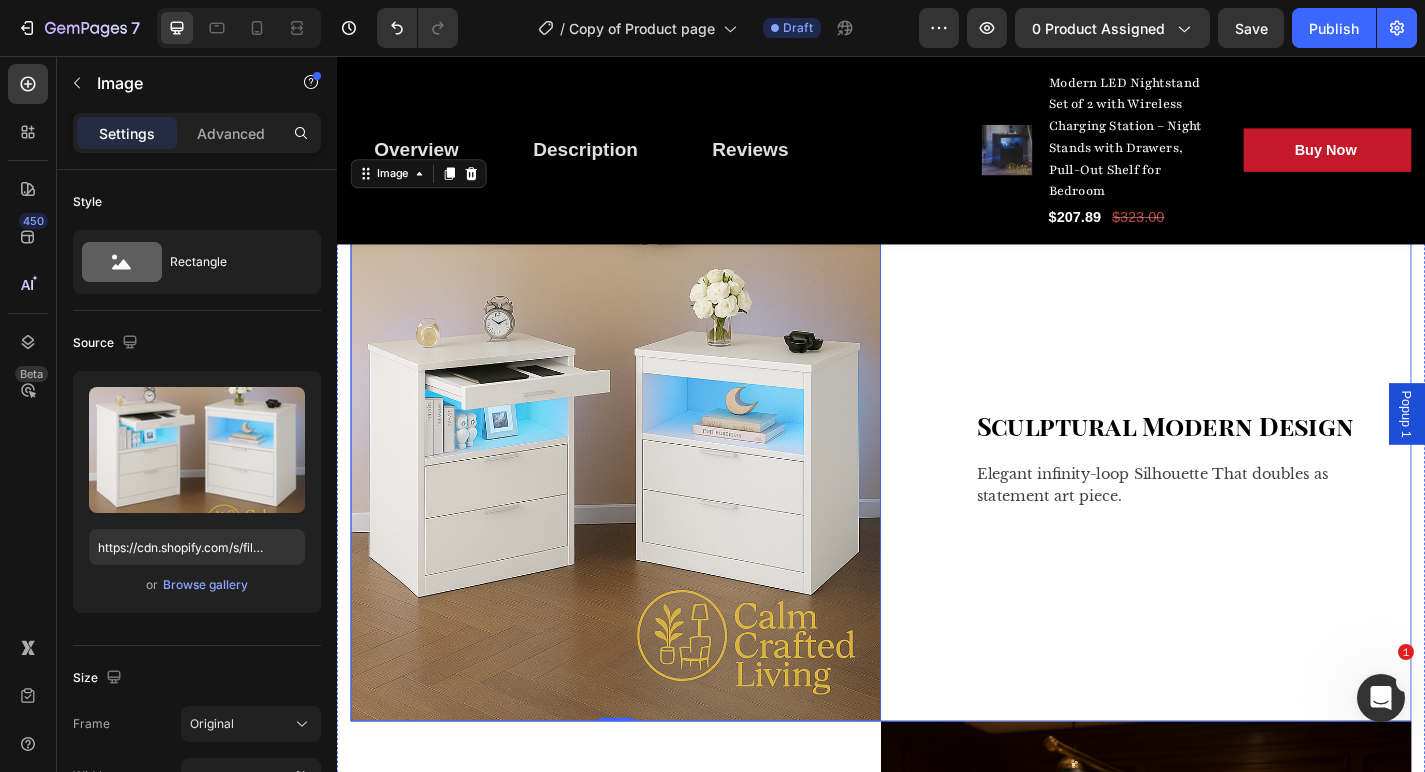click on "Sculptural Modern Design Text block Elegant infinity-loop Silhouette That doubles as statement art piece. Text block Row" at bounding box center [1229, 497] 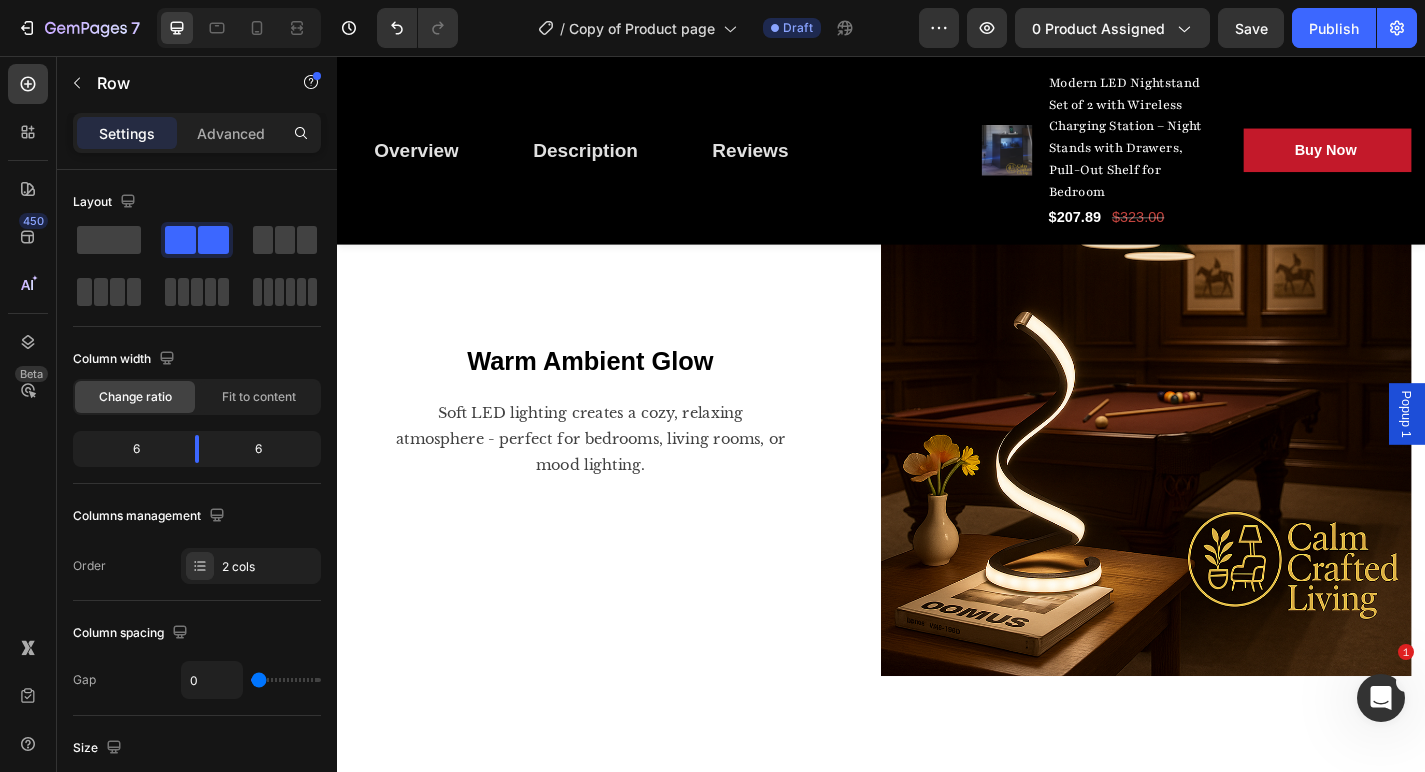 scroll, scrollTop: 3195, scrollLeft: 0, axis: vertical 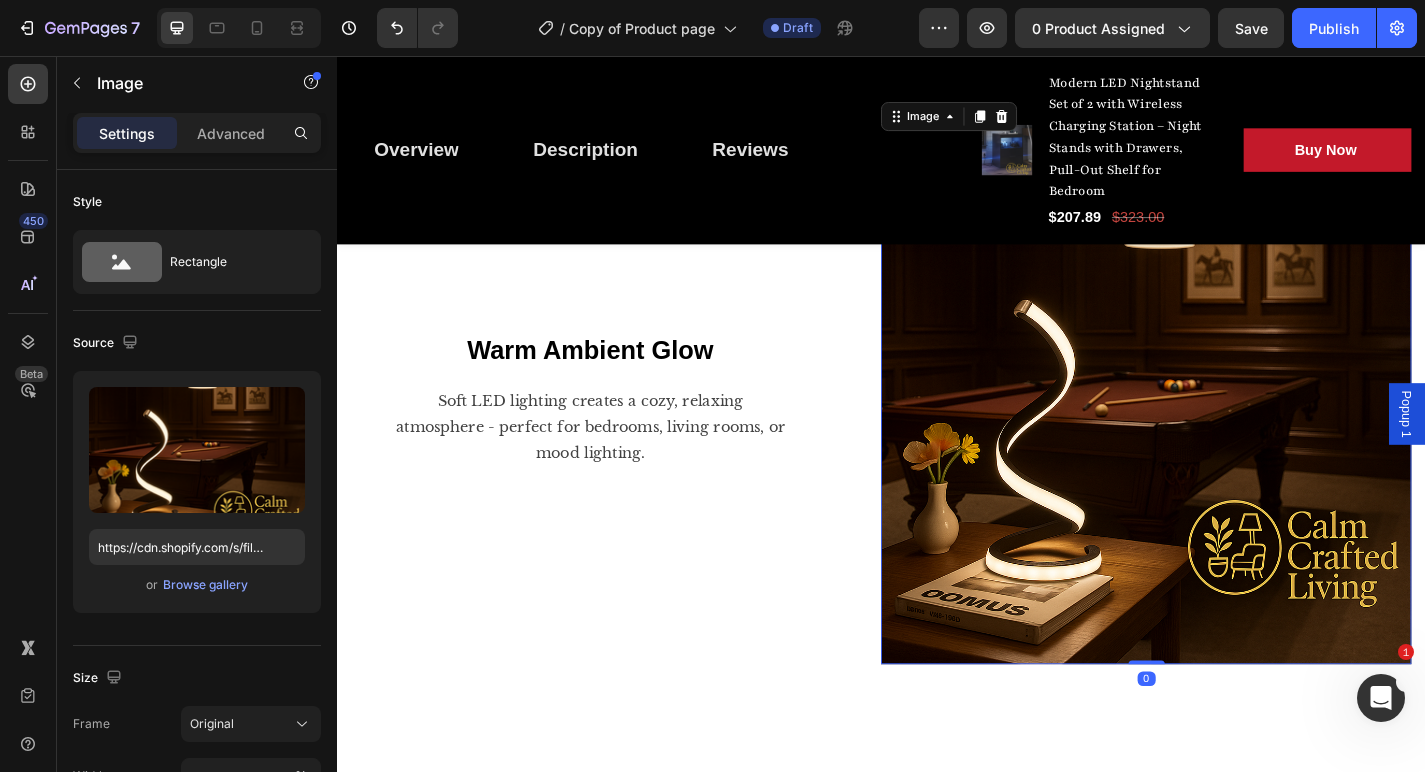 click at bounding box center [1229, 434] 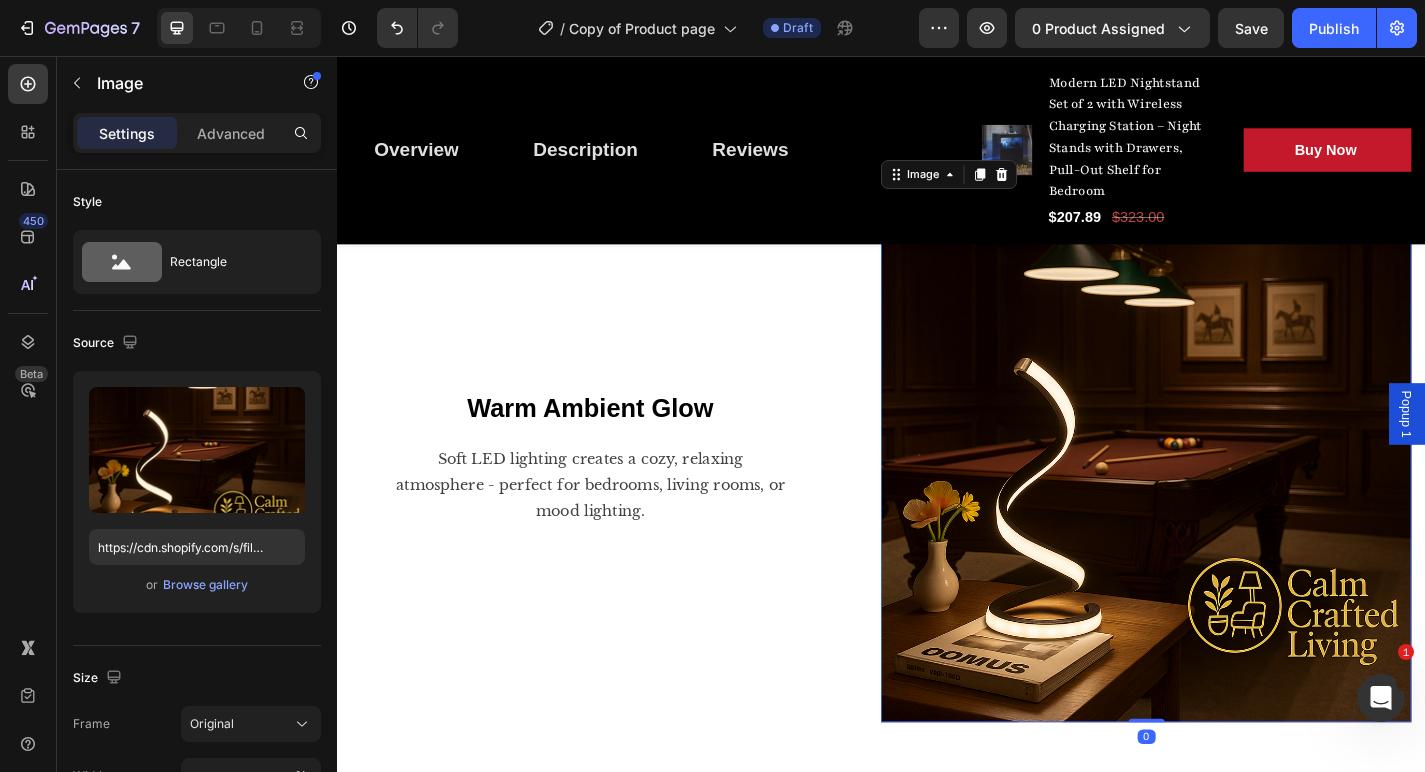 scroll, scrollTop: 3124, scrollLeft: 0, axis: vertical 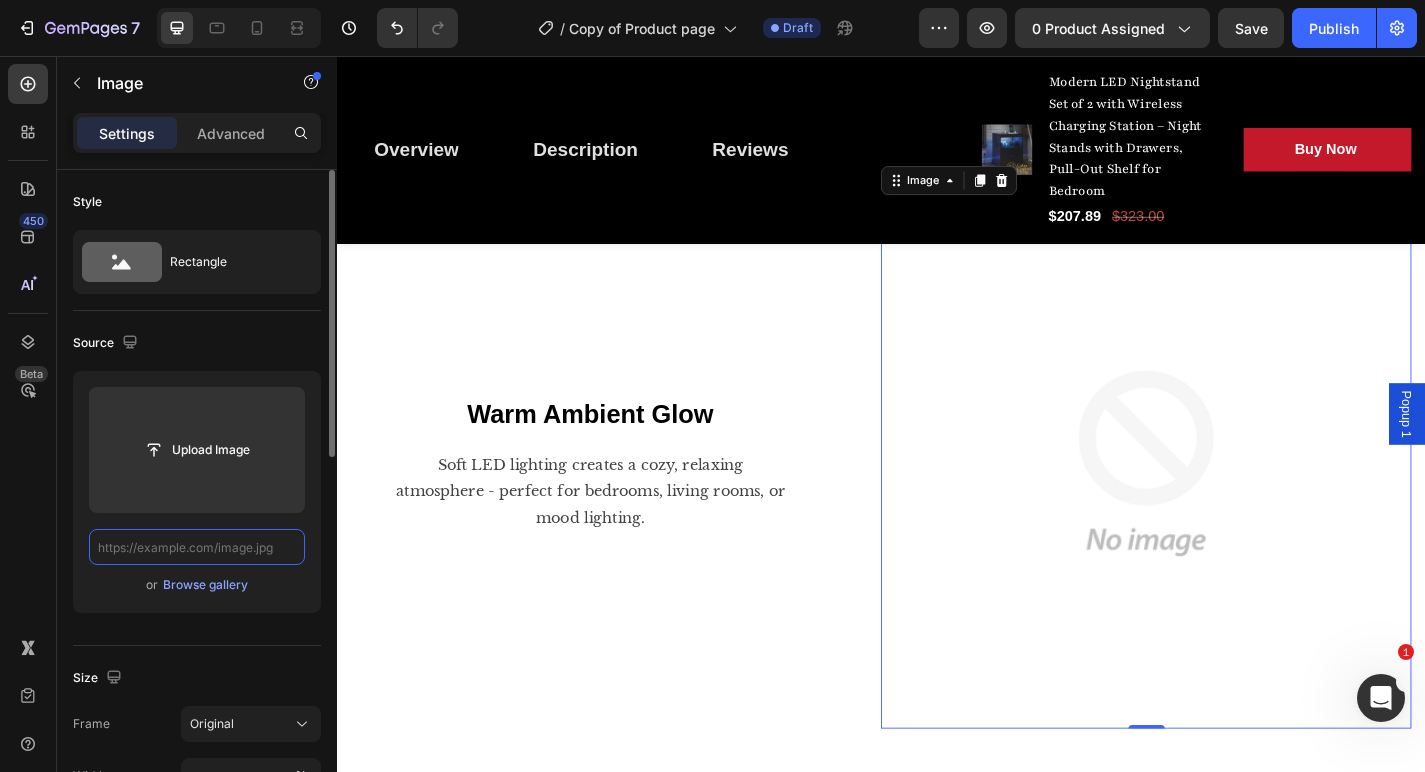 paste on "https://cdn.shopify.com/s/files/1/0765/9077/6534/files/CA7FF498-43C4-4AA1-A75E-399921D07828.png?v=1753355817" 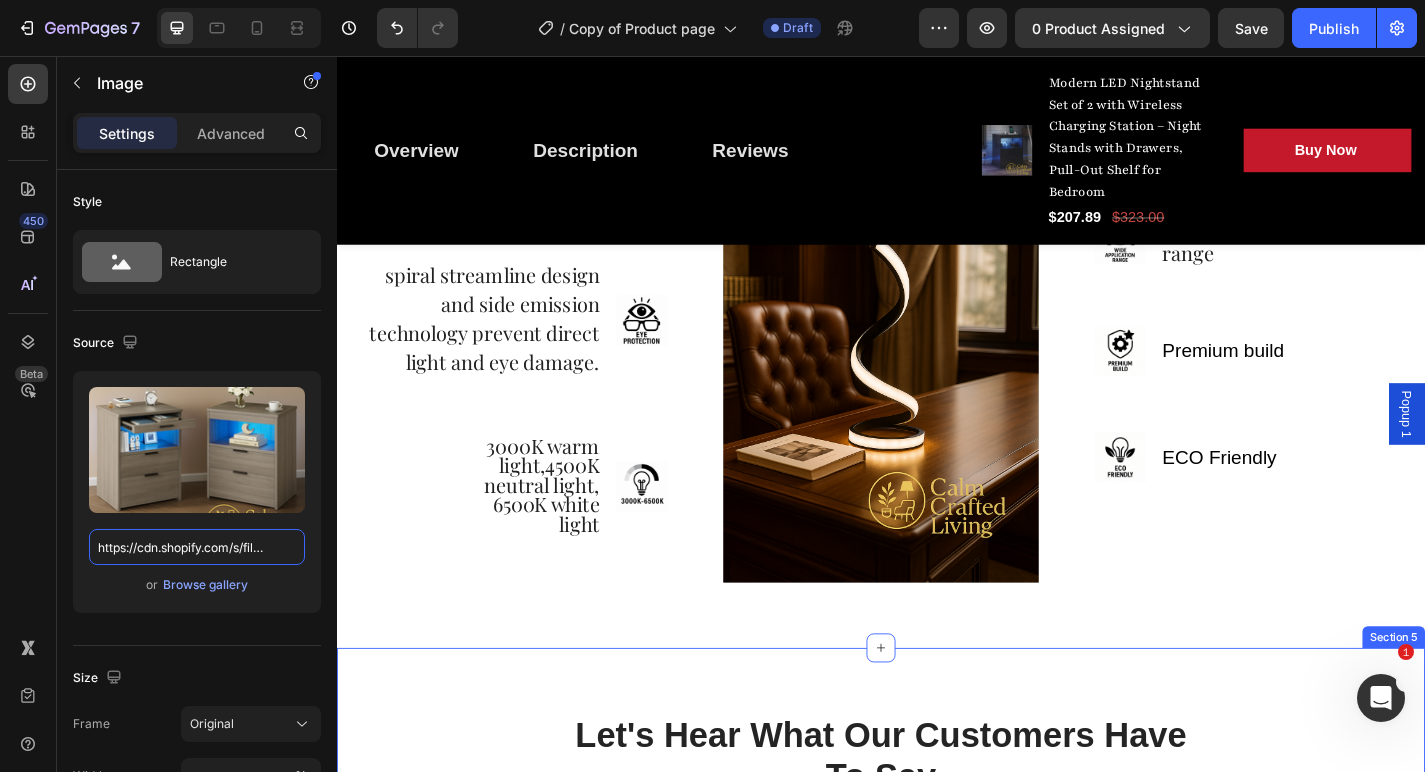 scroll, scrollTop: 4089, scrollLeft: 0, axis: vertical 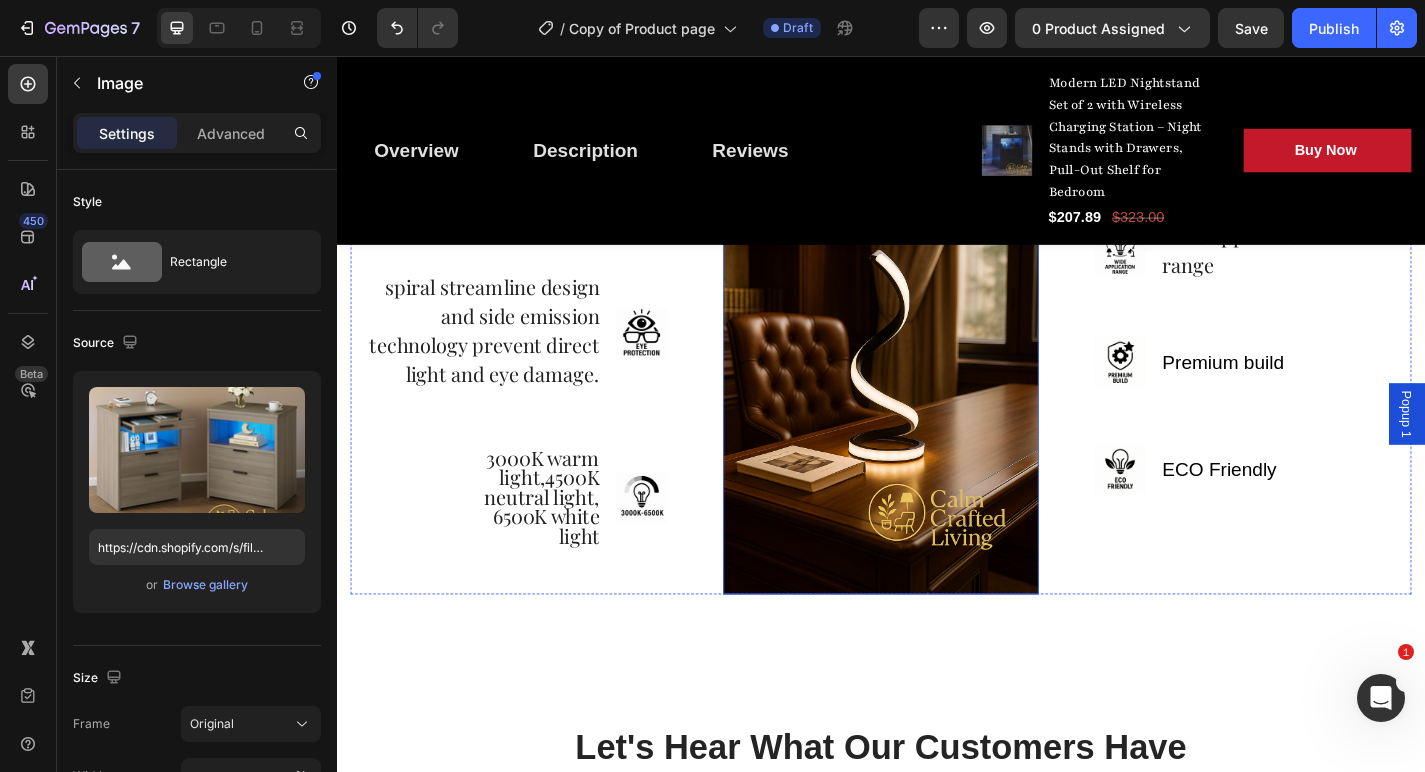 click at bounding box center (937, 388) 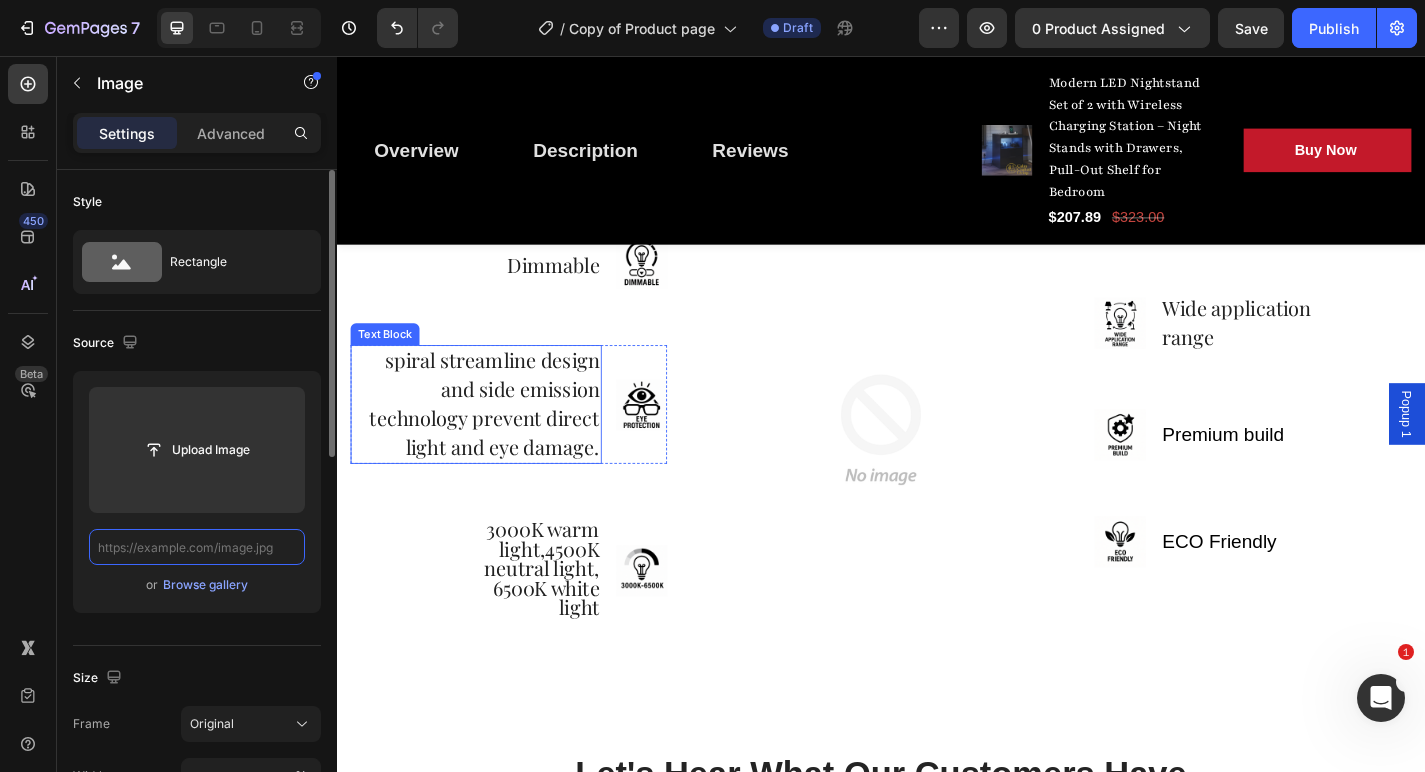 scroll, scrollTop: 3989, scrollLeft: 0, axis: vertical 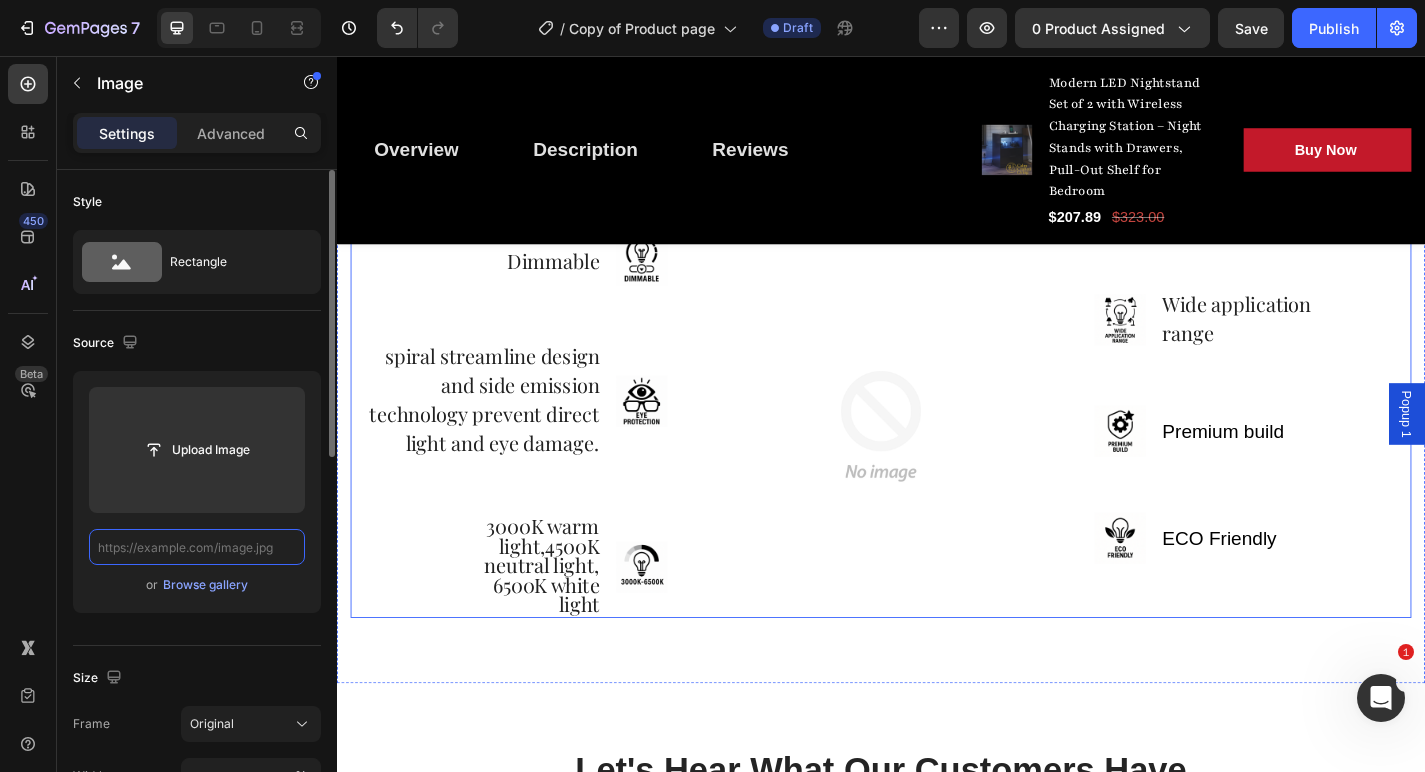 paste on "https://cdn.shopify.com/s/files/1/0765/9077/6534/files/2AC8BC4F-7E5D-445F-B813-7A72890ACA0C.png?v=1753355817" 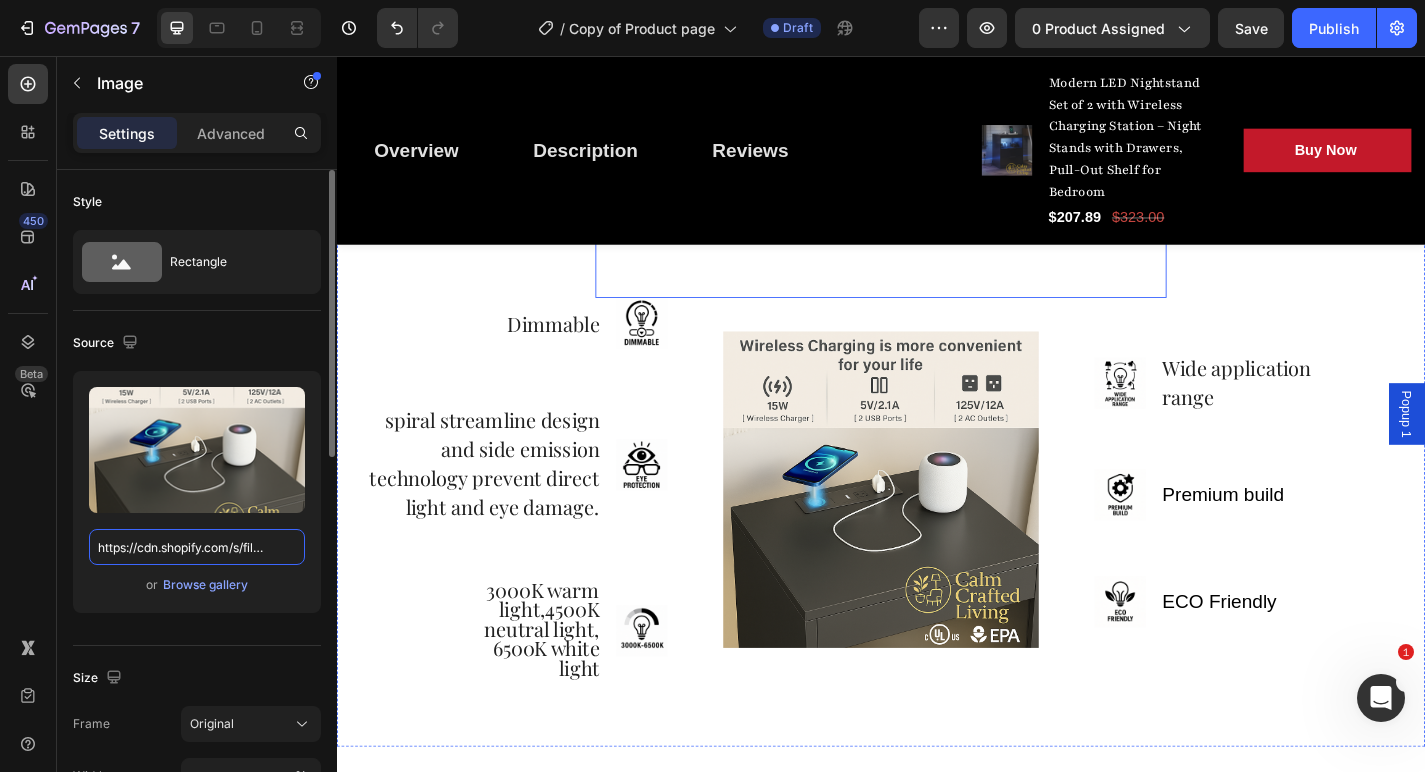 scroll, scrollTop: 3929, scrollLeft: 0, axis: vertical 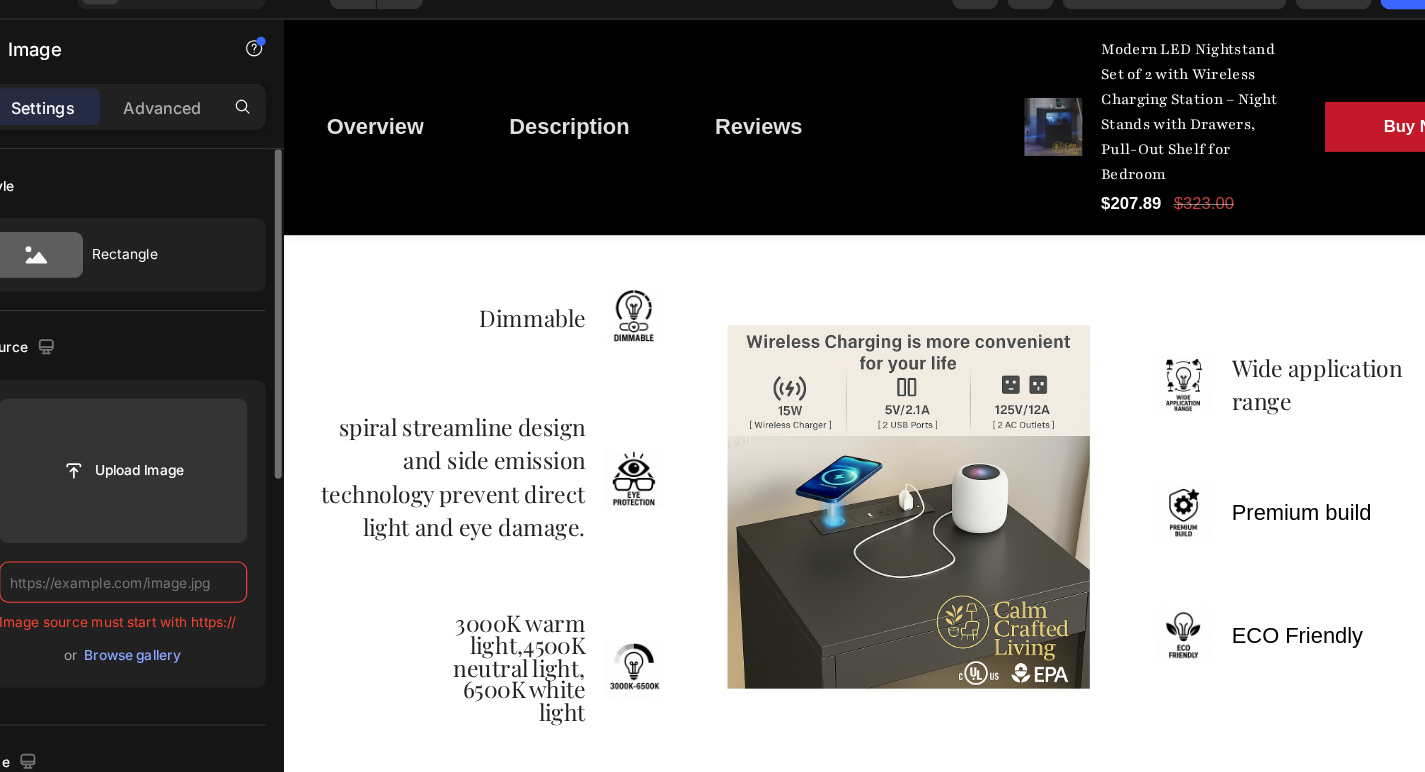 paste on "https://cdn.shopify.com/s/files/1/0765/9077/6534/files/5C5EE4A1-2097-4F71-9DBF-B9DBB8678EC8.png?v=1753355817" 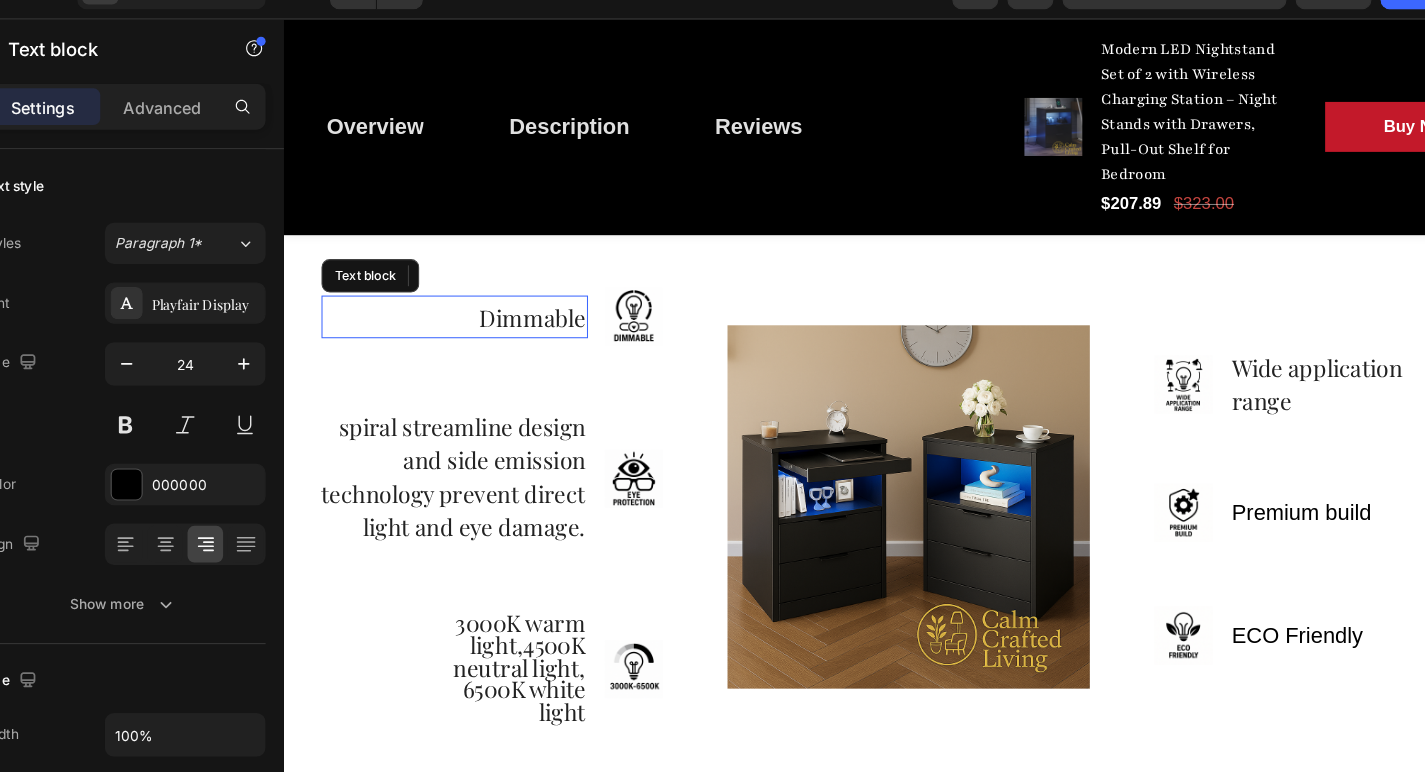 click on "Dimmable" at bounding box center [522, 305] 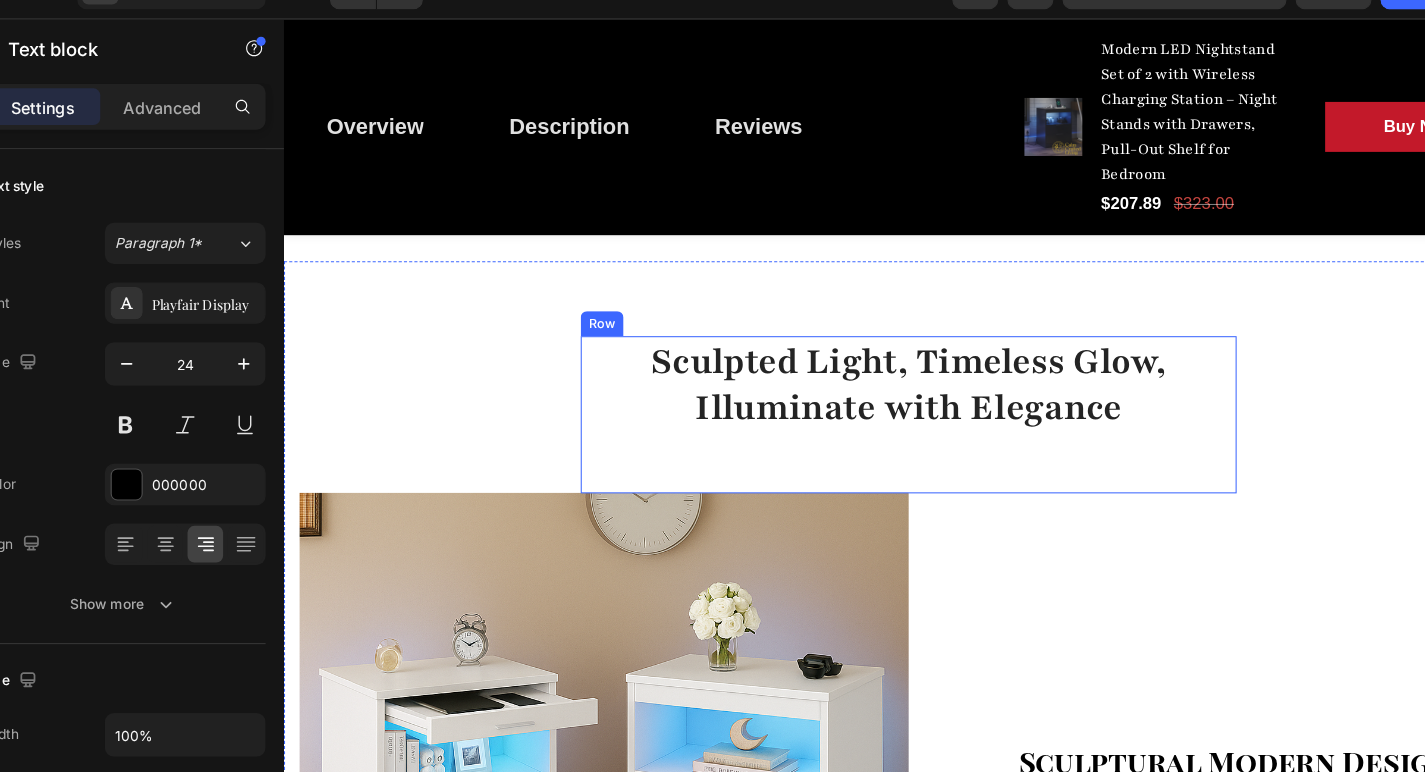 scroll, scrollTop: 2275, scrollLeft: 0, axis: vertical 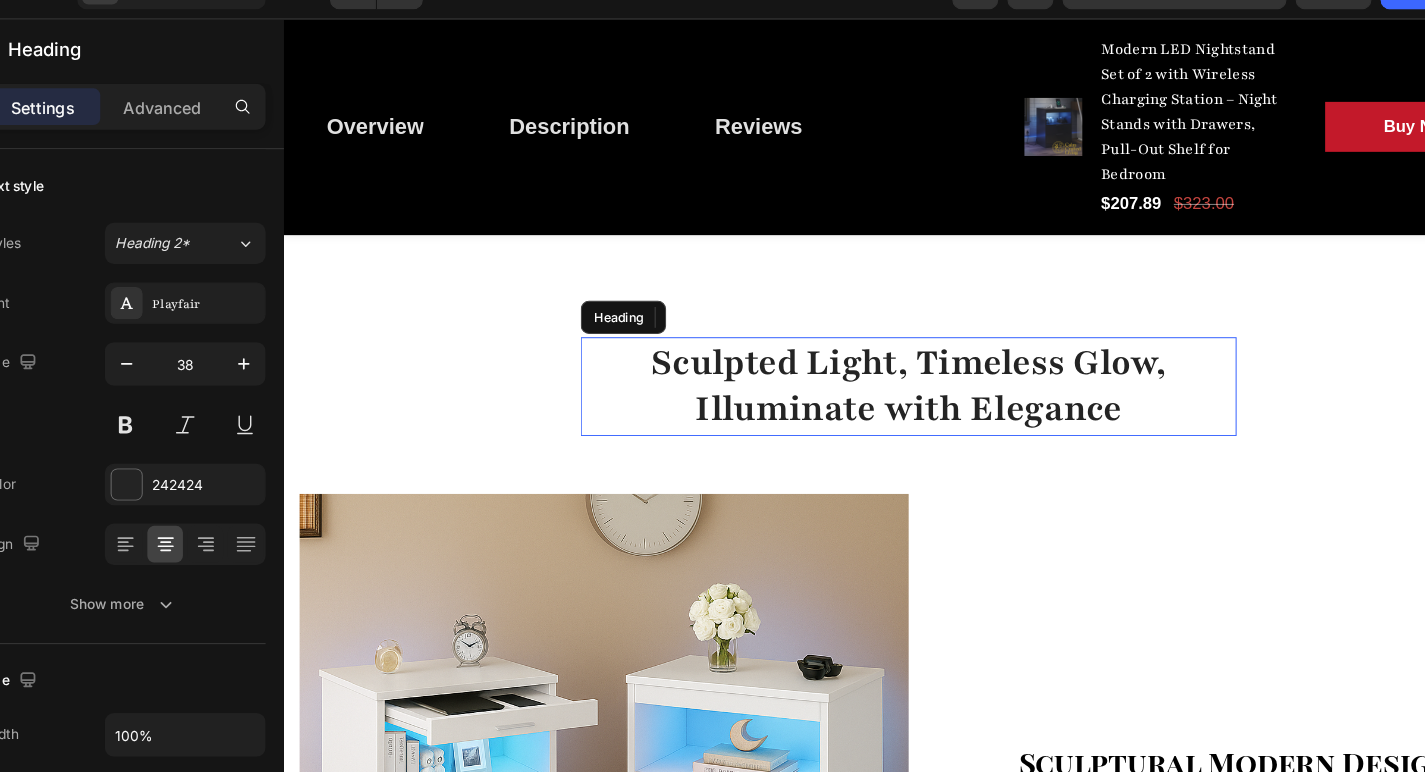 click on "Sculpted Light, Timeless Glow, Illuminate with Elegance" at bounding box center [883, 371] 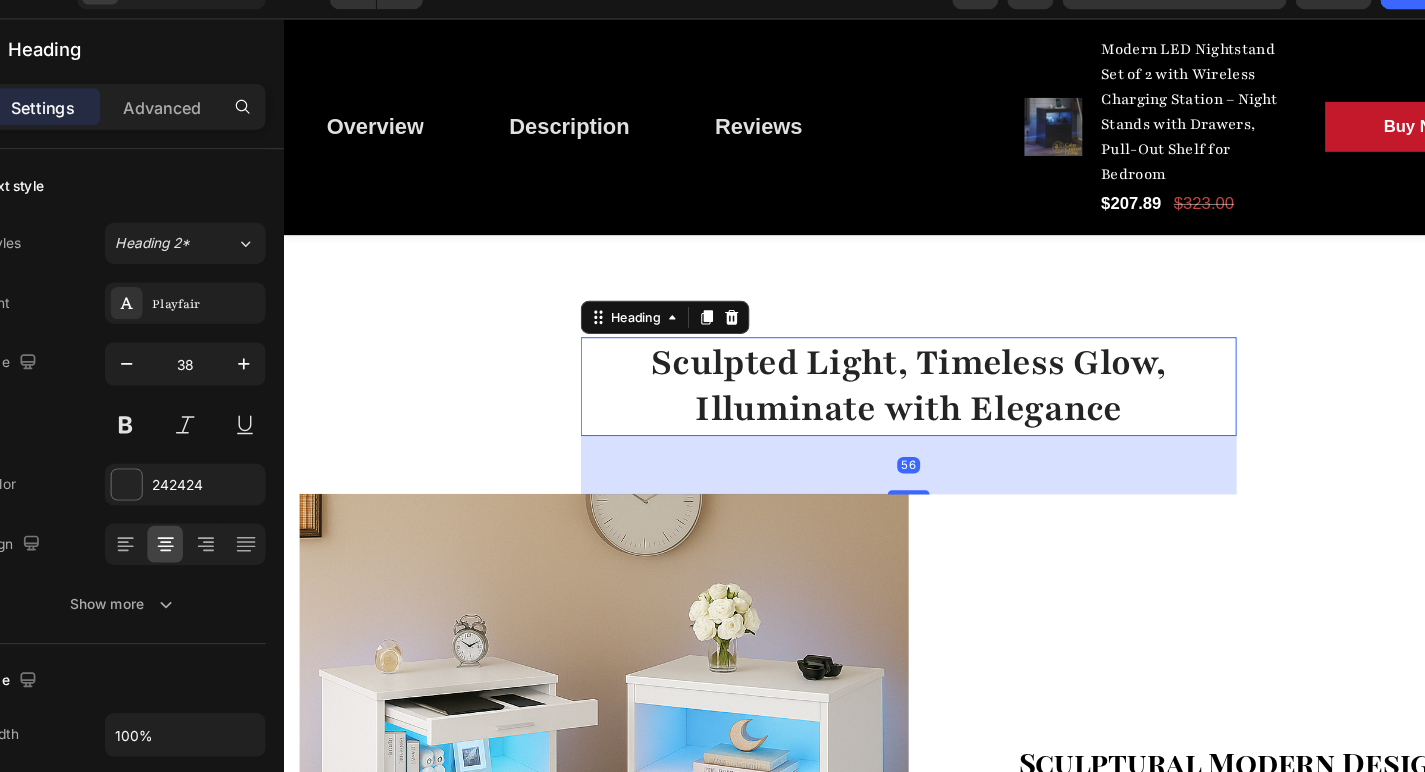 click on "Sculpted Light, Timeless Glow, Illuminate with Elegance" at bounding box center [883, 371] 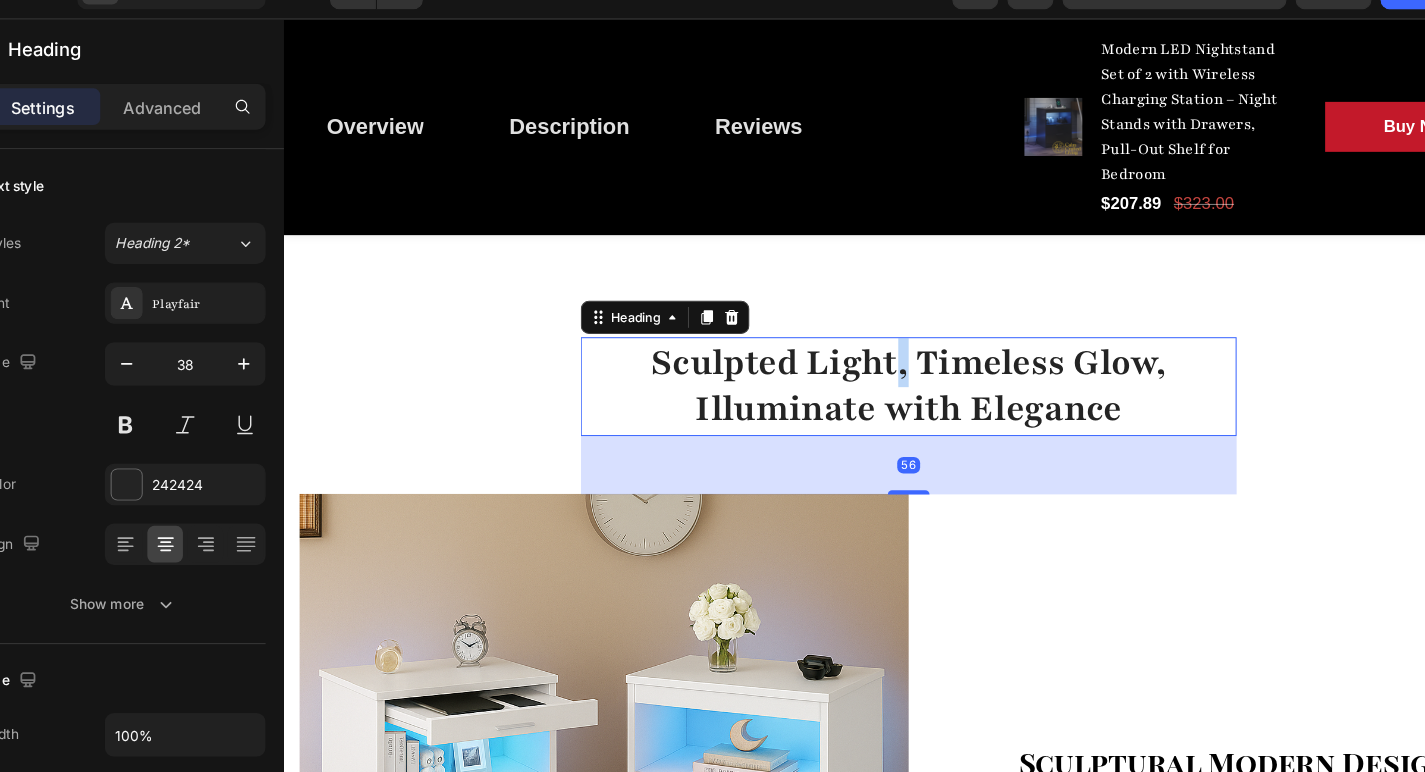 click on "Sculpted Light, Timeless Glow, Illuminate with Elegance" at bounding box center [883, 371] 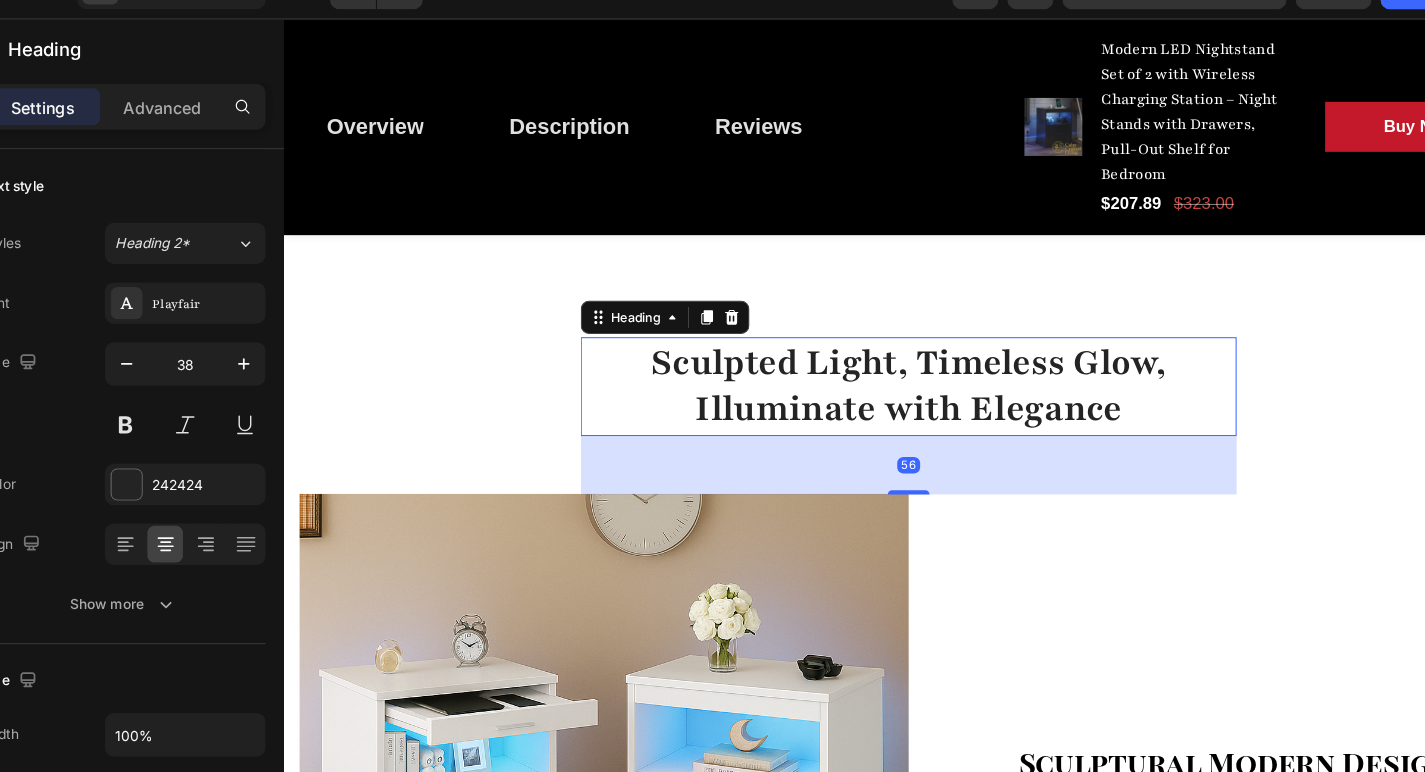 click on "Sculpted Light, Timeless Glow, Illuminate with Elegance" at bounding box center [883, 371] 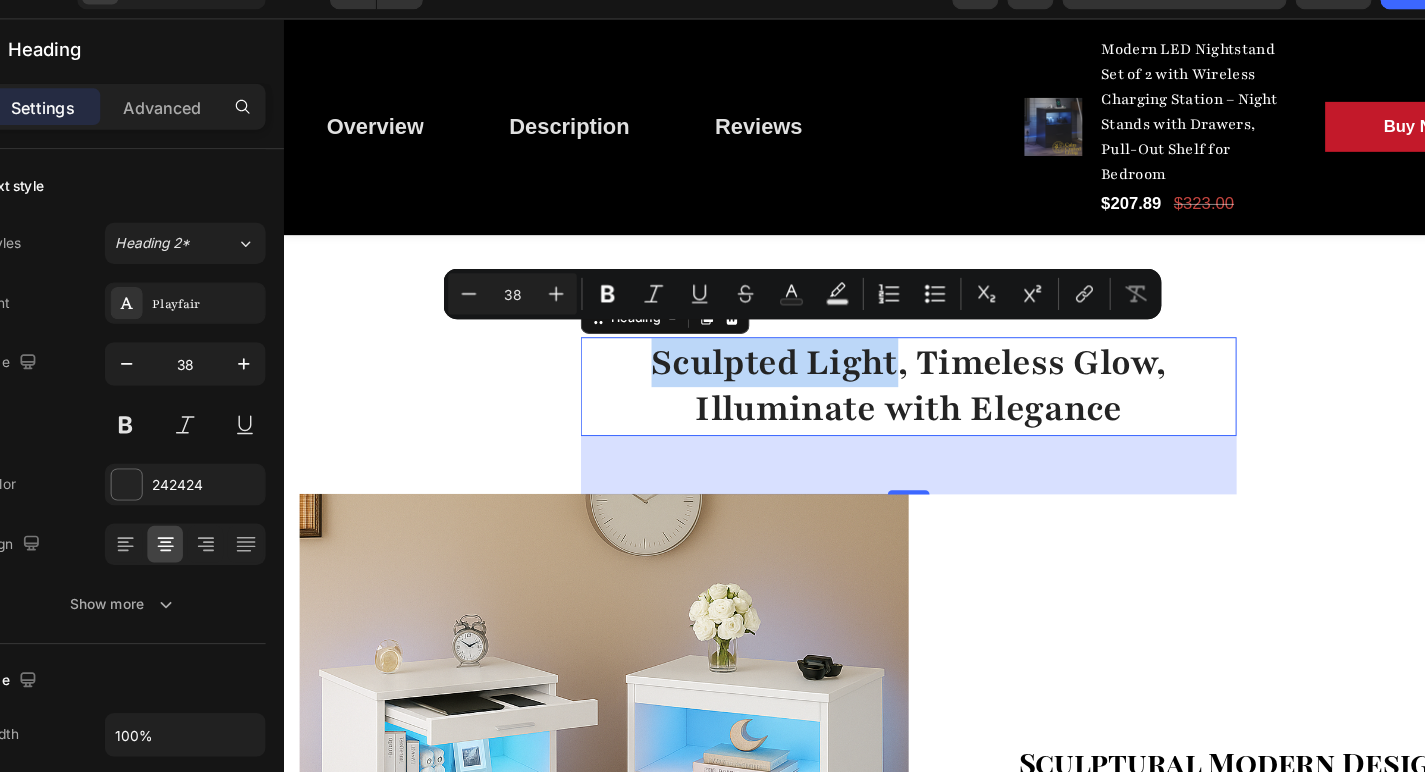 drag, startPoint x: 868, startPoint y: 340, endPoint x: 637, endPoint y: 321, distance: 231.78008 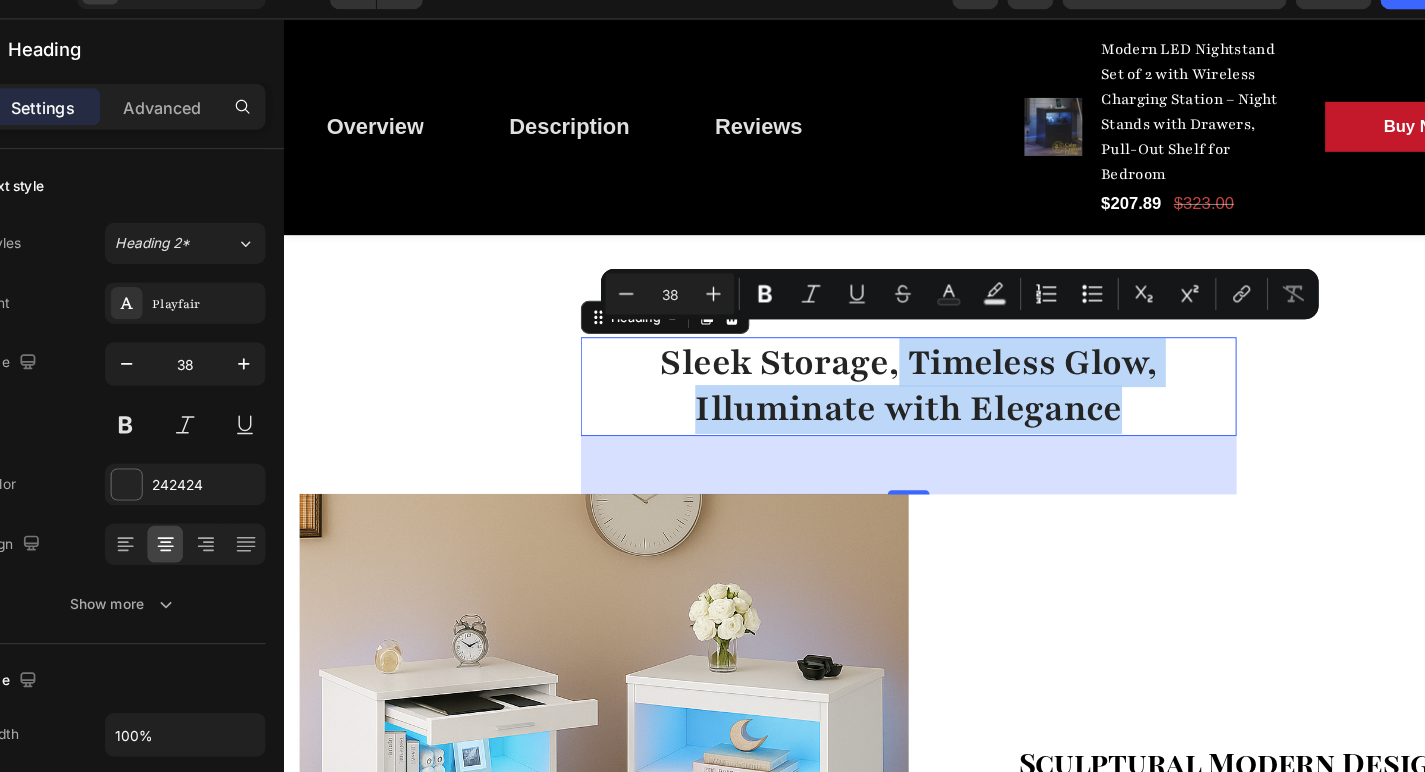 drag, startPoint x: 868, startPoint y: 340, endPoint x: 1083, endPoint y: 398, distance: 222.68588 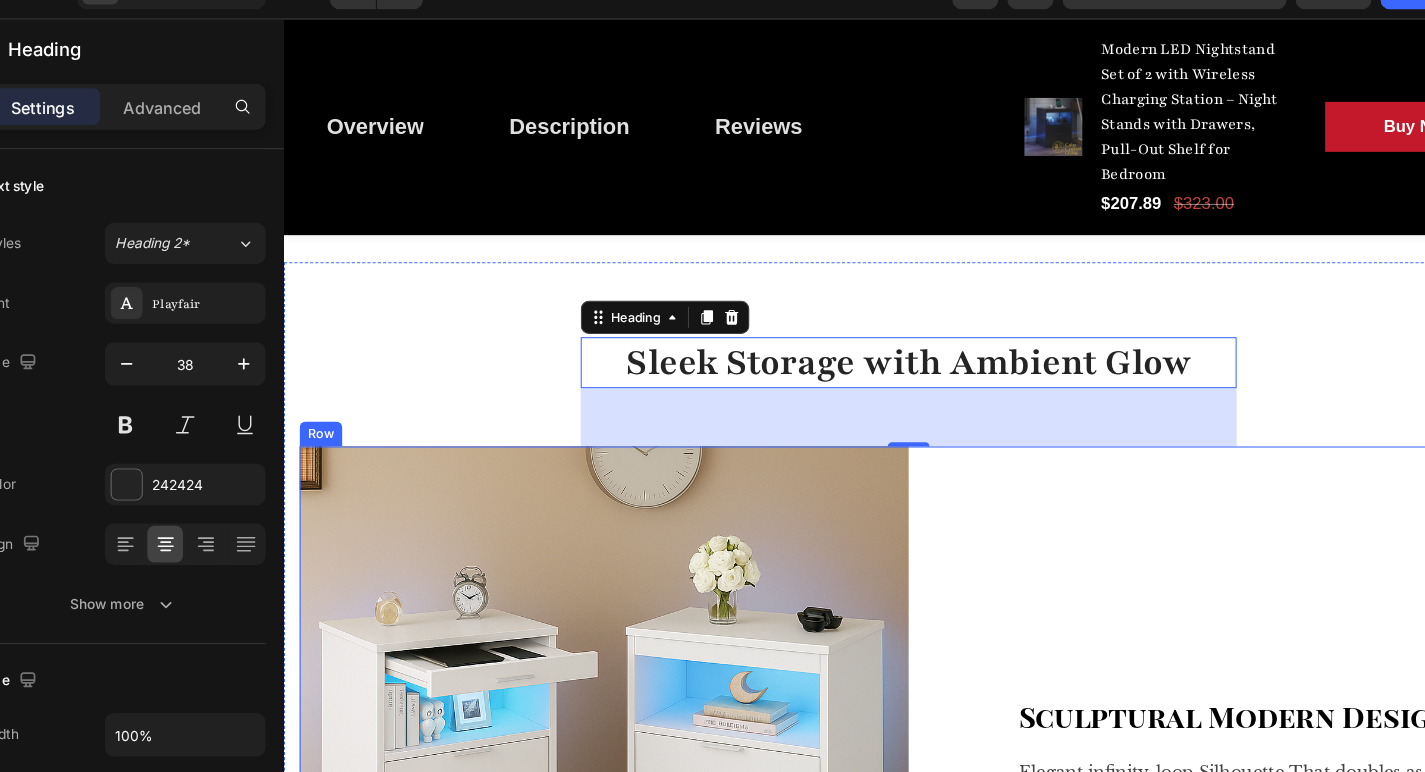 click on "Sculptural Modern Design Text block Elegant infinity-loop Silhouette That doubles as statement art piece. Text block Row" at bounding box center [1175, 721] 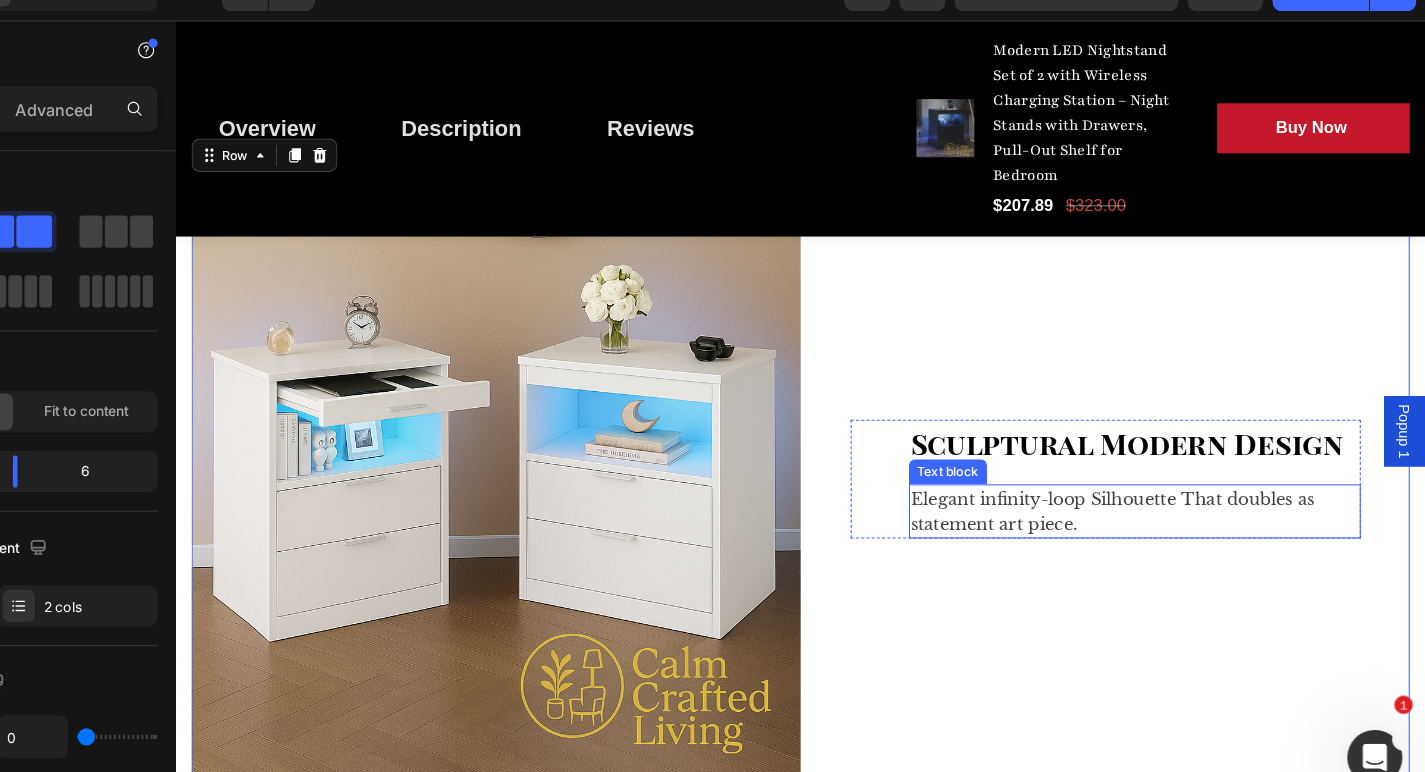 scroll, scrollTop: 2532, scrollLeft: 0, axis: vertical 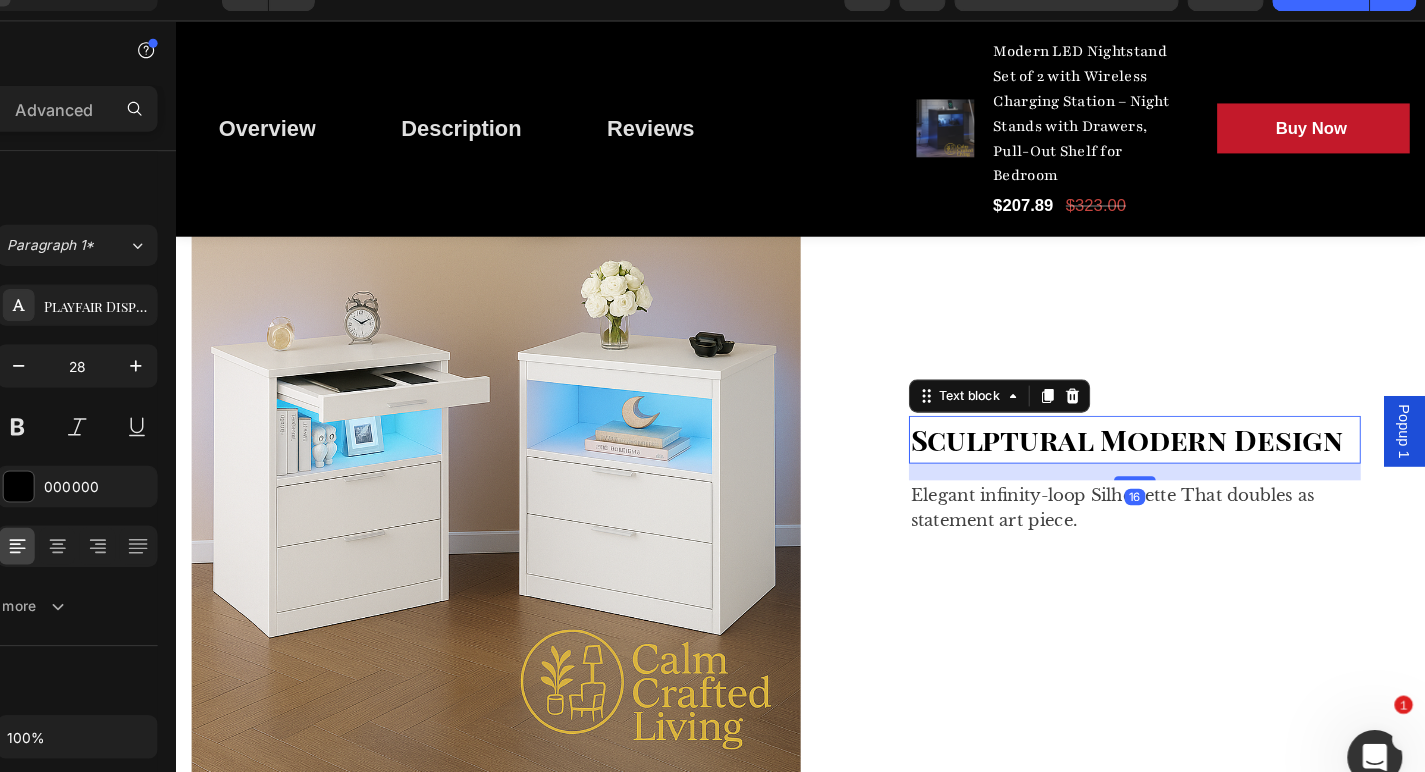 click on "Sculptural Modern Design" at bounding box center [1097, 423] 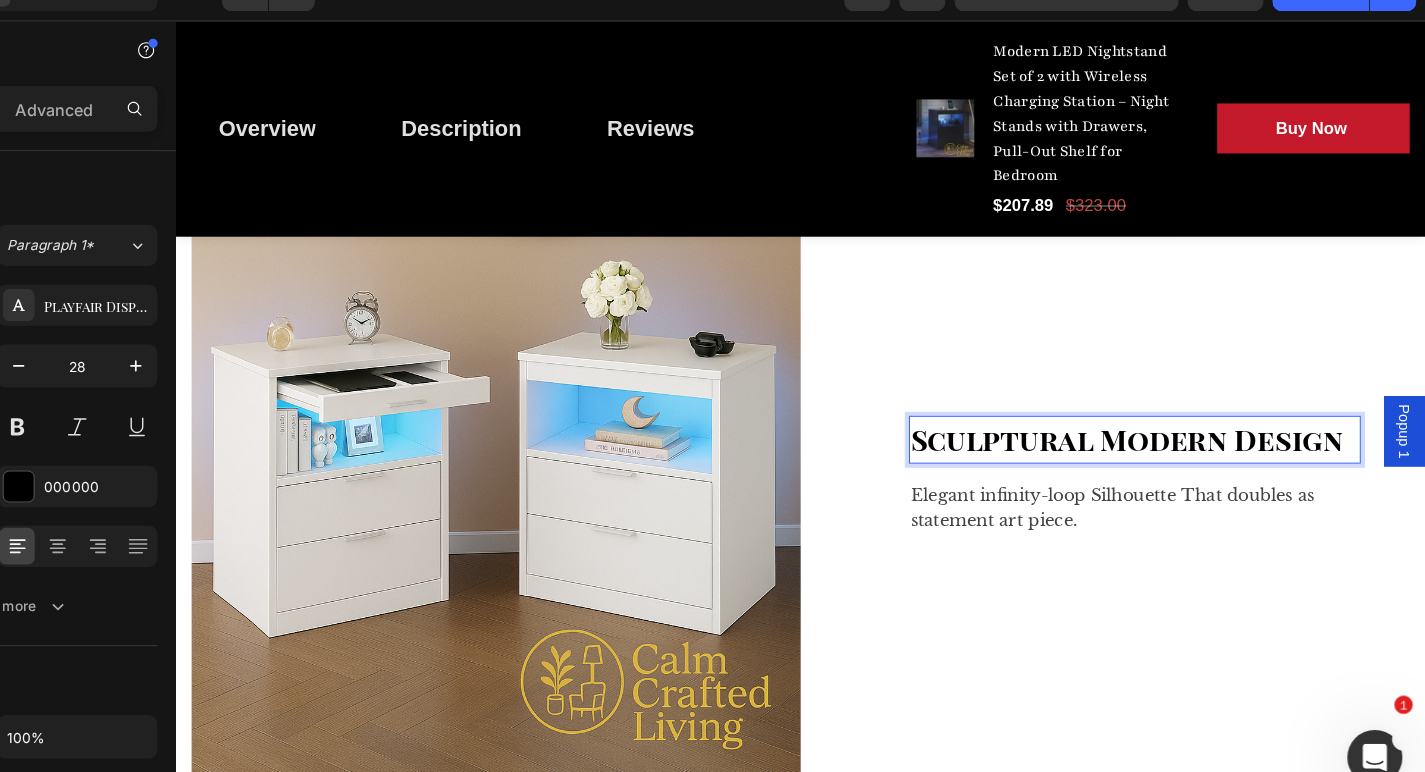 click on "Sculptural Modern Design" at bounding box center (1097, 423) 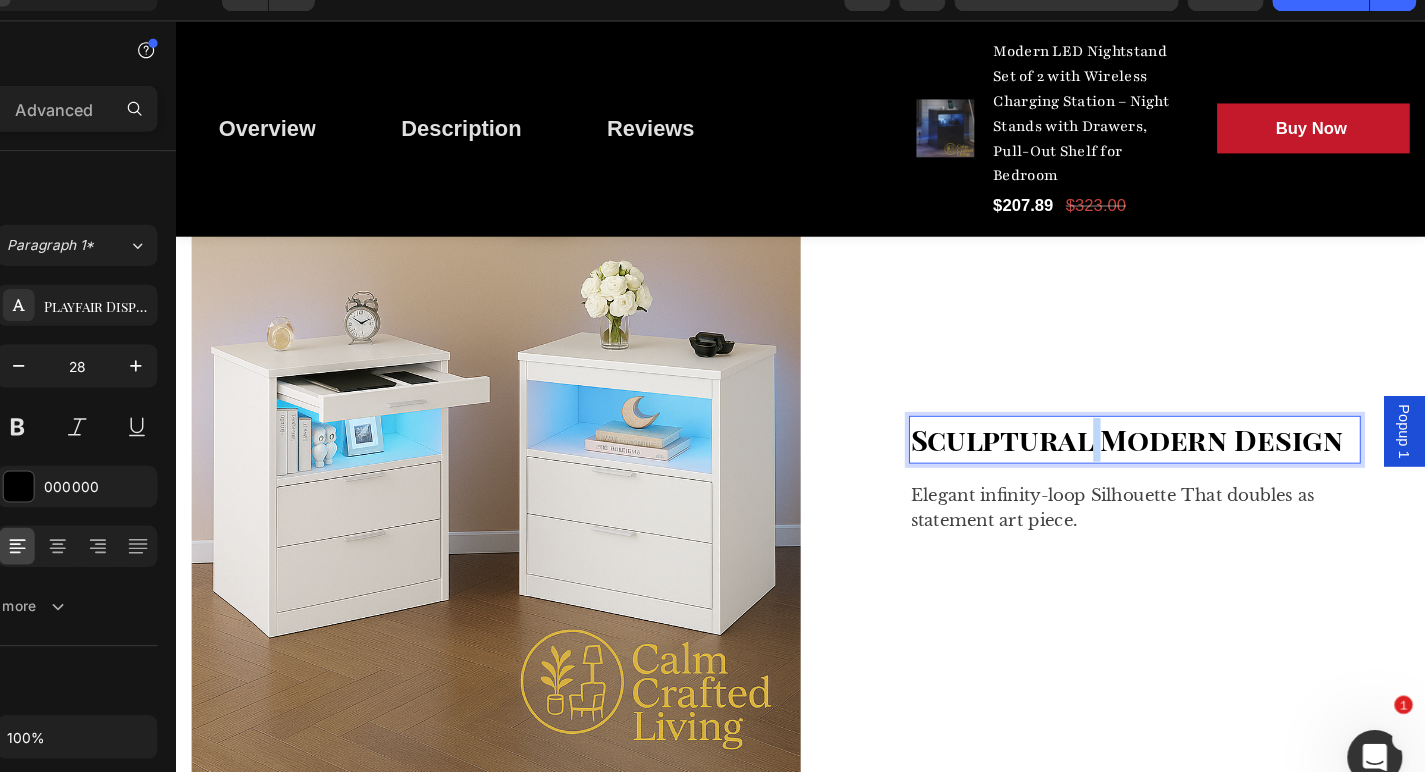 click on "Sculptural Modern Design" at bounding box center [1097, 423] 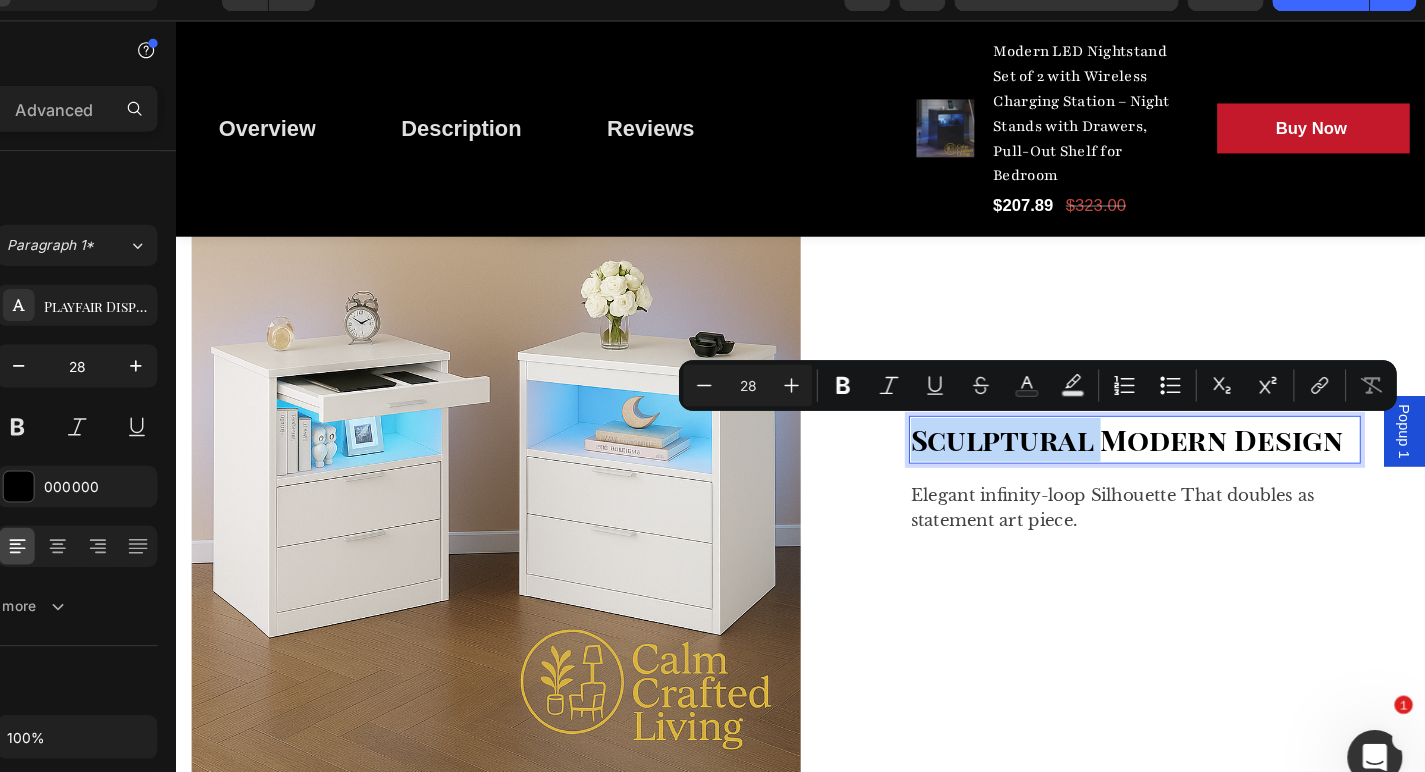 drag, startPoint x: 1052, startPoint y: 424, endPoint x: 948, endPoint y: 416, distance: 104.307236 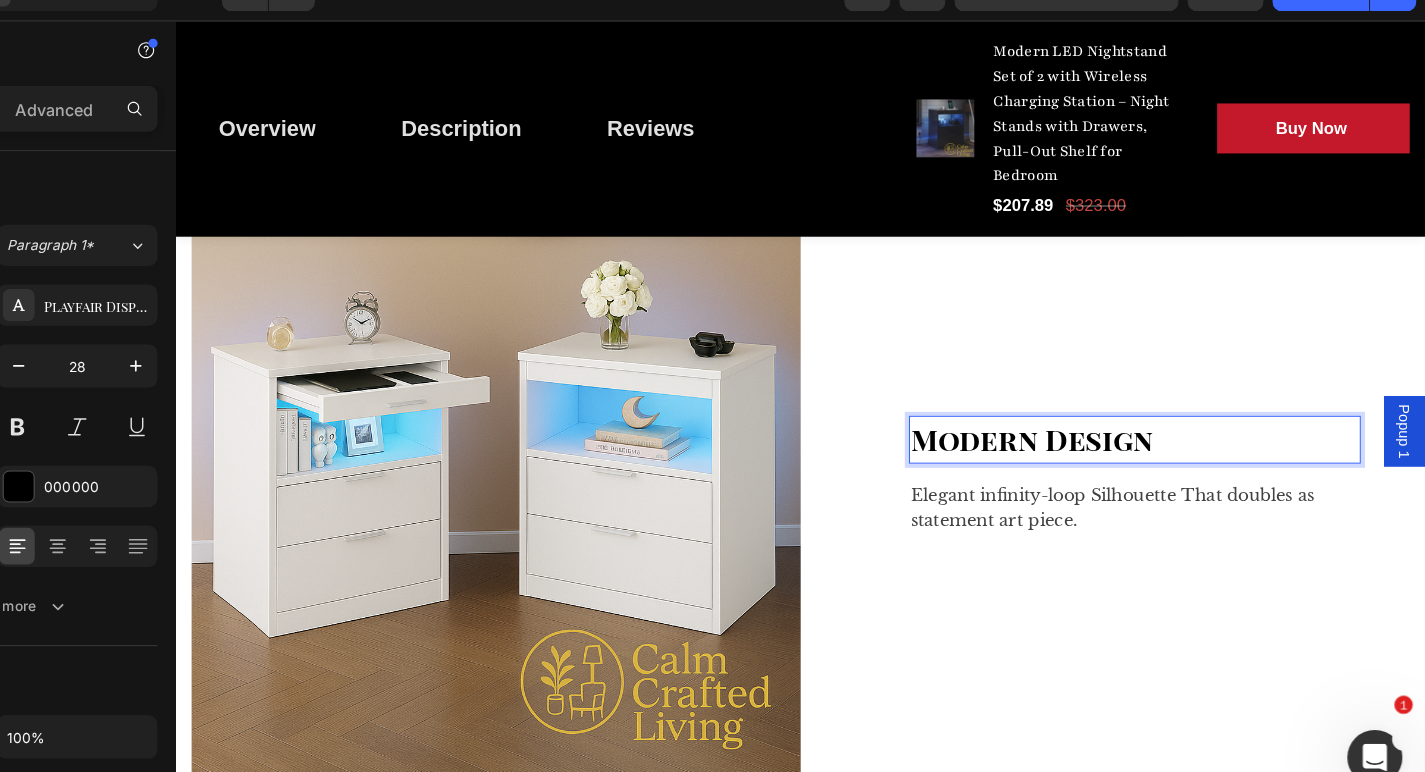 click on "Modern Design" at bounding box center [1097, 423] 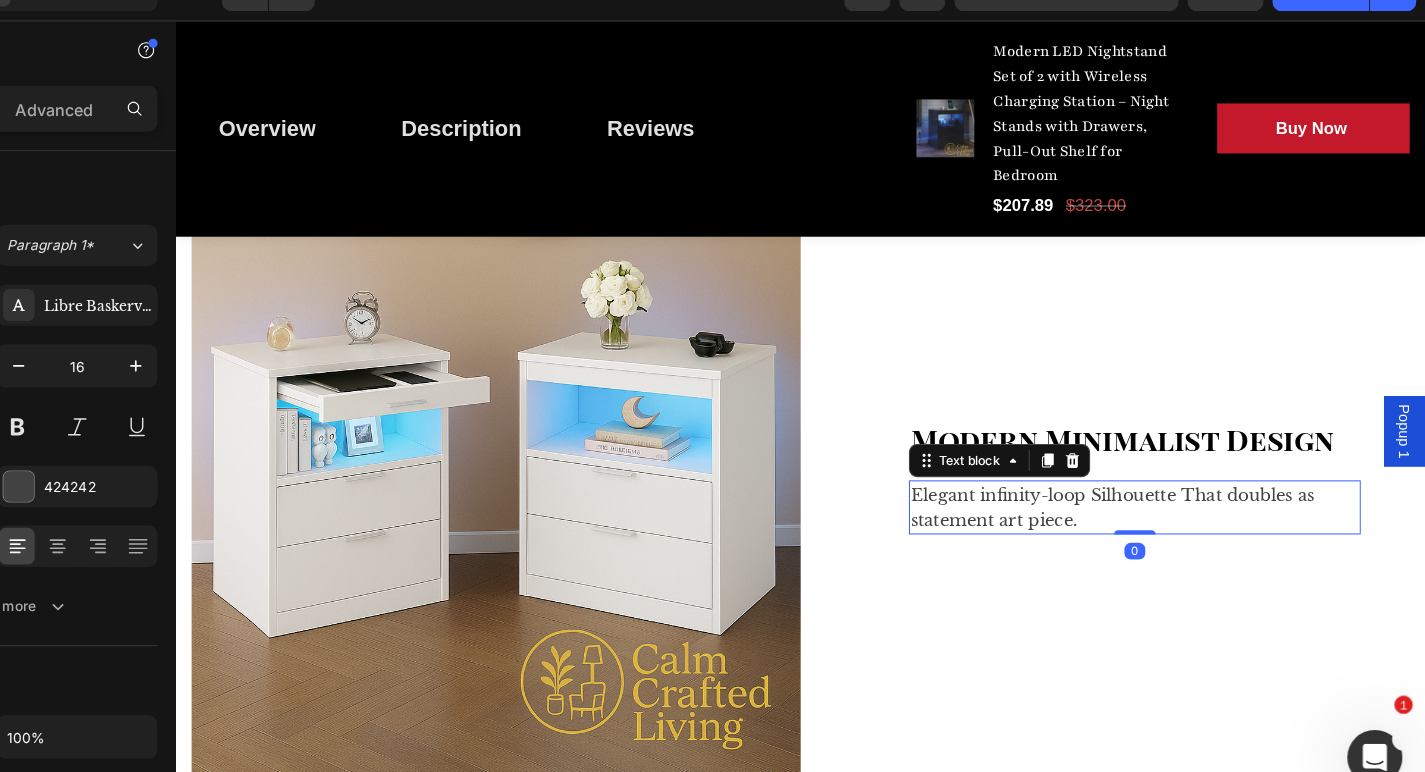 click on "Elegant infinity-loop Silhouette That doubles as statement art piece." at bounding box center (1097, 488) 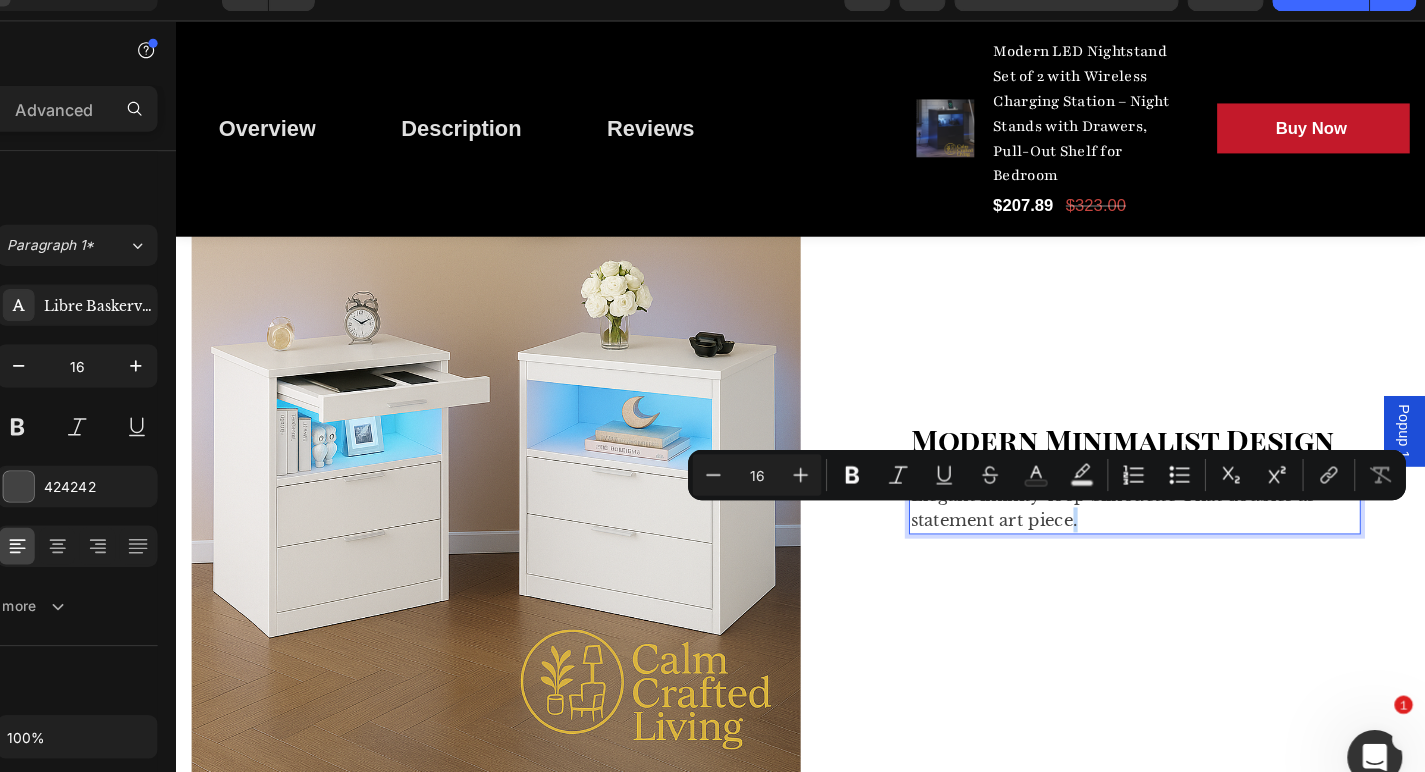 click on "Elegant infinity-loop Silhouette That doubles as statement art piece." at bounding box center (1097, 488) 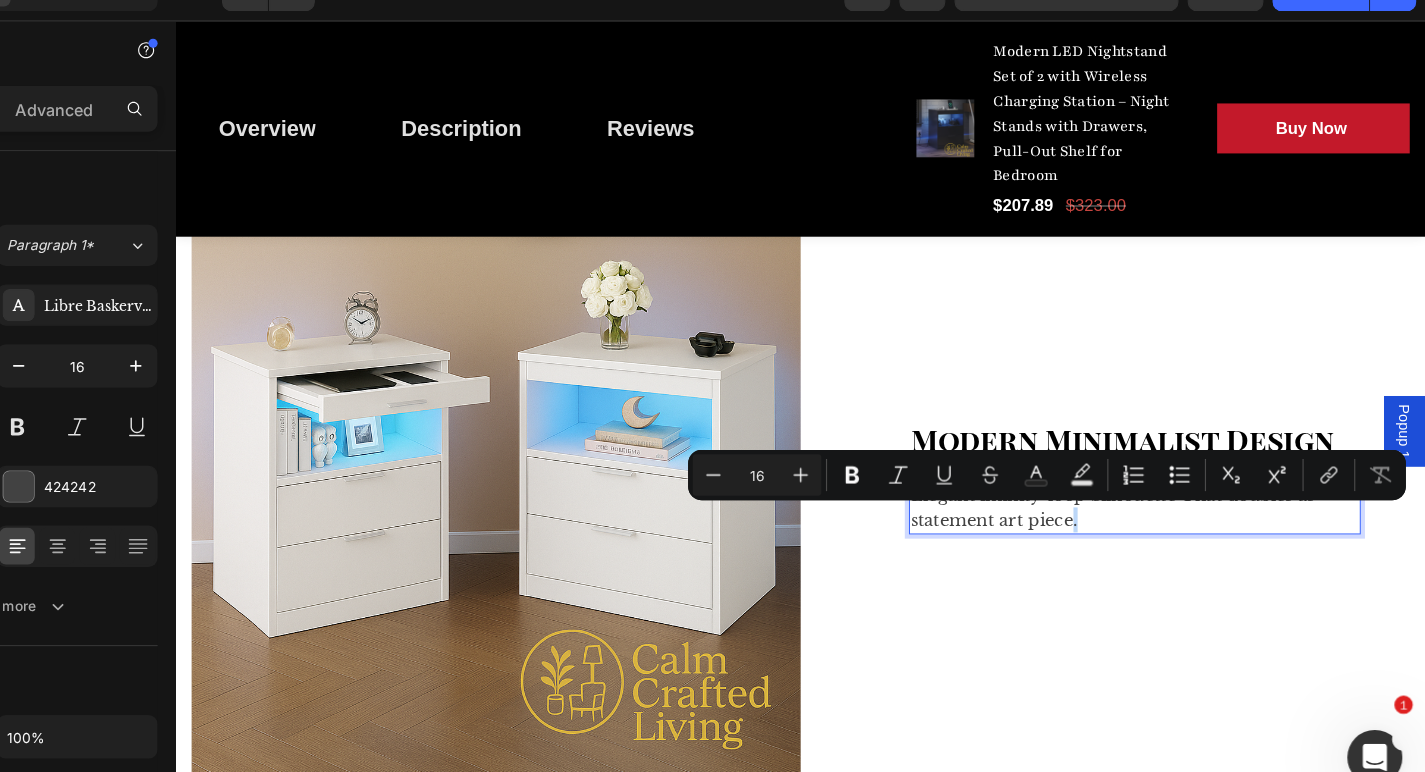click on "Elegant infinity-loop Silhouette That doubles as statement art piece." at bounding box center (1097, 488) 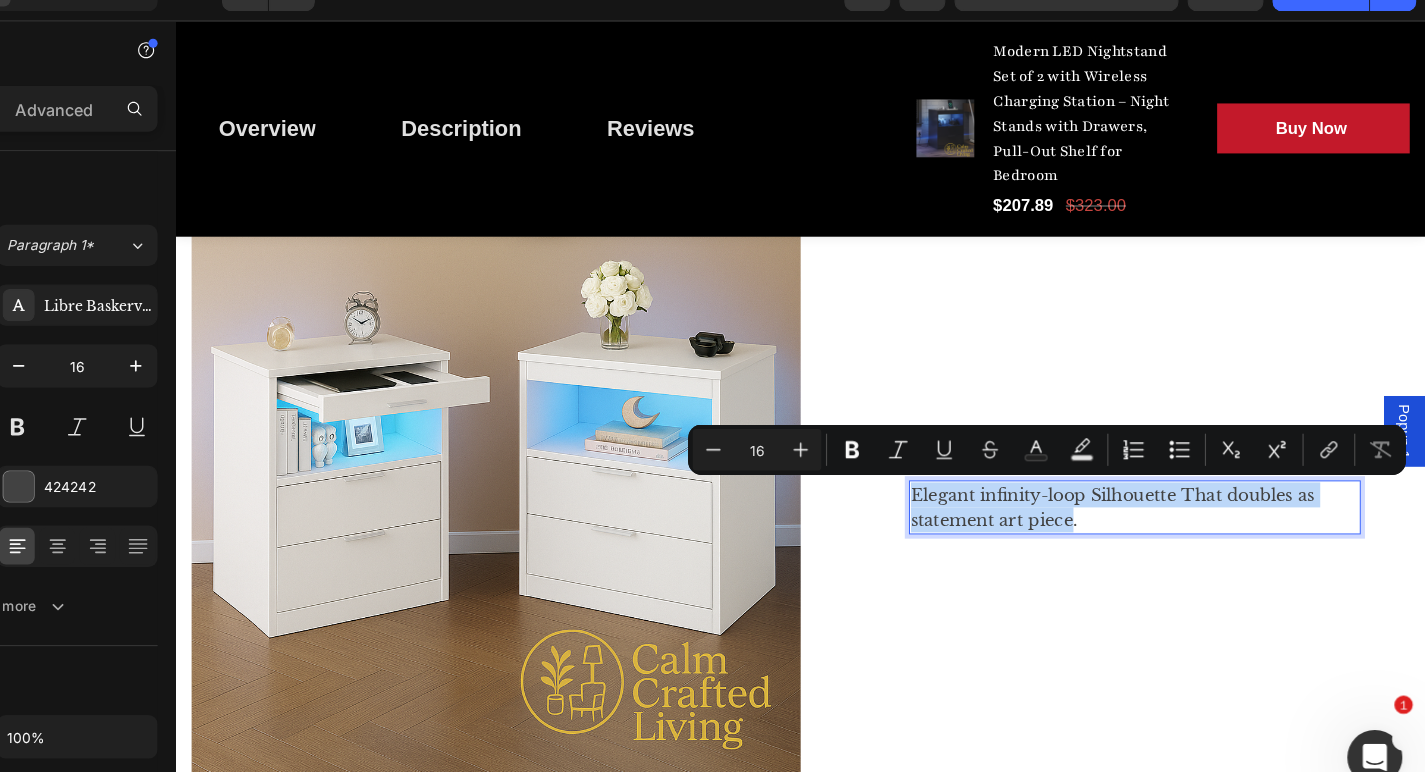 drag, startPoint x: 1037, startPoint y: 504, endPoint x: 882, endPoint y: 472, distance: 158.26875 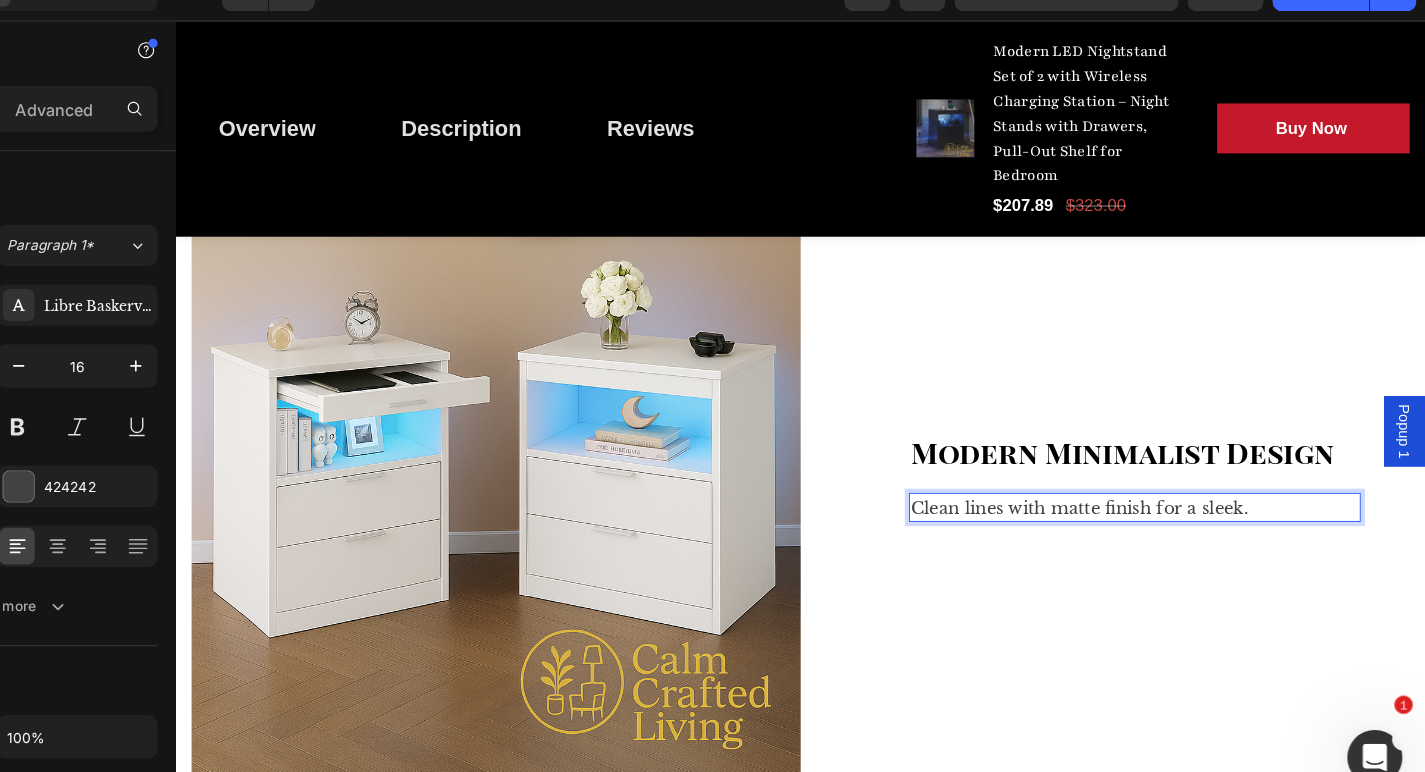 click on "Clean lines with matte finish for a sleek." at bounding box center (1097, 488) 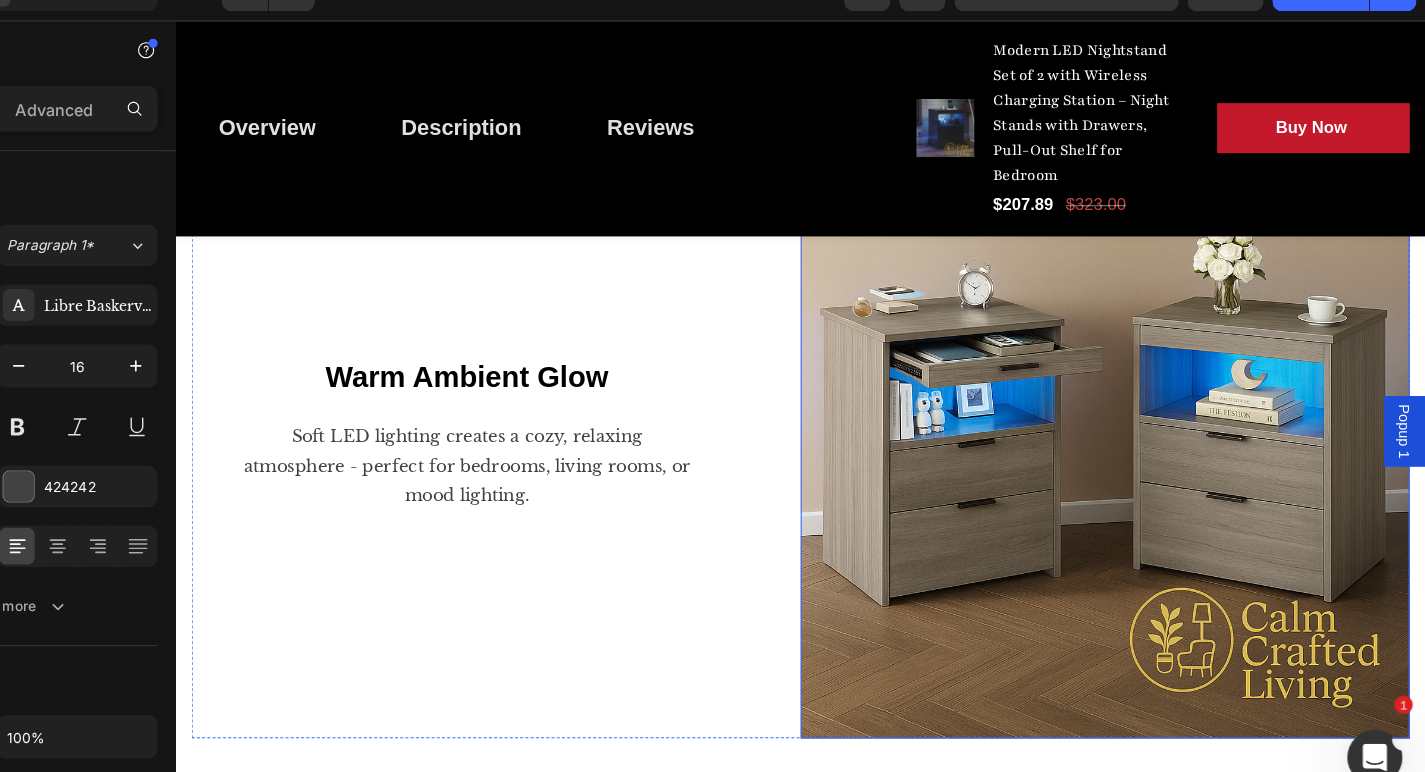 scroll, scrollTop: 3147, scrollLeft: 0, axis: vertical 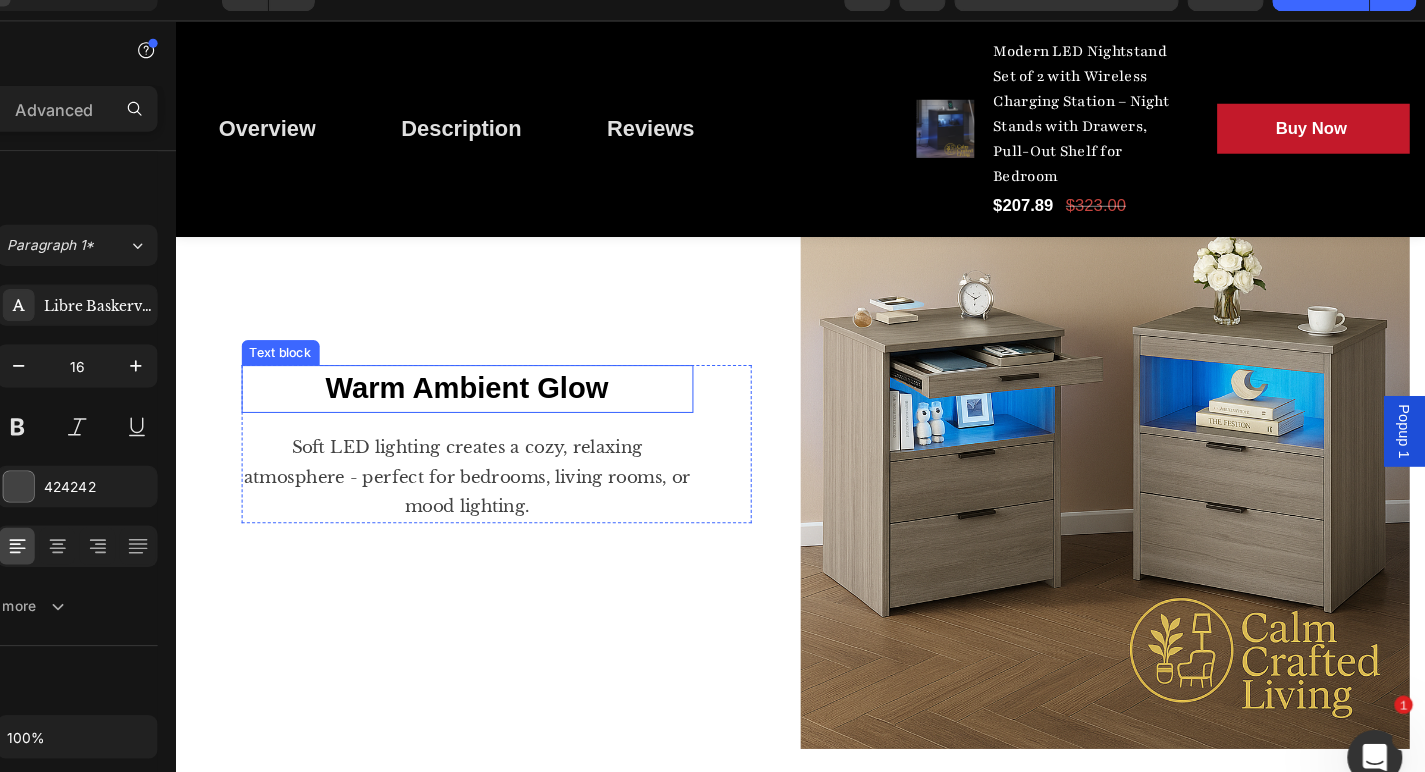 click on "Warm Ambient Glow" at bounding box center [456, 374] 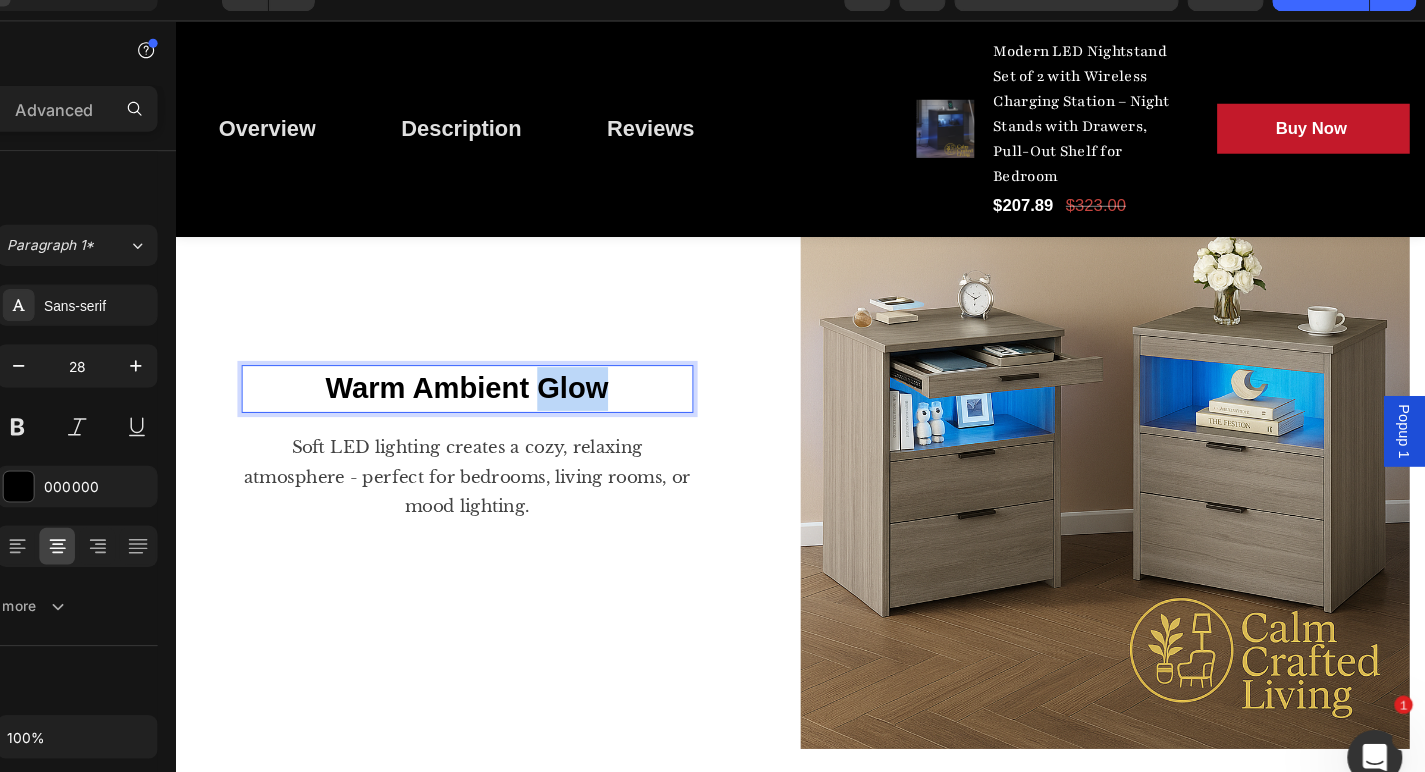 click on "Warm Ambient Glow" at bounding box center (456, 374) 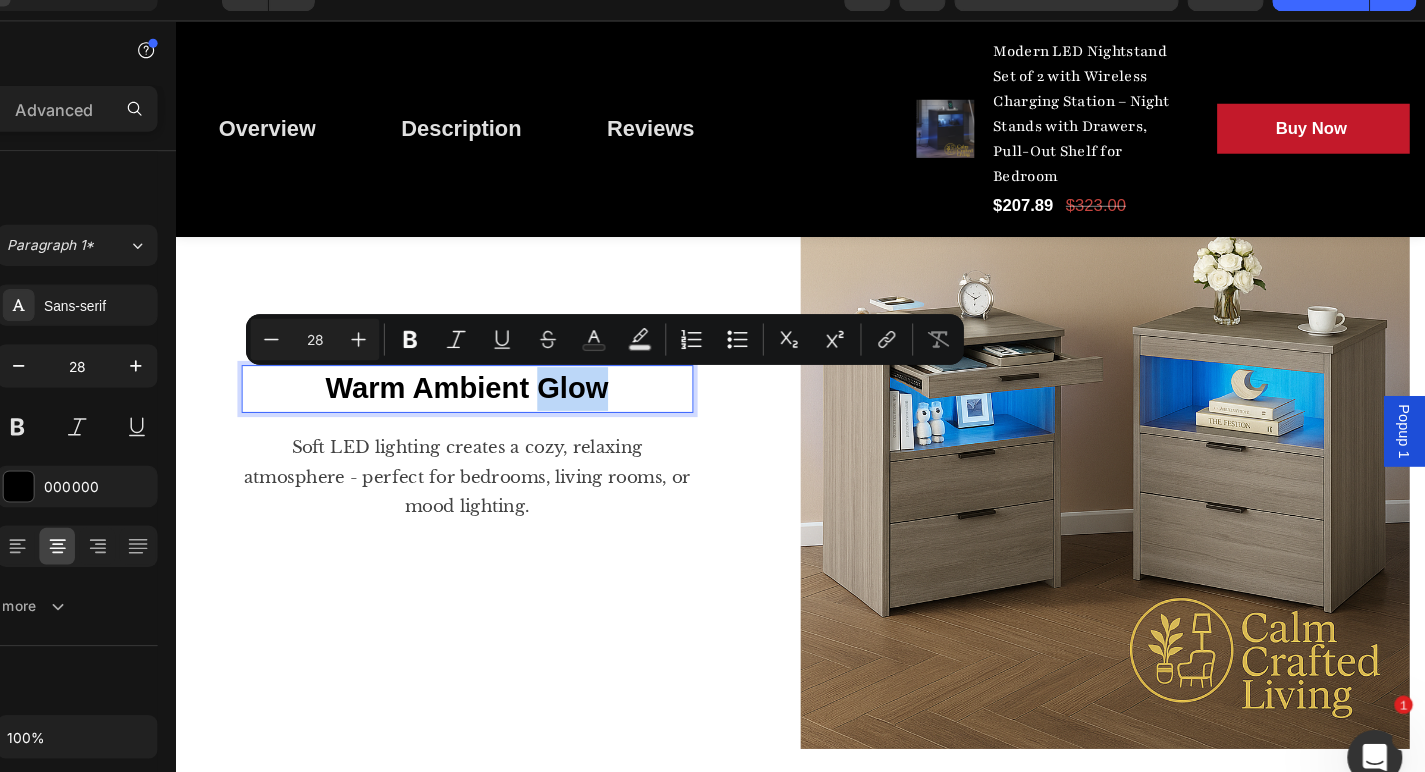 click on "Warm Ambient Glow" at bounding box center [456, 374] 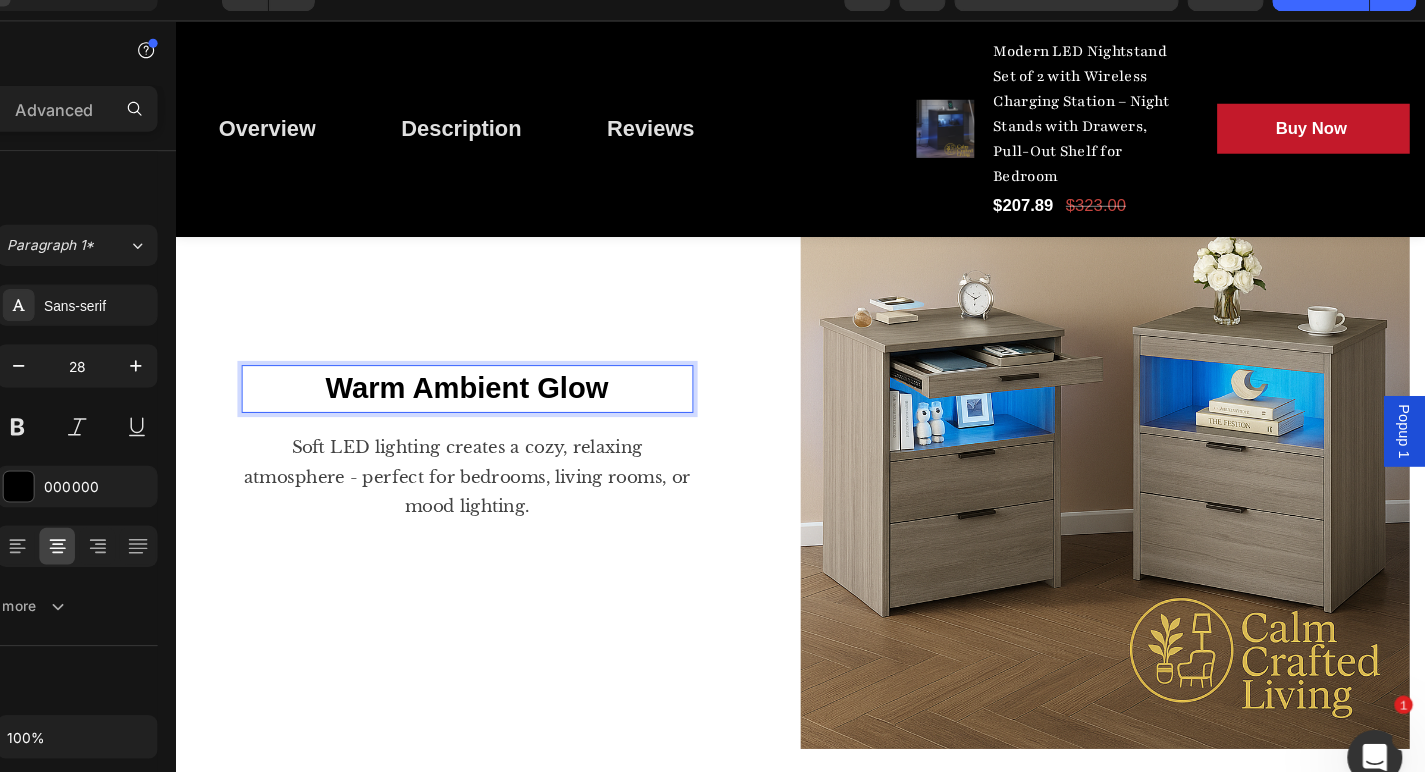 click on "Warm Ambient Glow" at bounding box center [456, 374] 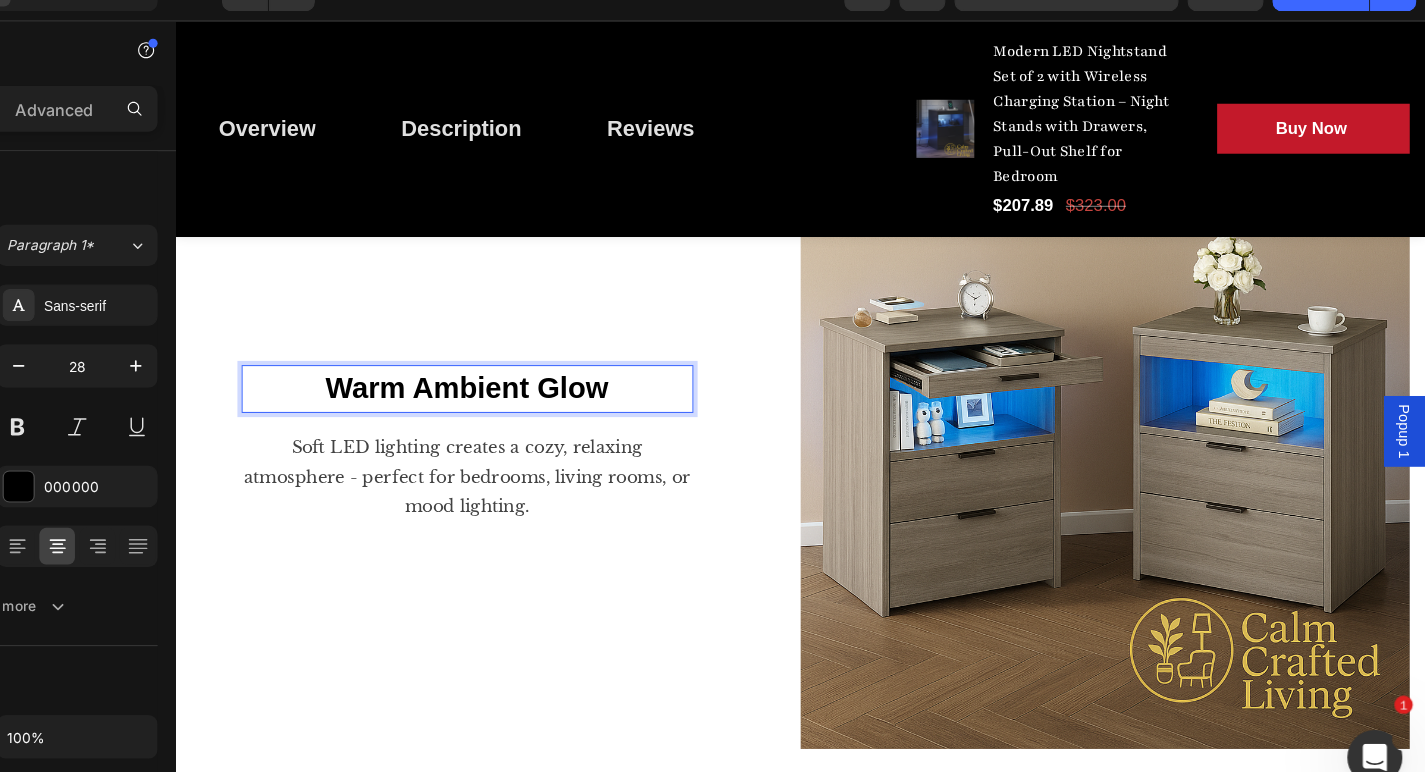 click on "Warm Ambient Glow" at bounding box center (456, 374) 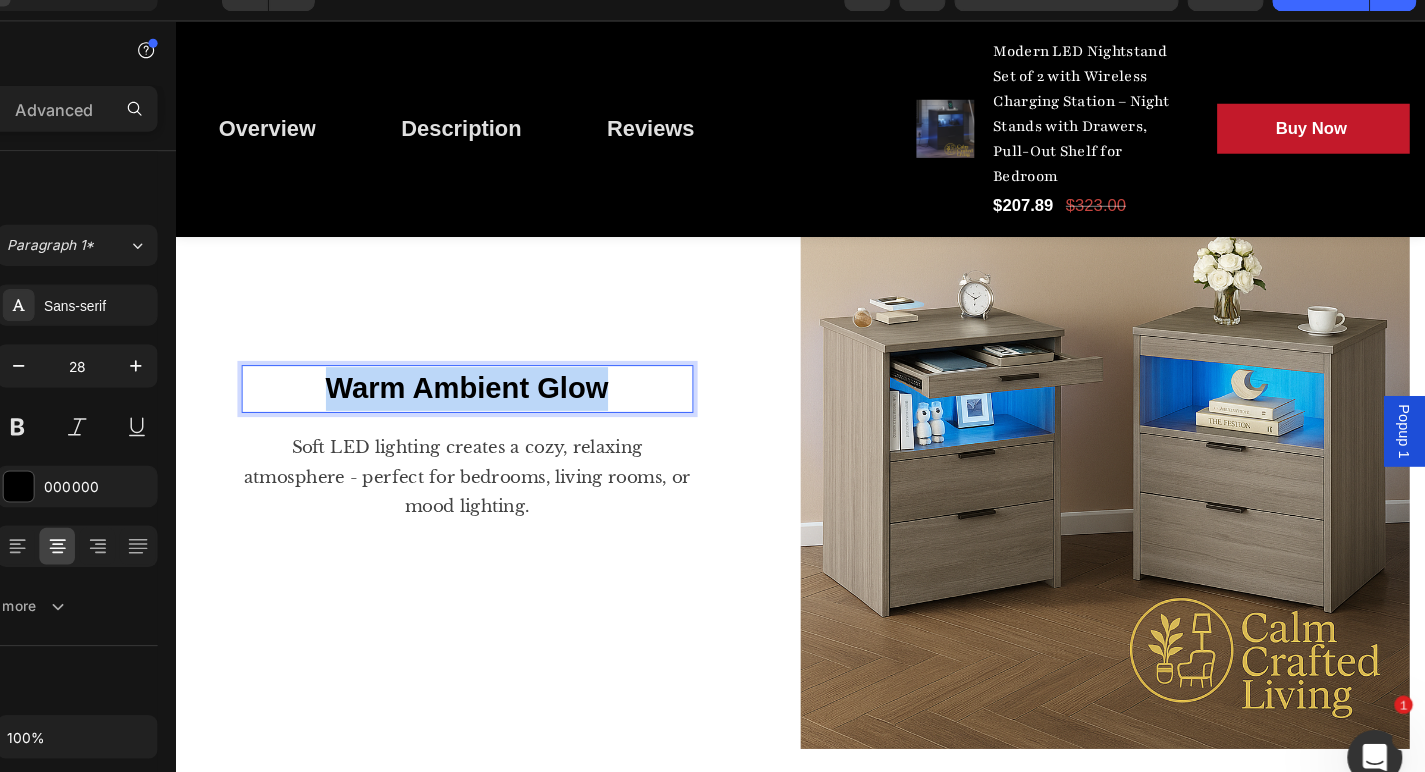 drag, startPoint x: 590, startPoint y: 371, endPoint x: 327, endPoint y: 366, distance: 263.04752 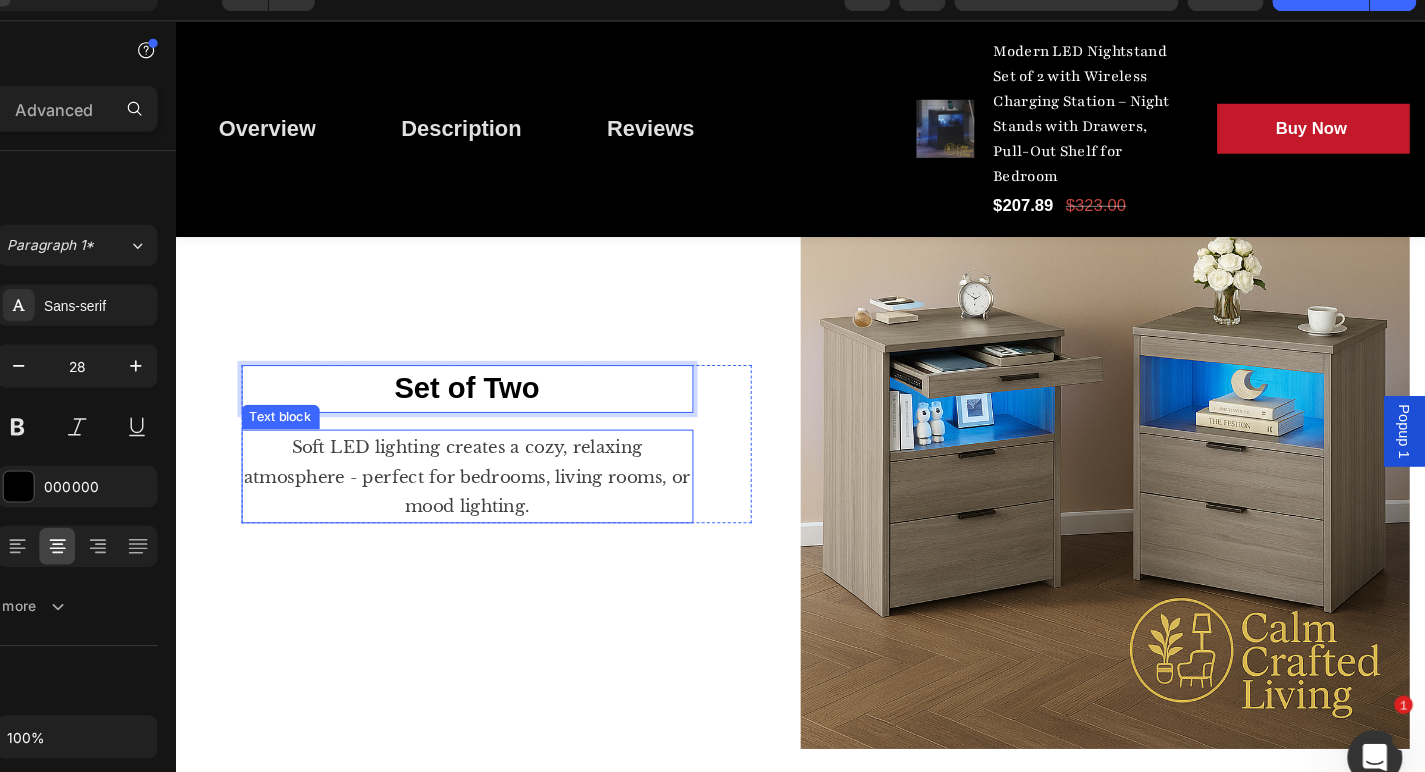 click on "Soft LED lighting creates a cozy, relaxing atmosphere - perfect for bedrooms, living rooms, or mood lighting." at bounding box center [456, 458] 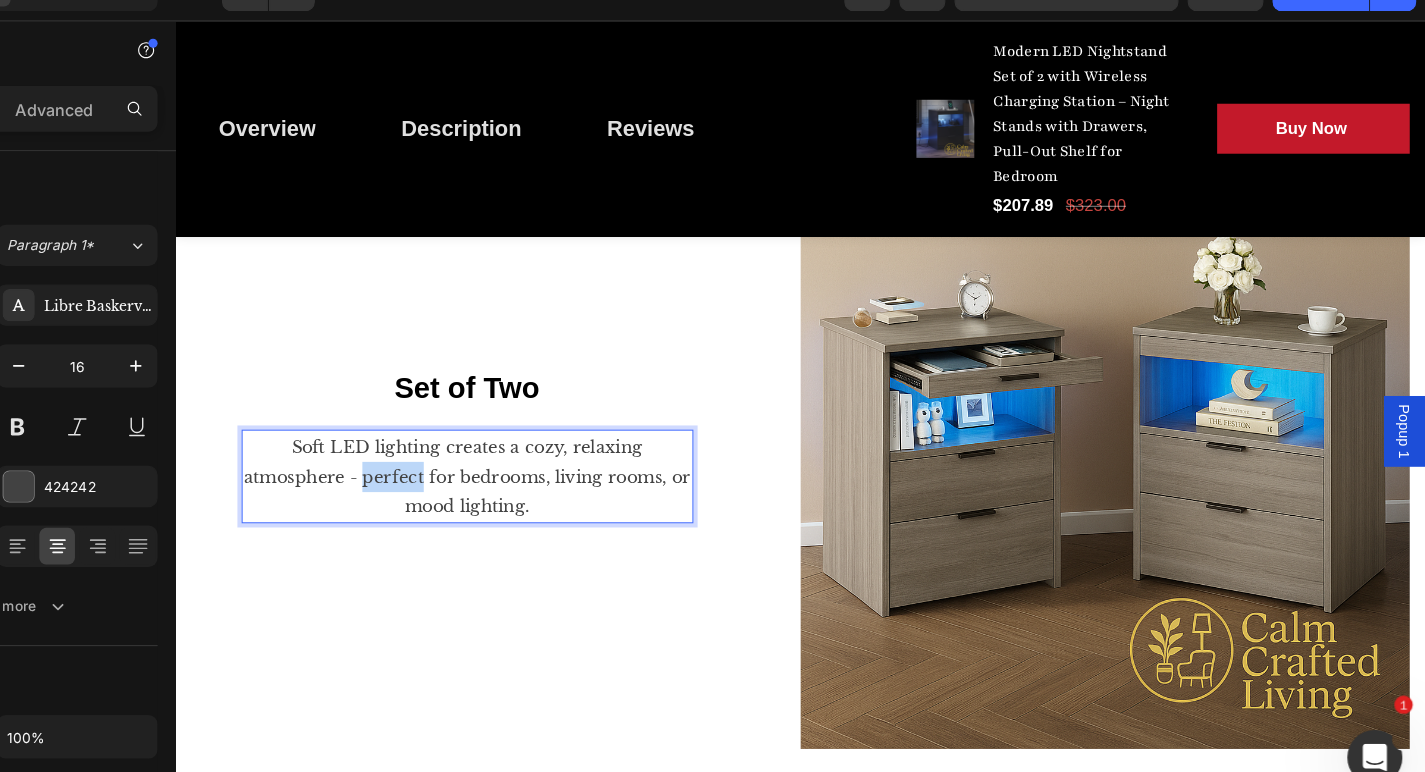 click on "Soft LED lighting creates a cozy, relaxing atmosphere - perfect for bedrooms, living rooms, or mood lighting." at bounding box center [456, 458] 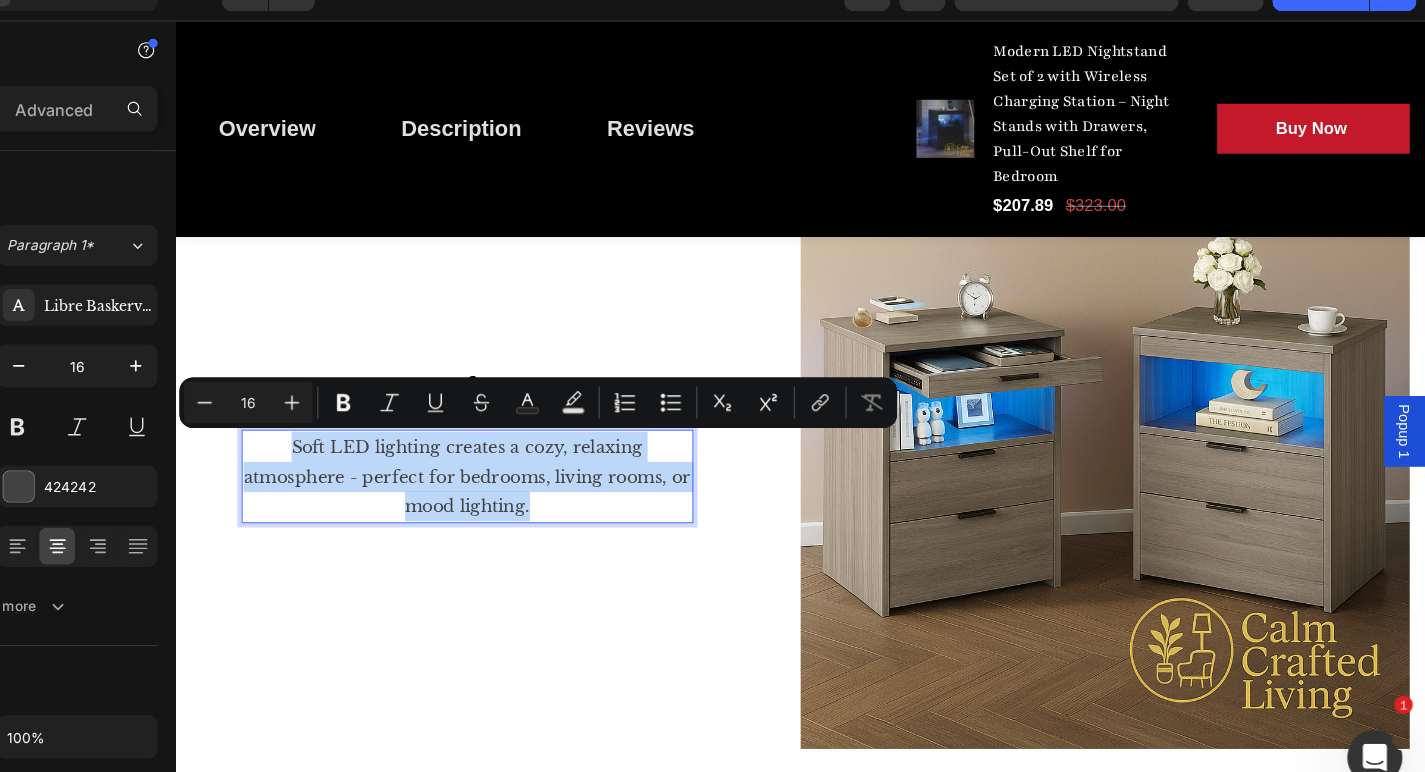 drag, startPoint x: 528, startPoint y: 480, endPoint x: 285, endPoint y: 427, distance: 248.71269 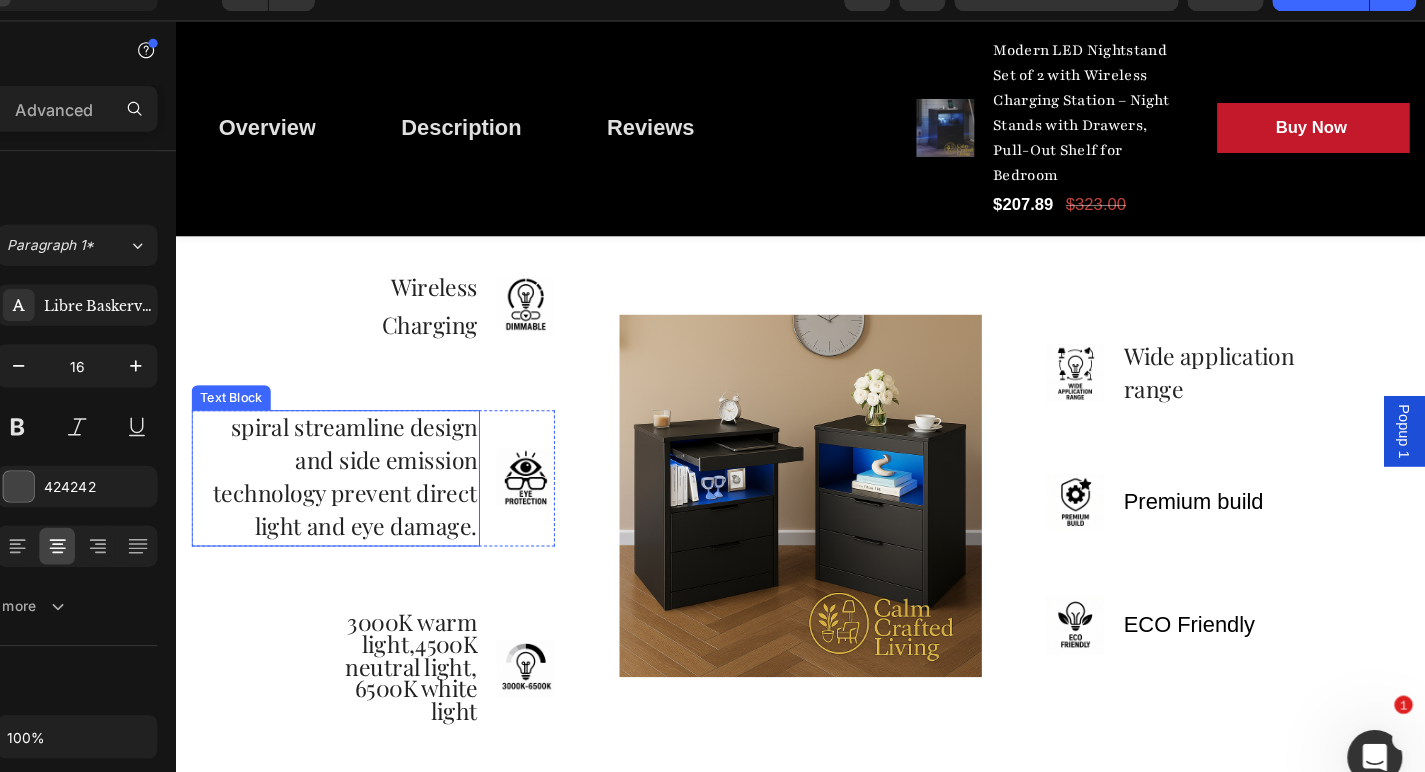 scroll, scrollTop: 3909, scrollLeft: 0, axis: vertical 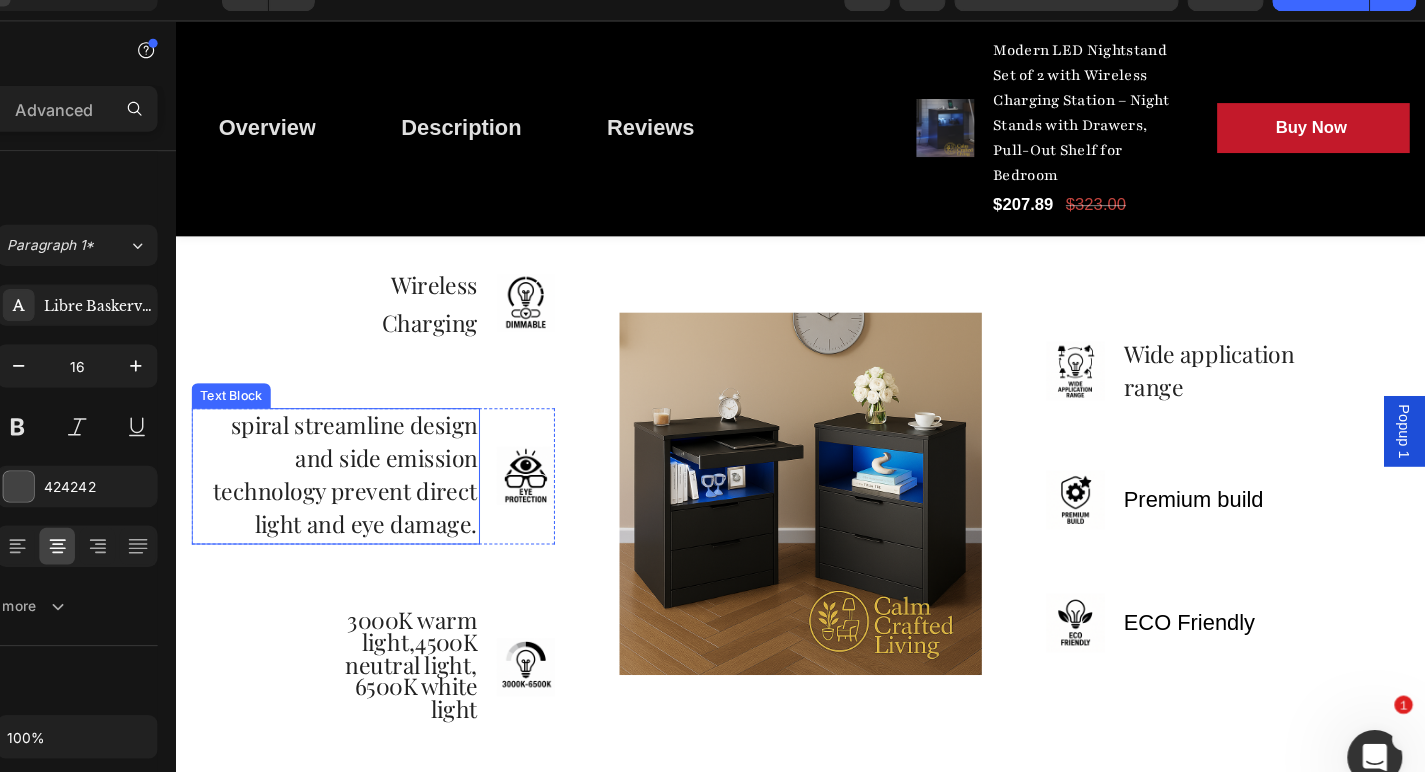 click on "spiral streamline design and side emission technology prevent direct light and eye damage." at bounding box center [339, 456] 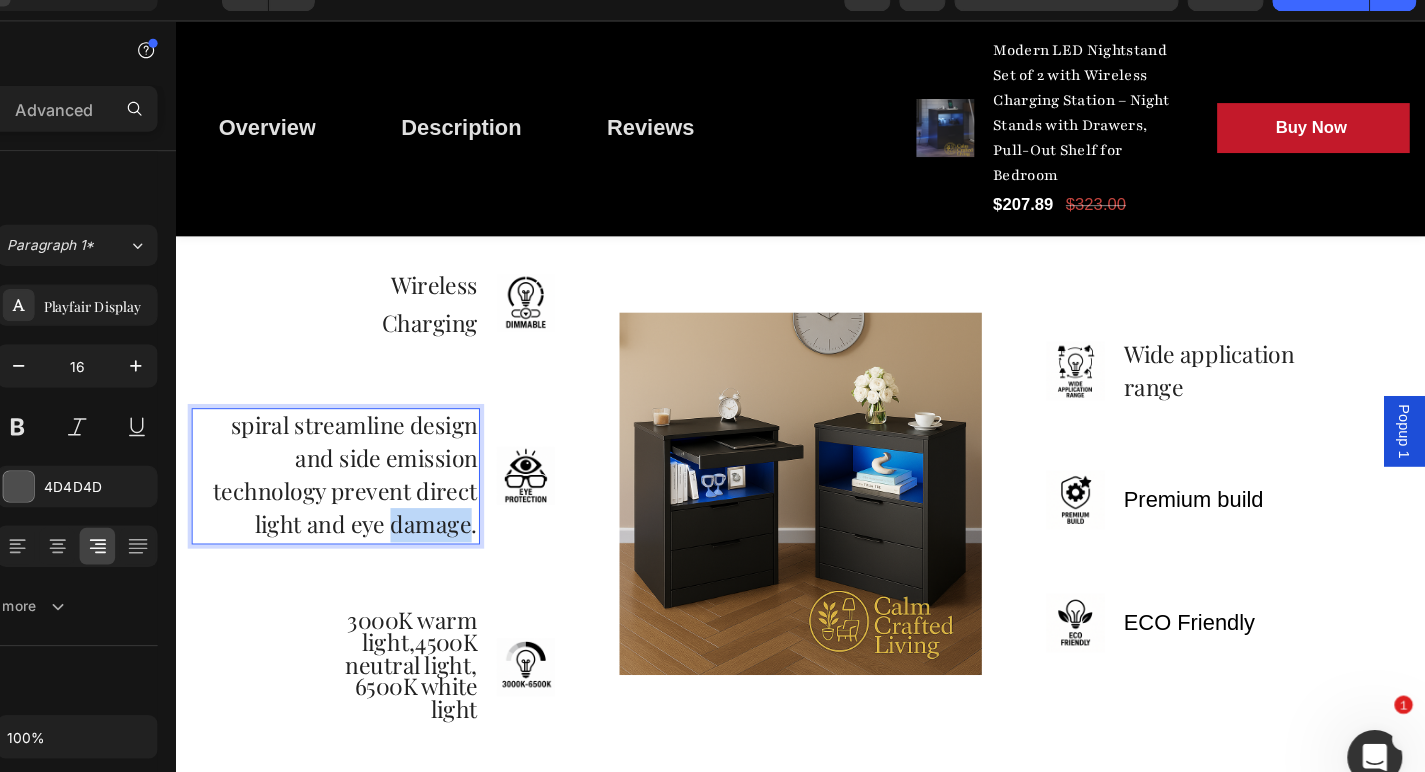 click on "spiral streamline design and side emission technology prevent direct light and eye damage." at bounding box center [339, 456] 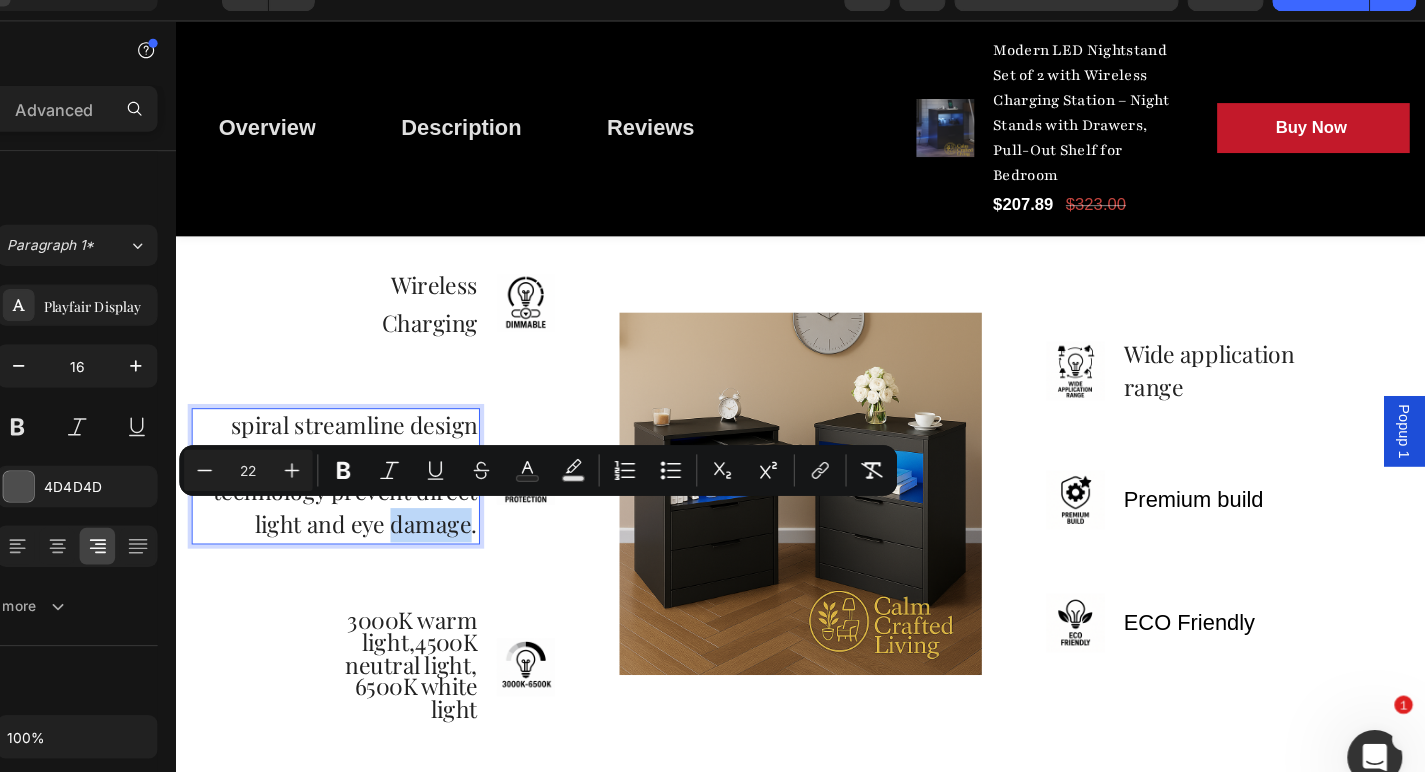 click on "spiral streamline design and side emission technology prevent direct light and eye damage." at bounding box center [339, 456] 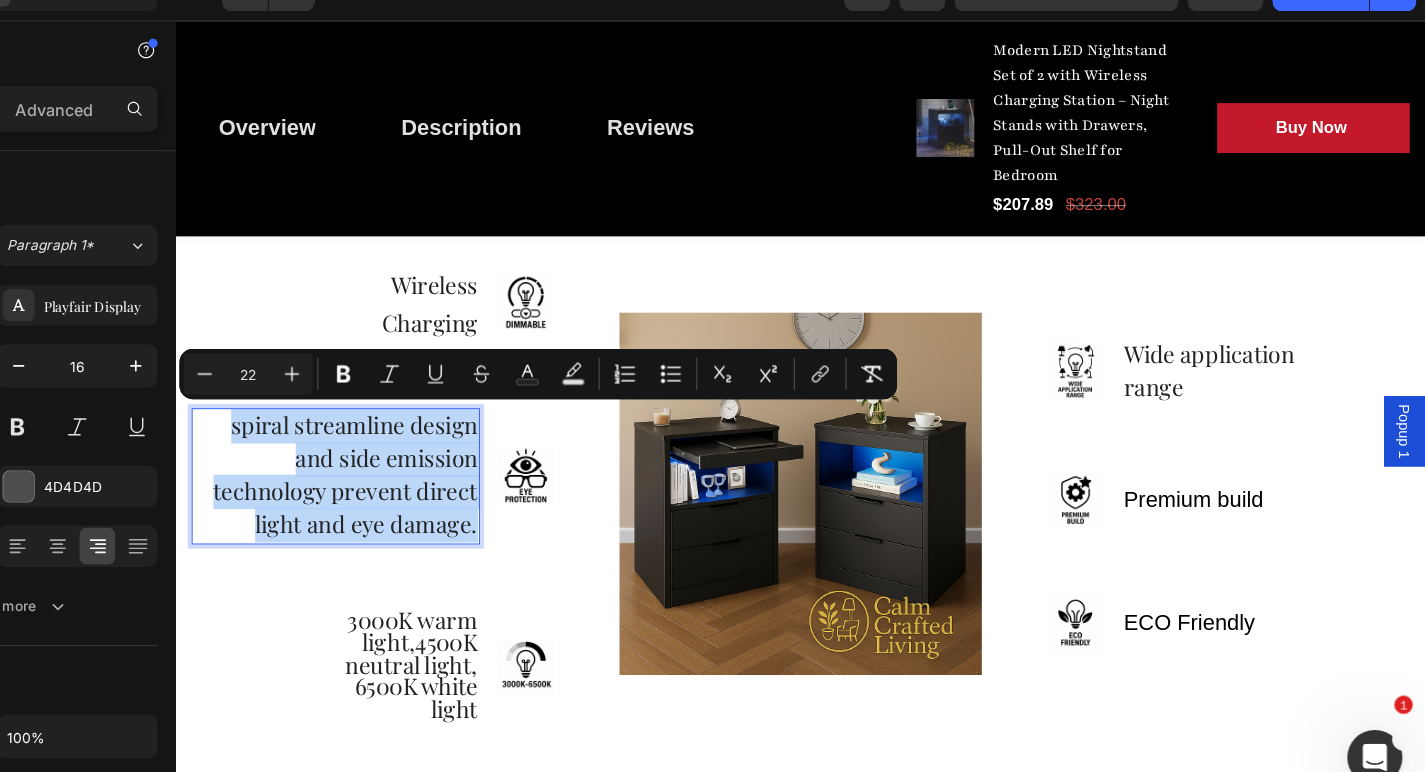 drag, startPoint x: 464, startPoint y: 505, endPoint x: 226, endPoint y: 406, distance: 257.7693 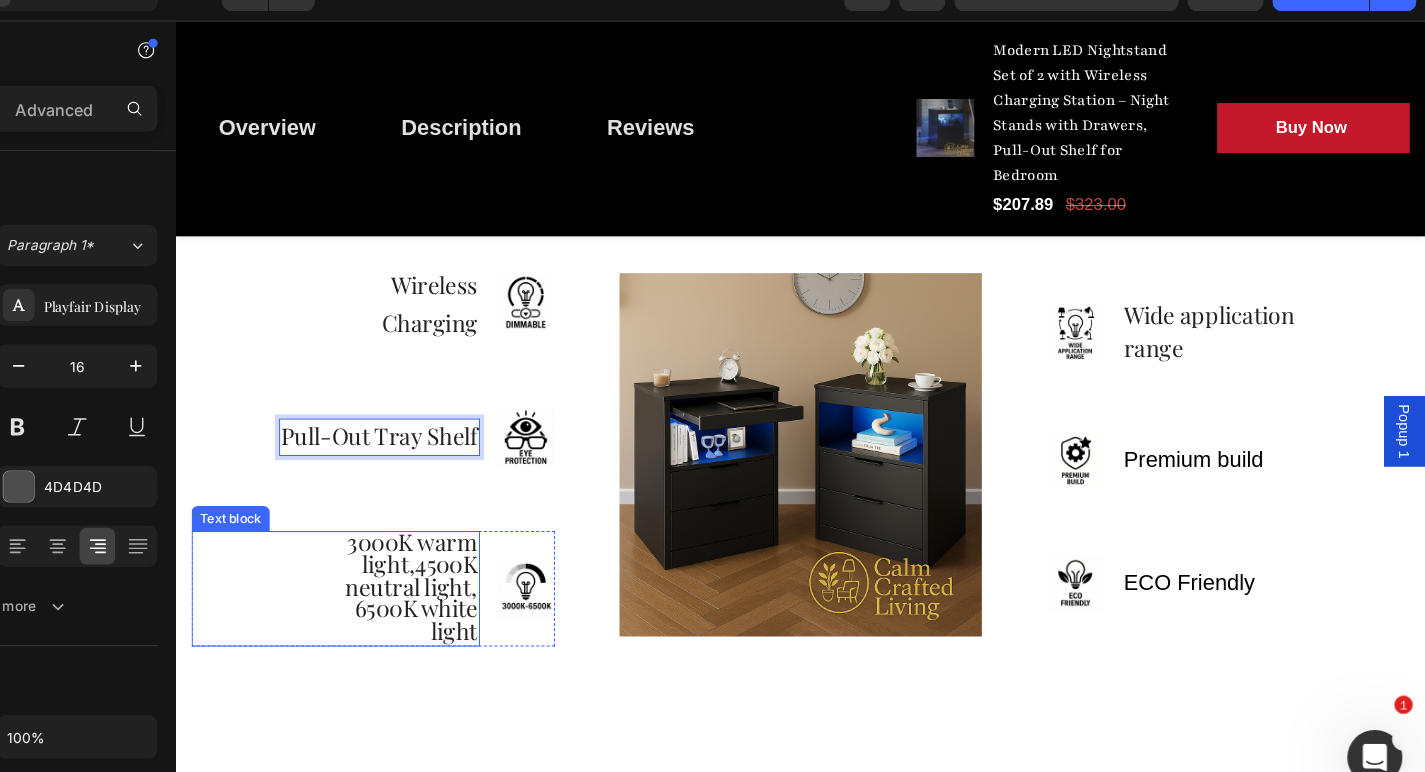 click on "3000K warm light,4500K neutral light, 6500K white light" at bounding box center [402, 564] 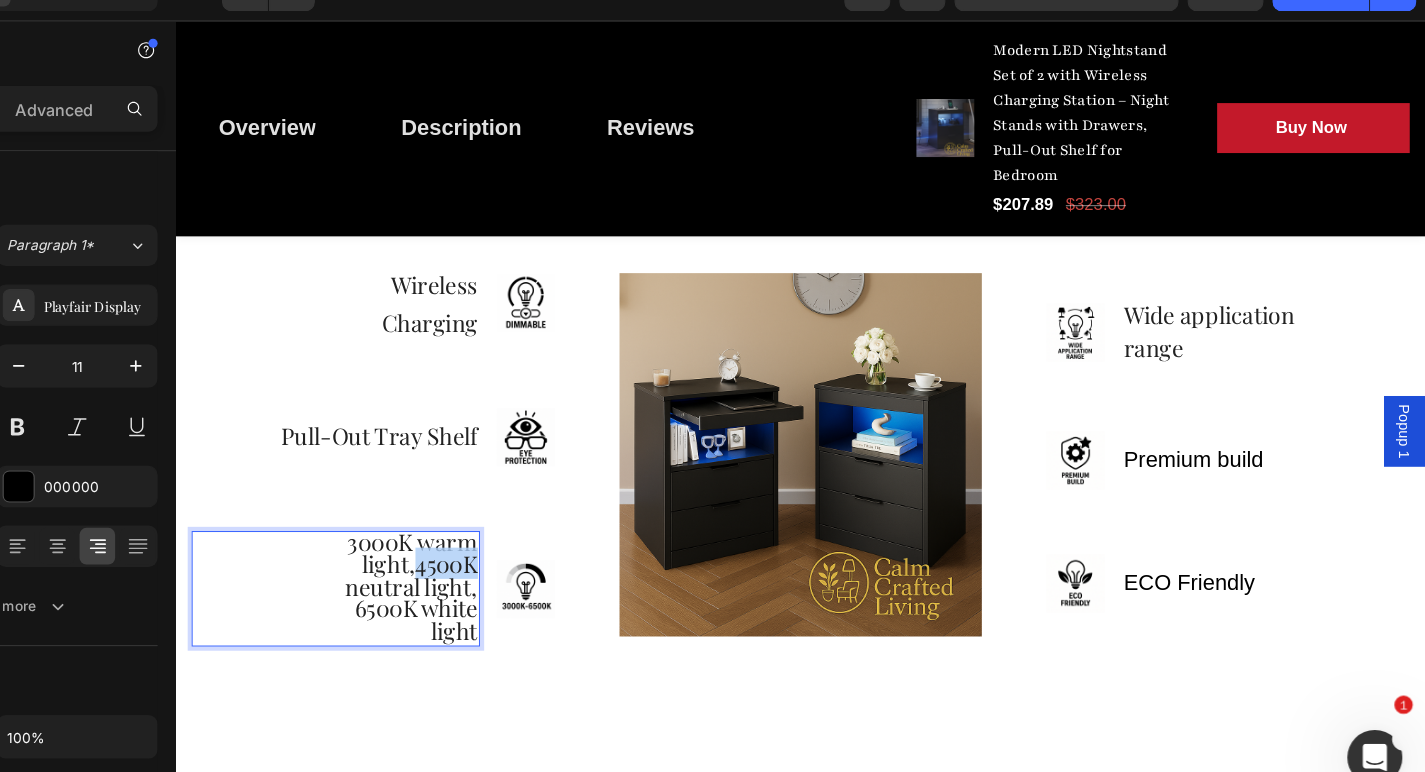 click on "3000K warm light,4500K neutral light, 6500K white light" at bounding box center [402, 564] 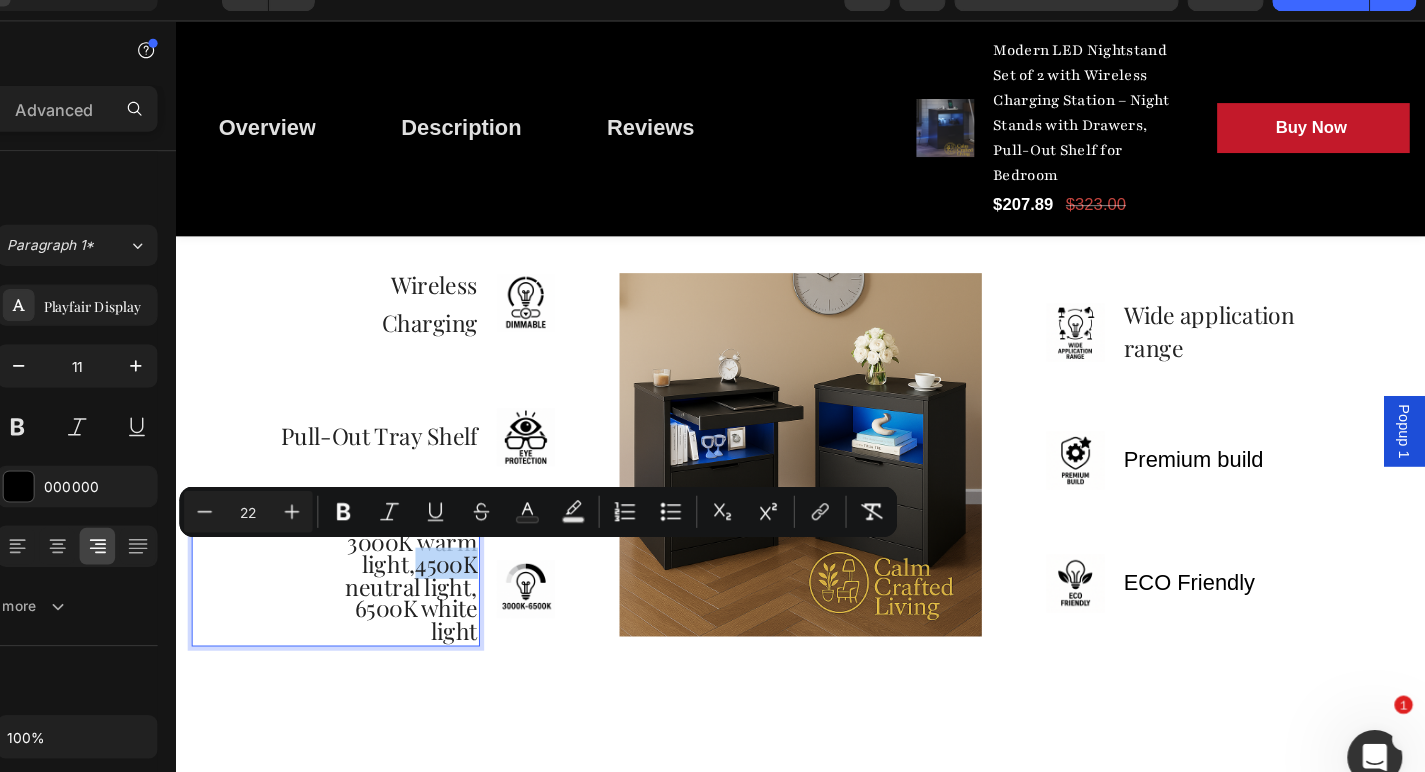 drag, startPoint x: 469, startPoint y: 487, endPoint x: 408, endPoint y: 583, distance: 113.74094 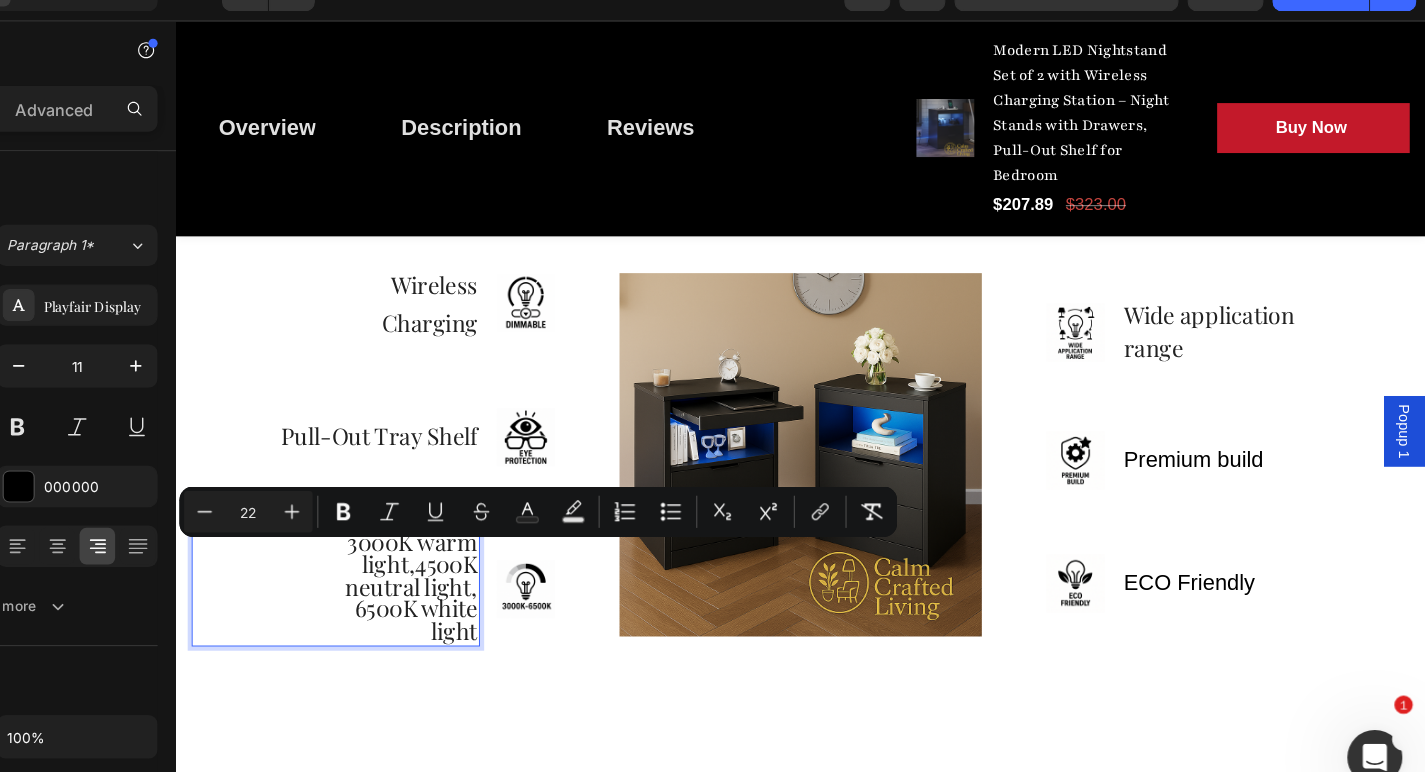 click on "3000K warm light,4500K neutral light, 6500K white light" at bounding box center [402, 564] 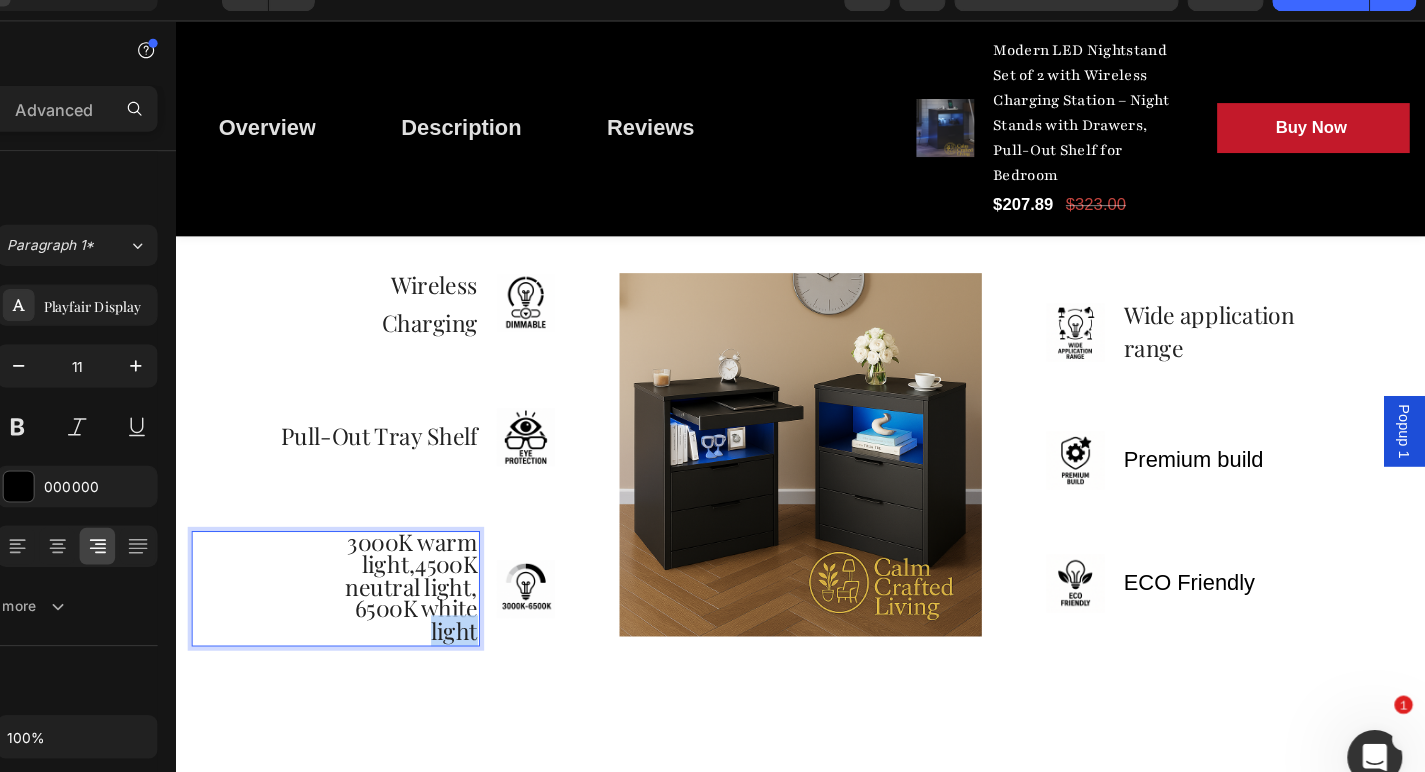 click on "3000K warm light,4500K neutral light, 6500K white light" at bounding box center (402, 564) 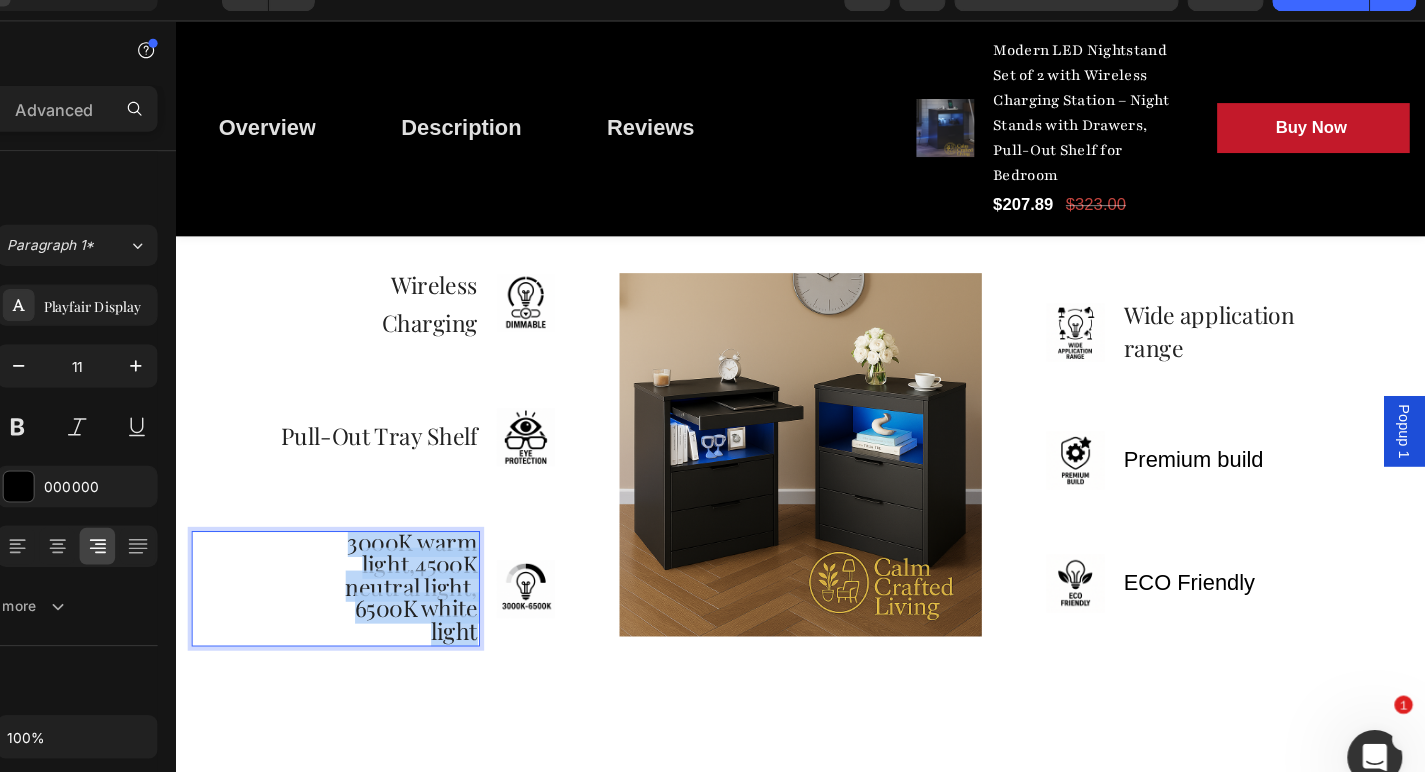 click on "3000K warm light,4500K neutral light, 6500K white light" at bounding box center [402, 564] 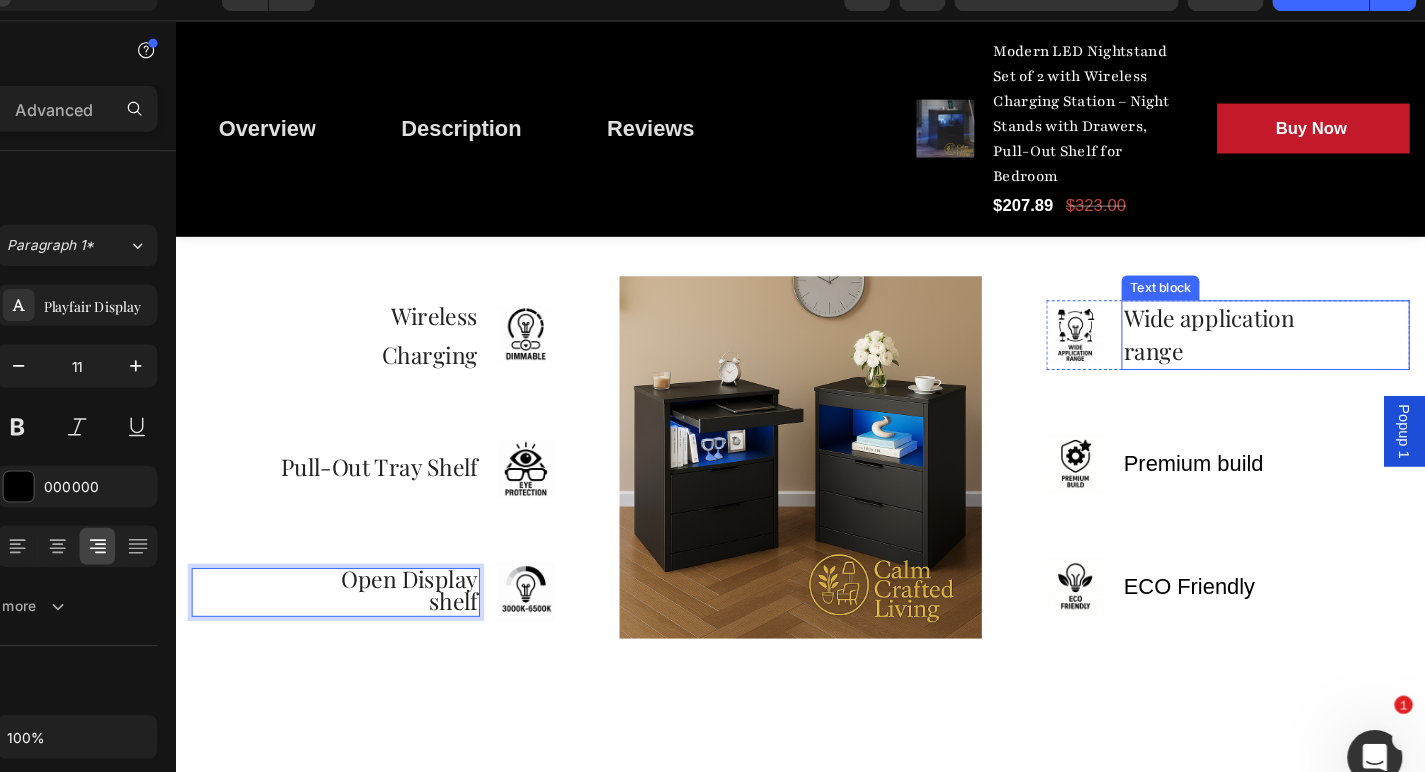 scroll, scrollTop: 3894, scrollLeft: 0, axis: vertical 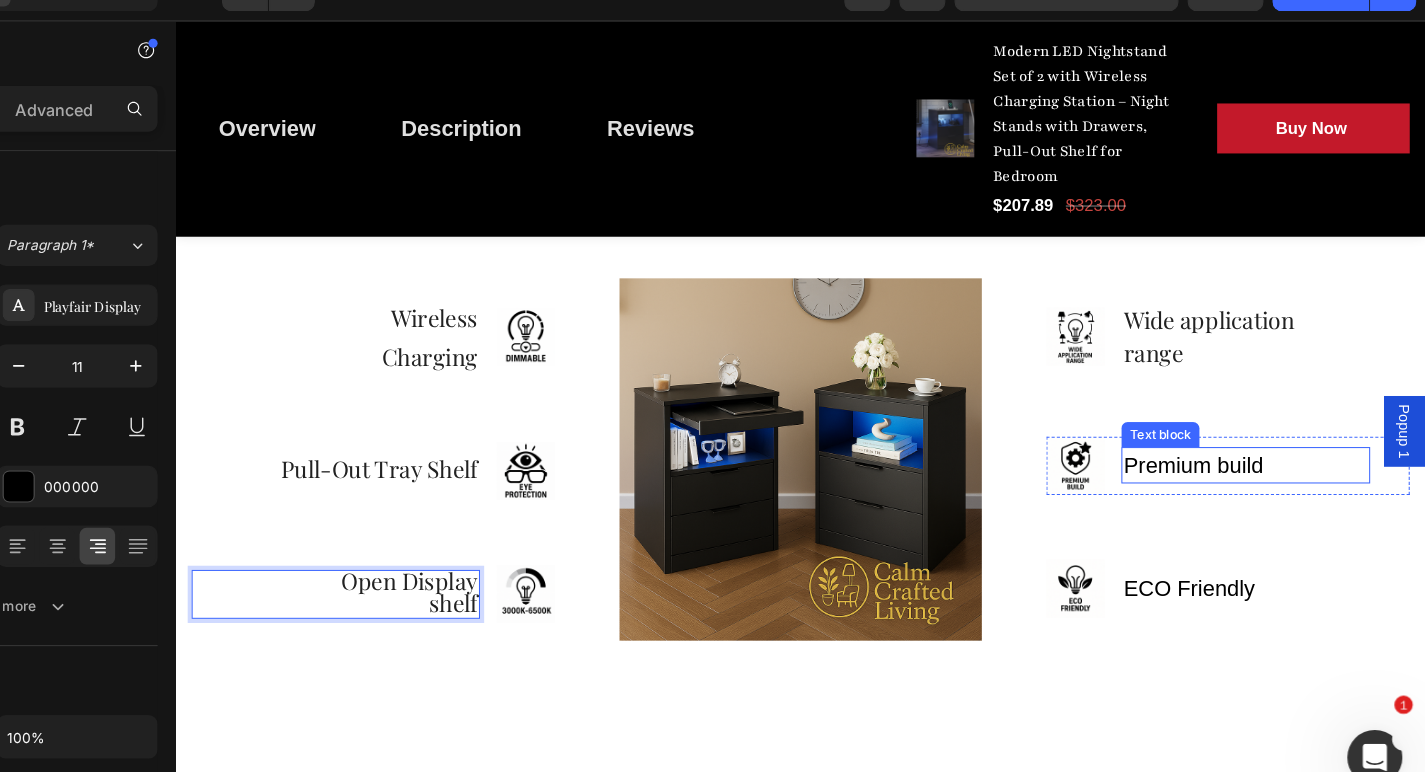 click on "Premium build" at bounding box center [1153, 448] 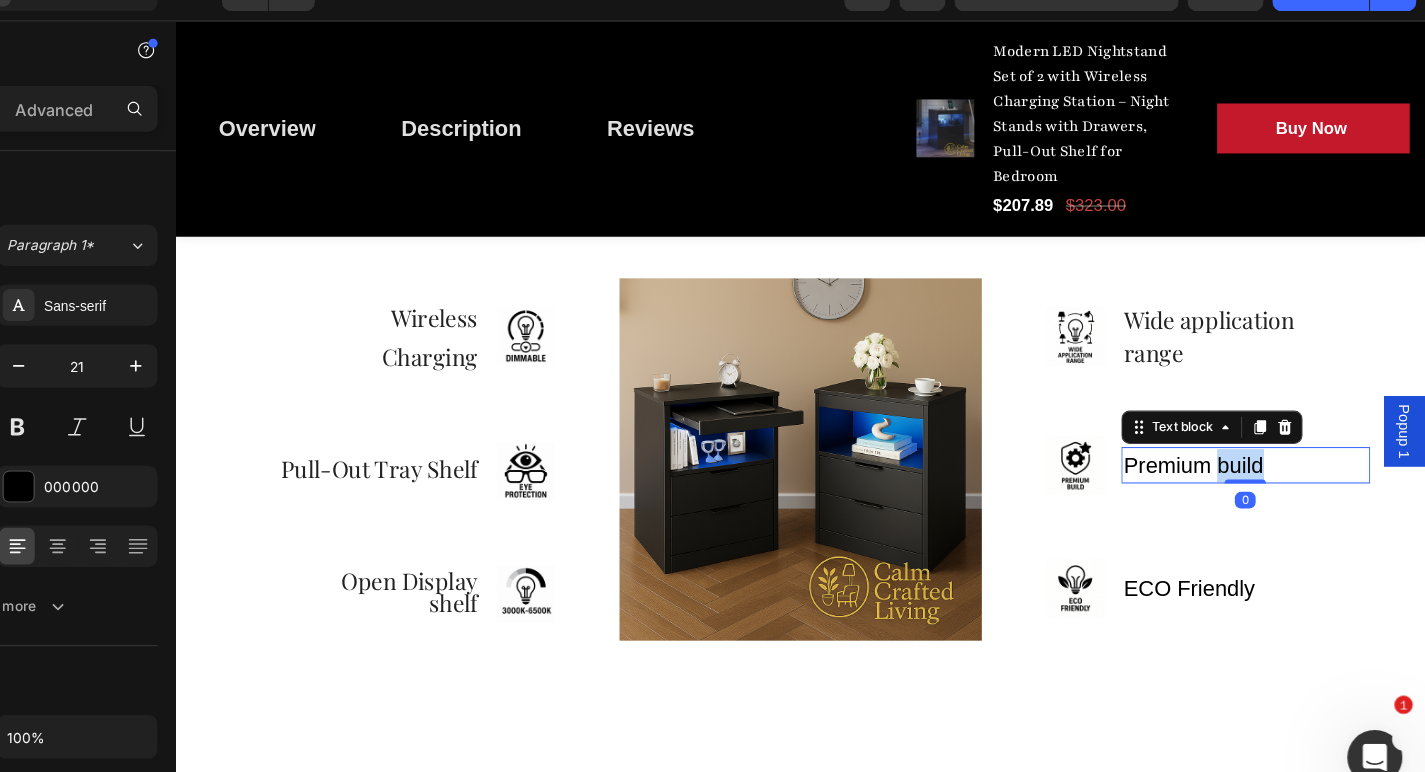 click on "Premium build" at bounding box center (1153, 448) 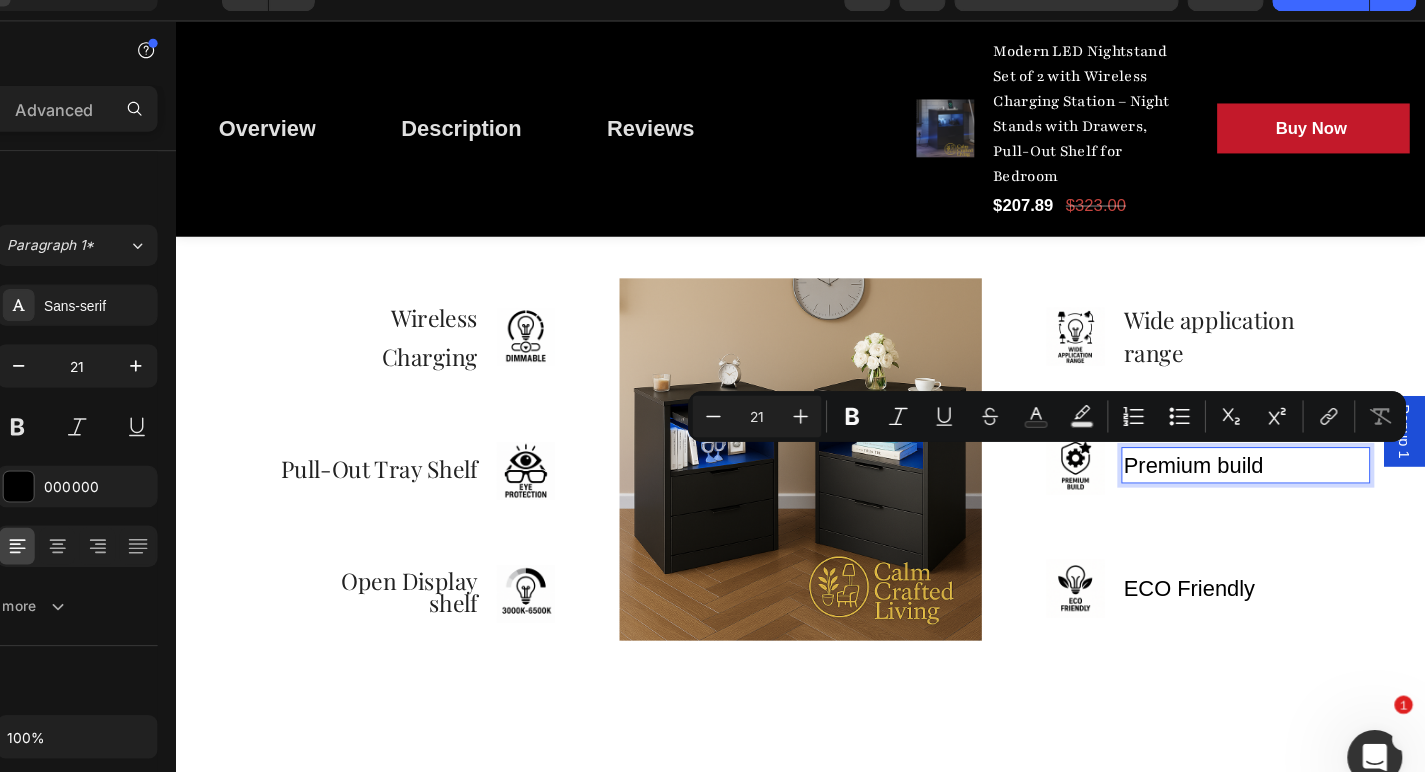 click on "Premium build Text block   0" at bounding box center (1203, 448) 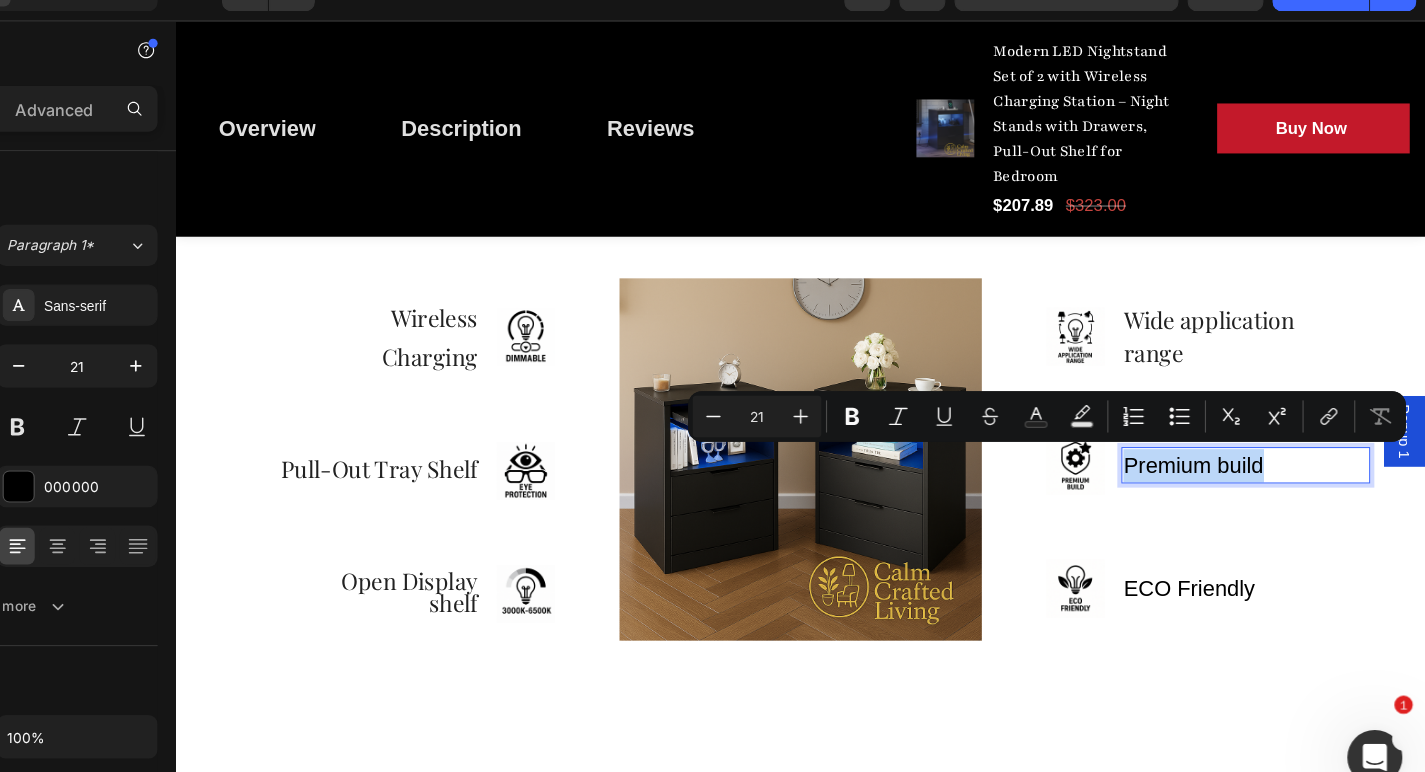drag, startPoint x: 1235, startPoint y: 440, endPoint x: 1084, endPoint y: 439, distance: 151.00331 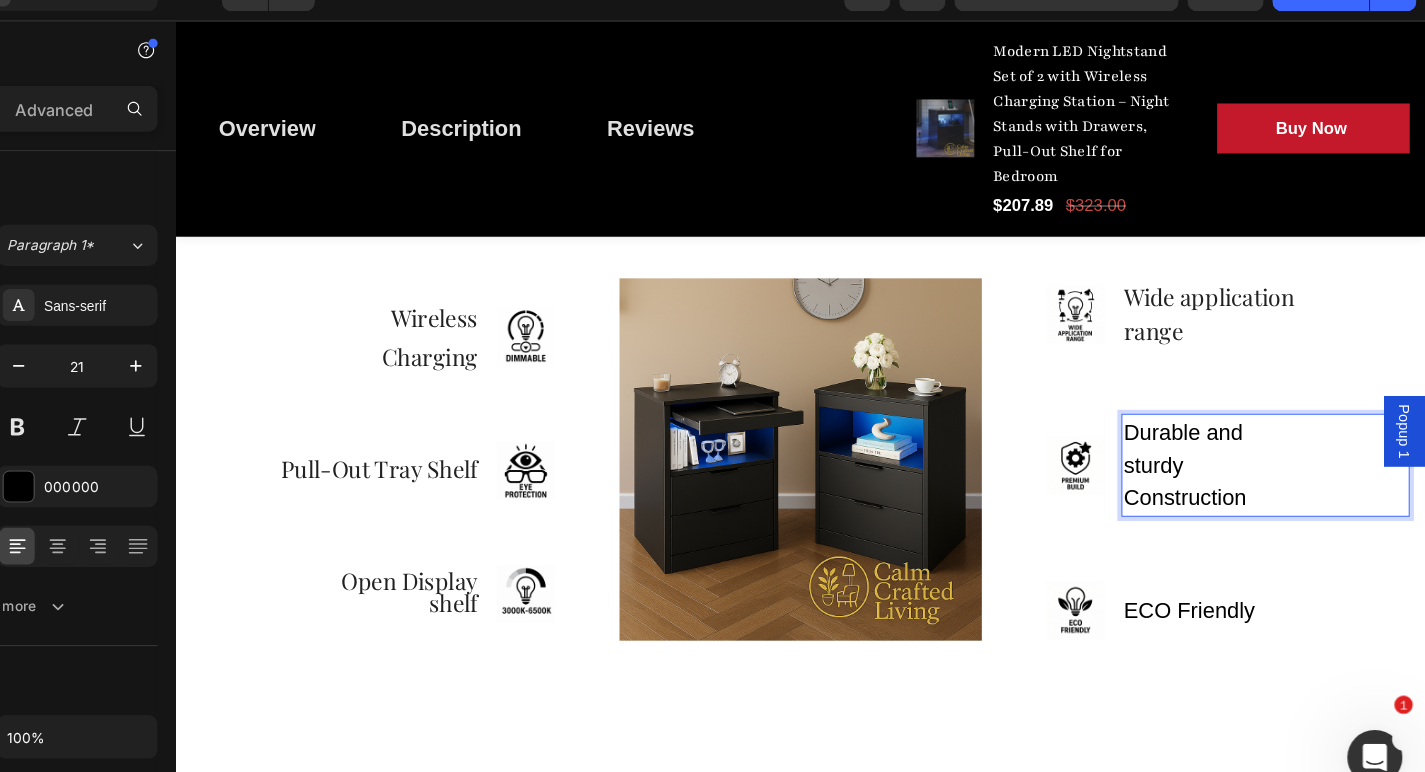 click on "Durable and sturdy Construction" at bounding box center [1172, 447] 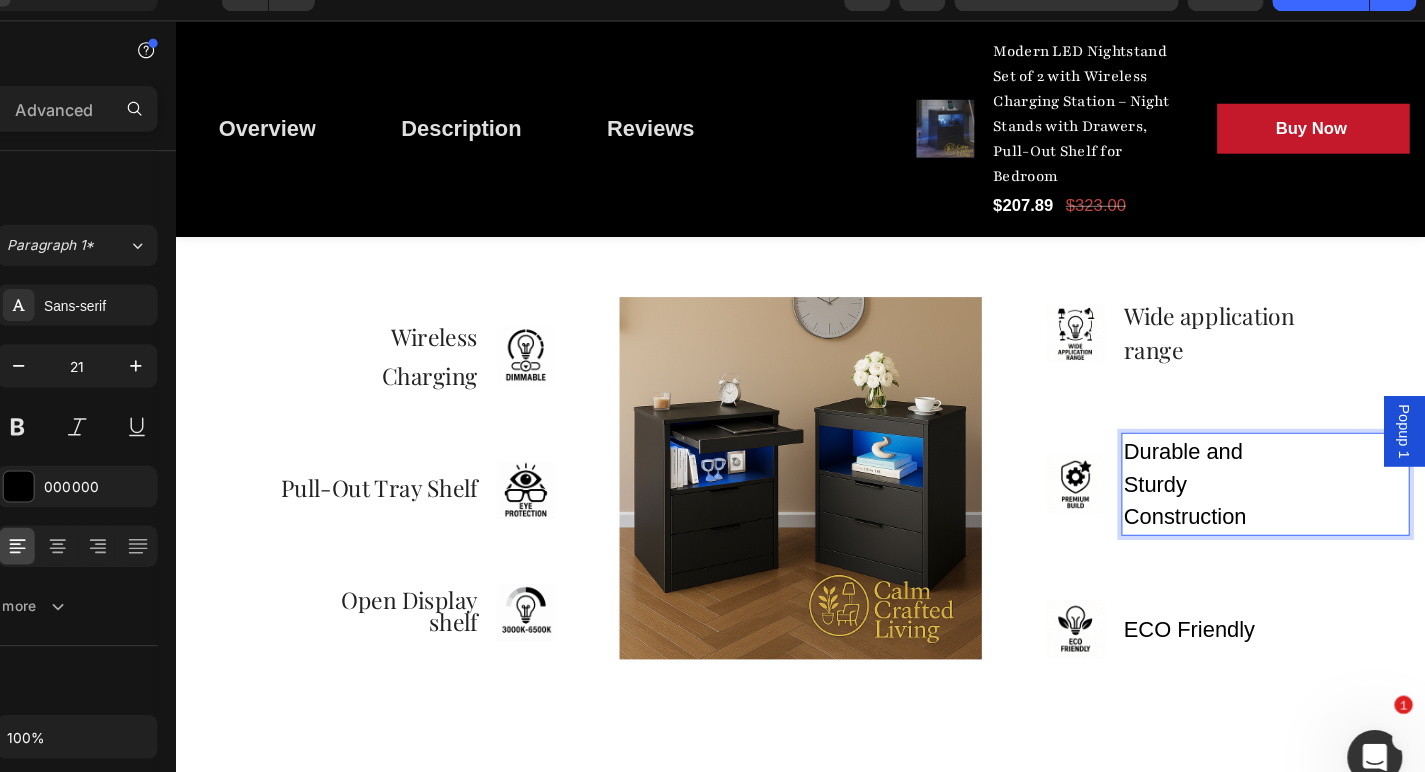 scroll, scrollTop: 3874, scrollLeft: 0, axis: vertical 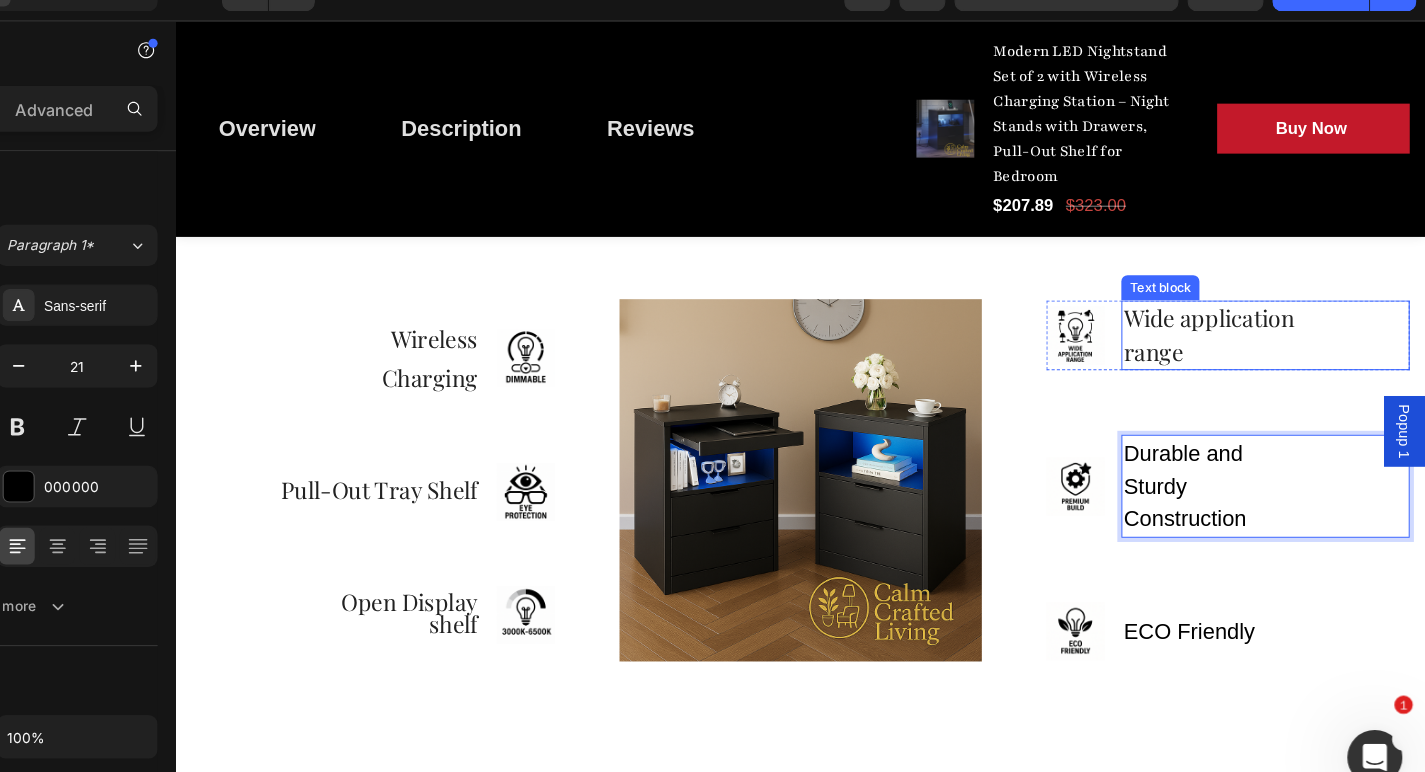 click on "Wide application range" at bounding box center (1168, 322) 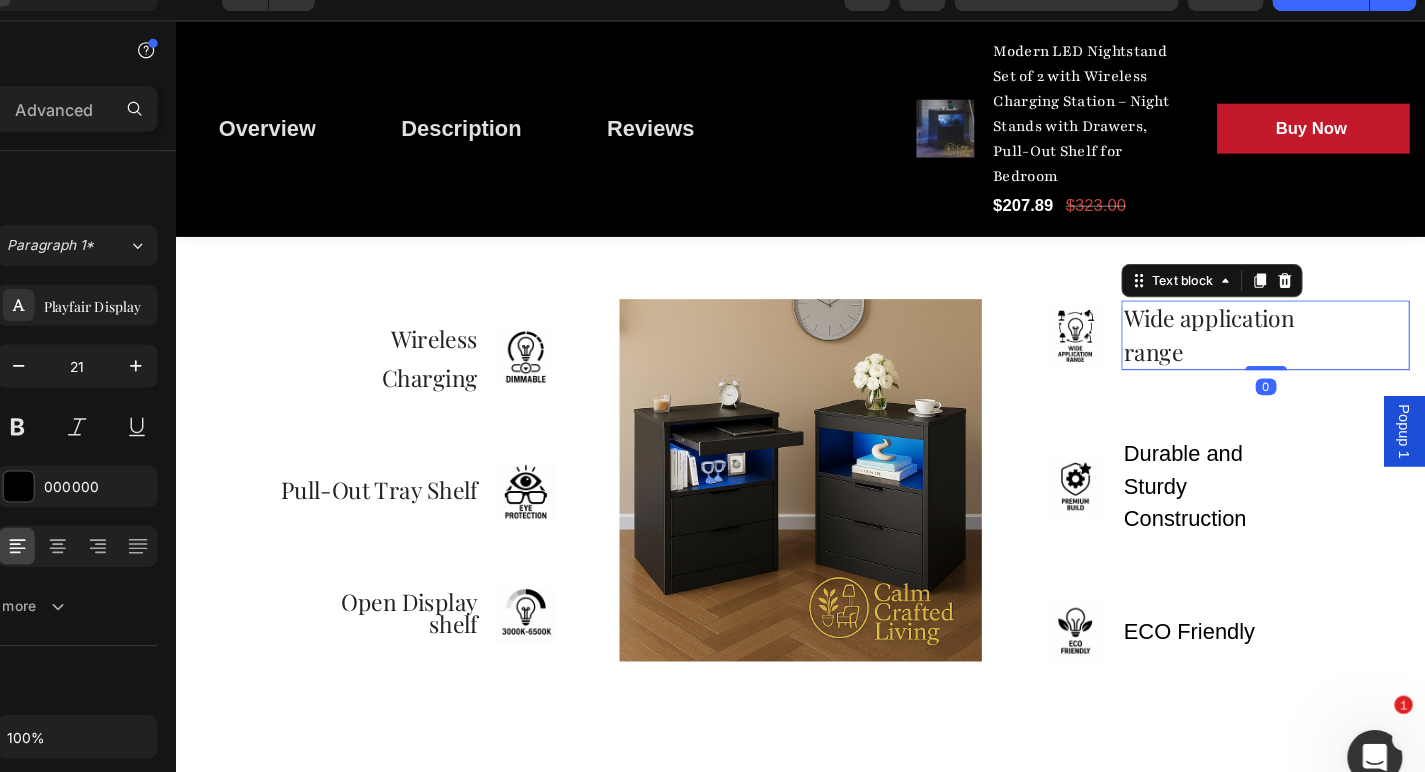 click on "Wide application range" at bounding box center [1168, 322] 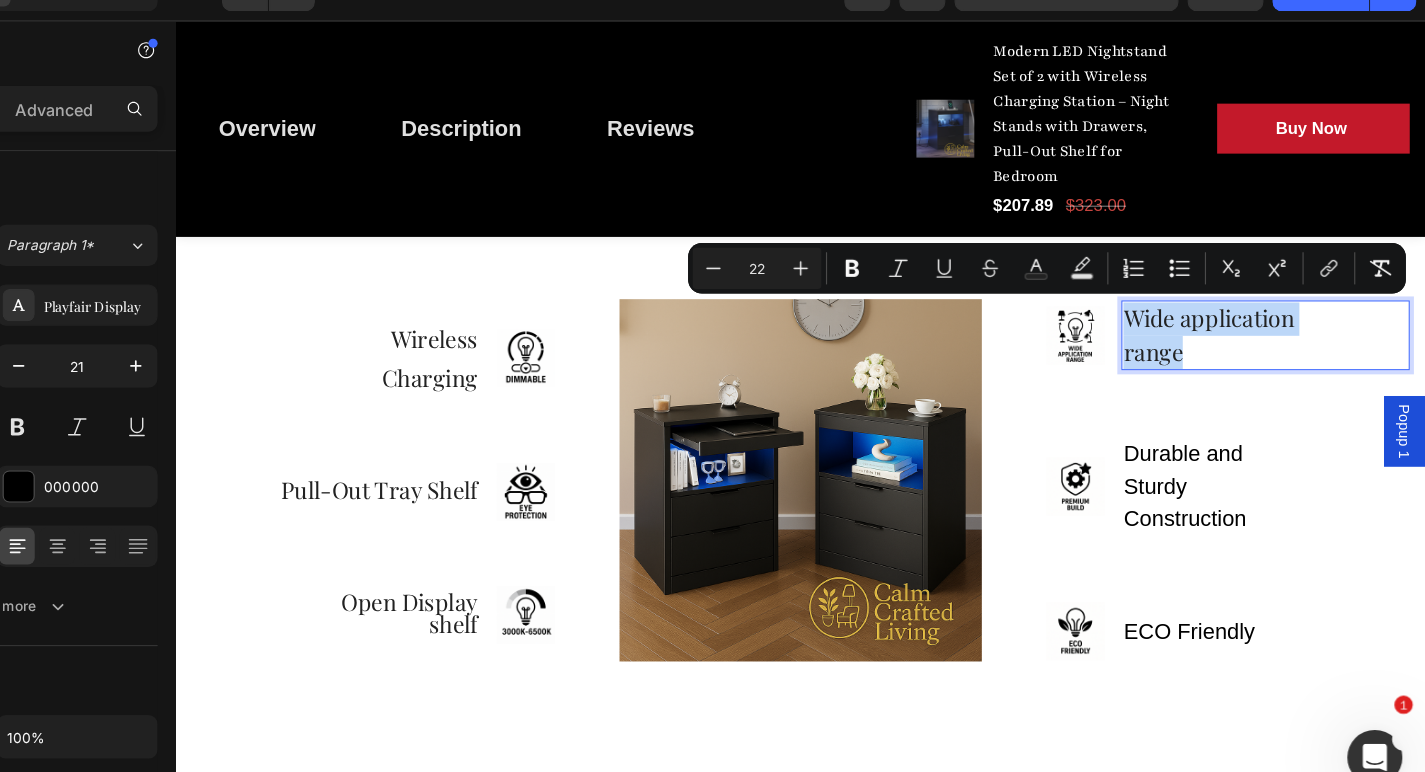 drag, startPoint x: 1141, startPoint y: 336, endPoint x: 1090, endPoint y: 304, distance: 60.207973 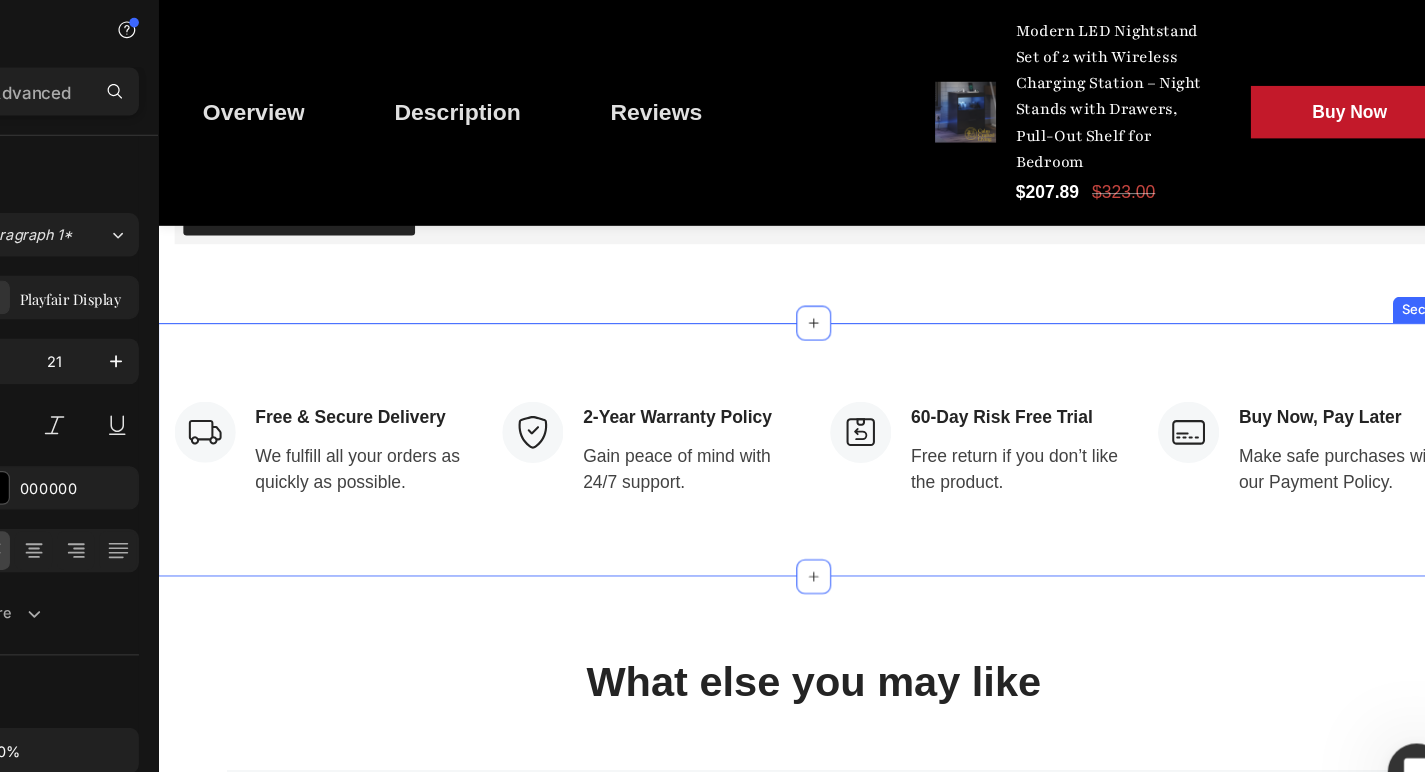 scroll, scrollTop: 4613, scrollLeft: 0, axis: vertical 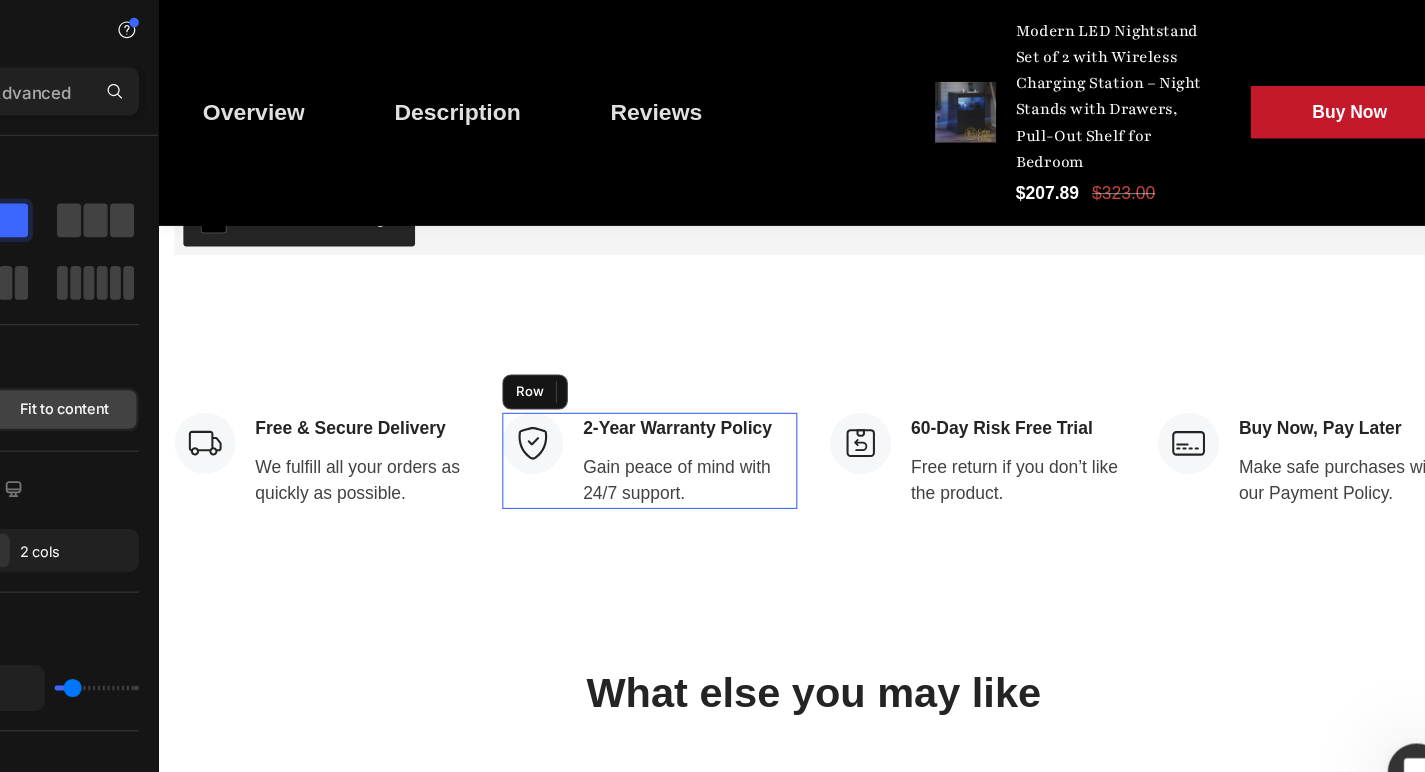 click on "Image 2-Year Warranty Policy Text block Gain peace of mind with 24/7 support. Text block Row" at bounding box center (608, 422) 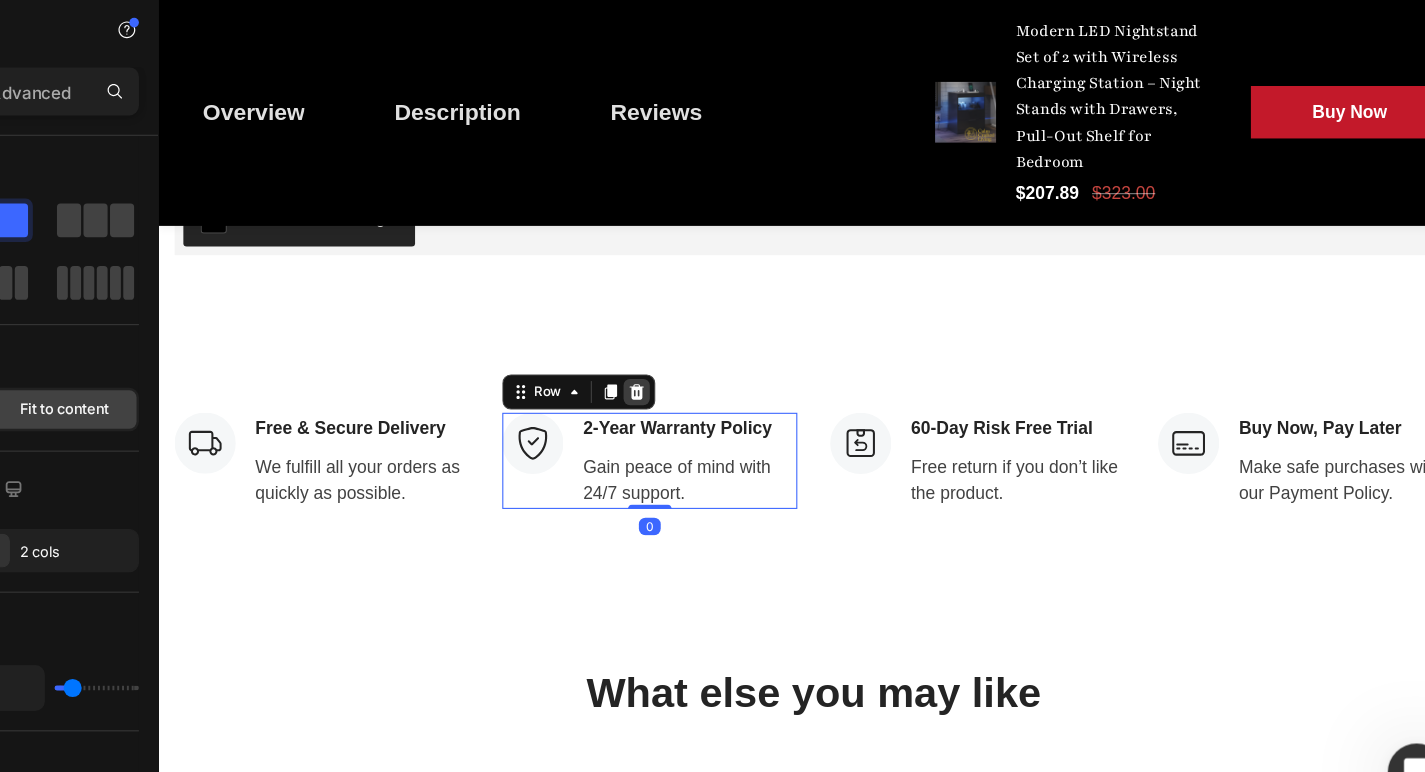 click 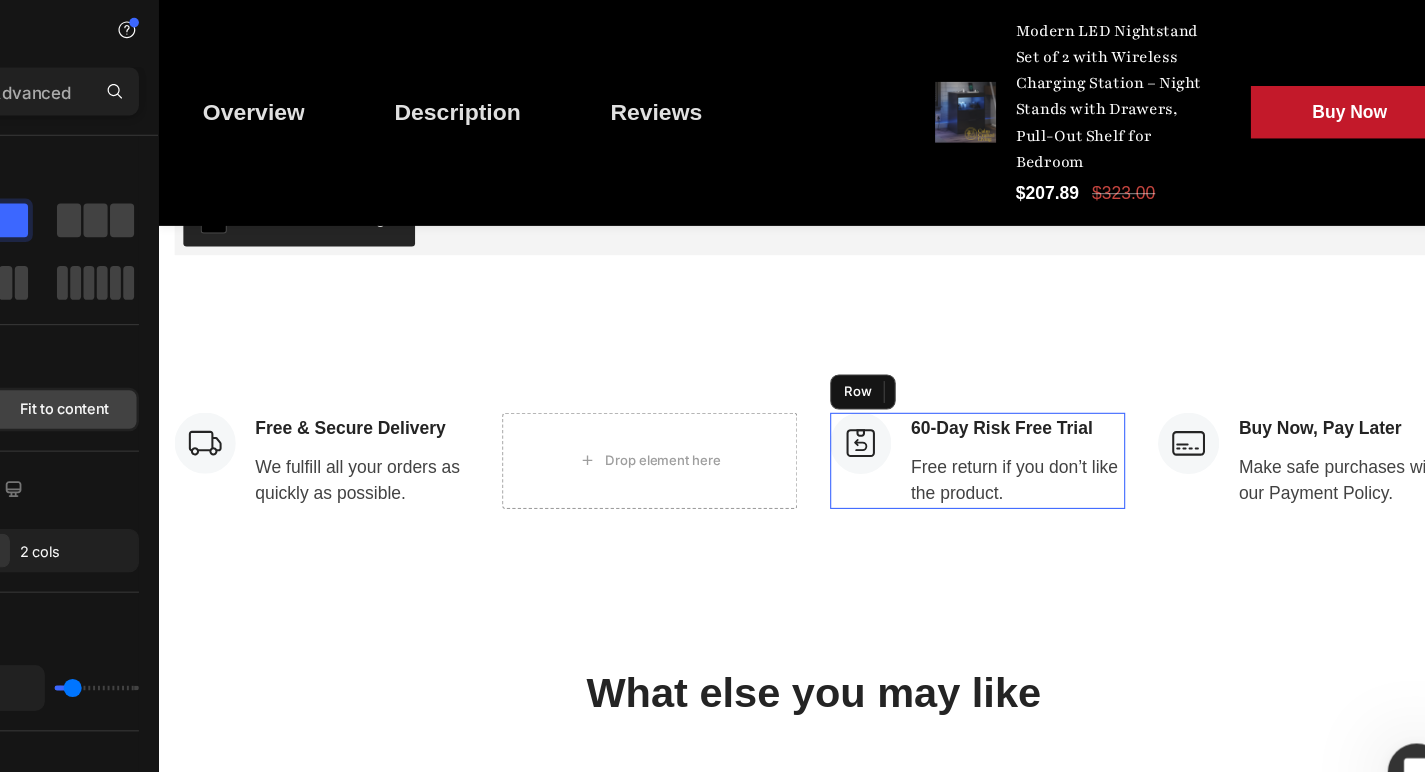 click on "Image 60-Day Risk Free Trial Text block Free return if you don’t like the product. Text block Row" at bounding box center (908, 422) 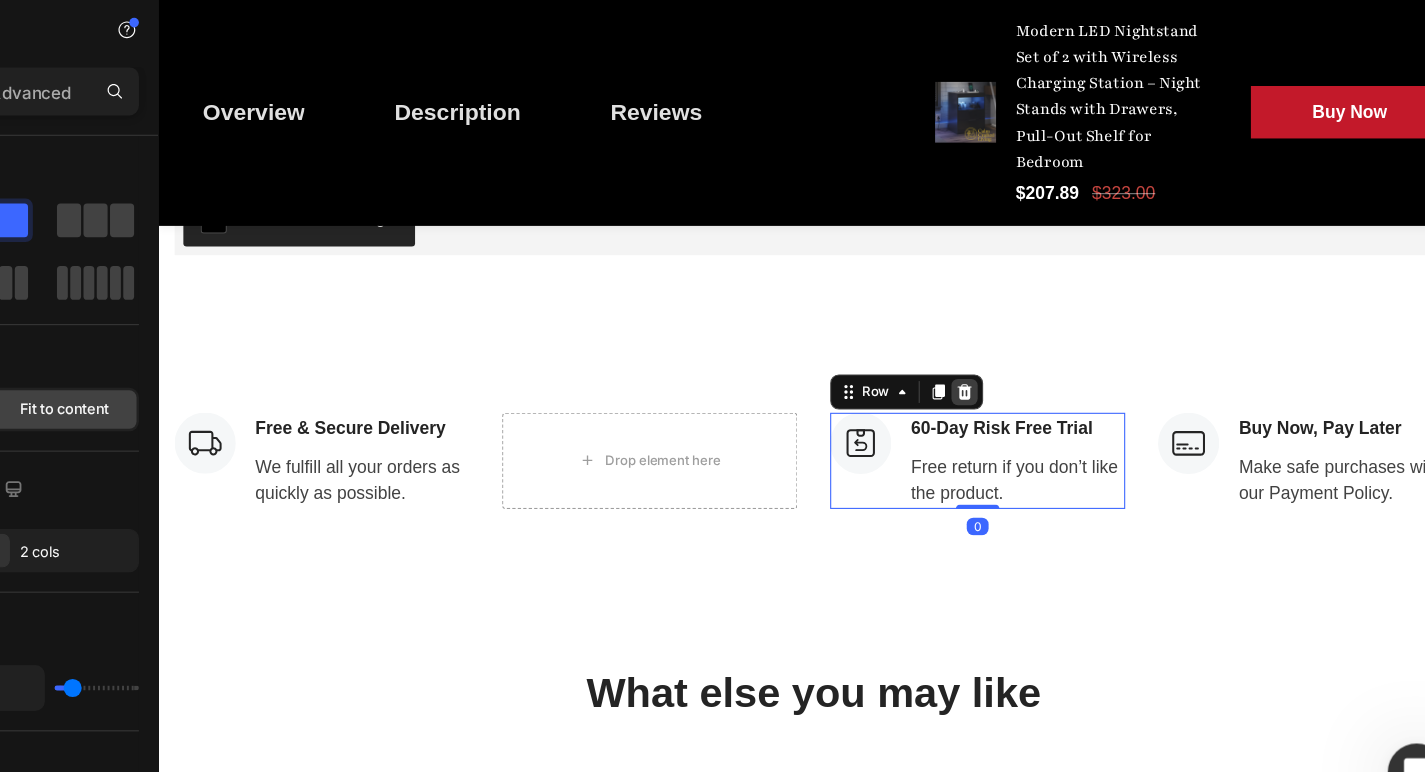 click 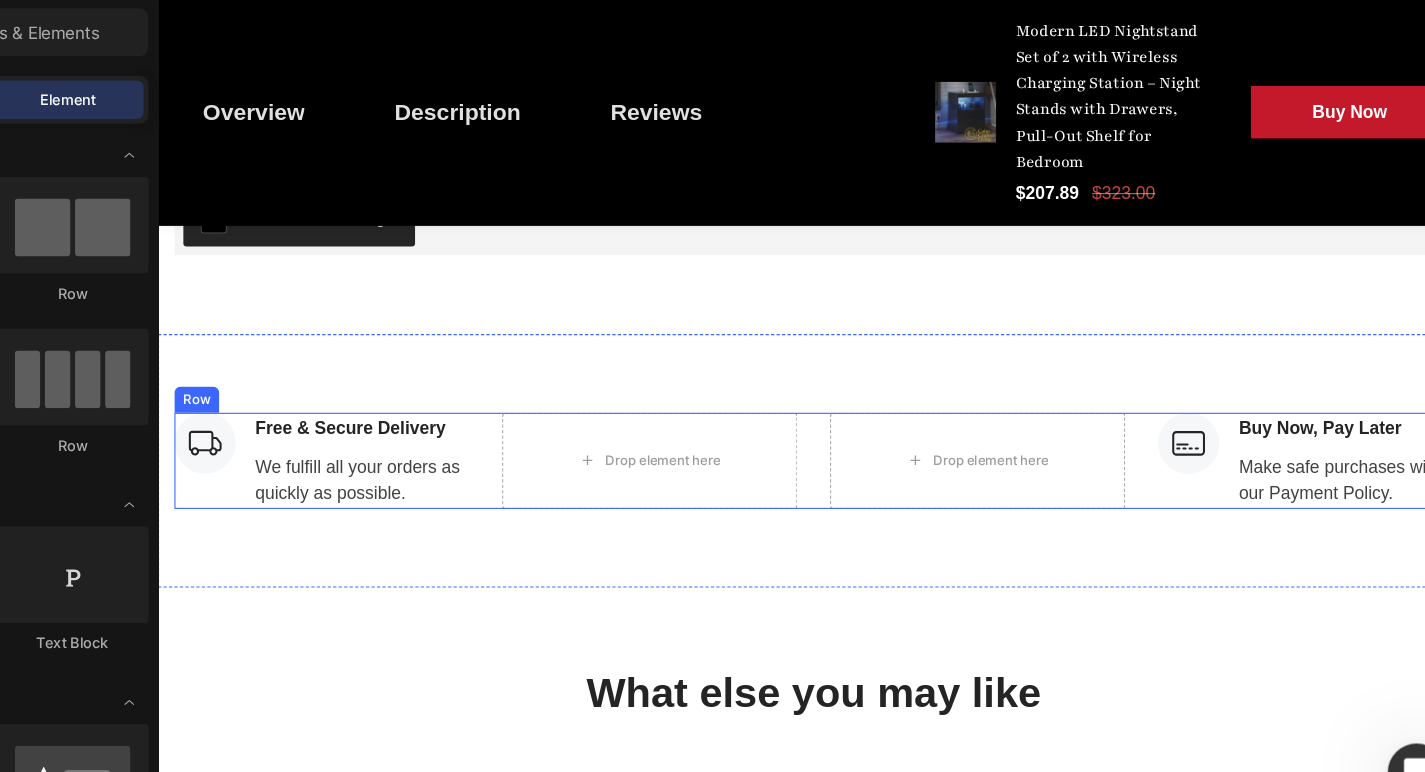 click on "Image Free & Secure Delivery Text block We fulfill all your orders as quickly as possible. Text block Row
Drop element here
Drop element here Image Buy Now, Pay Later Text block Make safe purchases with our Payment Policy. Text block Row Row" at bounding box center (758, 422) 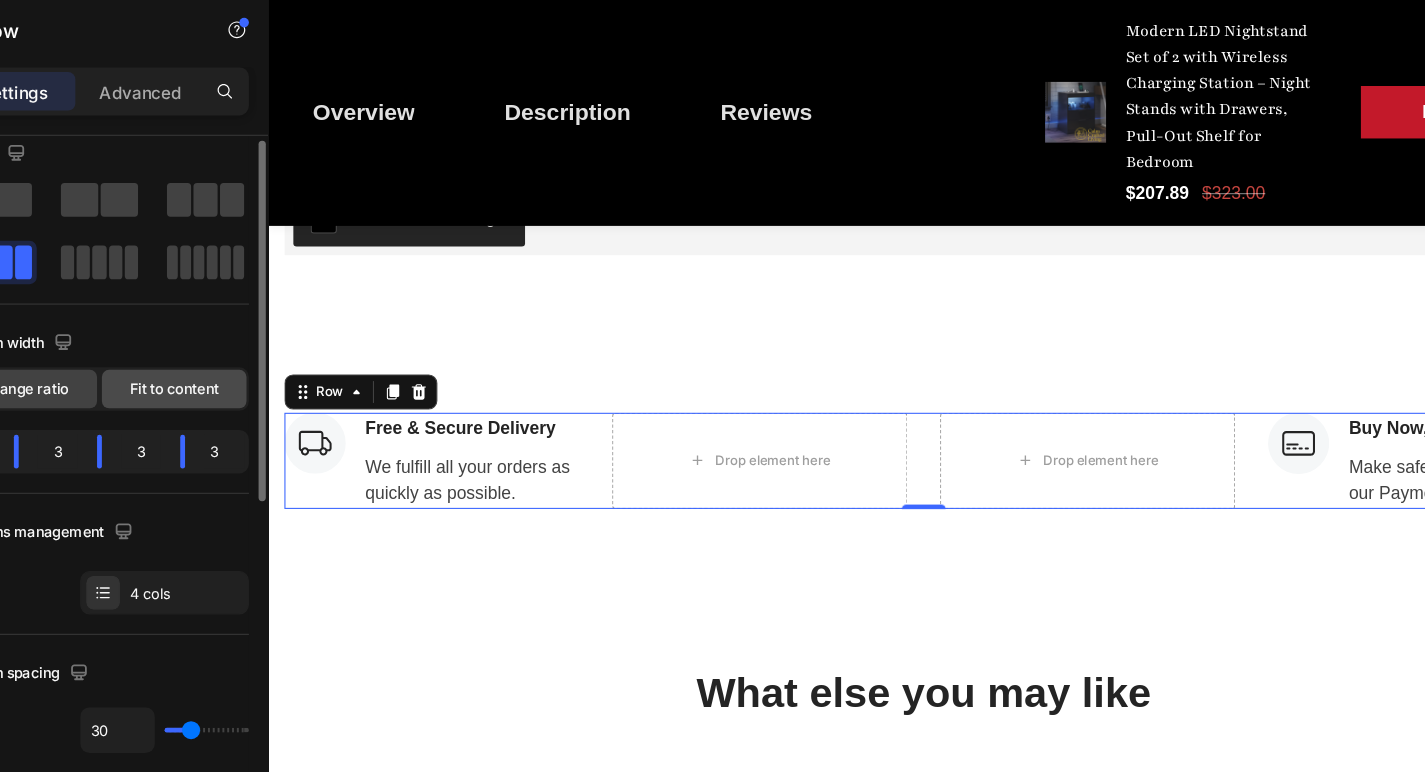 scroll, scrollTop: 15, scrollLeft: 0, axis: vertical 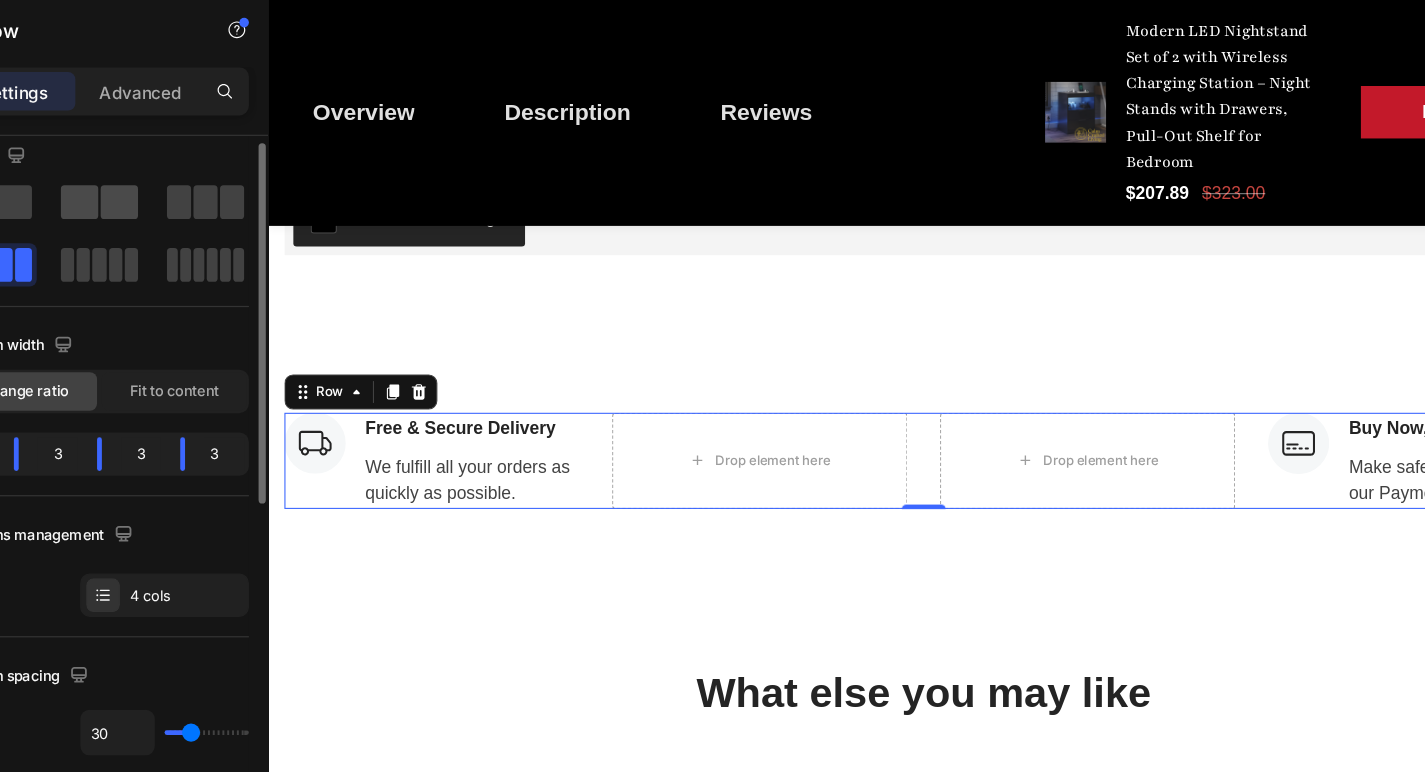 click 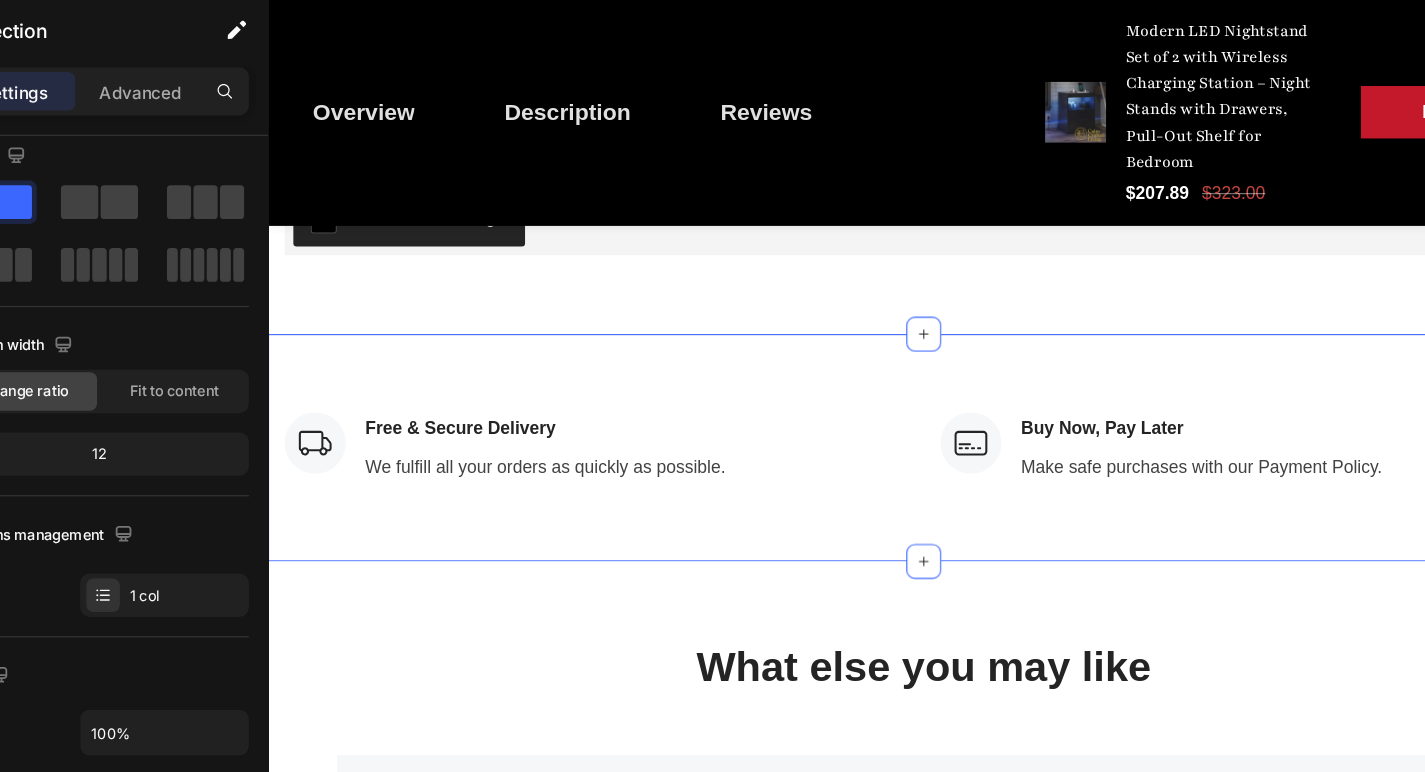 click on "Image Free & Secure Delivery Text block We fulfill all your orders as quickly as possible. Text block Row Image Buy Now, Pay Later Text block Make safe purchases with our Payment Policy. Text block Row Row   0 Section 6" at bounding box center (868, 410) 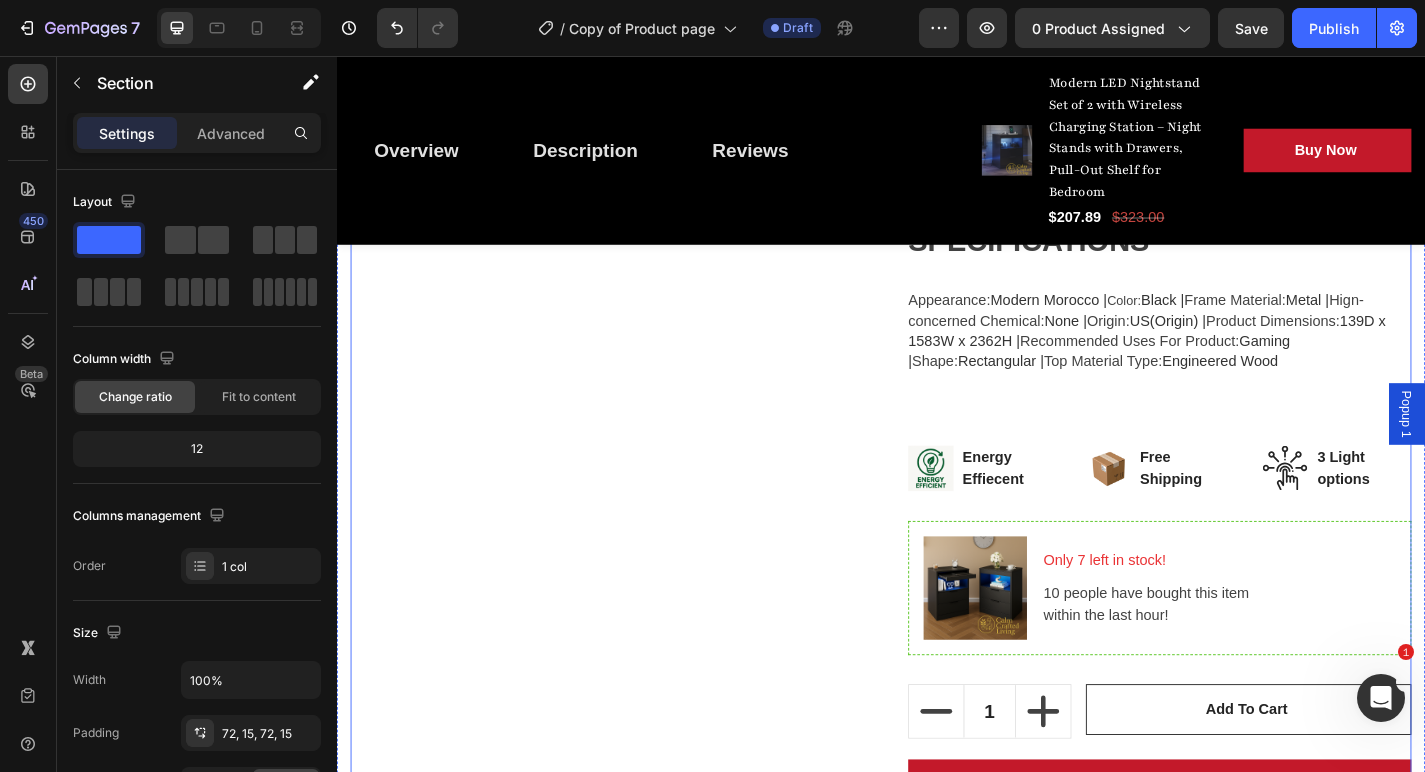 scroll, scrollTop: 1591, scrollLeft: 0, axis: vertical 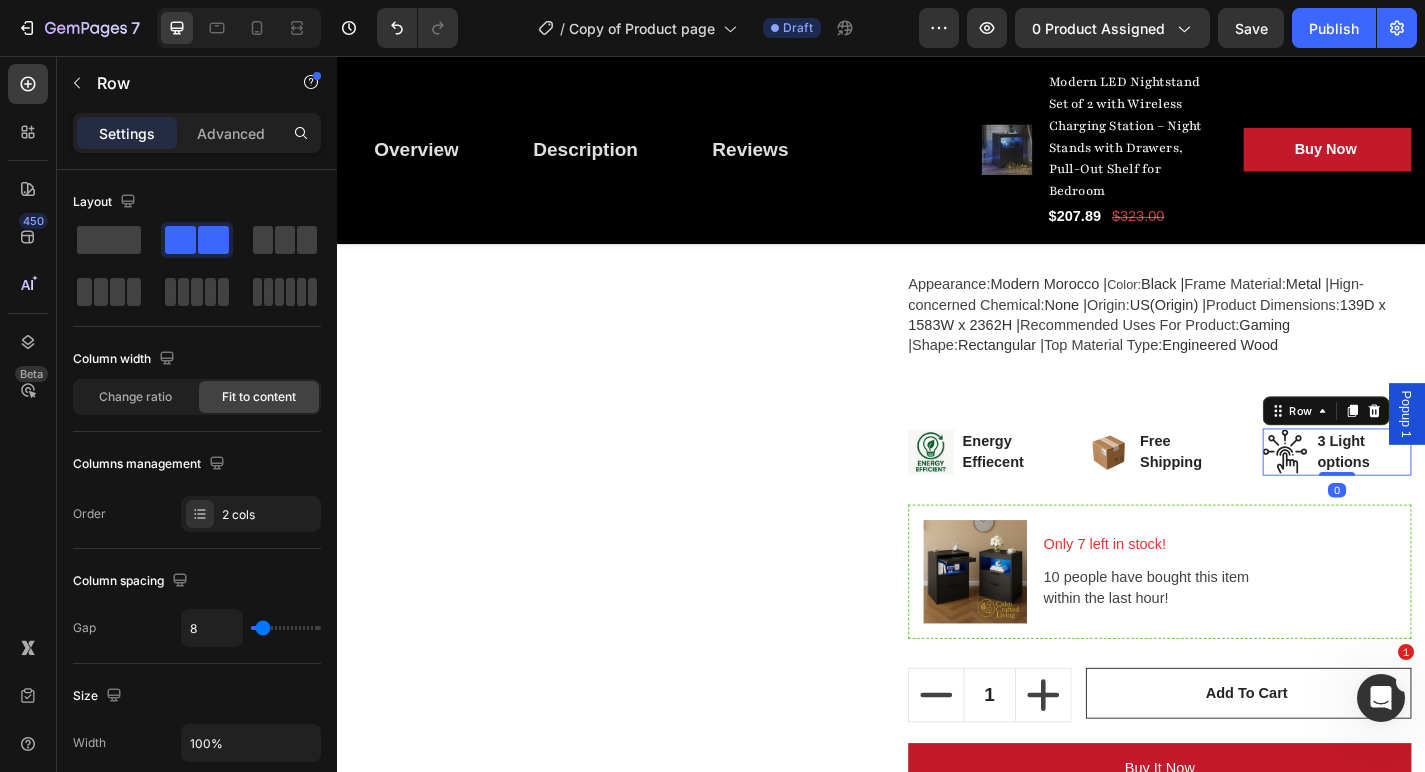 click on "Image 3 Light options Text block Row   0" at bounding box center [1440, 493] 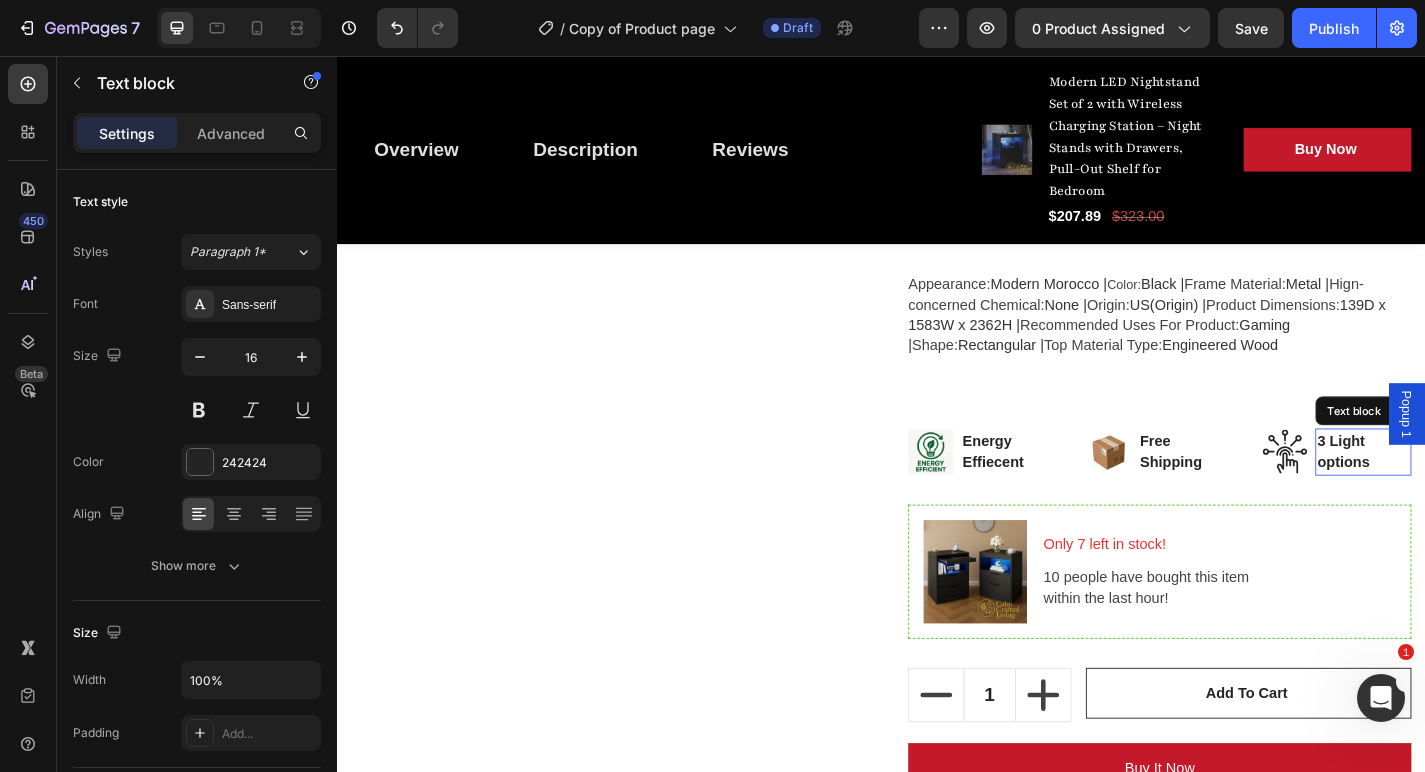 click on "3 Light options" at bounding box center [1469, 493] 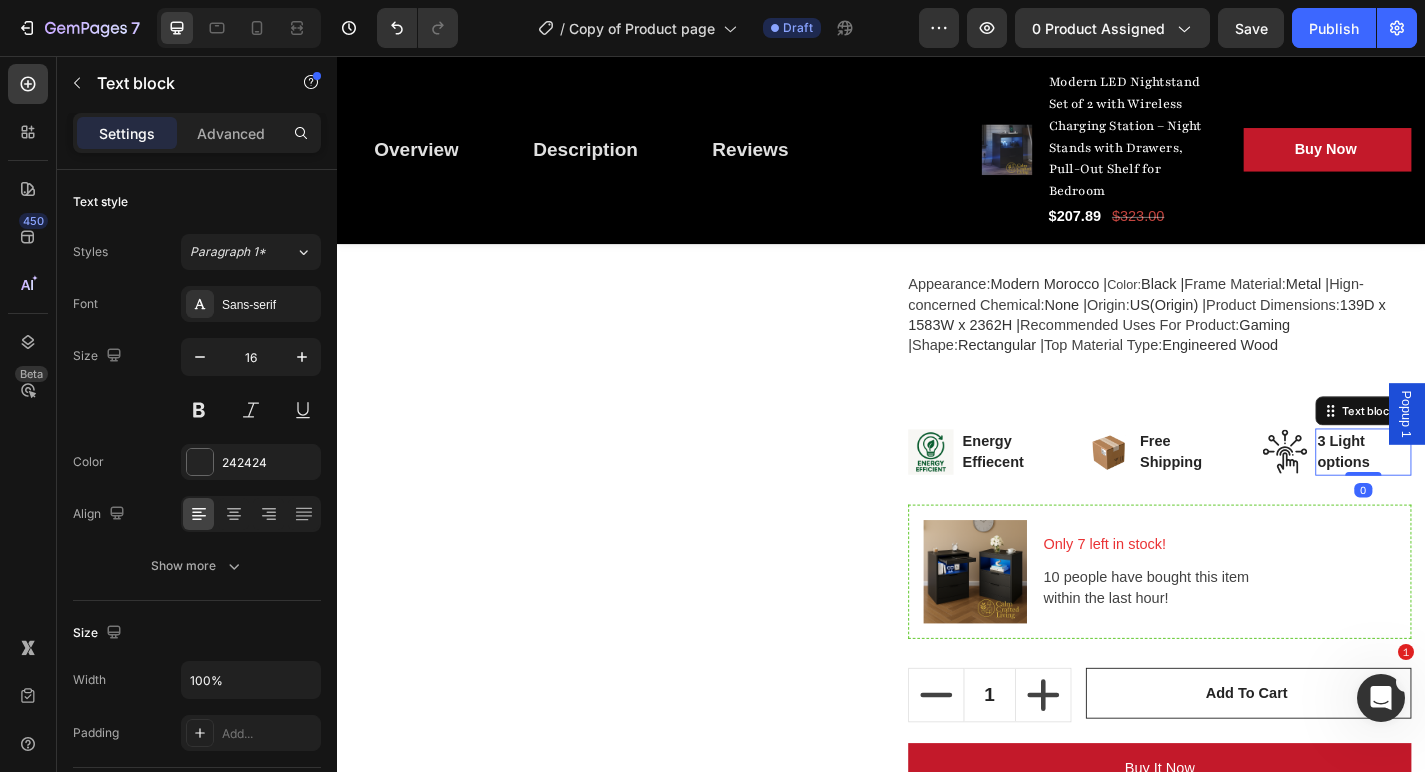 click on "3 Light options" at bounding box center [1469, 493] 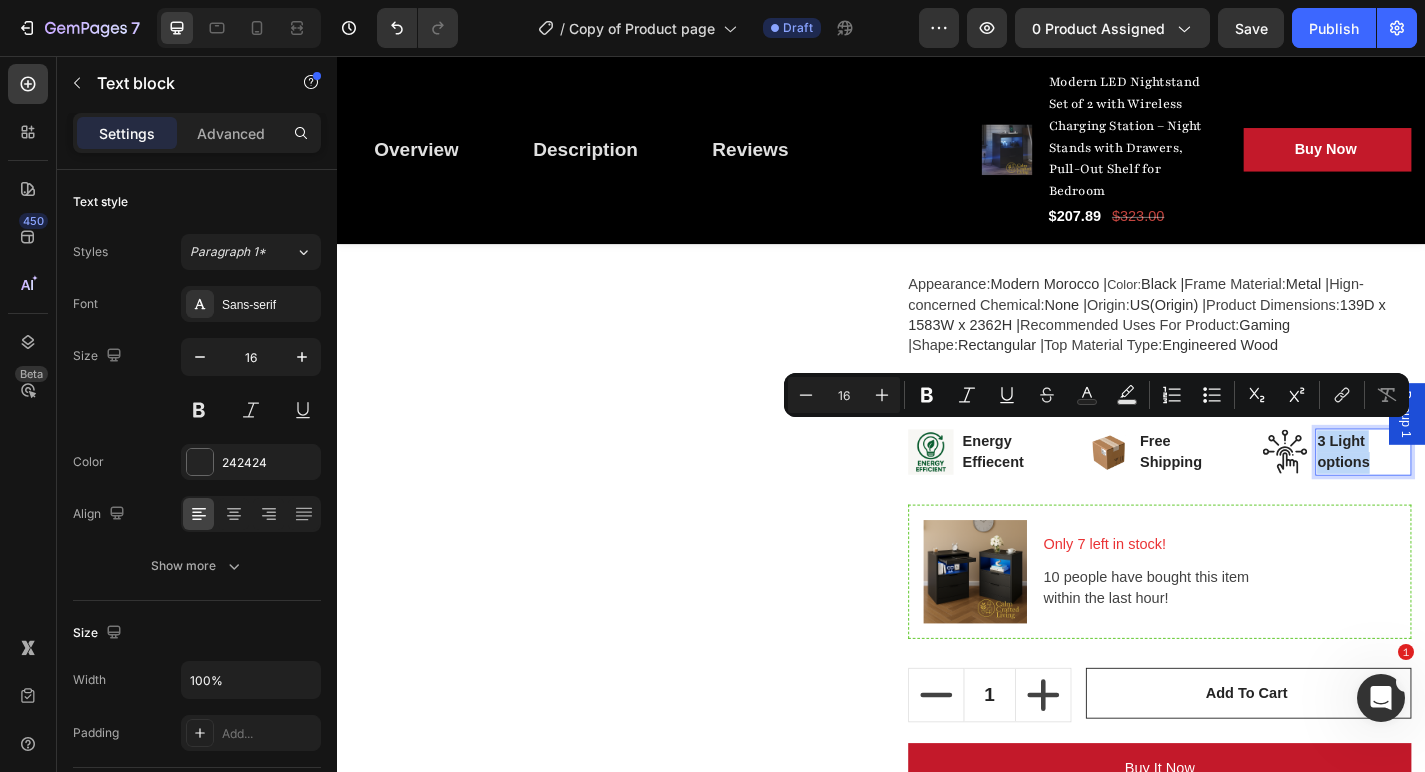drag, startPoint x: 1483, startPoint y: 492, endPoint x: 1418, endPoint y: 461, distance: 72.013885 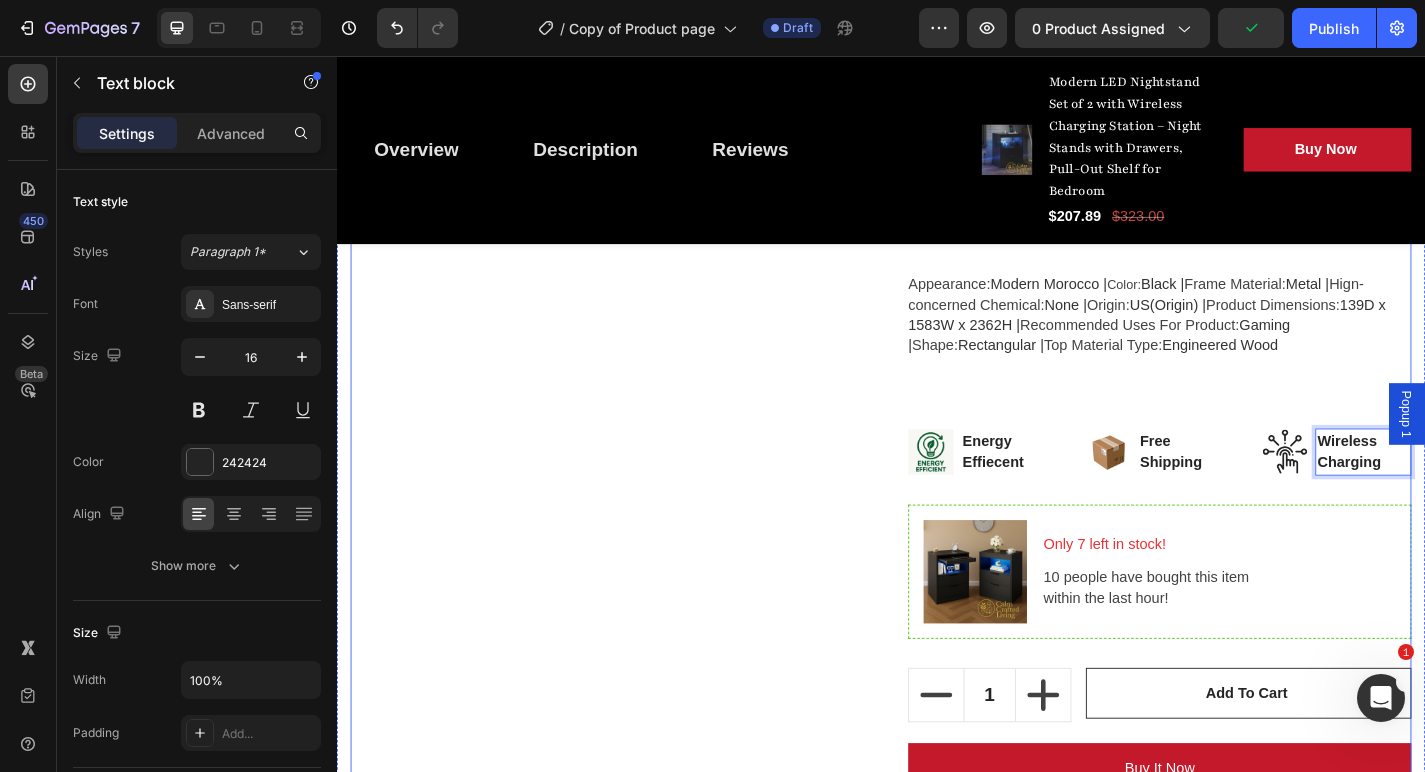 click on "Product Images" at bounding box center (629, 13) 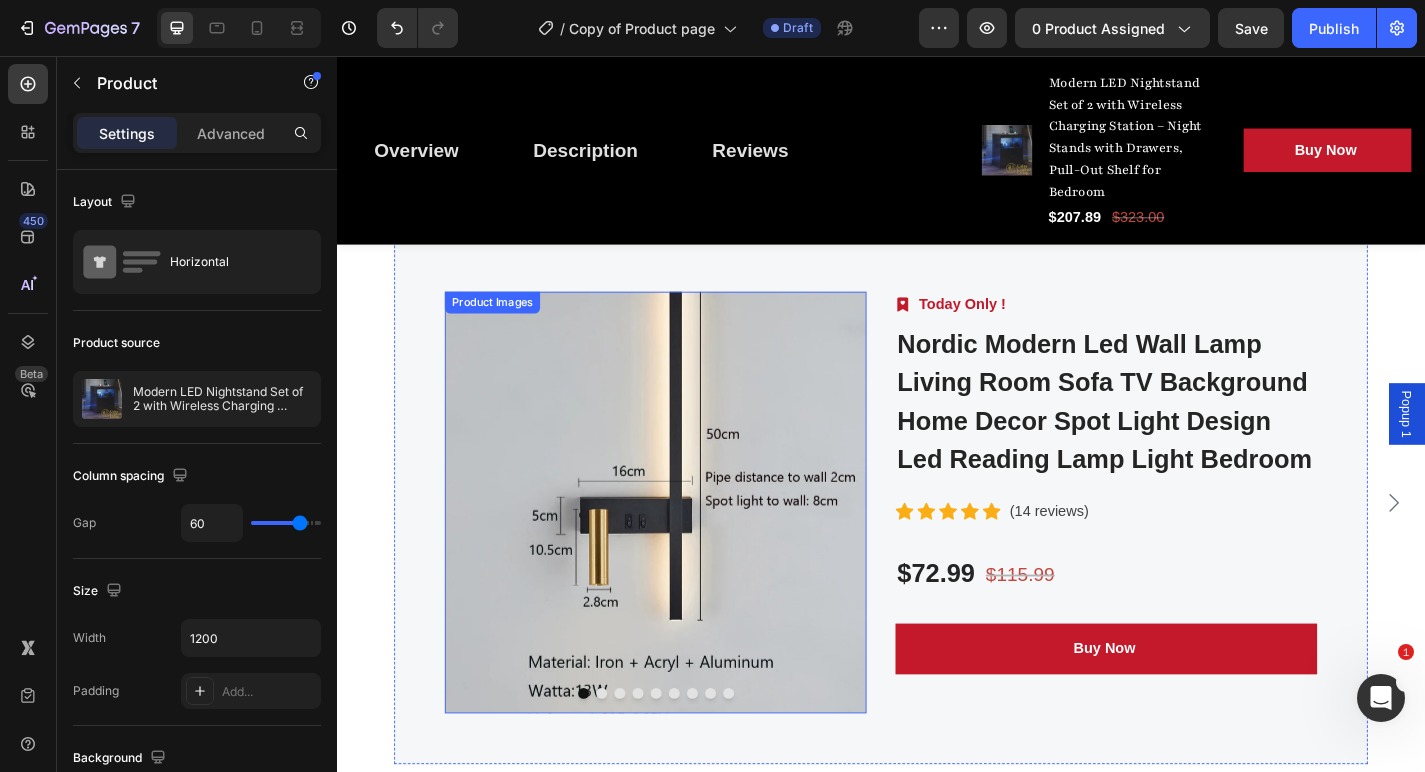 scroll, scrollTop: 5098, scrollLeft: 0, axis: vertical 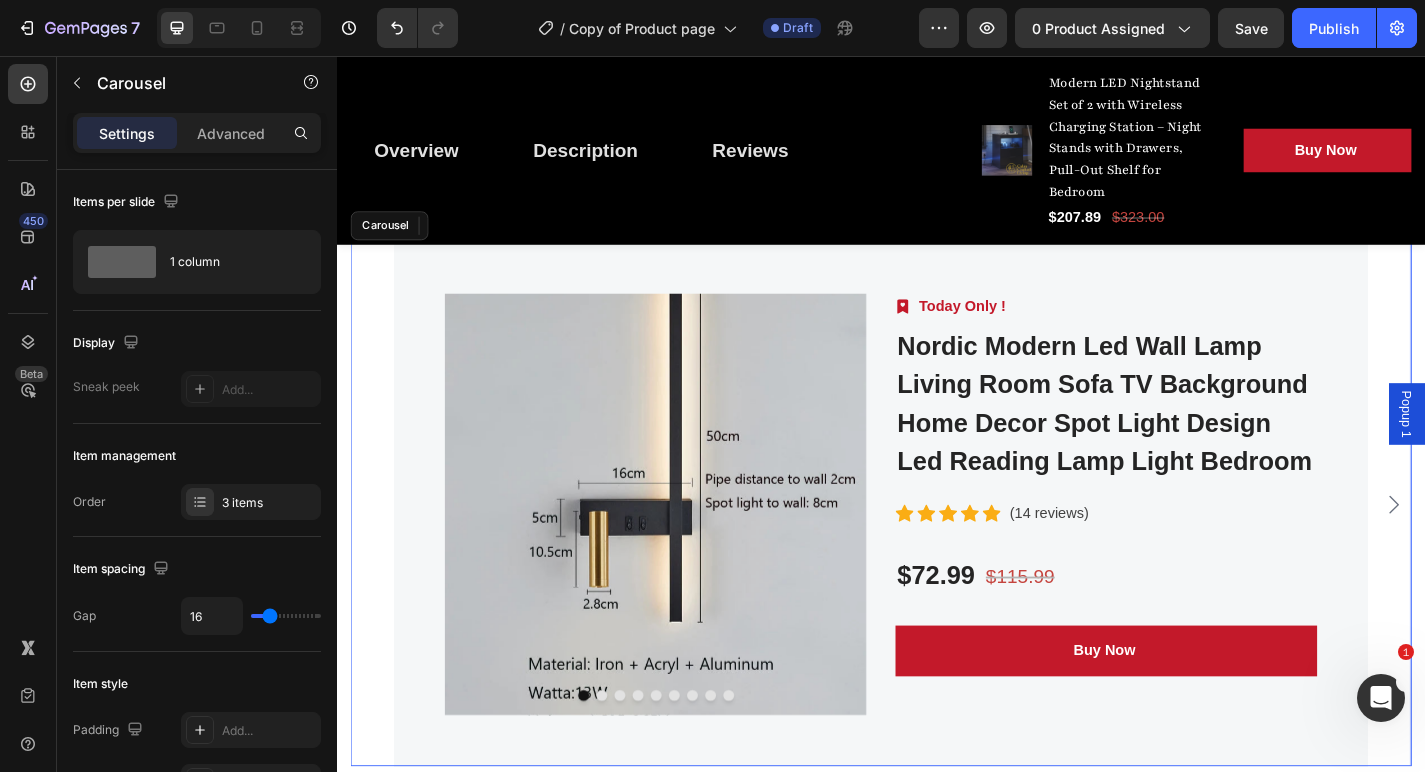 click 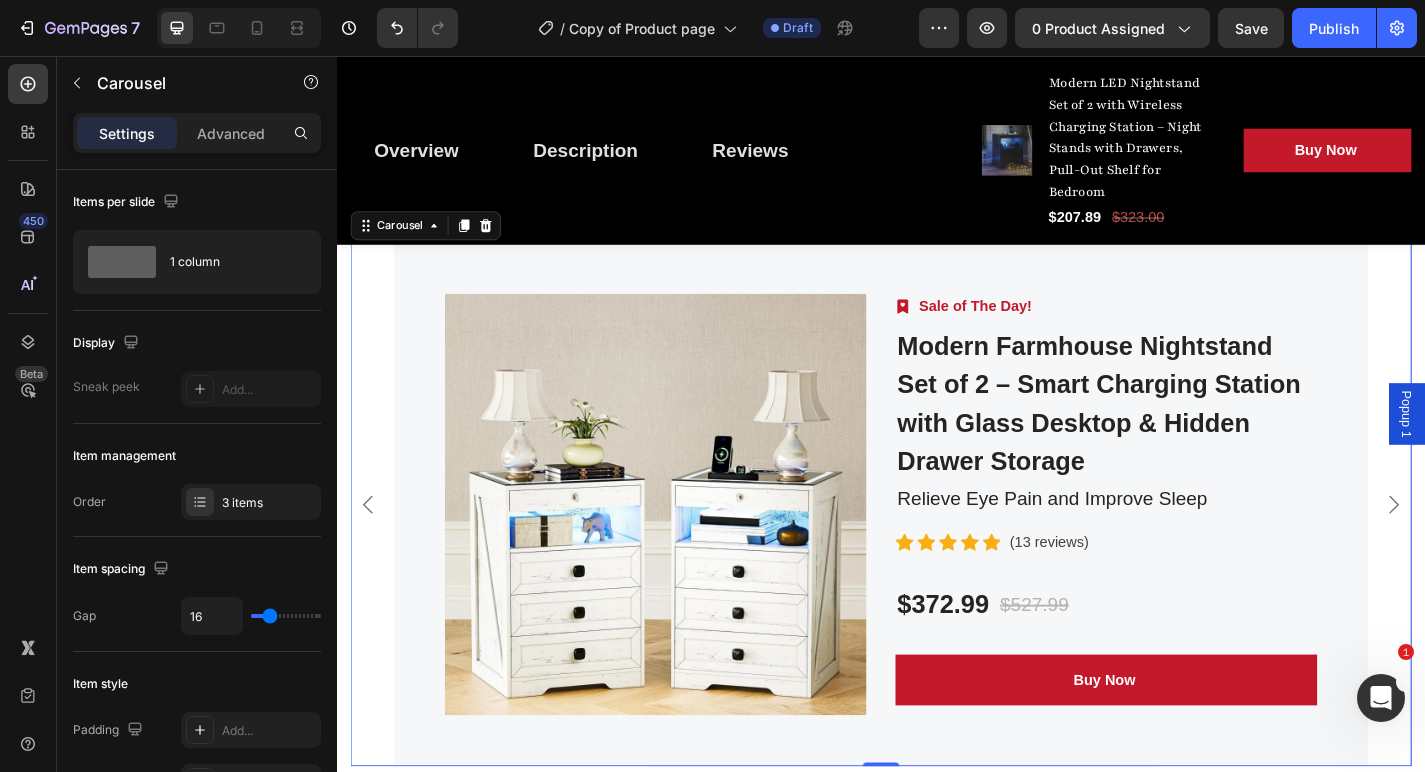click 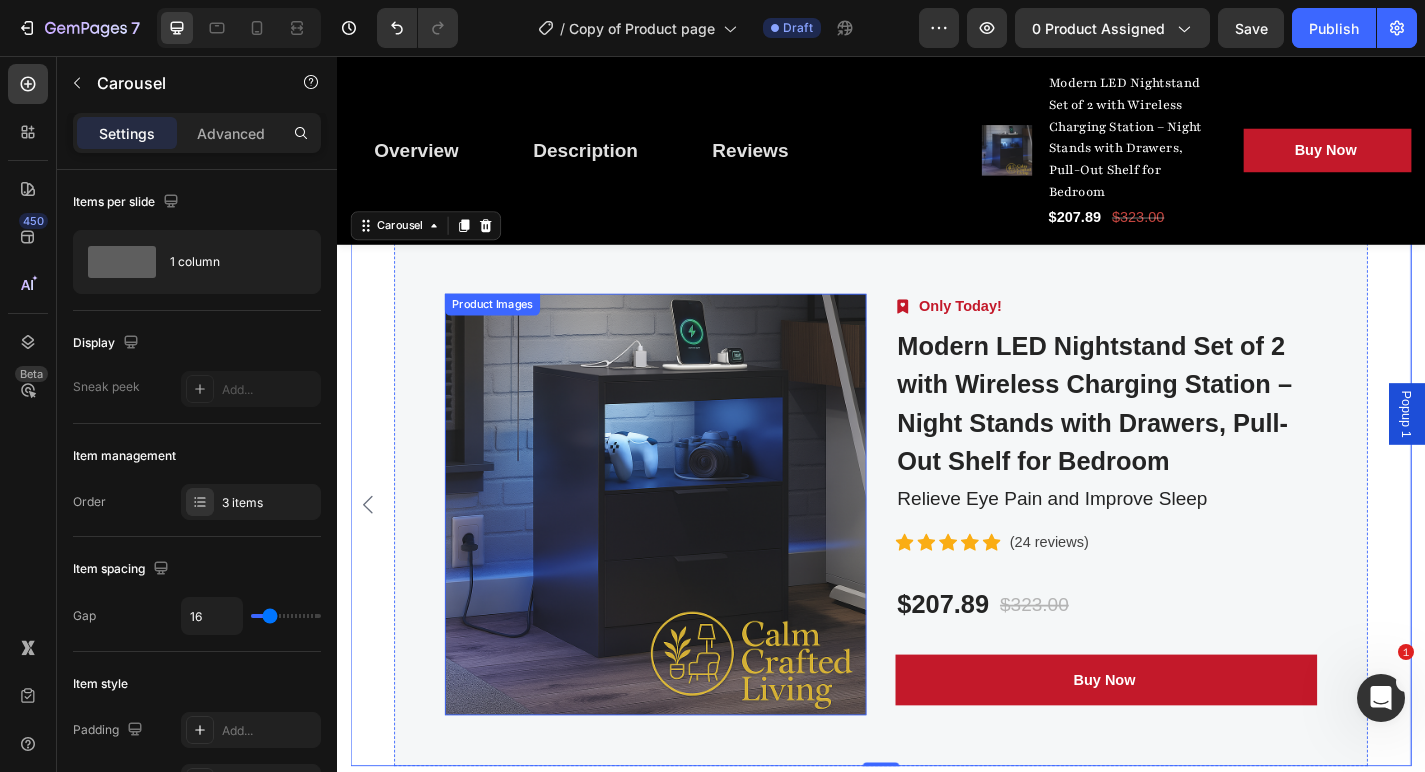 click at bounding box center [688, 550] 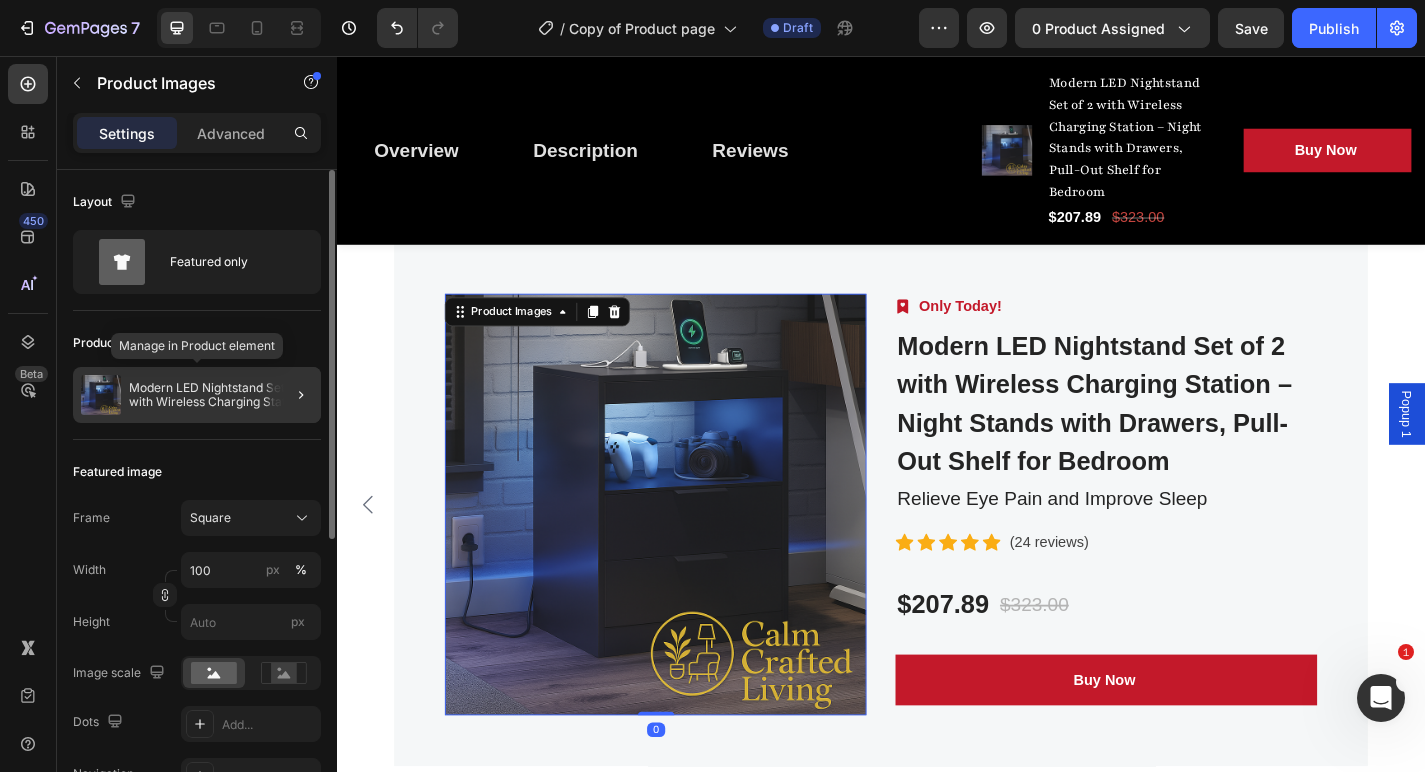 click on "Modern LED Nightstand Set of 2 with Wireless Charging Station – Night Stands with Drawers, Pull-Out Shelf for Bedroom" at bounding box center [221, 395] 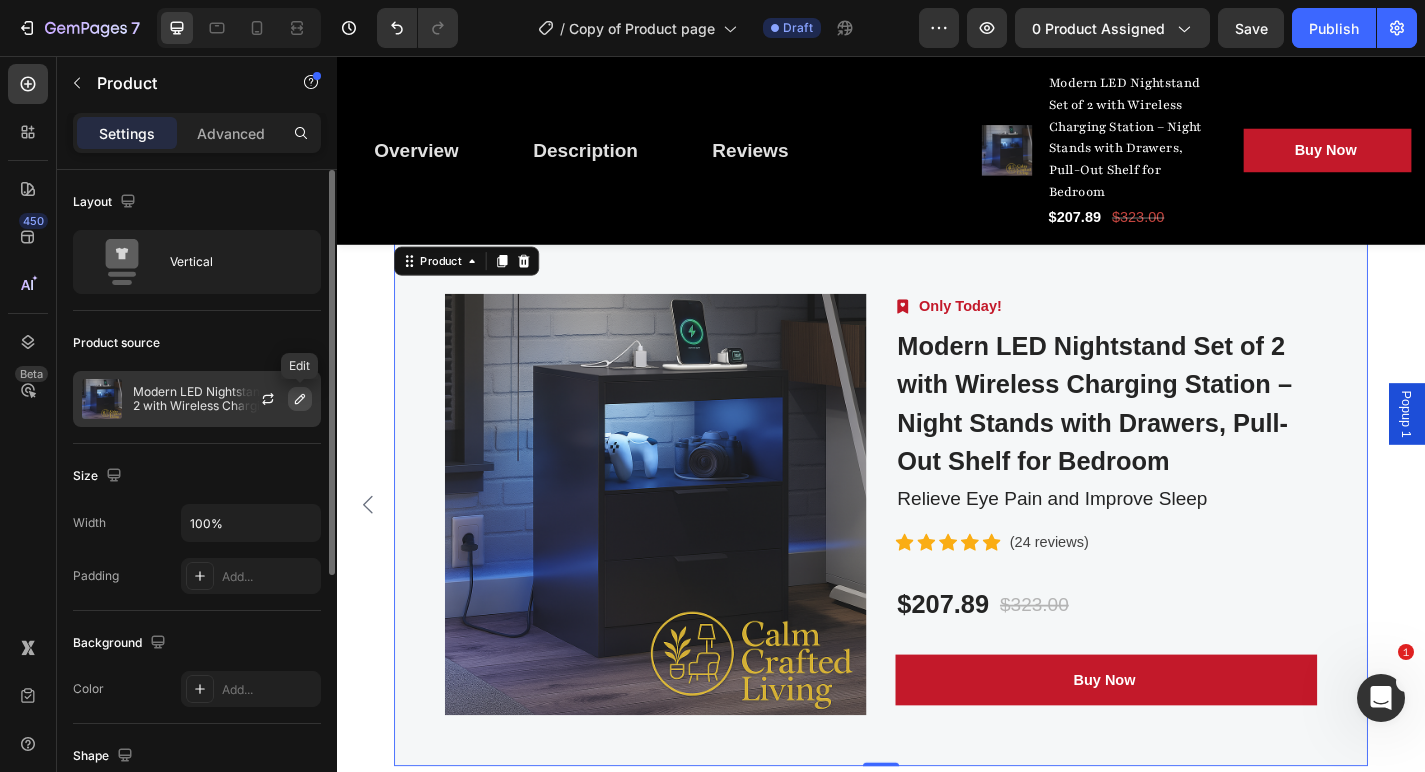 click 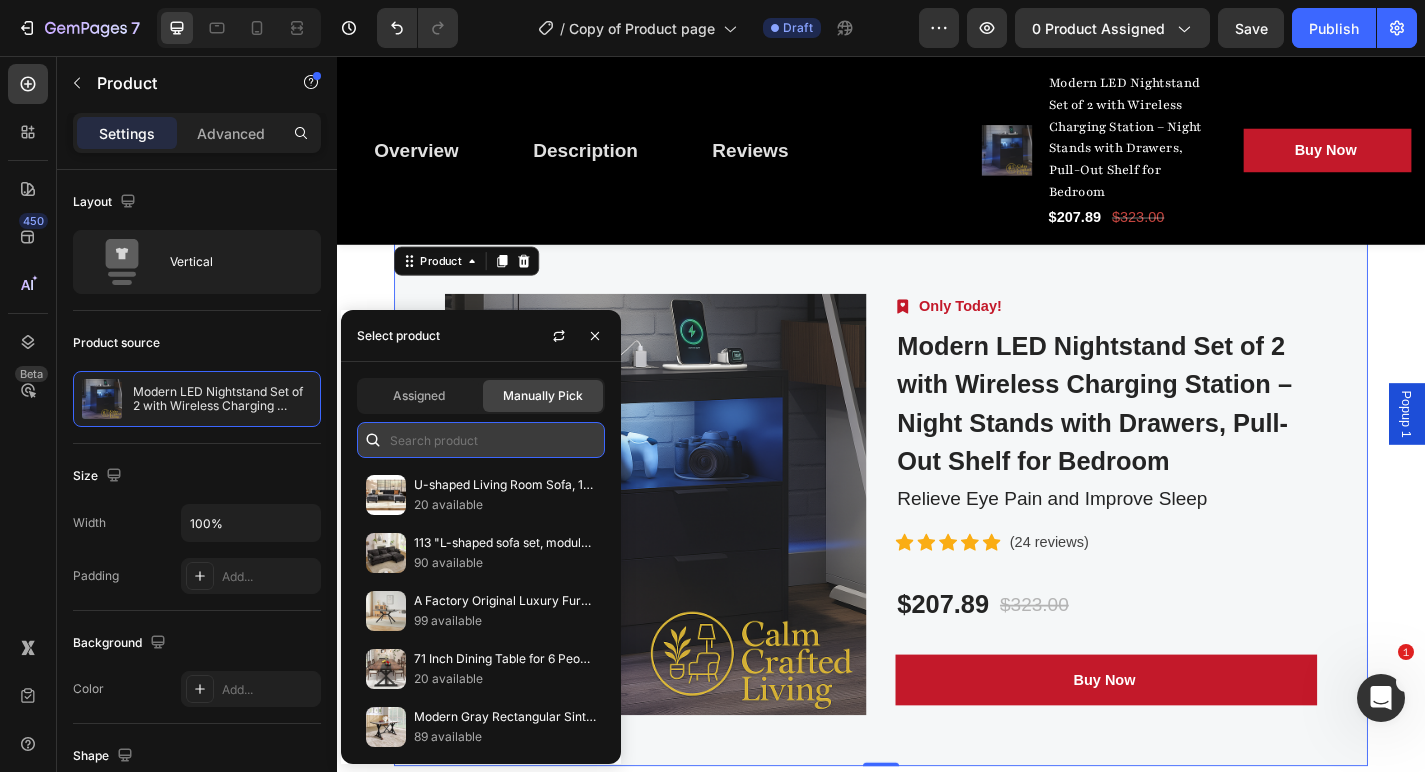 click at bounding box center [481, 440] 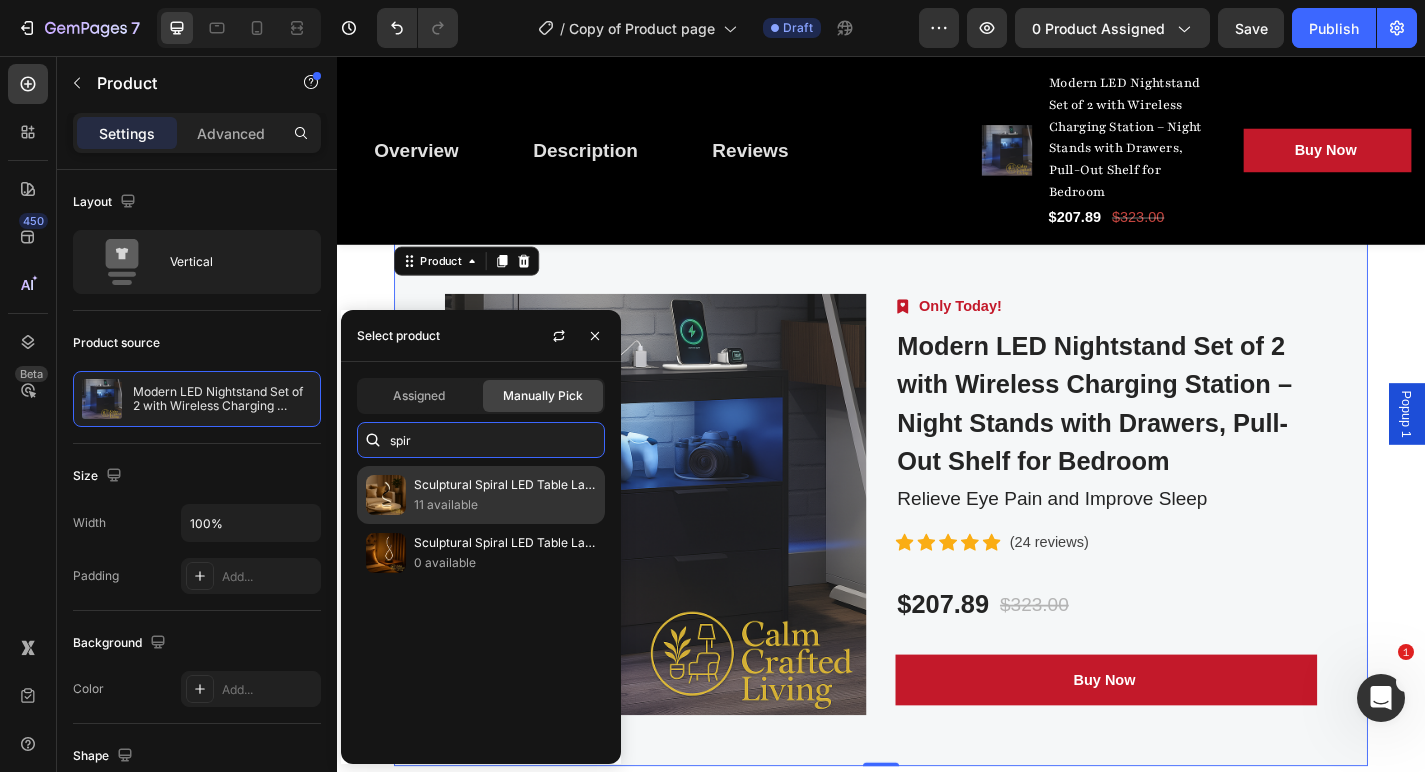 type on "spir" 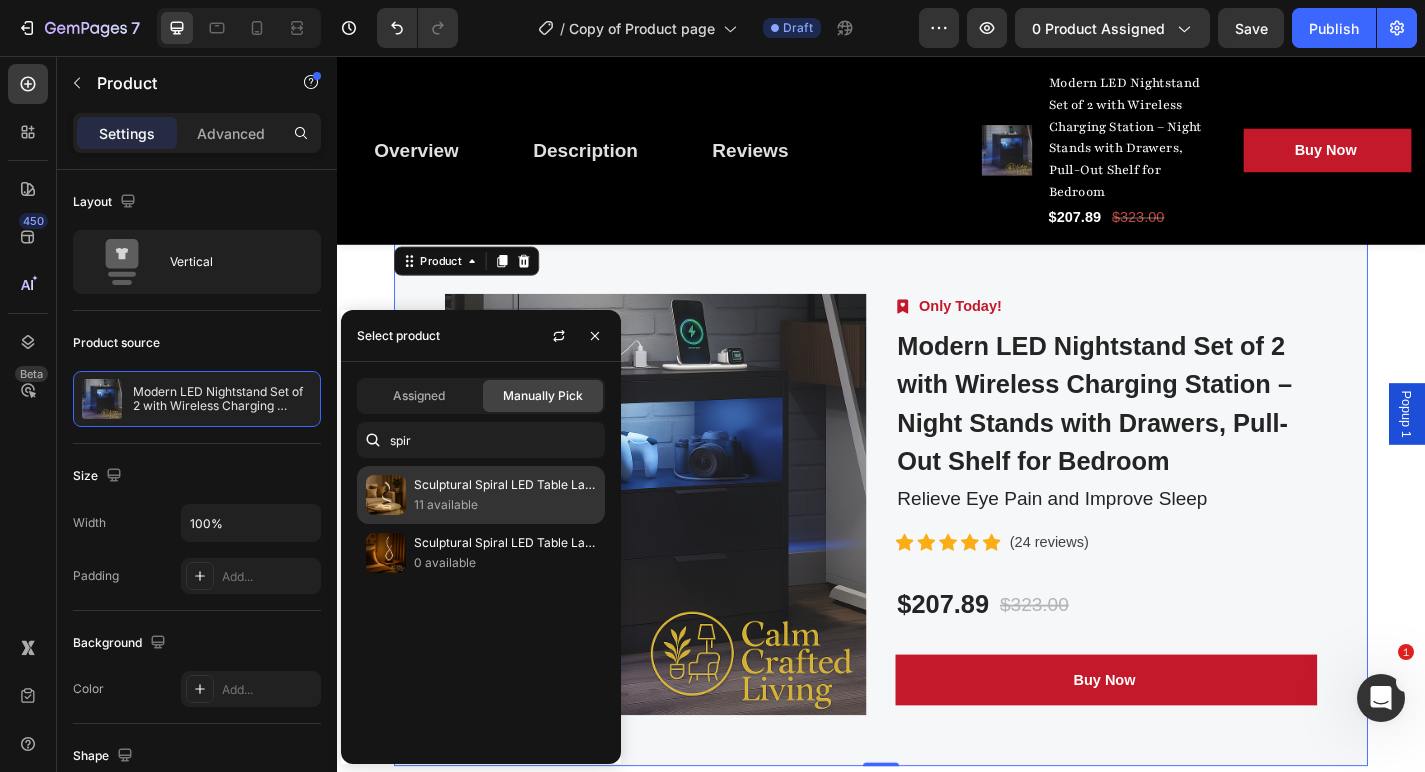 click on "Sculptural Spiral LED Table Lamp – Modern Ambient Light for Bedrooms, Living Rooms & Offices" at bounding box center [505, 485] 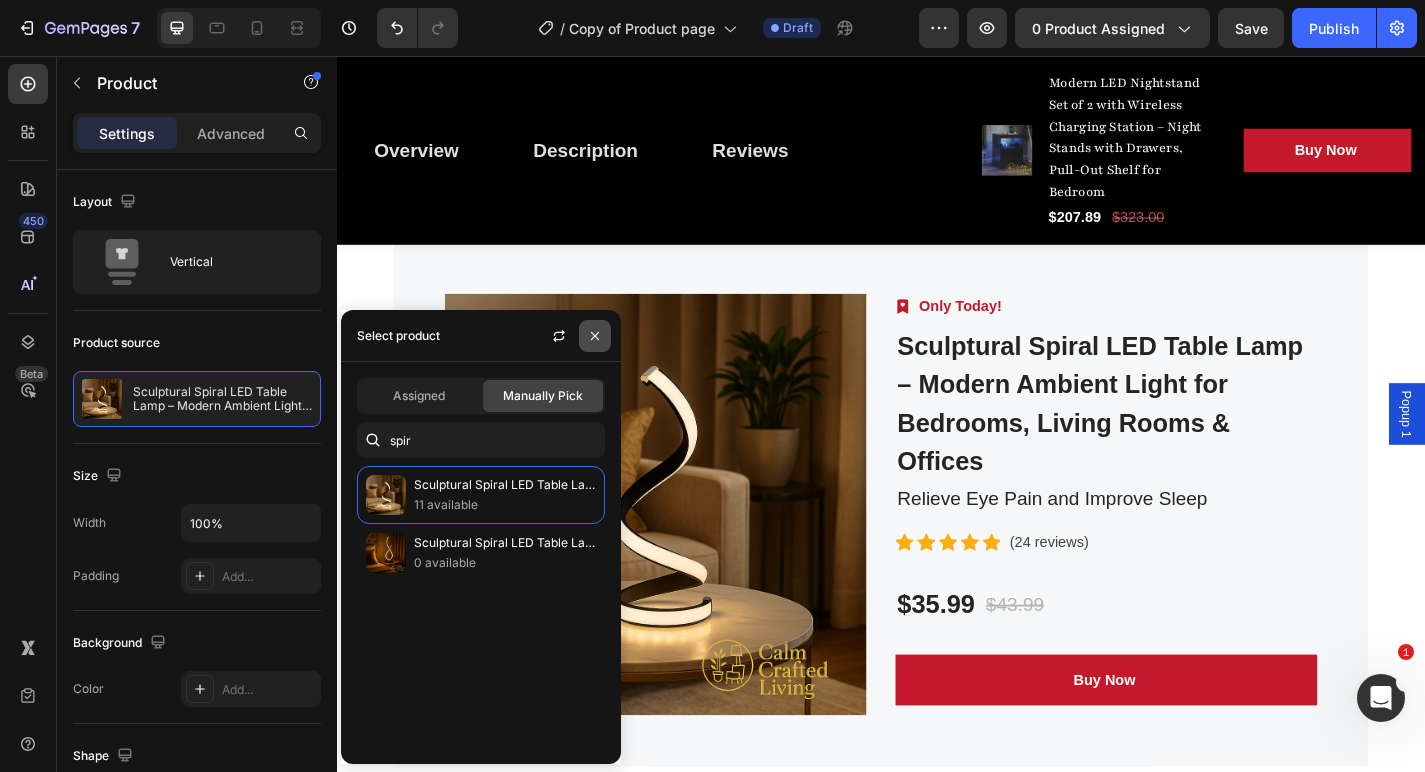 click 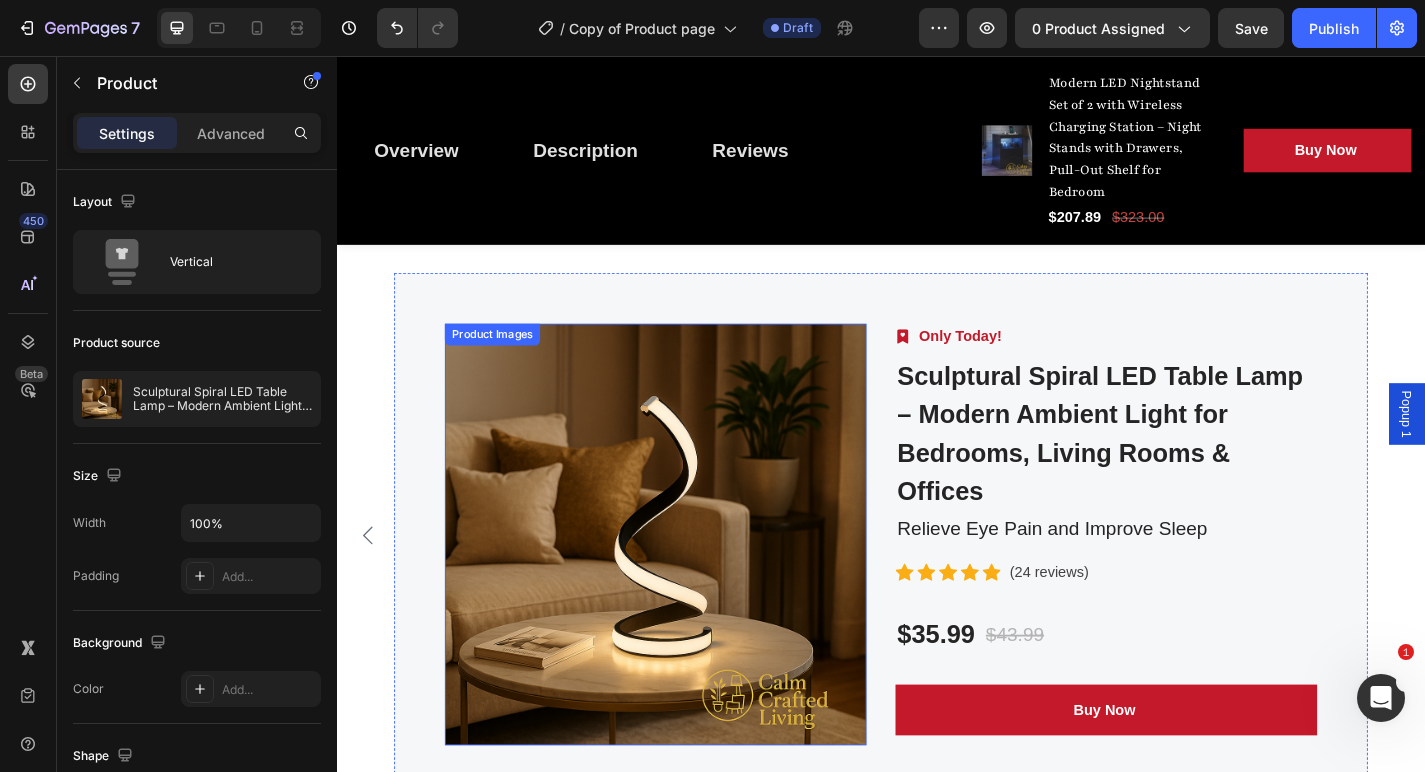 scroll, scrollTop: 5057, scrollLeft: 0, axis: vertical 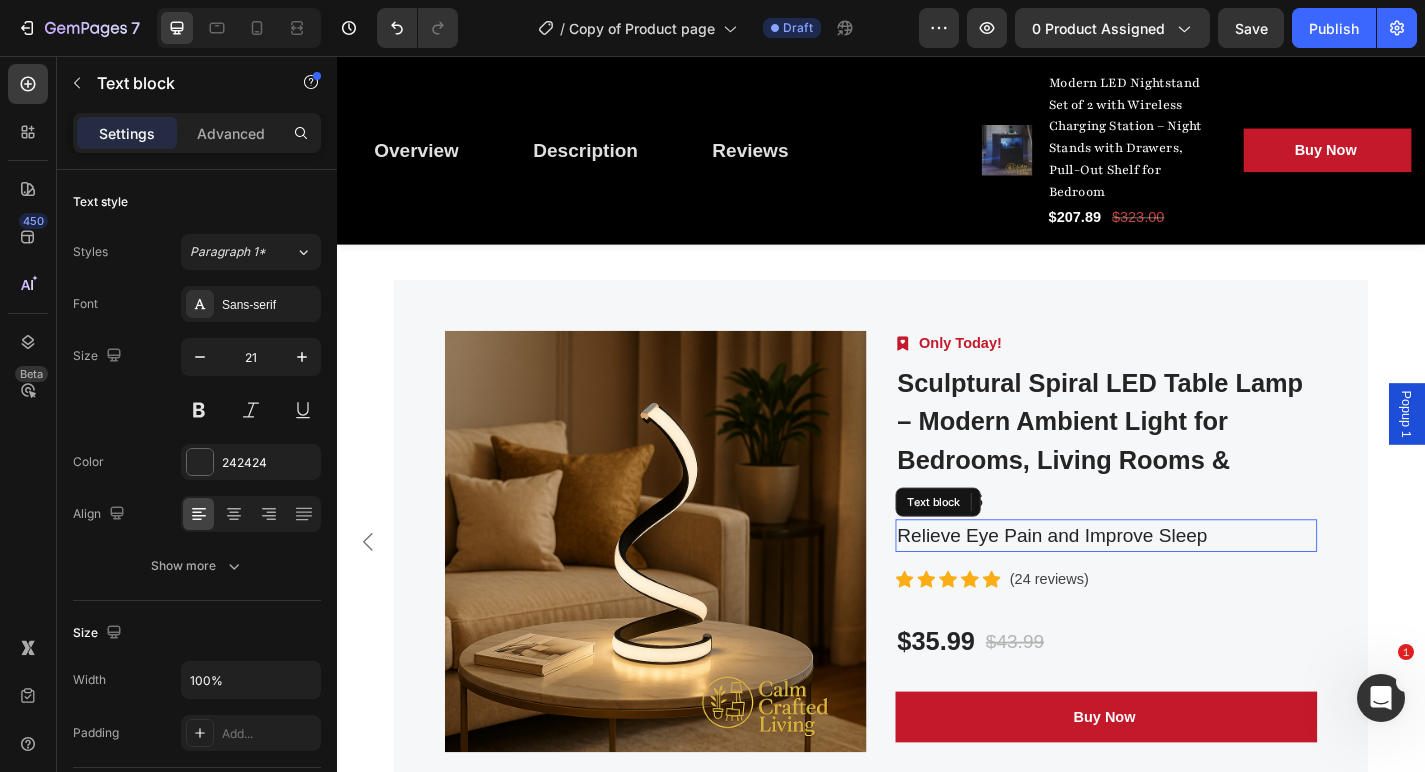 click on "Relieve Eye Pain and Improve Sleep" at bounding box center (1185, 585) 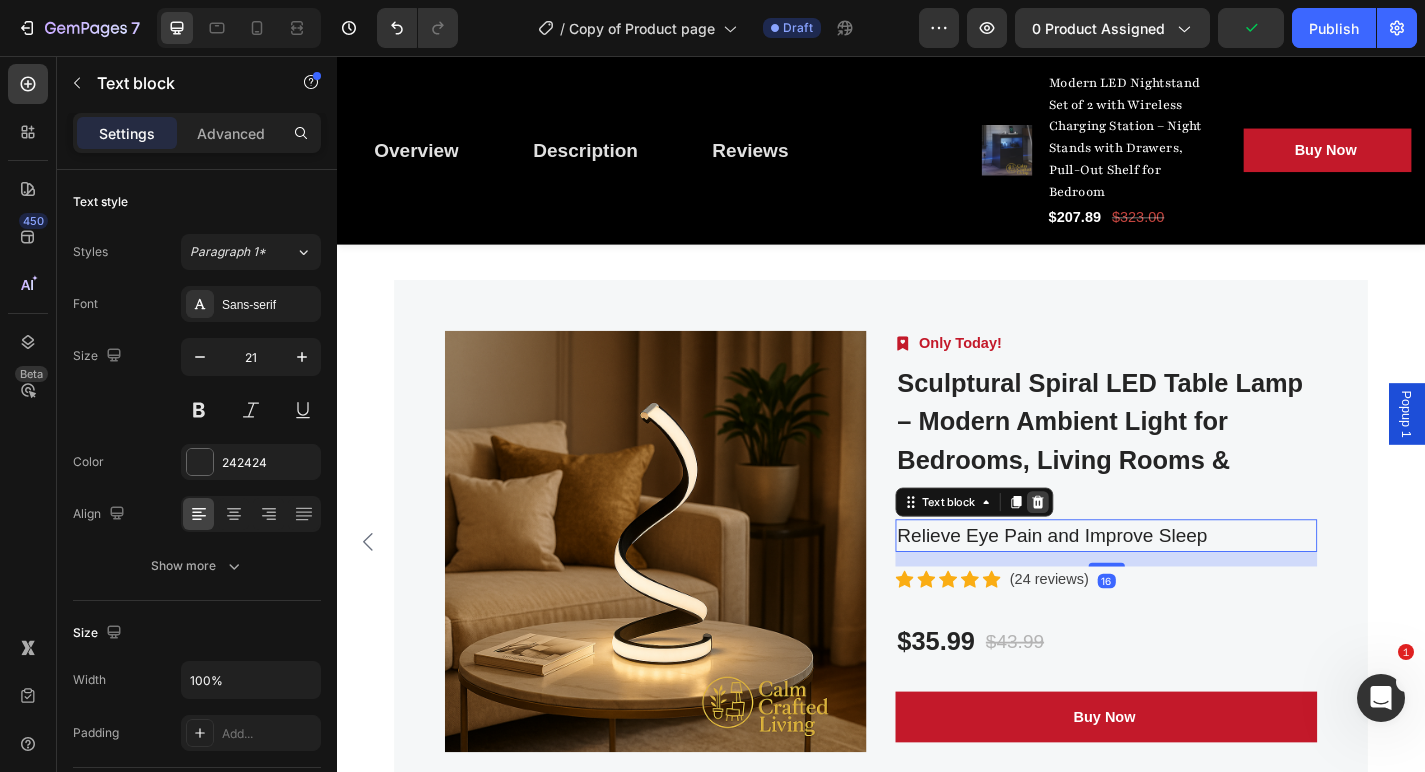 click 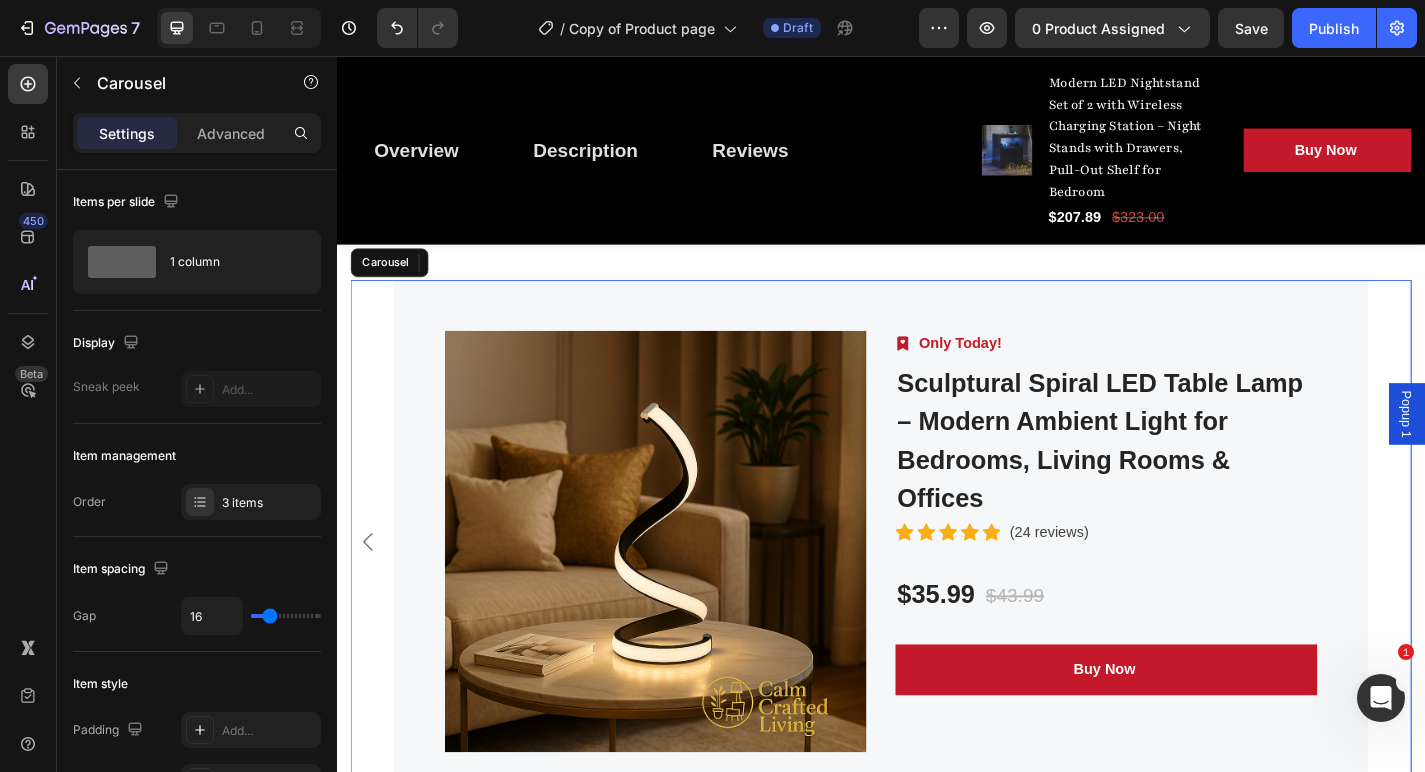click 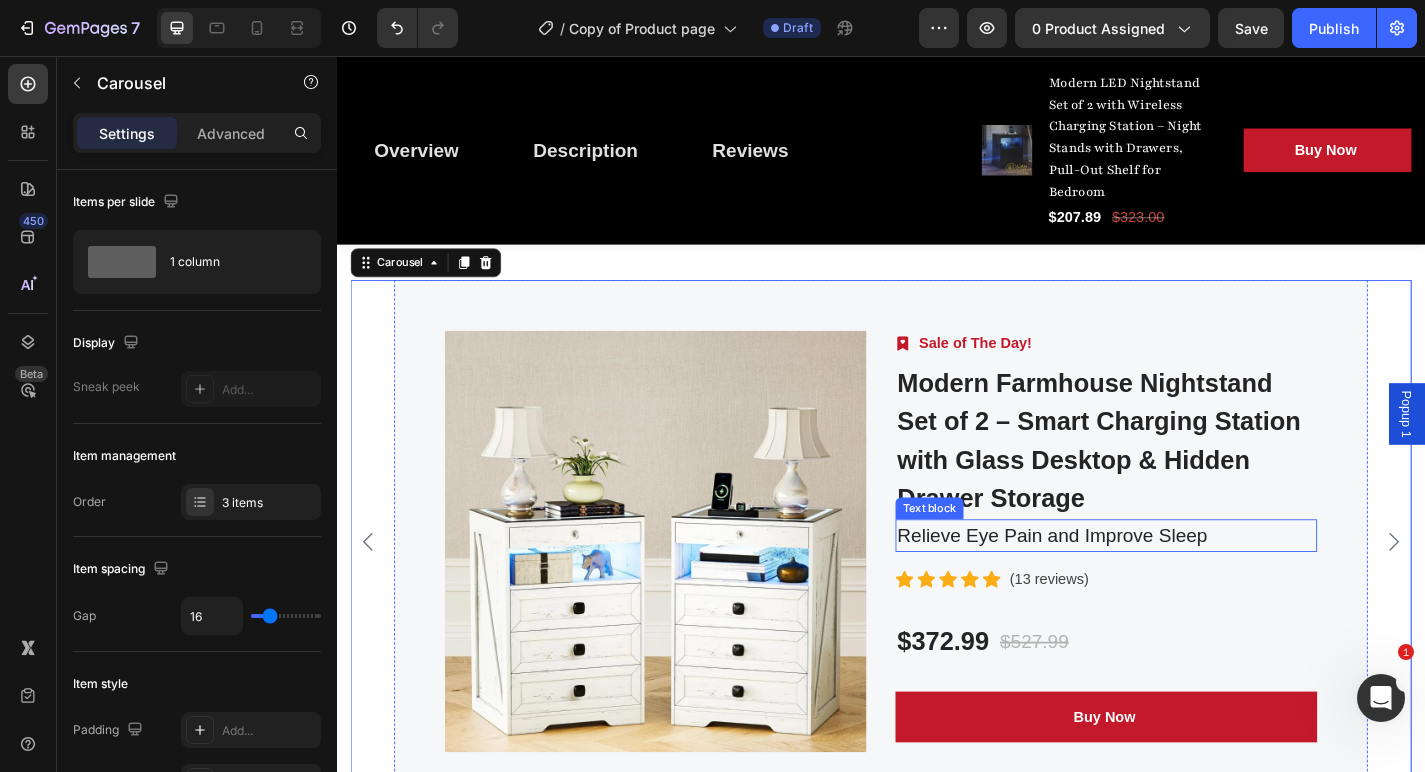 click on "Relieve Eye Pain and Improve Sleep" at bounding box center (1185, 585) 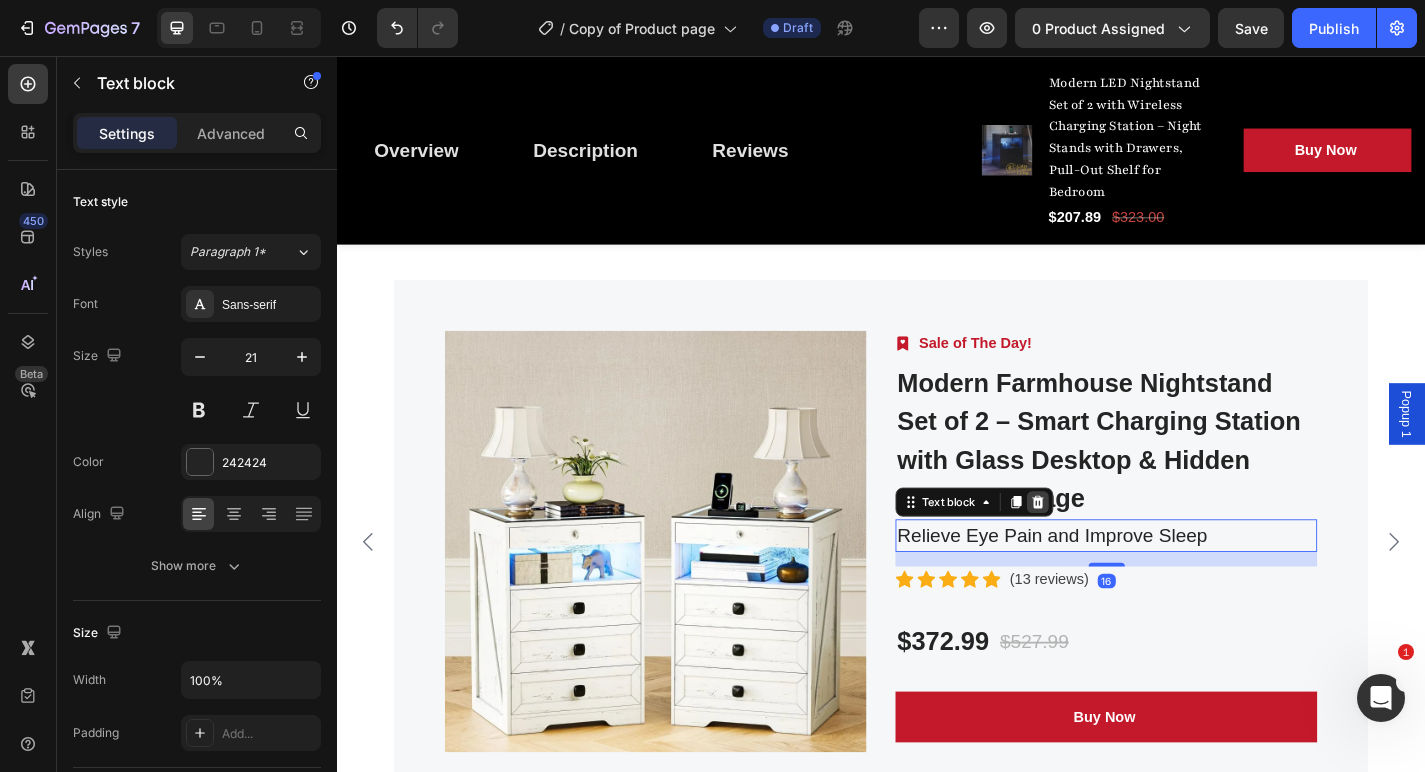 click 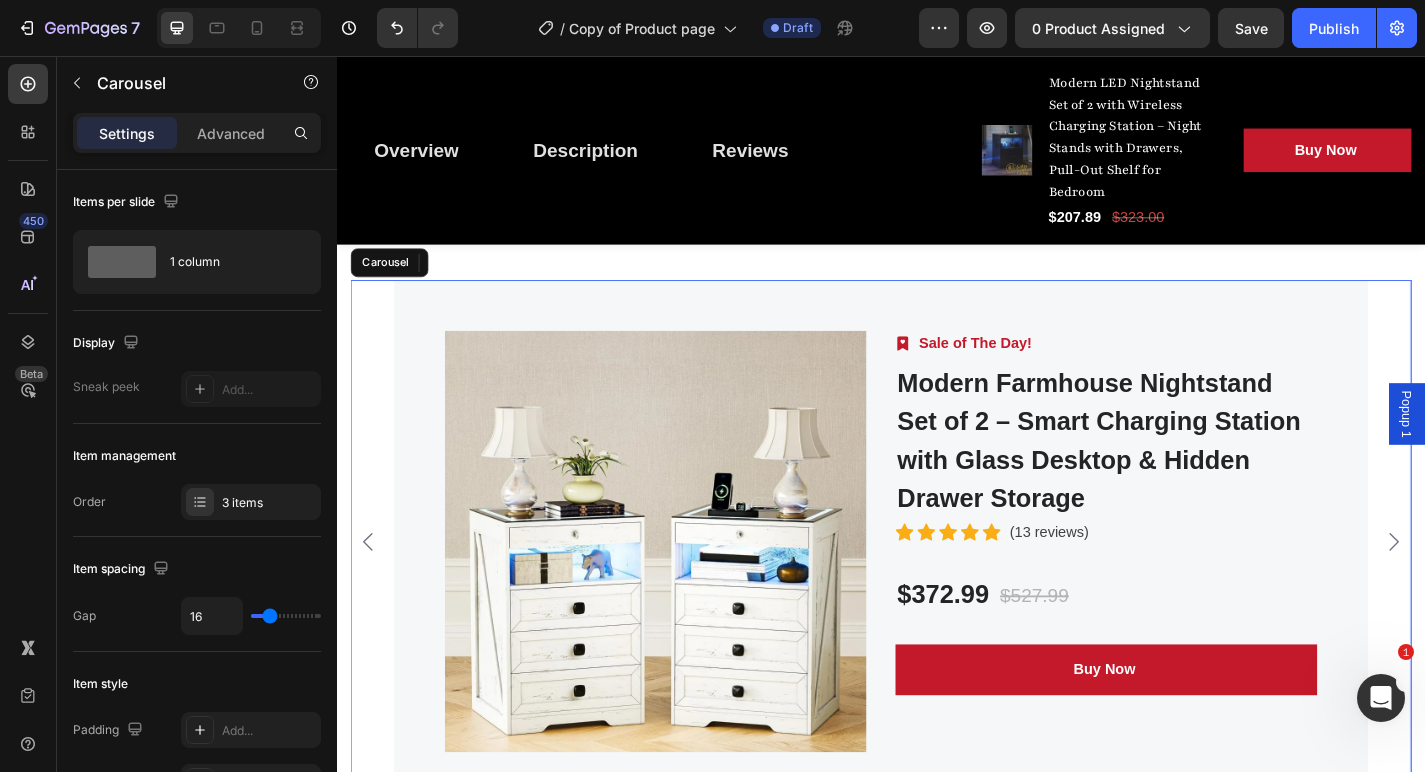 click 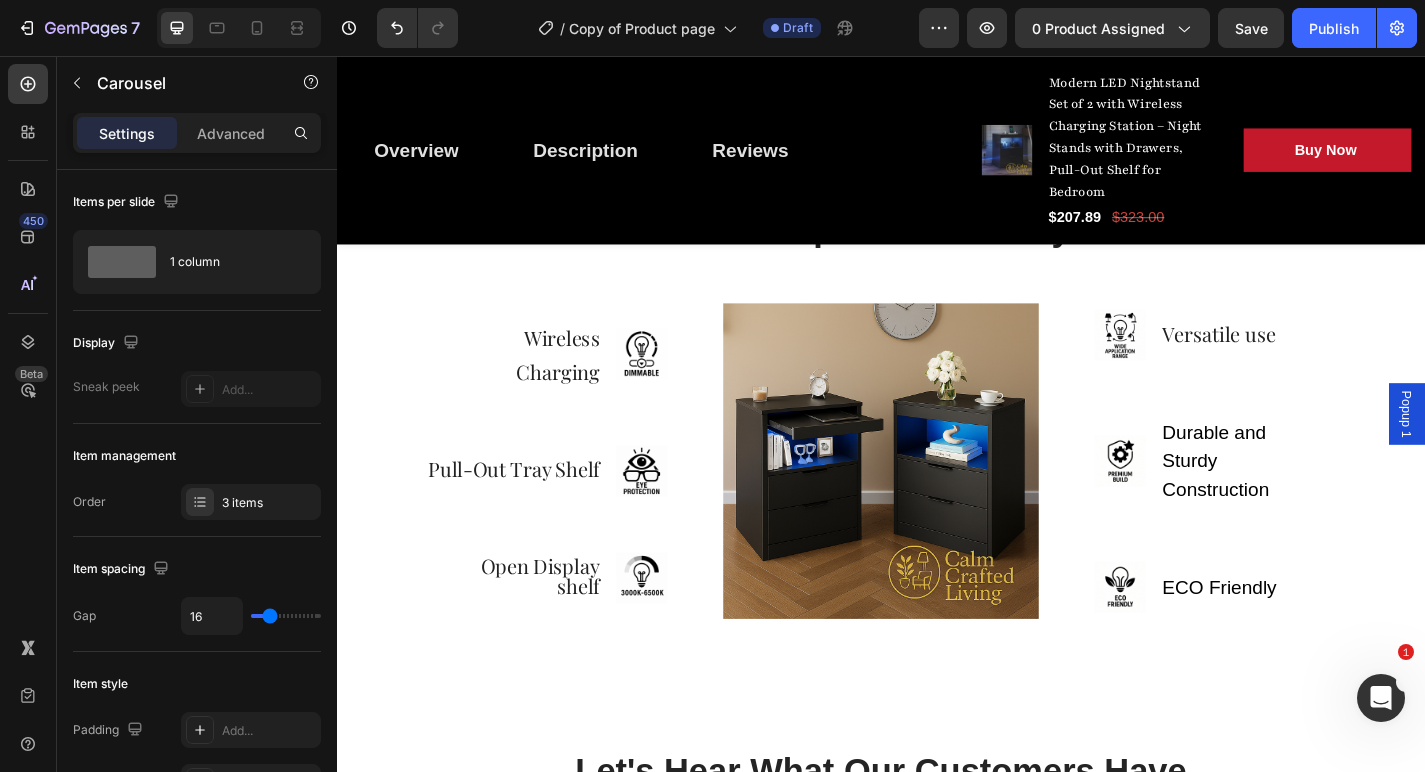 scroll, scrollTop: 3886, scrollLeft: 0, axis: vertical 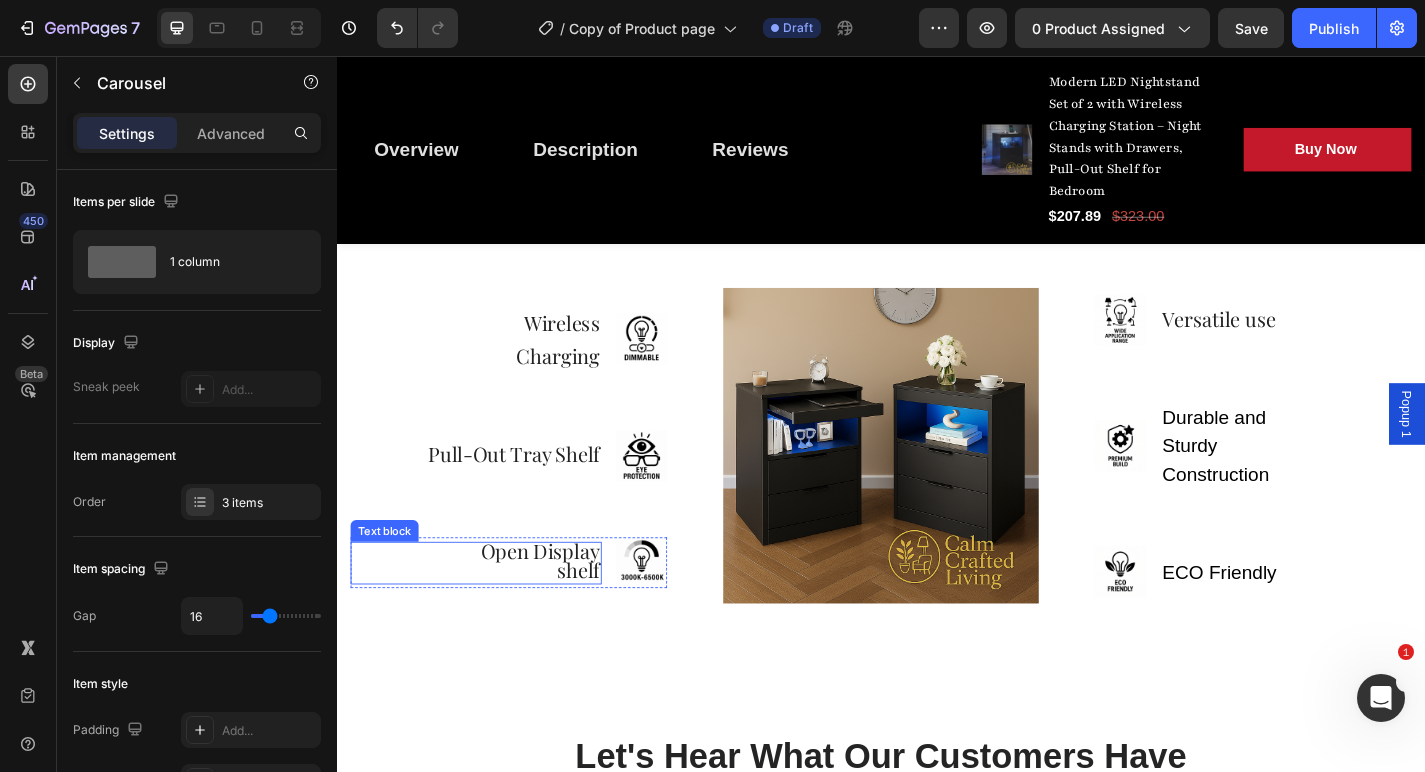 click on "Open Display shelf" at bounding box center [561, 613] 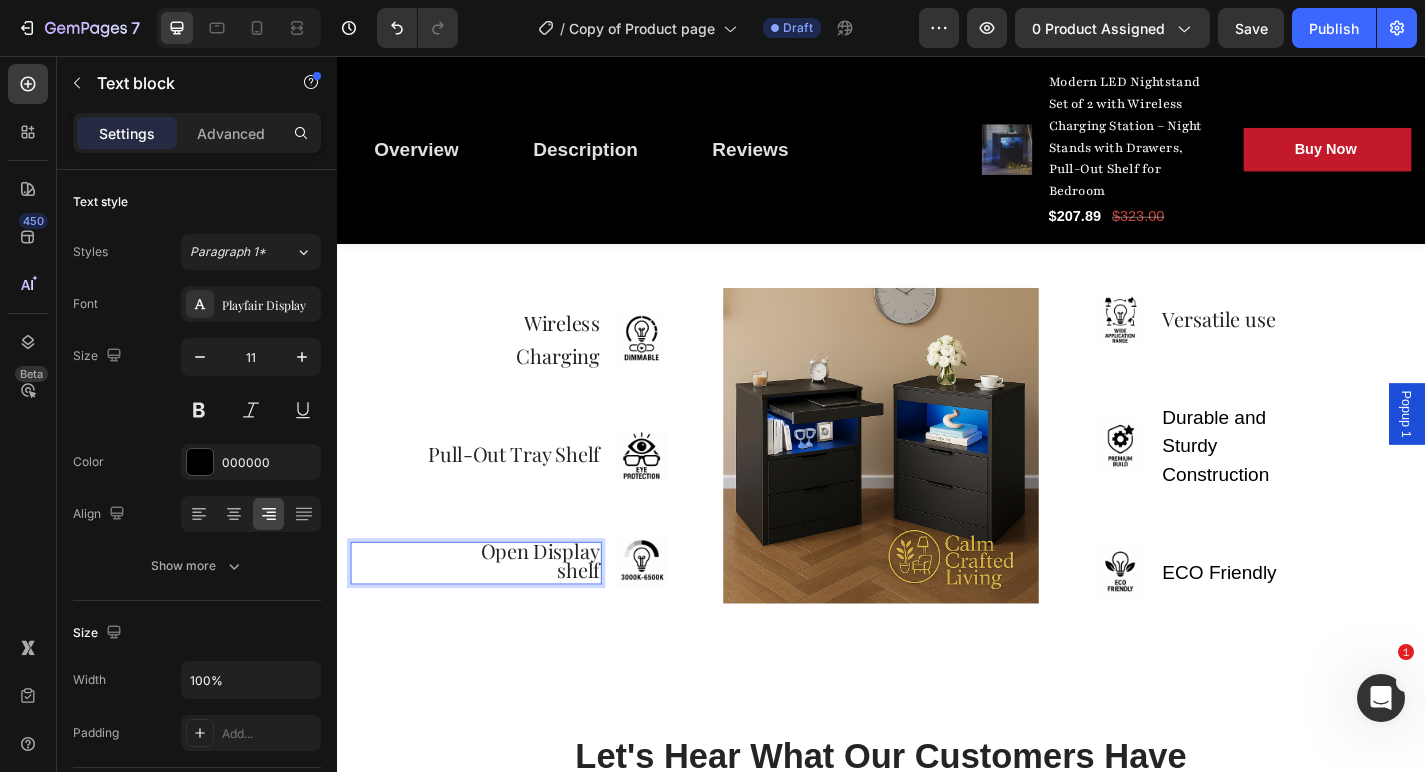 click on "Open Display shelf" at bounding box center (561, 613) 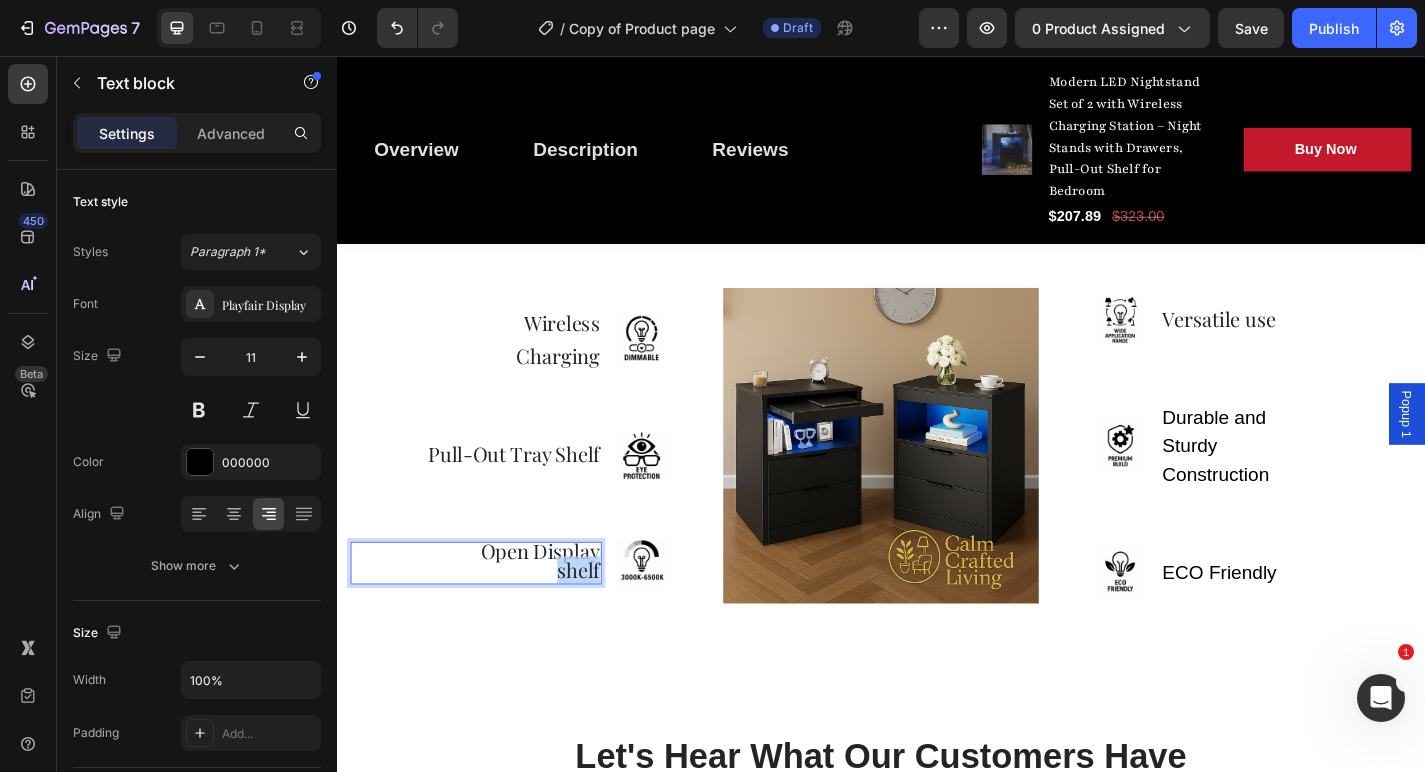 click on "Open Display shelf" at bounding box center [561, 613] 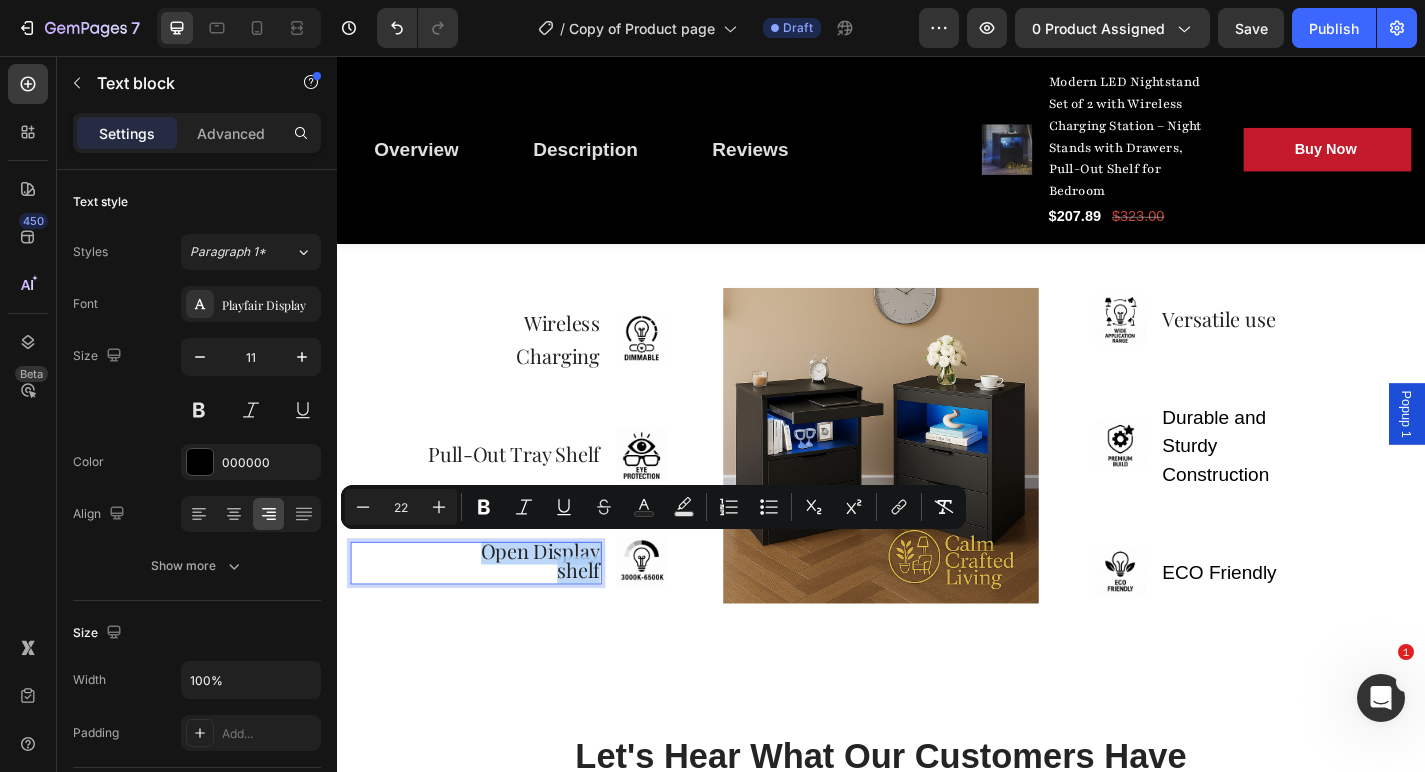 drag, startPoint x: 489, startPoint y: 600, endPoint x: 625, endPoint y: 628, distance: 138.85243 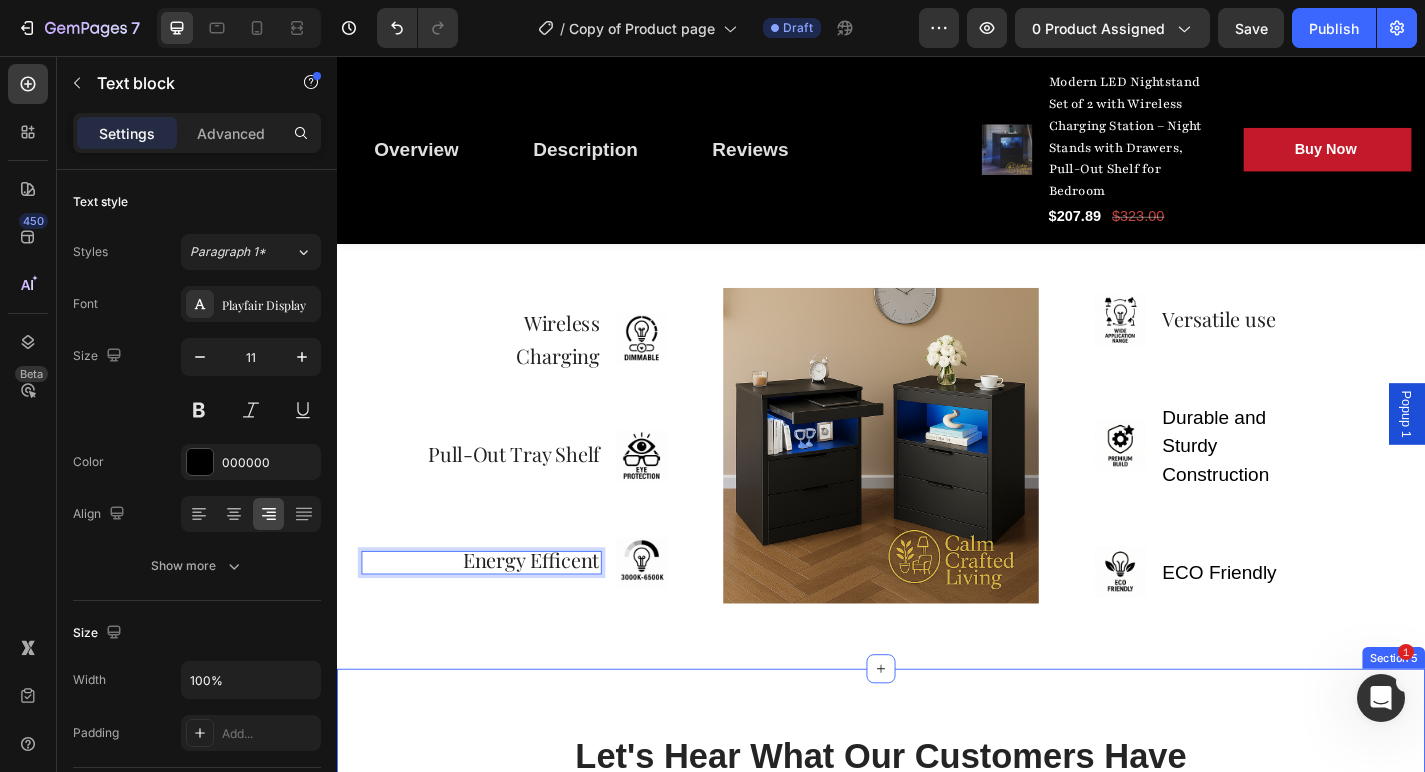 click on "Let's Hear What Our Customers Have To Say Heading Row Loox - Reviews widget Loox Row Section 5" at bounding box center [937, 911] 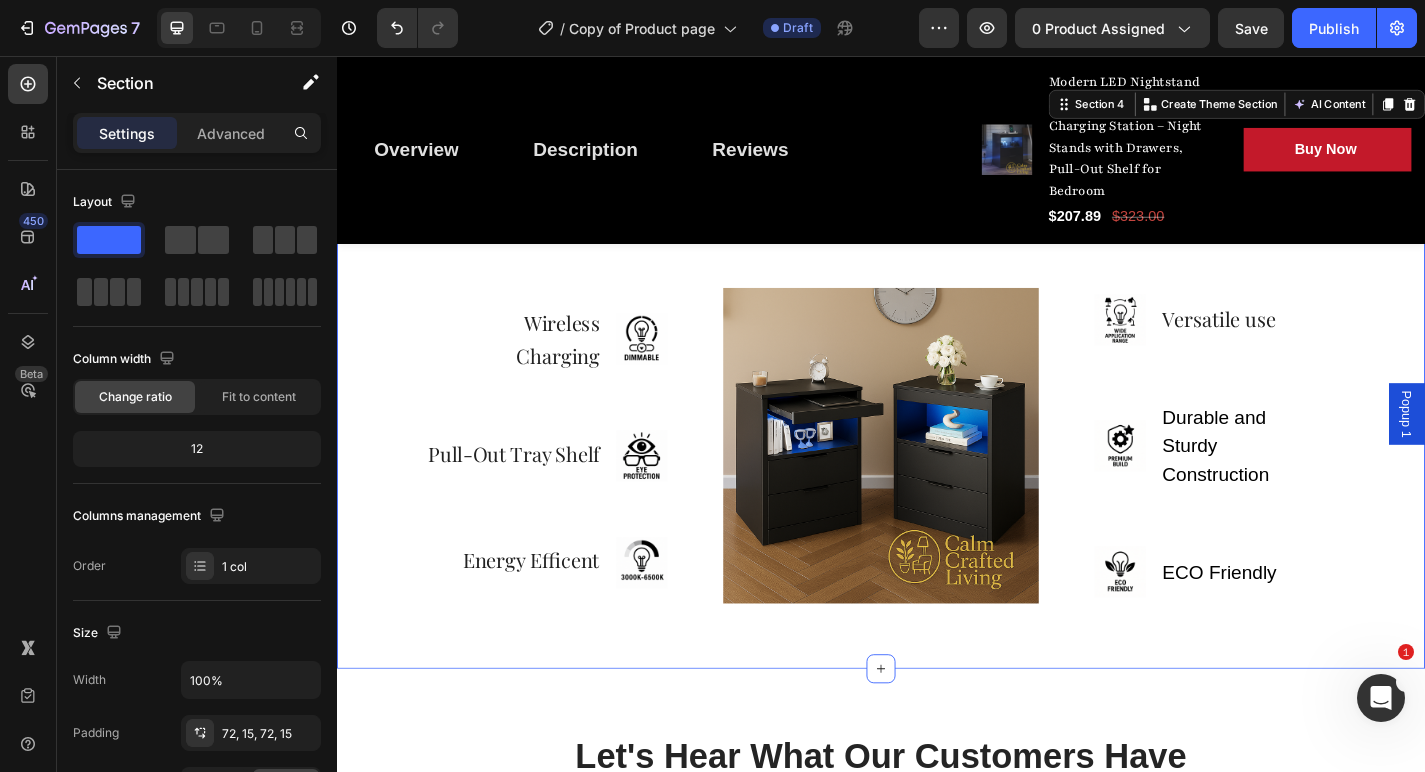 click on "Choose The Perfect Relaxing Gift To Pamper Your Family Heading Row Wireless Charging  Text block Image Row Pull-Out Tray Shelf Text Block Image Row Energy Efficent Text block Image Row Image Image Versatile use Text block Row Image Durable and Sturdy Construction Text block Row Image ECO Friendly Text block Row Row Section 4   Create Theme Section AI Content Write with GemAI What would you like to describe here? Tone and Voice Persuasive Product U-shaped Living Room Sofa, 111 Inch Modular Double Recliner Sofa, Apartment Large Leisure Sofa, Gray Show more Generate" at bounding box center (937, 411) 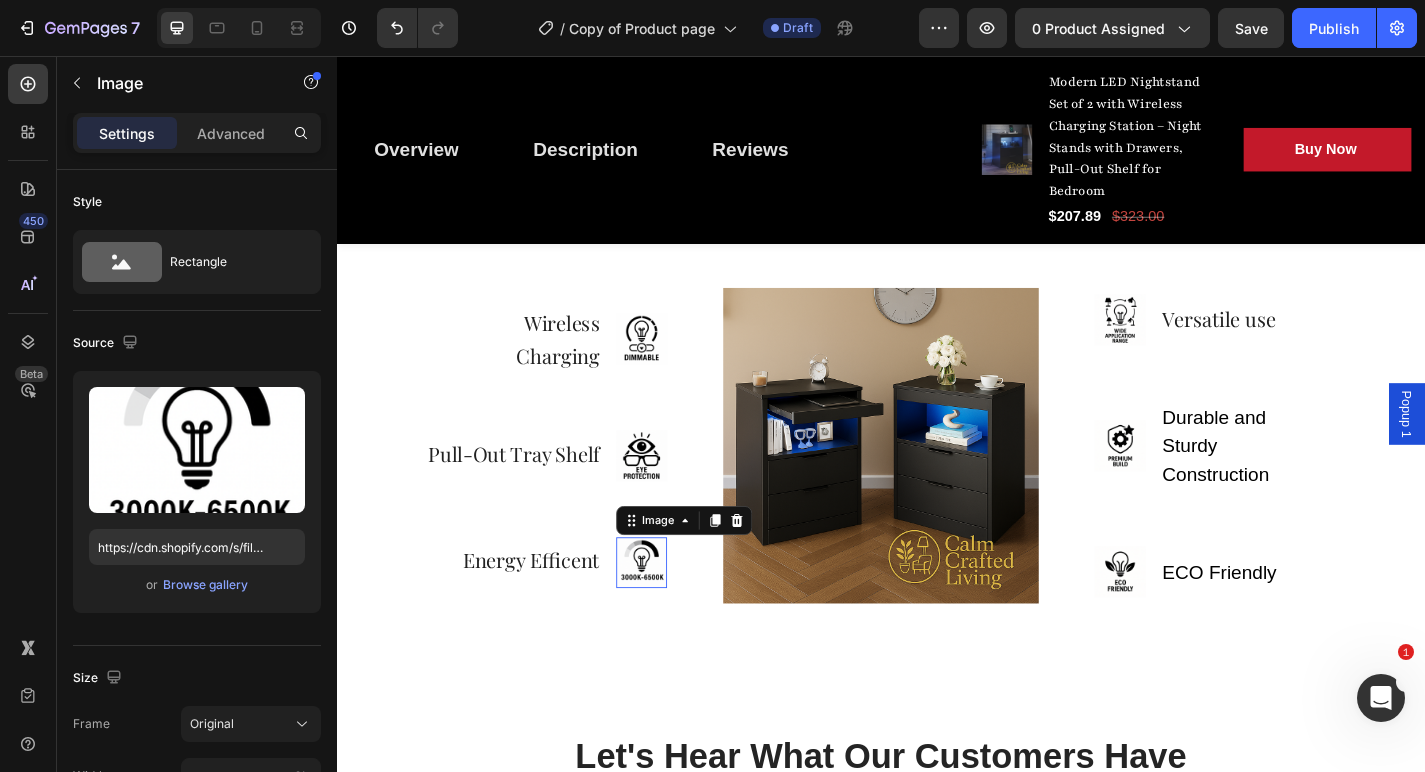 click at bounding box center [673, 615] 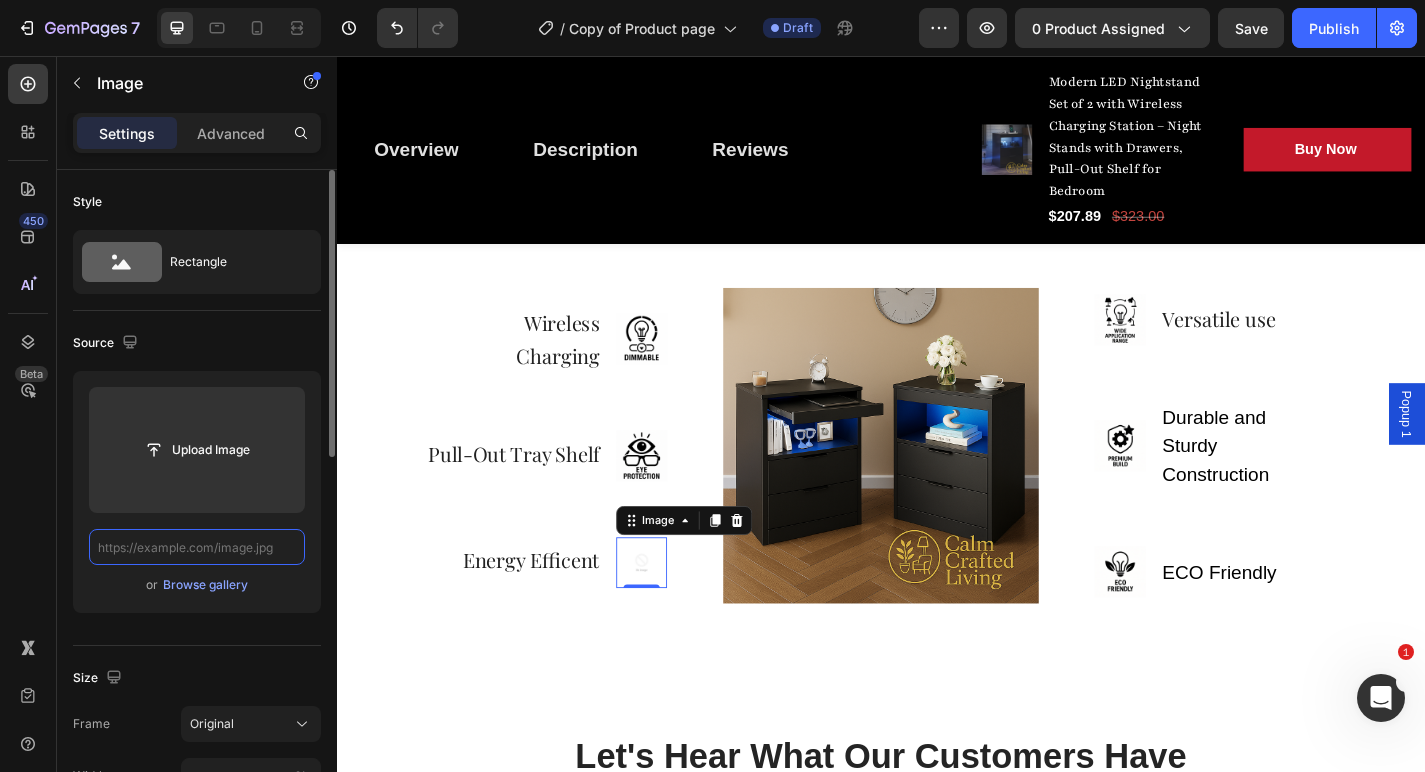 paste on "https://cdn.shopify.com/s/files/1/0765/9077/6534/files/932F596E-E666-4798-B000-4E044026F7A0.png?v=1754120469" 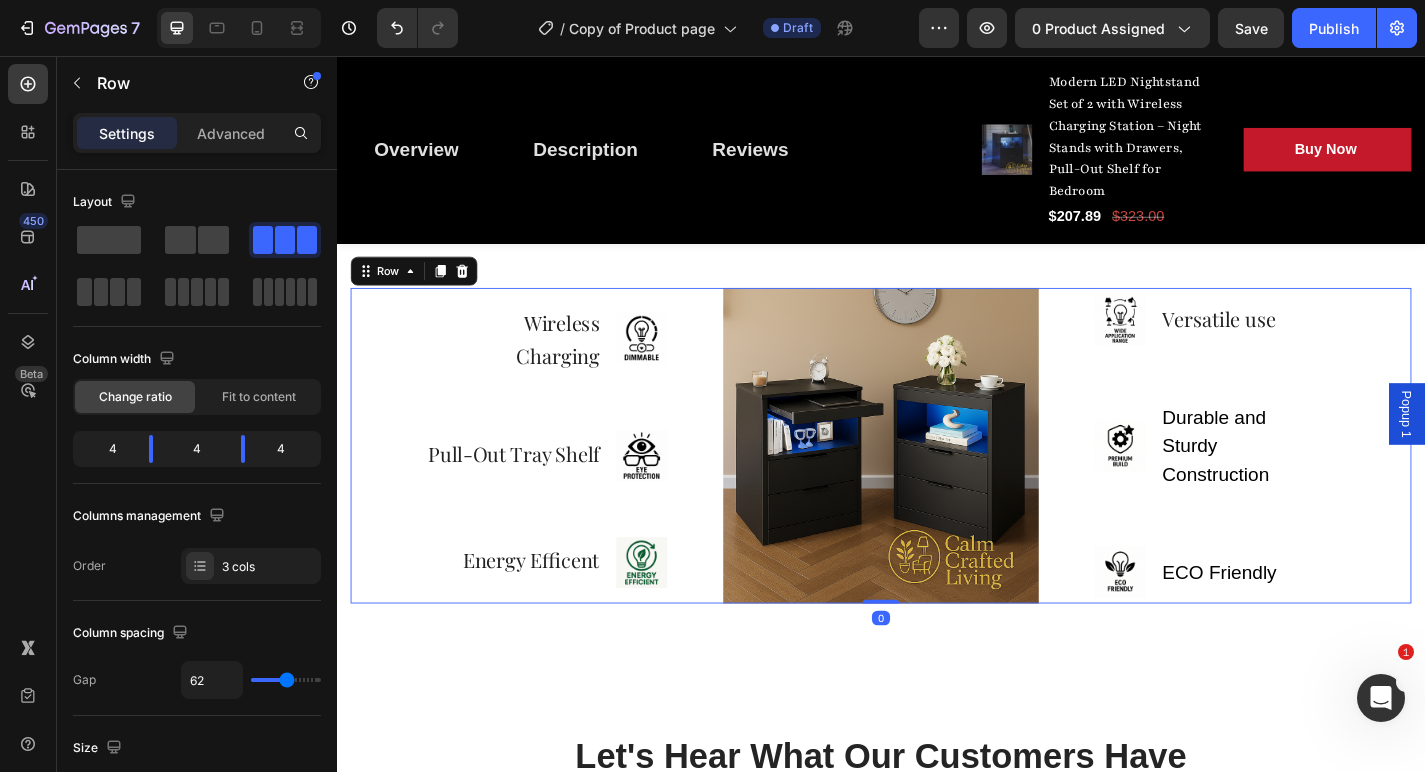 click on "Wireless Charging  Text block Image Row Pull-Out Tray Shelf Text Block Image Row Energy Efficent Text block Image Row" at bounding box center (526, 486) 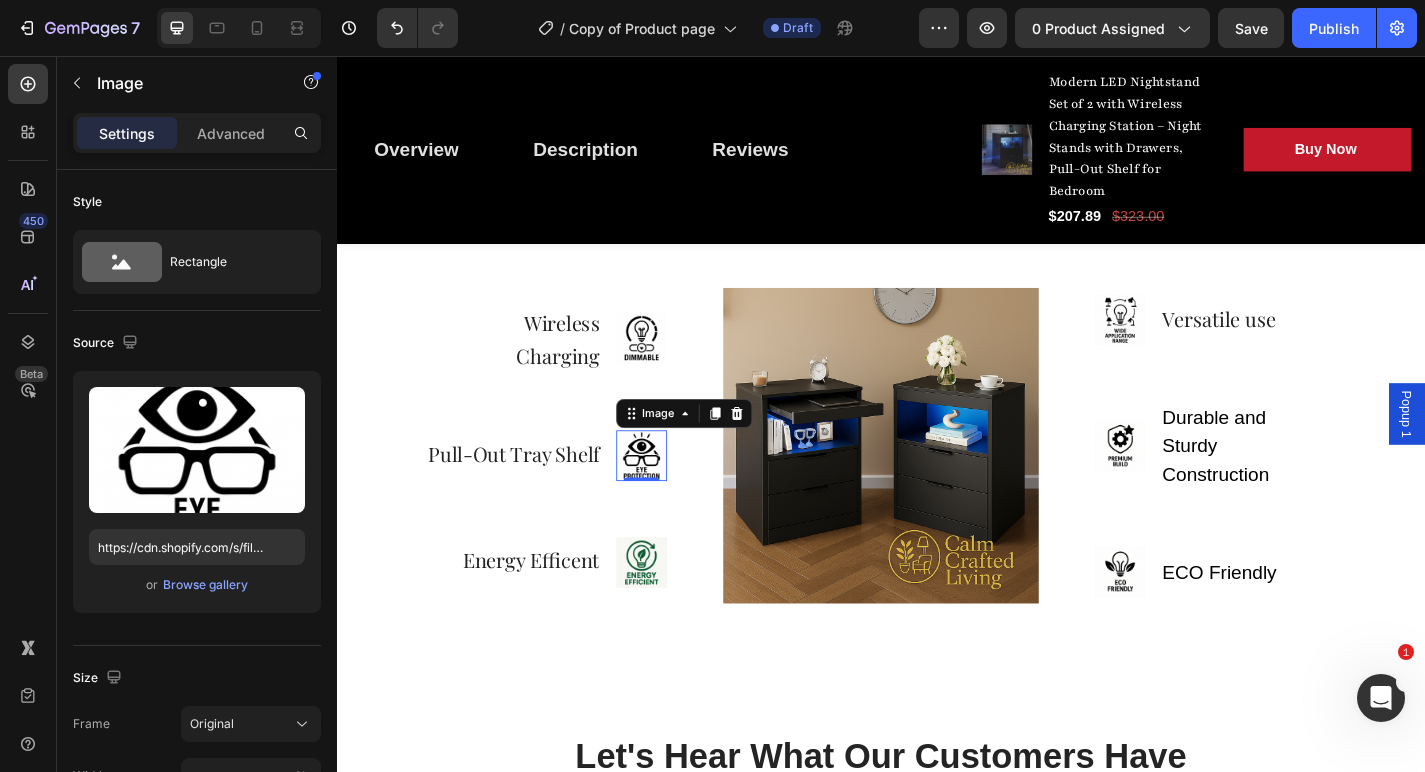click at bounding box center [673, 497] 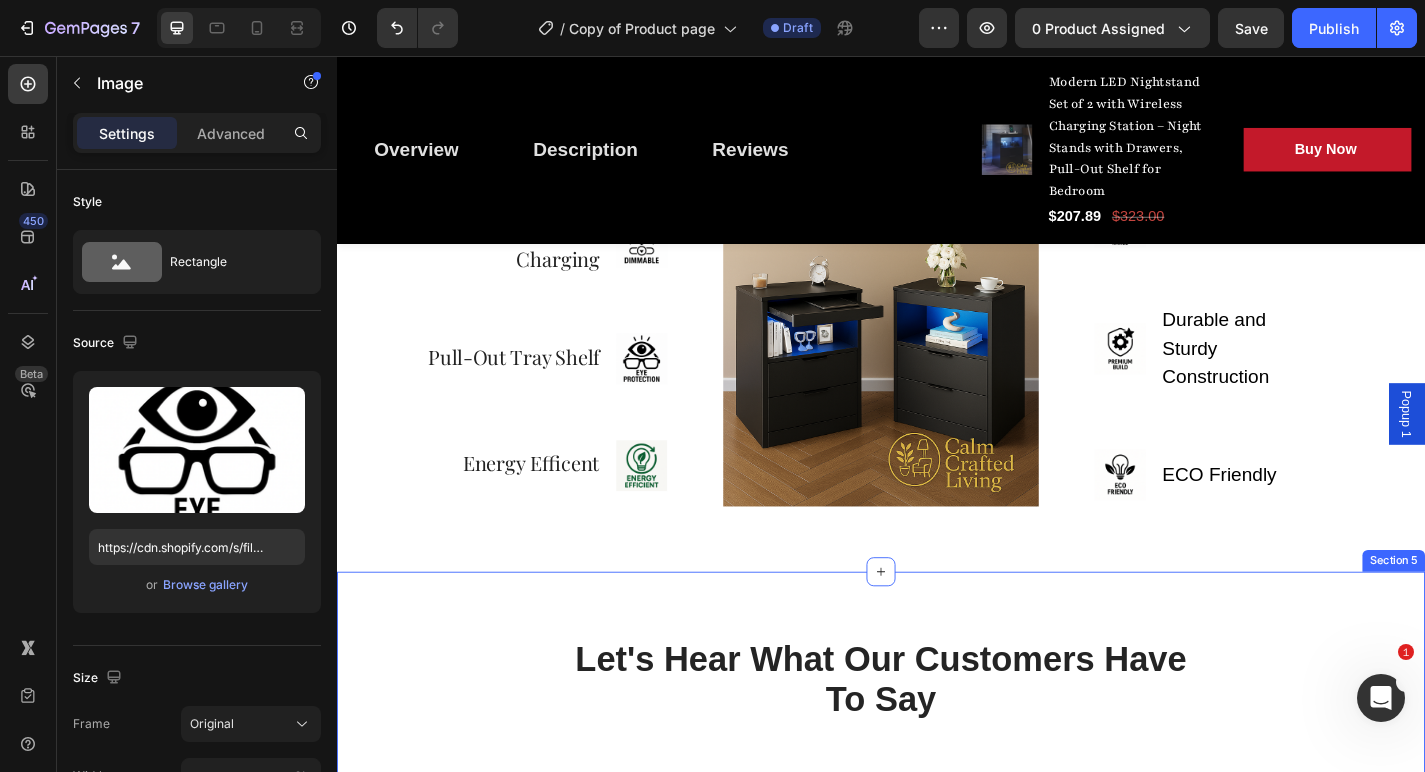 scroll, scrollTop: 3998, scrollLeft: 0, axis: vertical 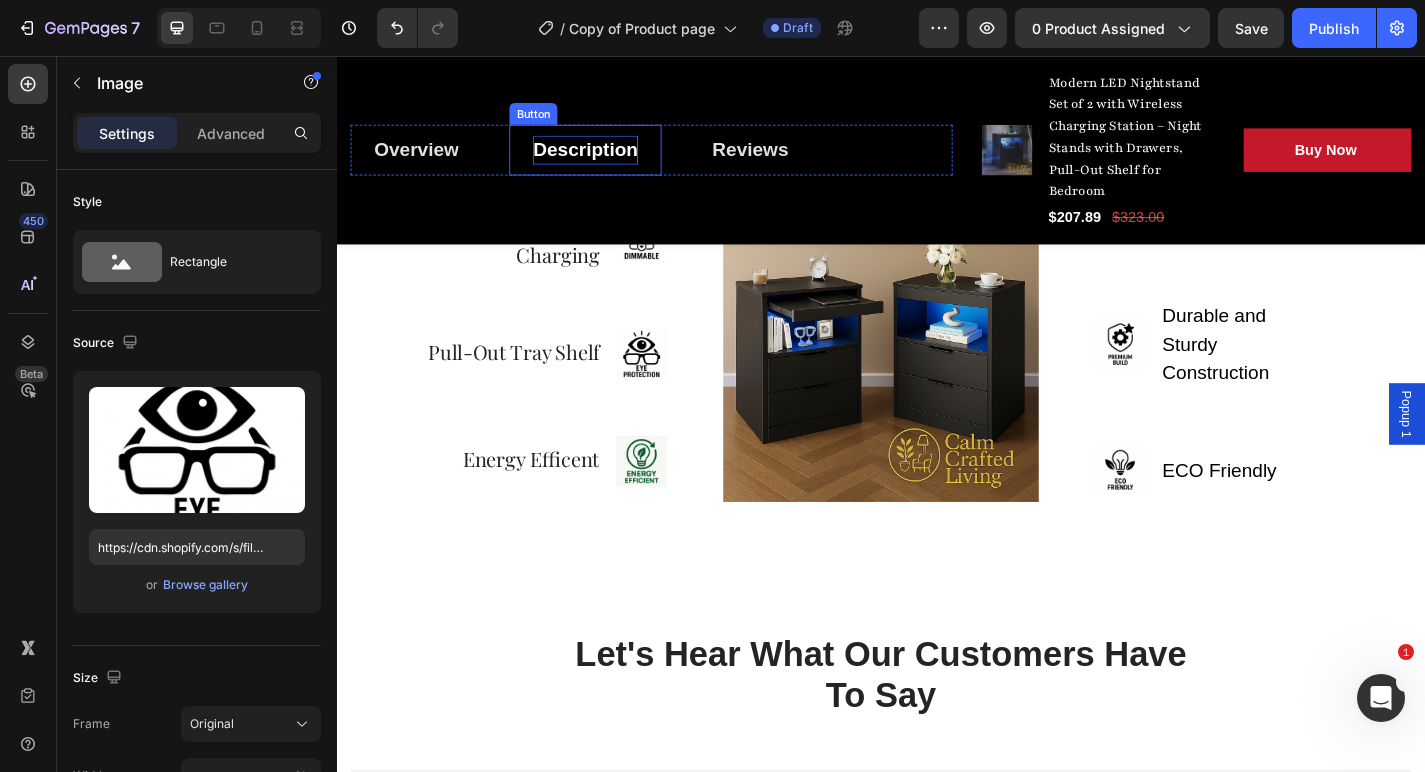 click on "Description" at bounding box center (611, 160) 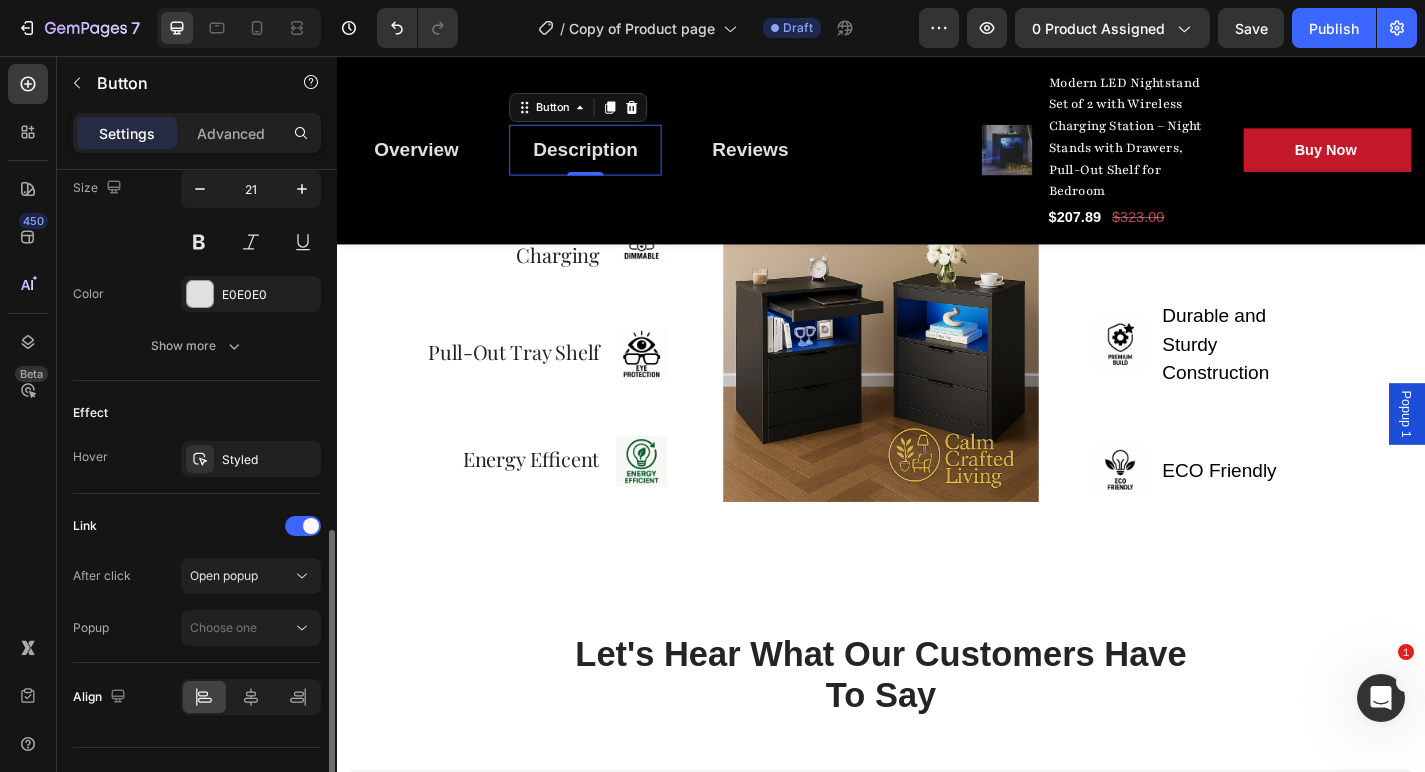scroll, scrollTop: 840, scrollLeft: 0, axis: vertical 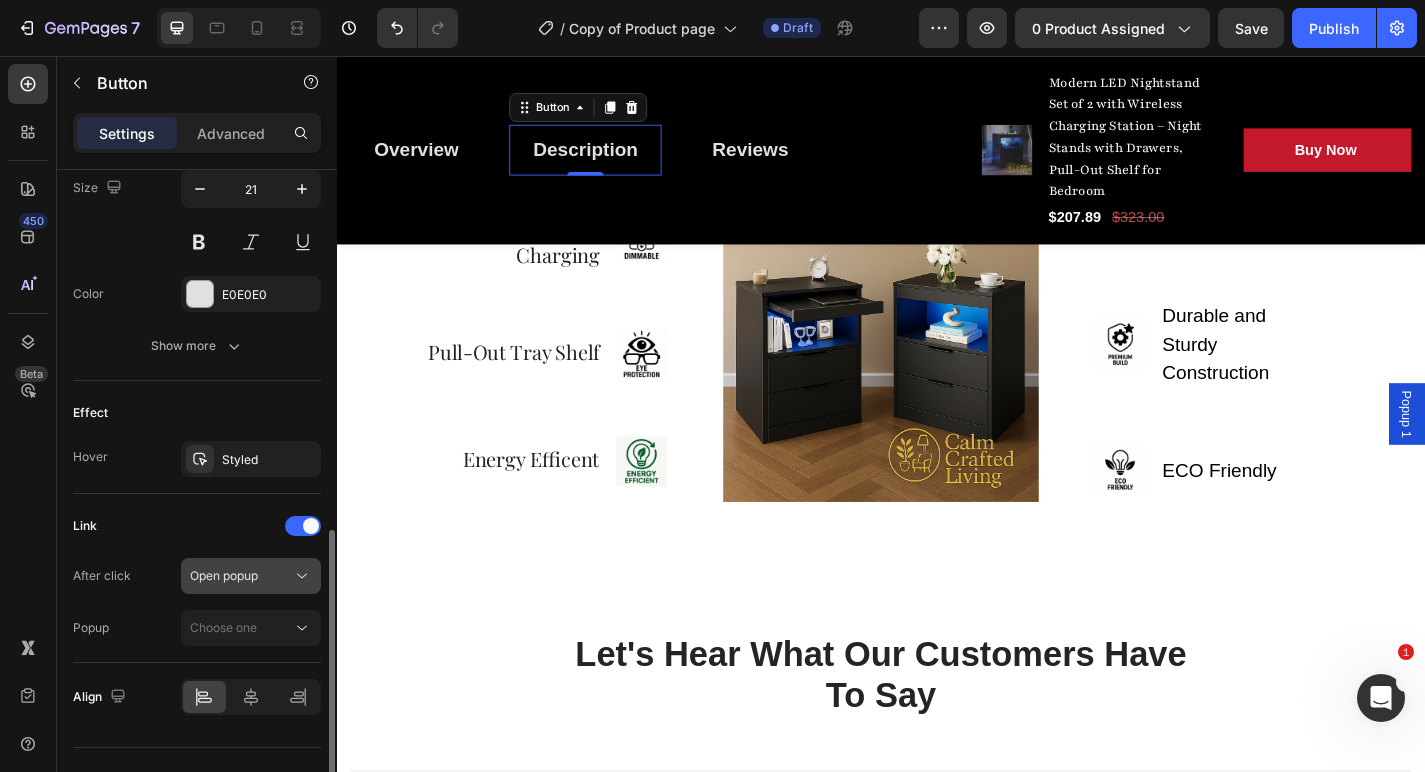 click on "Open popup" at bounding box center (224, 575) 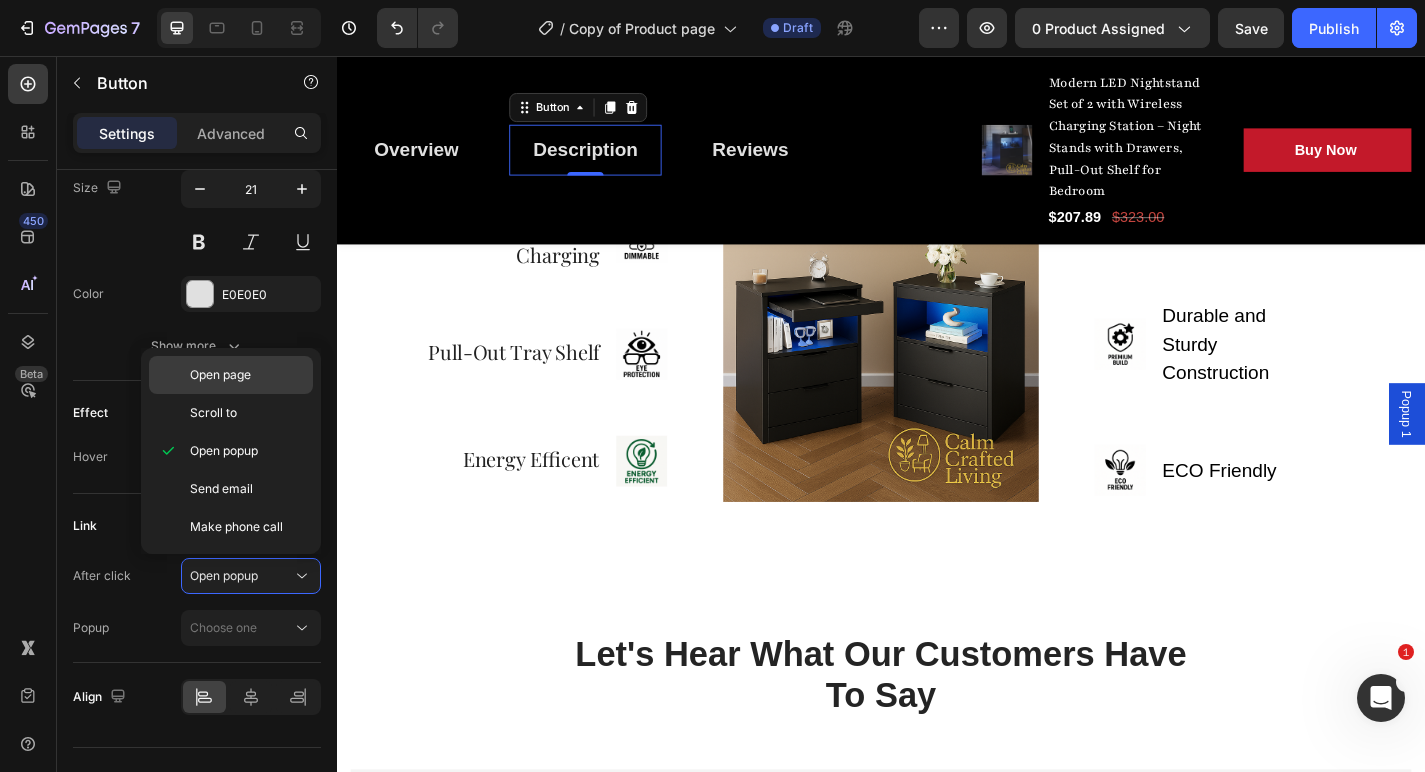 click on "Open page" at bounding box center [247, 375] 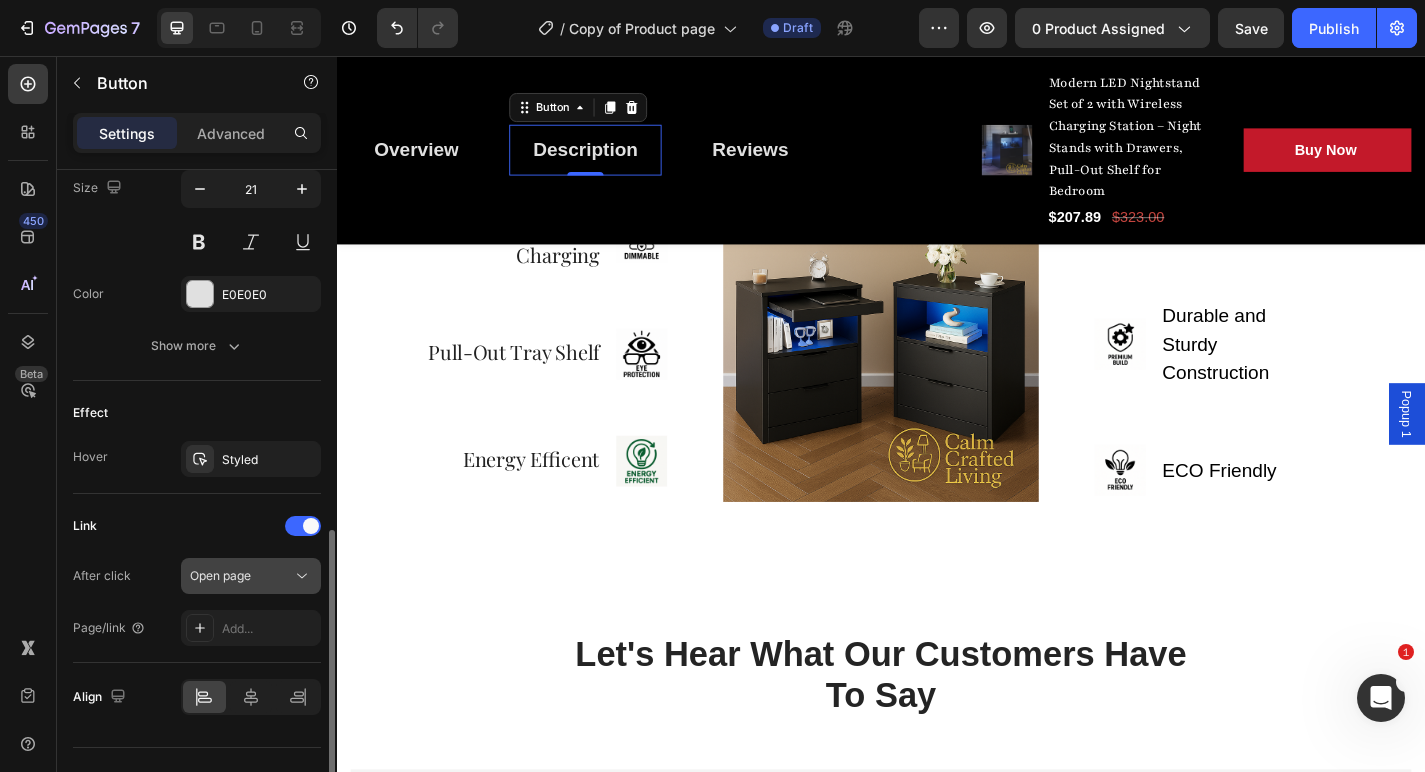 click on "Open page" at bounding box center (220, 576) 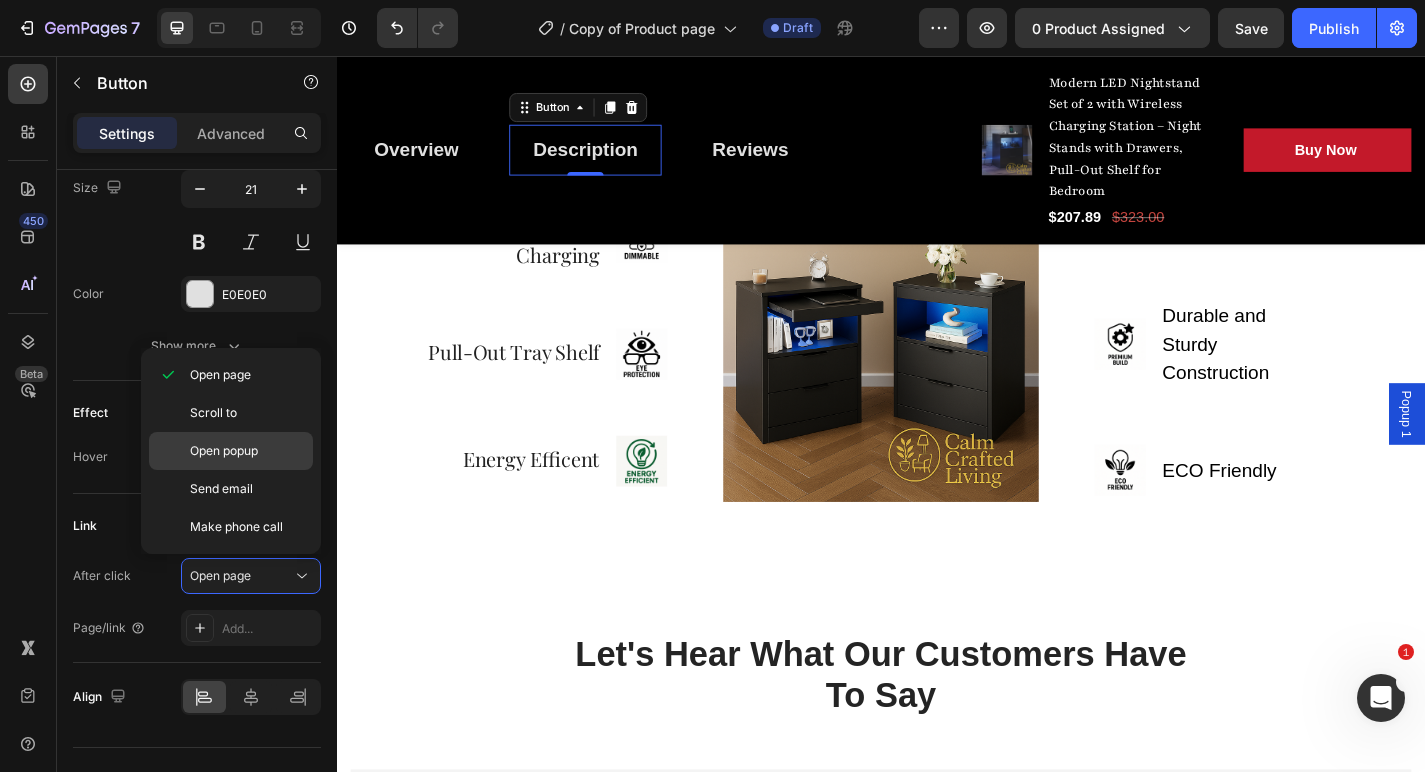 click on "Open popup" at bounding box center [224, 451] 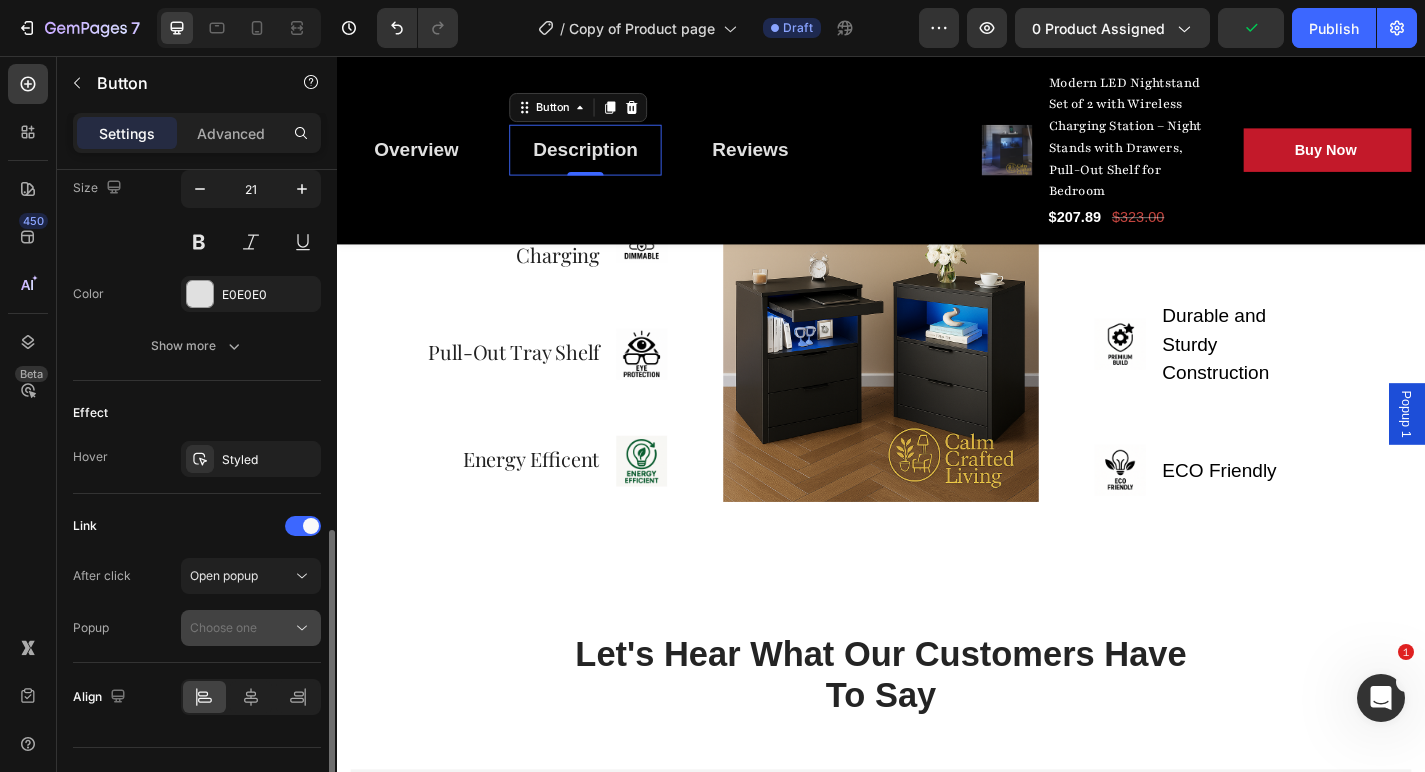 click on "Choose one" at bounding box center (223, 627) 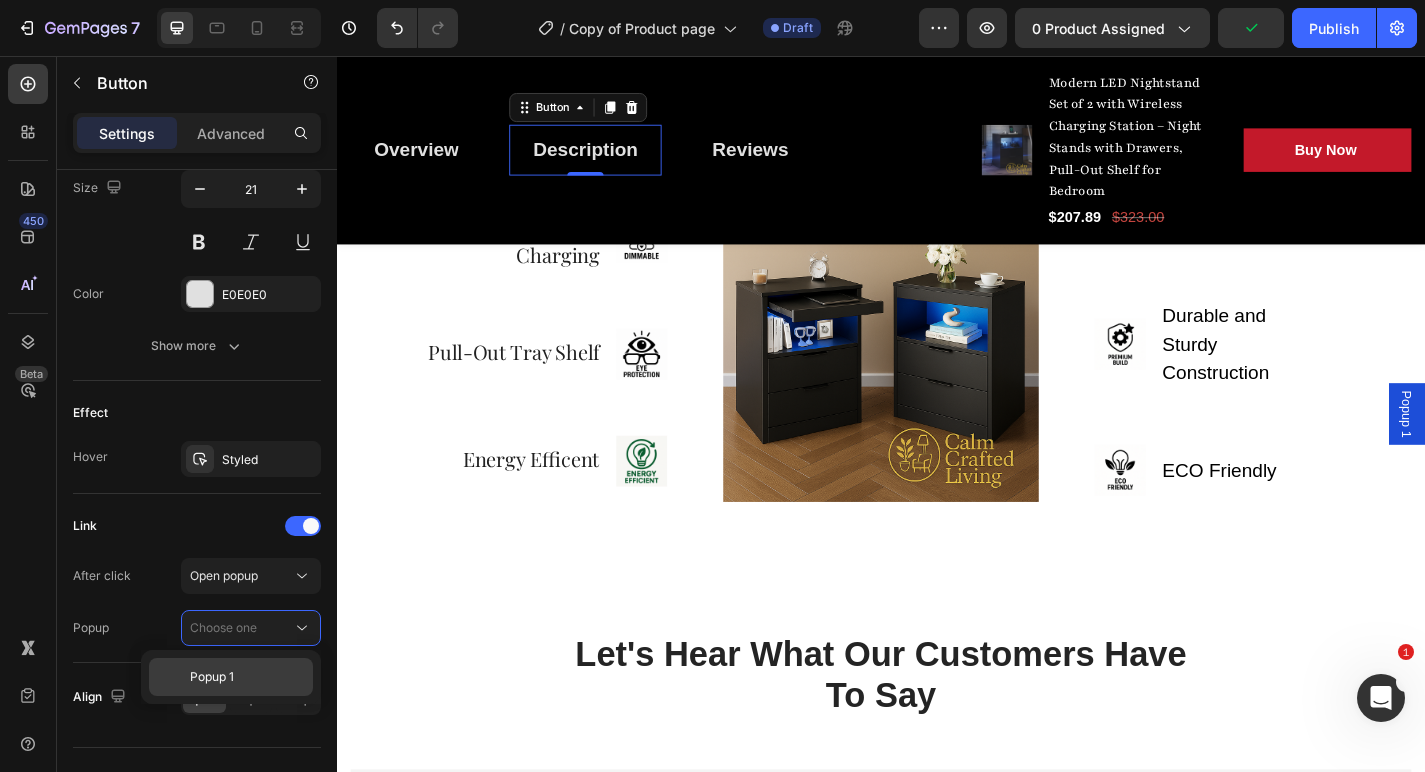 click on "Popup 1" 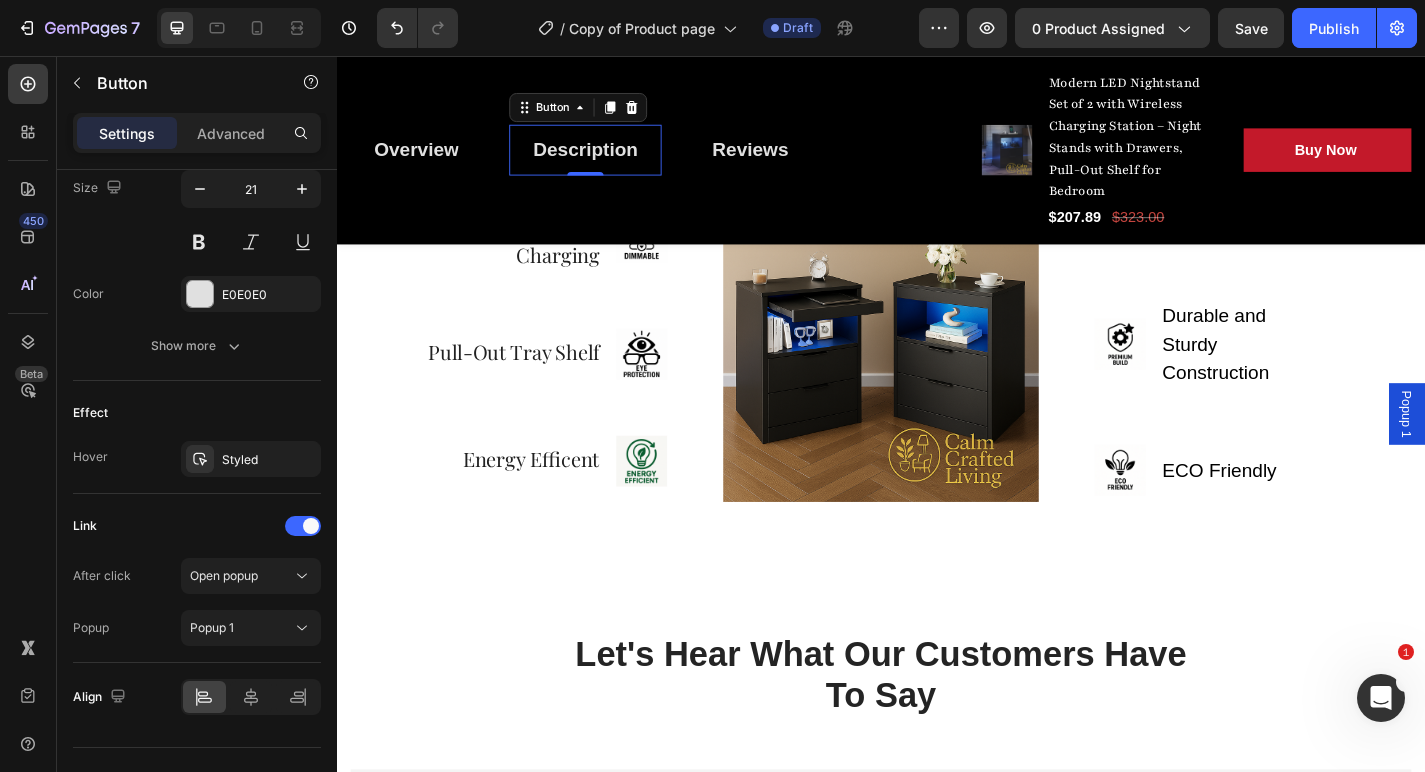 click on "Popup 1" at bounding box center [1517, 451] 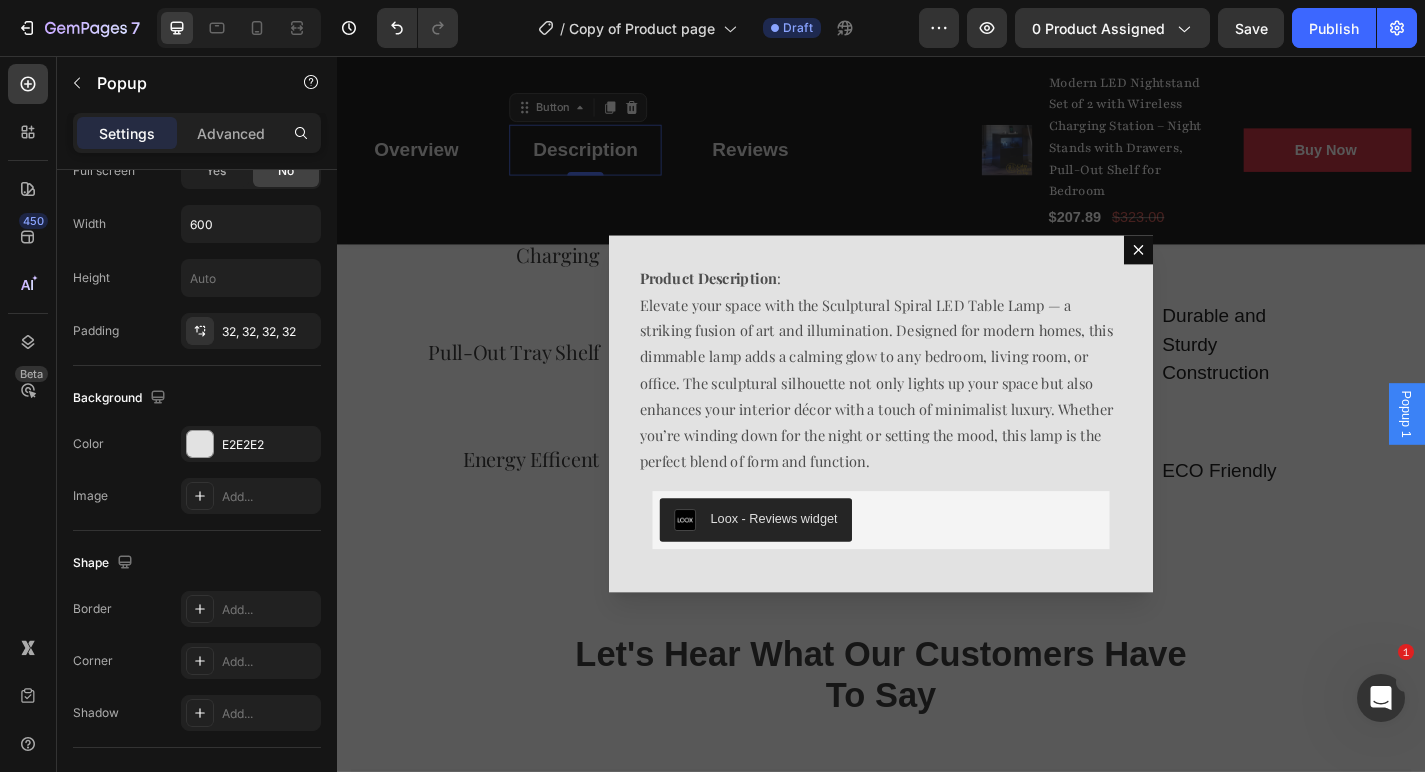 scroll, scrollTop: 0, scrollLeft: 0, axis: both 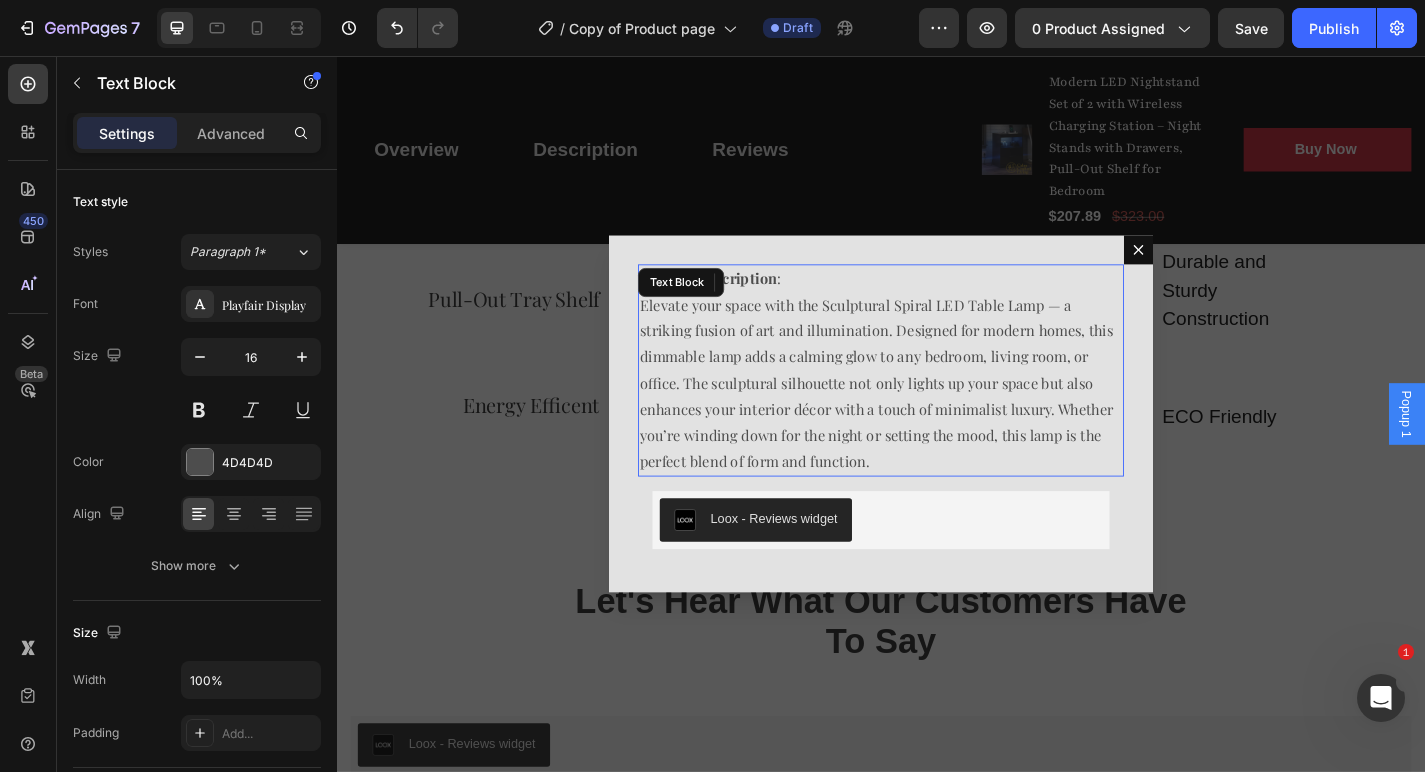 click on "Elevate your space with the Sculptural Spiral LED Table Lamp — a striking fusion of art and illumination. Designed for modern homes, this dimmable lamp adds a calming glow to any bedroom, living room, or office. The sculptural silhouette not only lights up your space but also enhances your interior décor with a touch of minimalist luxury. Whether you’re winding down for the night or setting the mood, this lamp is the perfect blend of form and function." at bounding box center (937, 418) 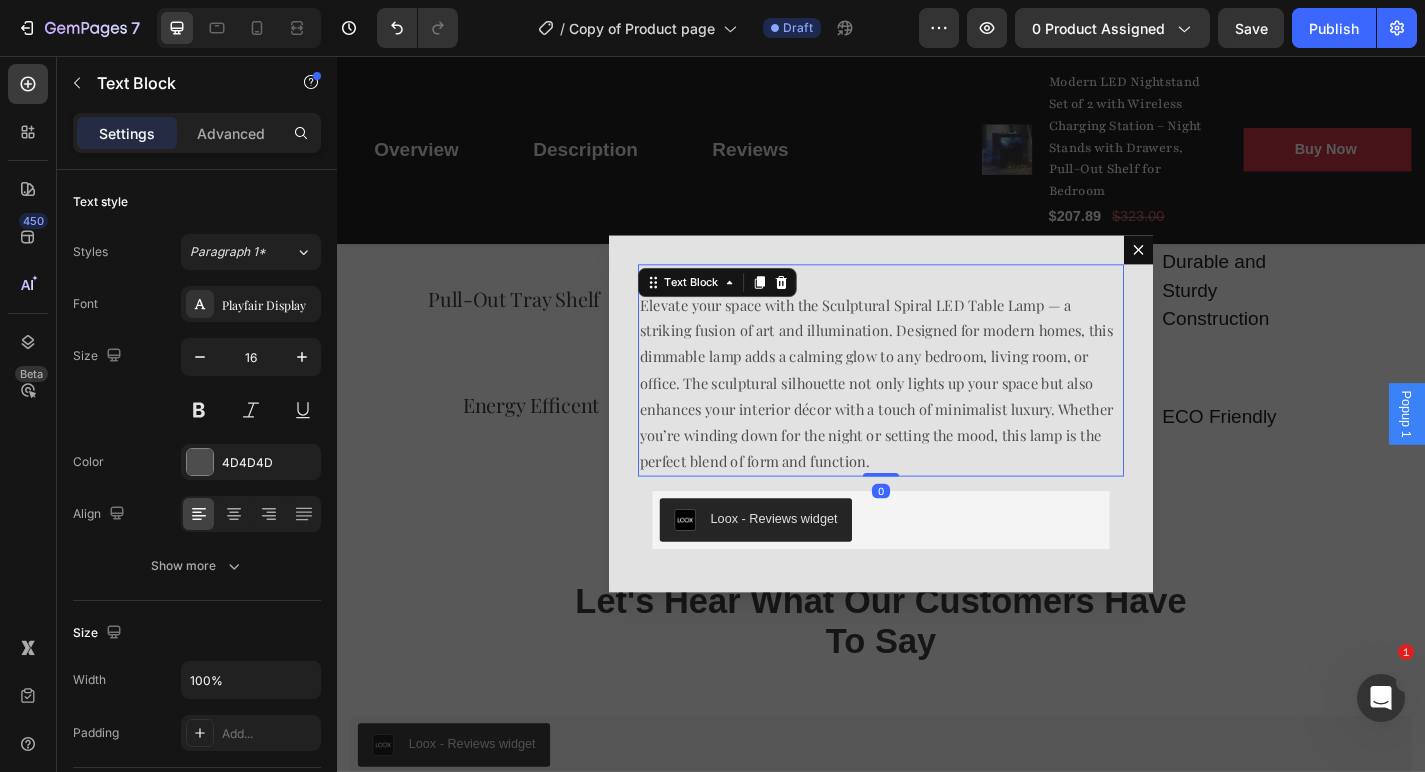 click on "Elevate your space with the Sculptural Spiral LED Table Lamp — a striking fusion of art and illumination. Designed for modern homes, this dimmable lamp adds a calming glow to any bedroom, living room, or office. The sculptural silhouette not only lights up your space but also enhances your interior décor with a touch of minimalist luxury. Whether you’re winding down for the night or setting the mood, this lamp is the perfect blend of form and function." at bounding box center (937, 418) 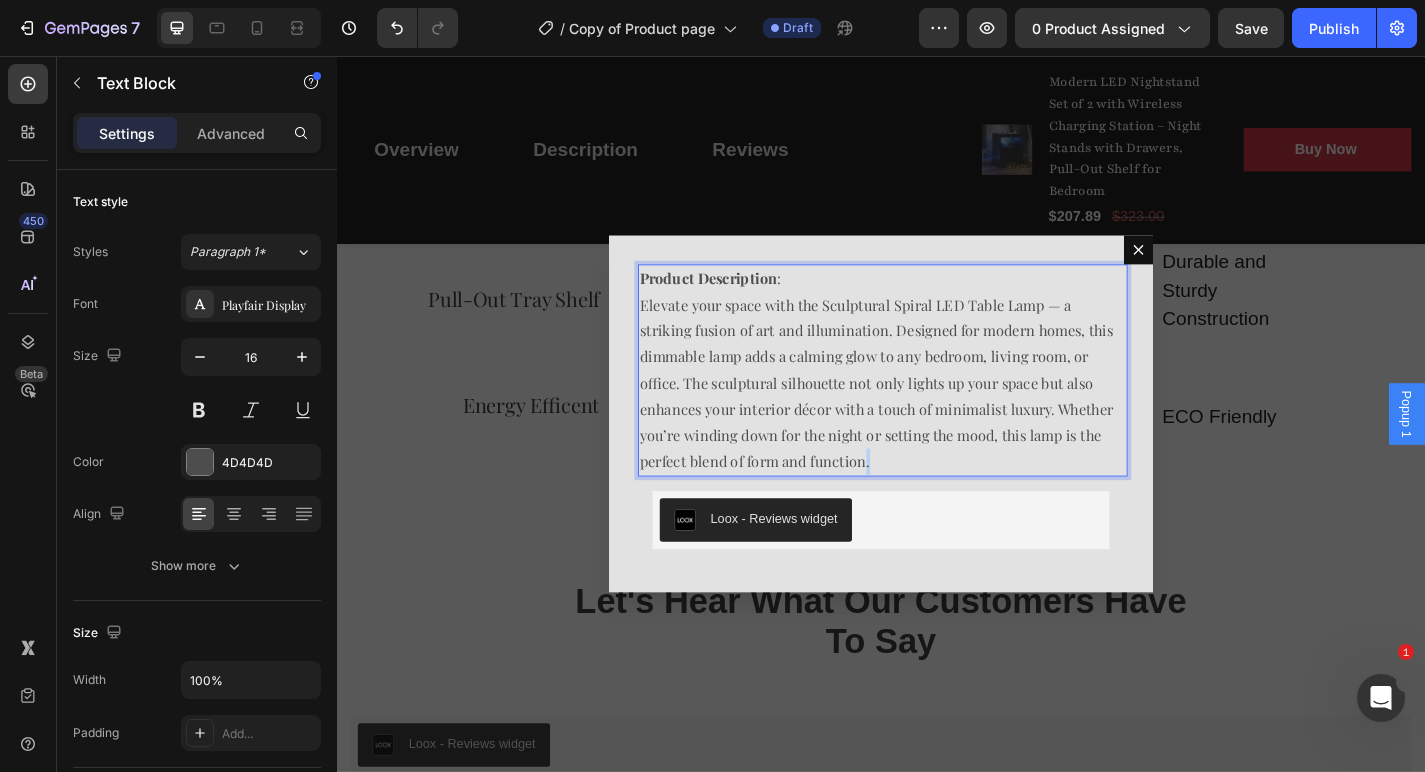 click on "Elevate your space with the Sculptural Spiral LED Table Lamp — a striking fusion of art and illumination. Designed for modern homes, this dimmable lamp adds a calming glow to any bedroom, living room, or office. The sculptural silhouette not only lights up your space but also enhances your interior décor with a touch of minimalist luxury. Whether you’re winding down for the night or setting the mood, this lamp is the perfect blend of form and function." at bounding box center [937, 418] 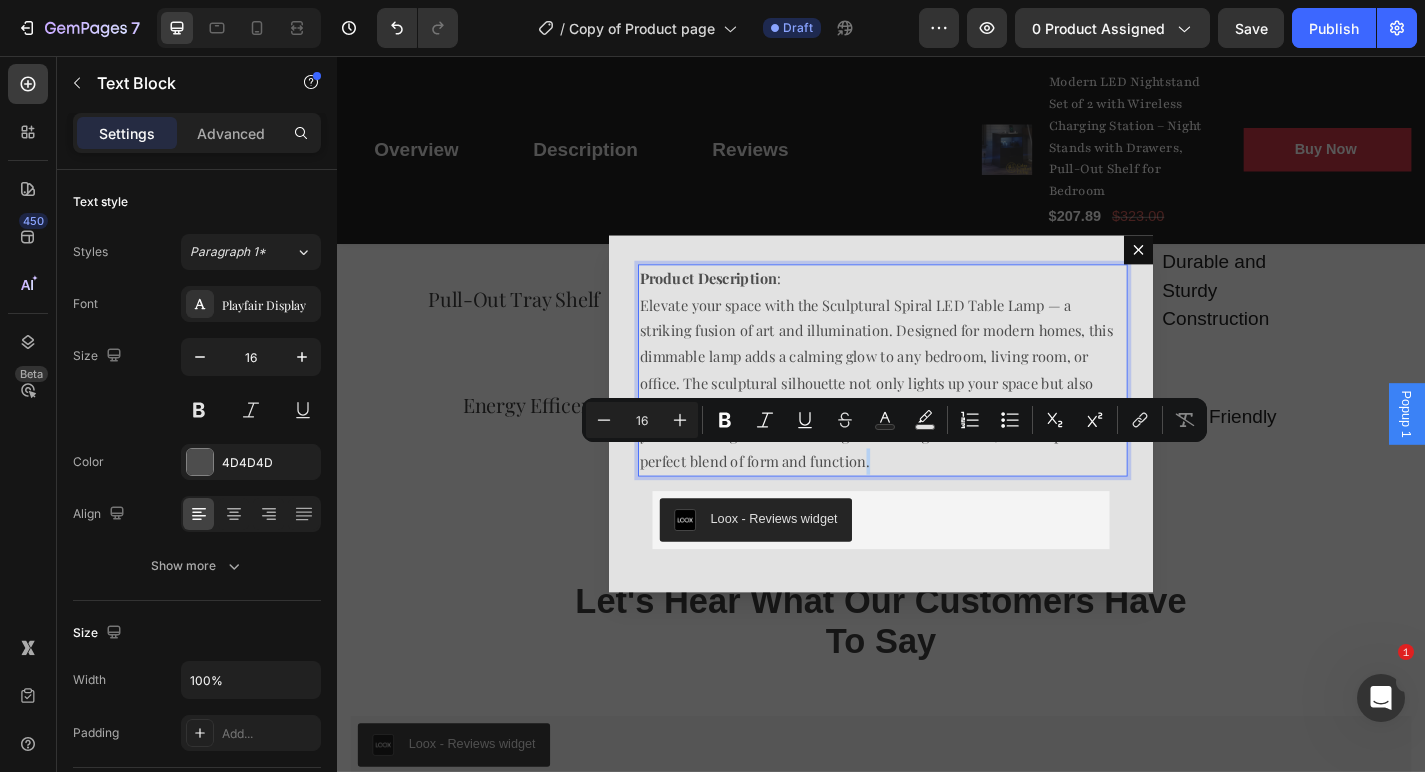 click on "Elevate your space with the Sculptural Spiral LED Table Lamp — a striking fusion of art and illumination. Designed for modern homes, this dimmable lamp adds a calming glow to any bedroom, living room, or office. The sculptural silhouette not only lights up your space but also enhances your interior décor with a touch of minimalist luxury. Whether you’re winding down for the night or setting the mood, this lamp is the perfect blend of form and function." at bounding box center [937, 418] 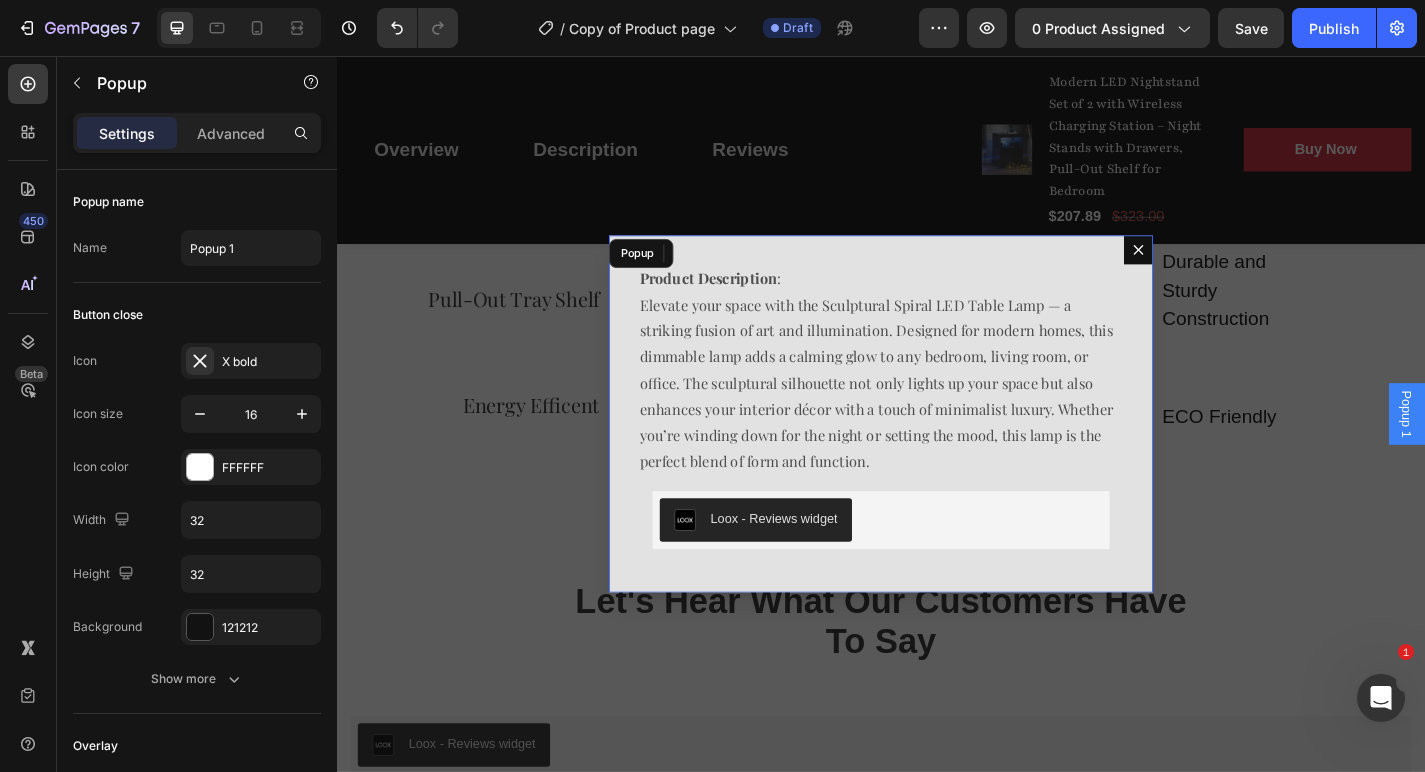 click 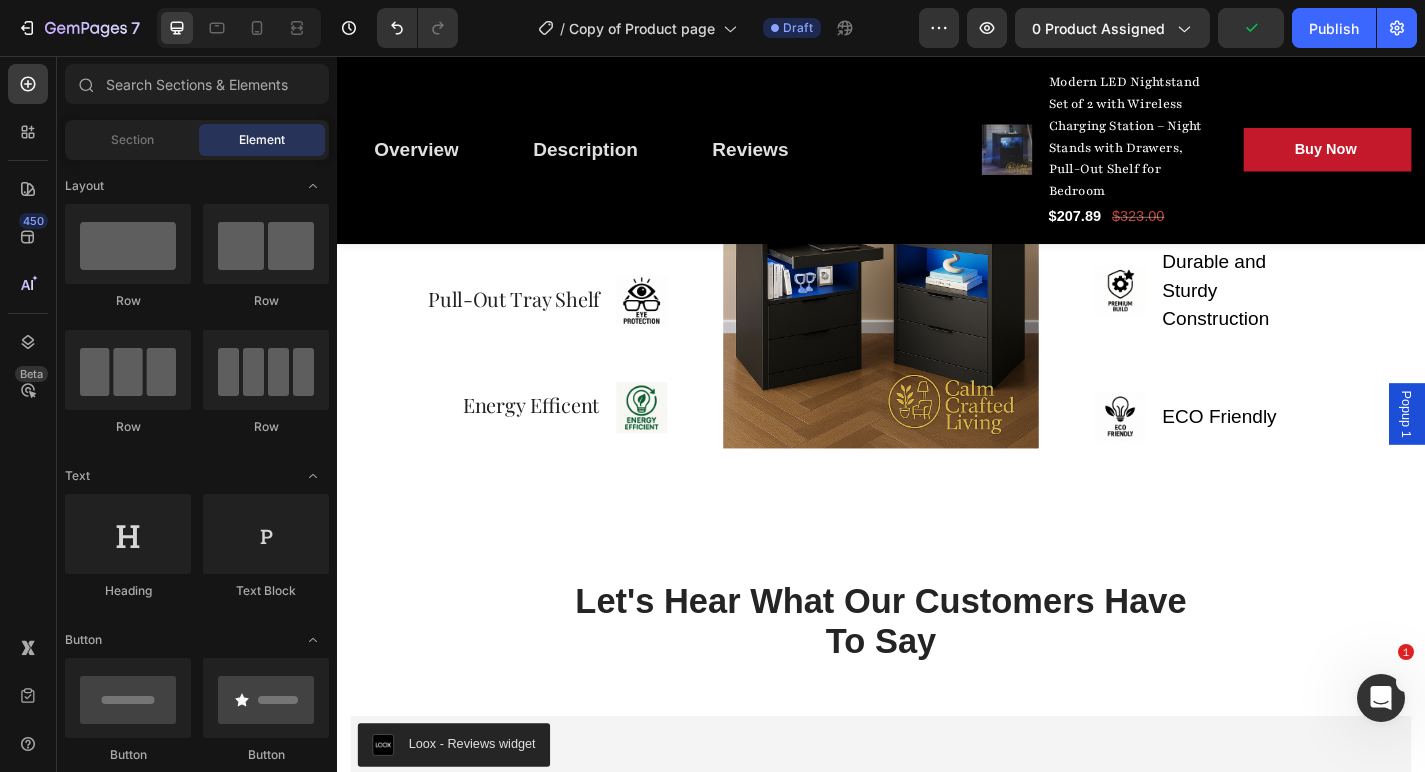 click on "Popup 1" at bounding box center [1517, 451] 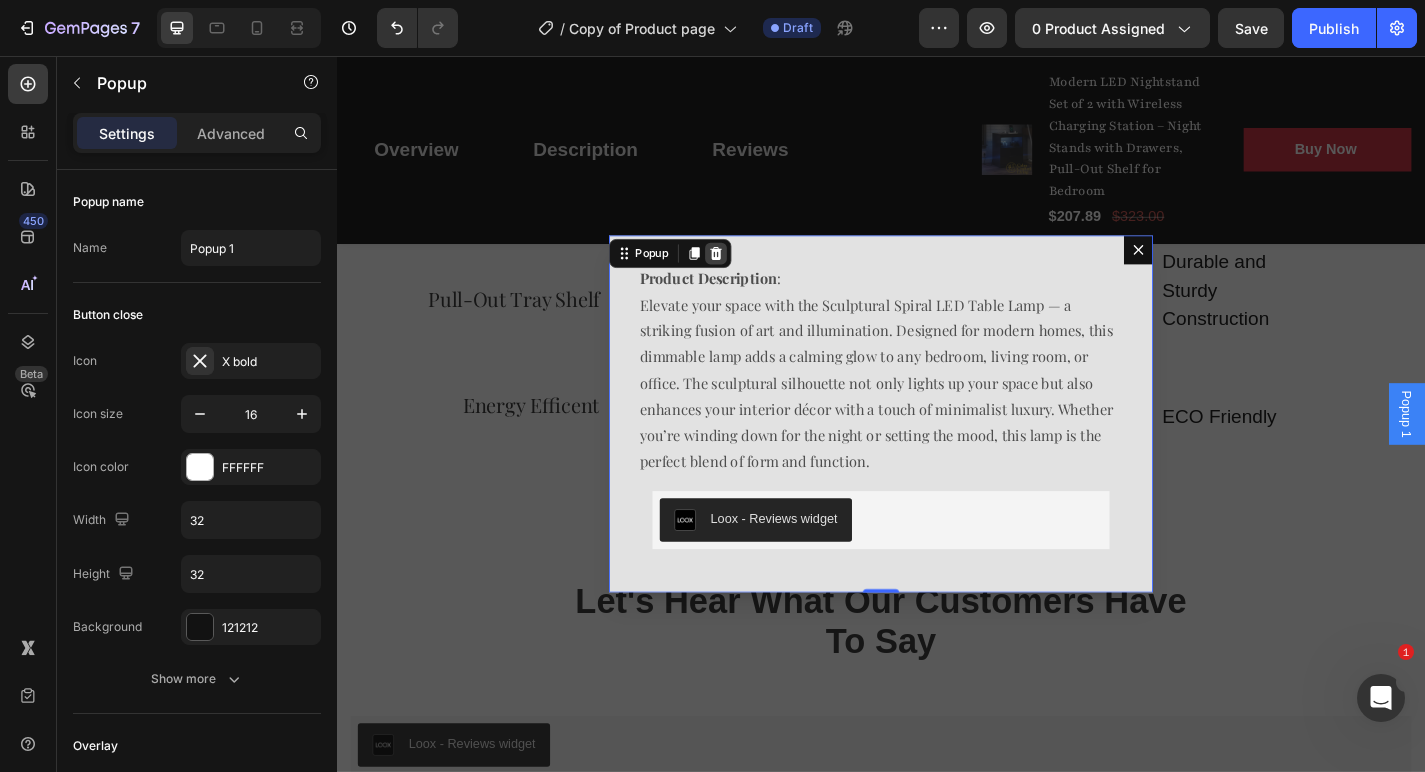 click 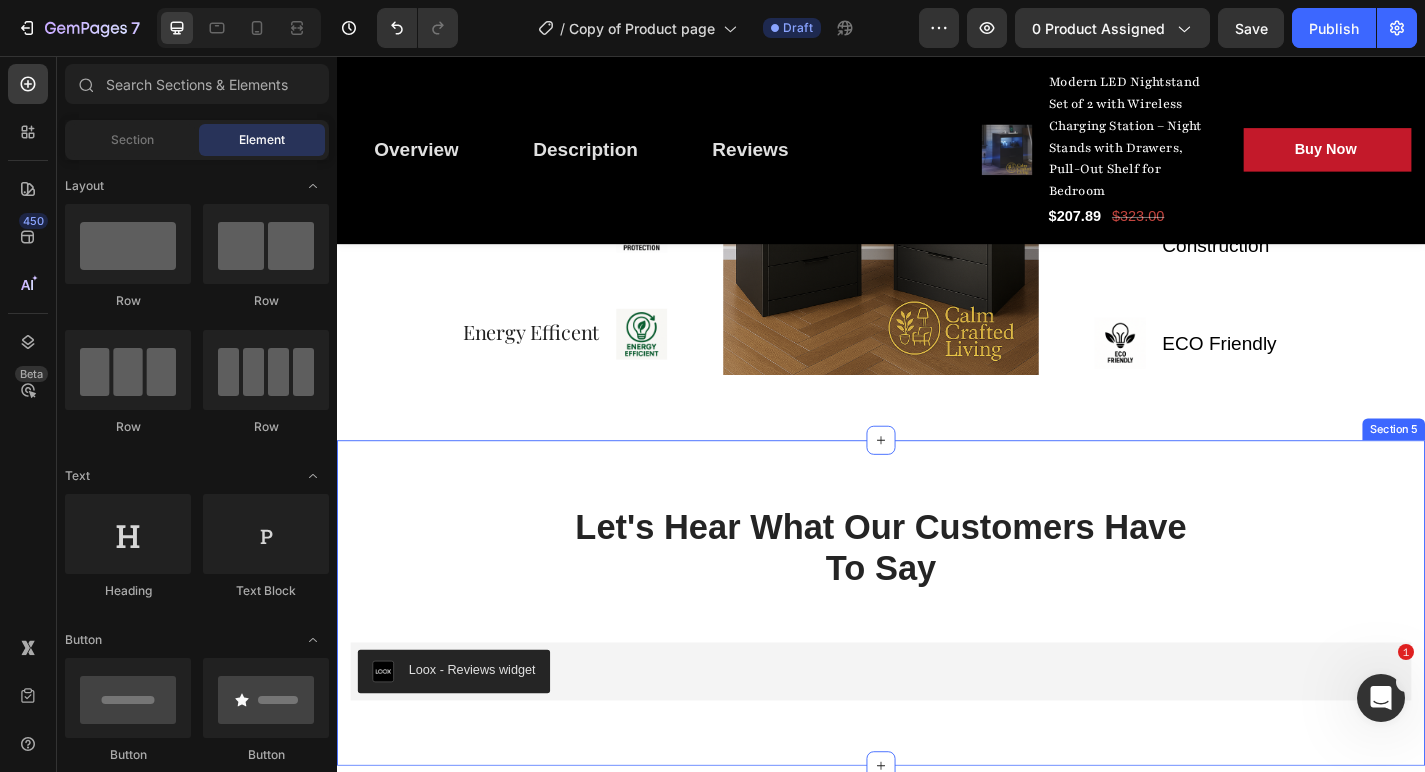 scroll, scrollTop: 3174, scrollLeft: 0, axis: vertical 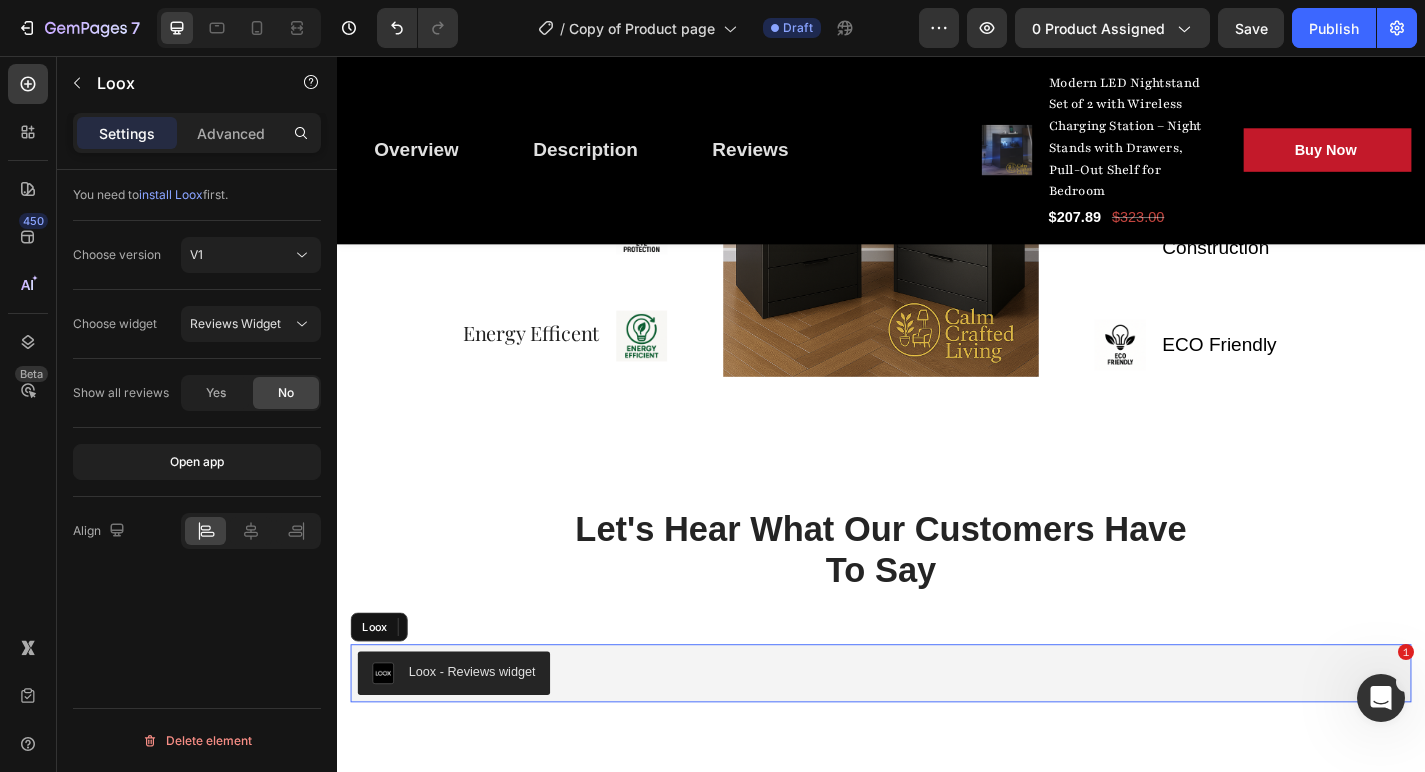 click on "Loox - Reviews widget" at bounding box center [486, 735] 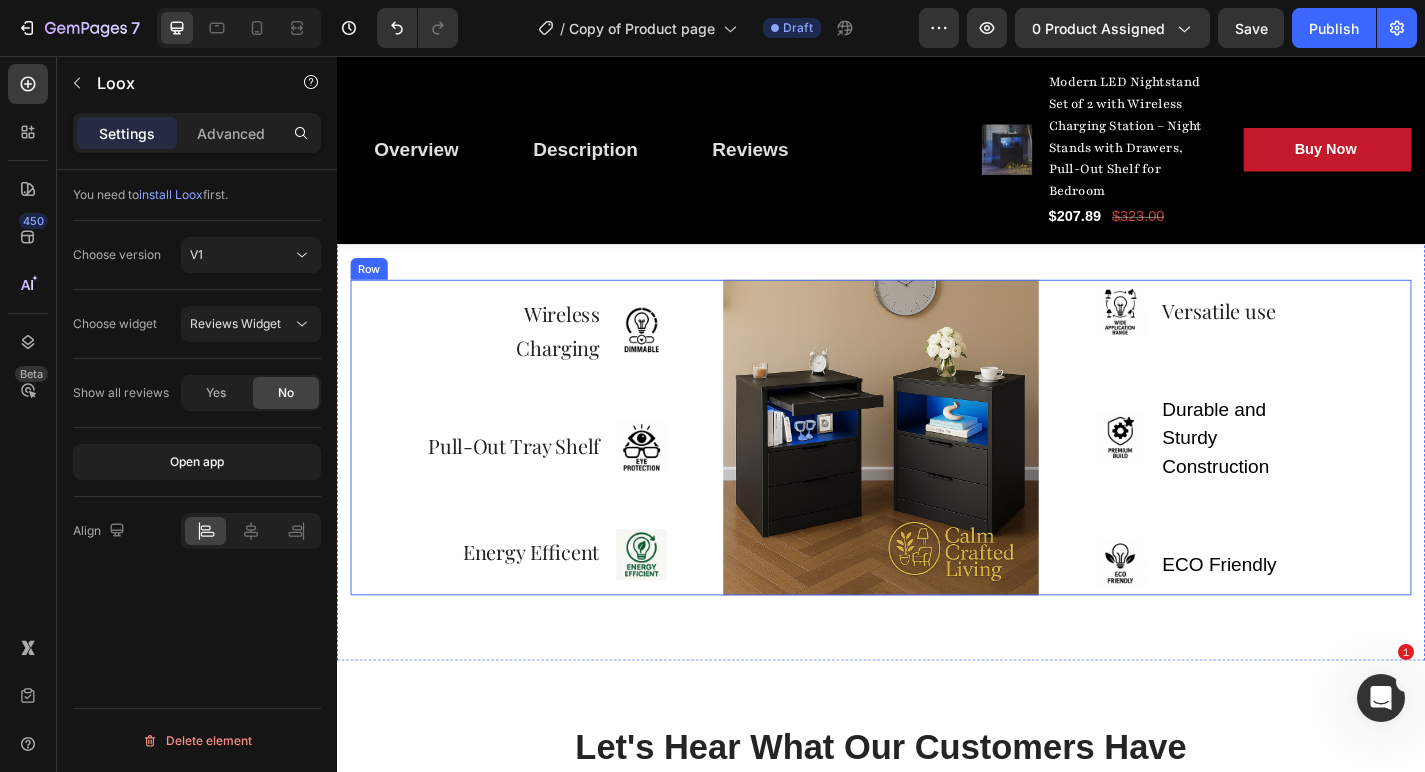 scroll, scrollTop: 3897, scrollLeft: 0, axis: vertical 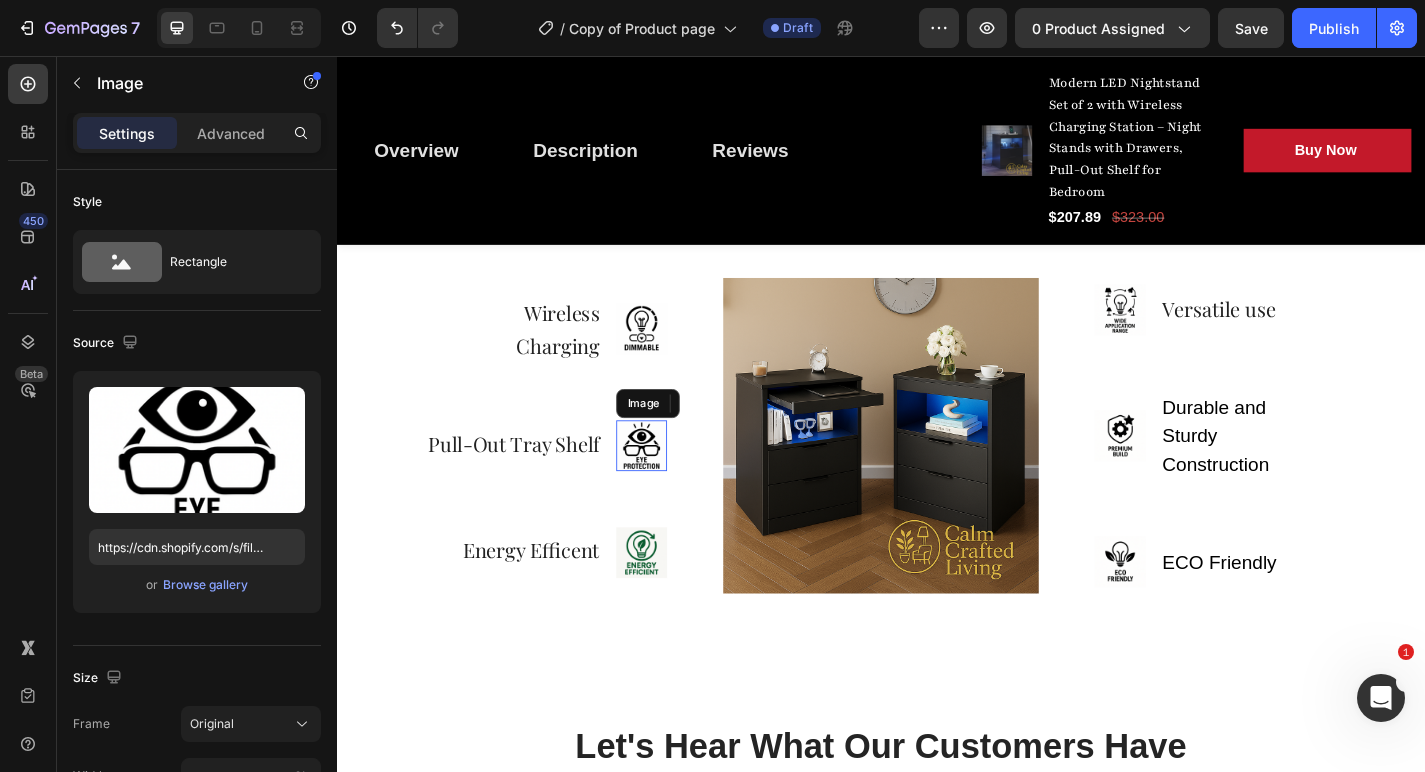 click at bounding box center [673, 486] 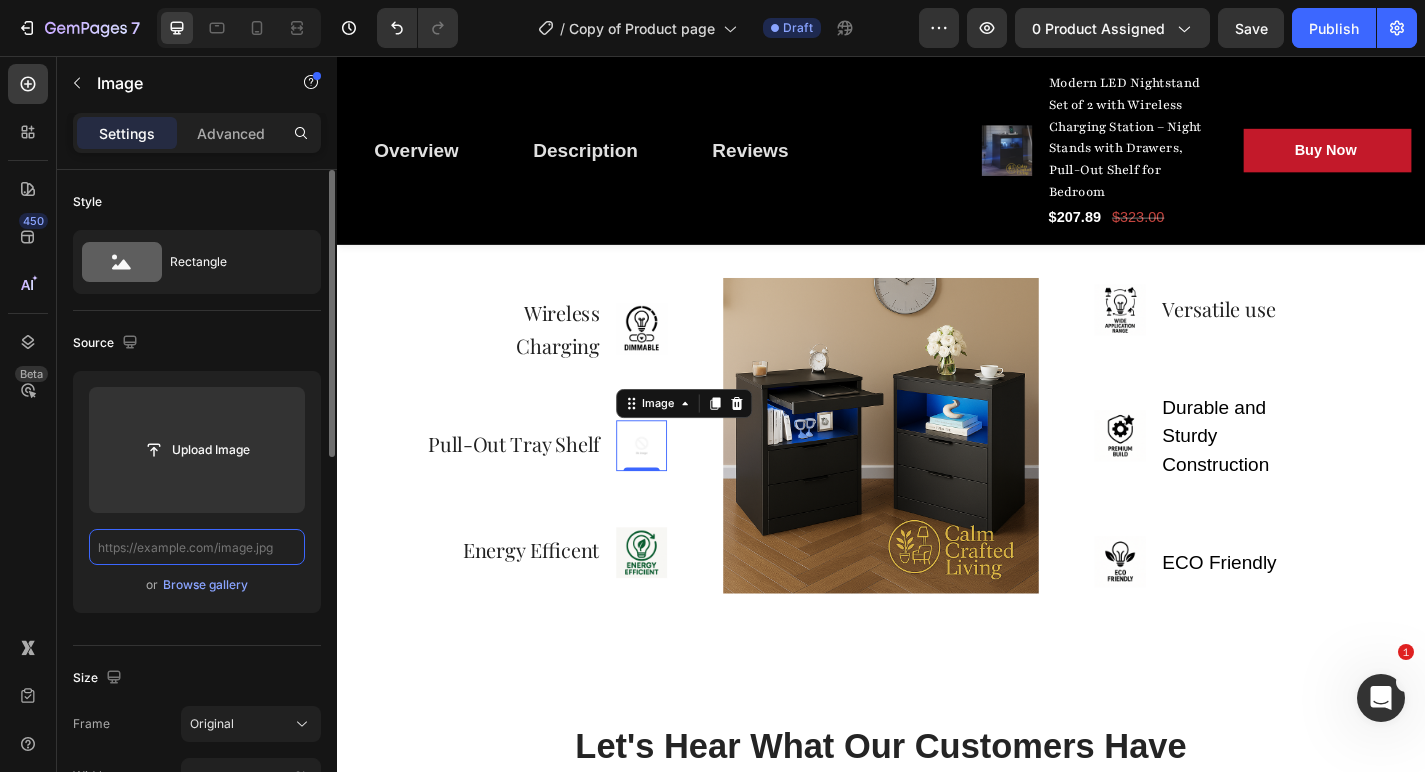 paste on "https://cdn.shopify.com/s/files/1/0765/9077/6534/files/27035680-D40C-494C-91CC-6139CBC47608.png?v=1754145706" 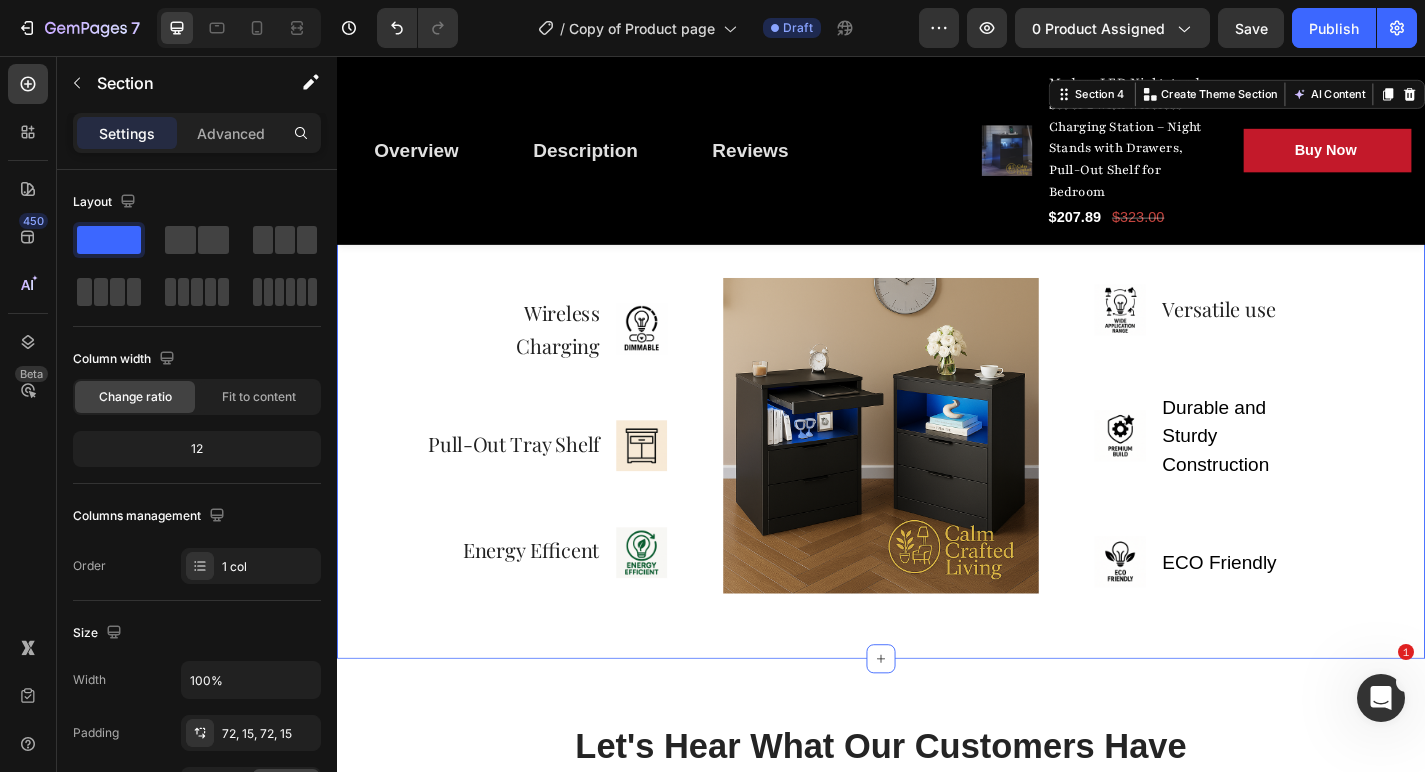 click on "Choose The Perfect Relaxing Gift To Pamper Your Family Heading Row Wireless Charging  Text block Image Row Pull-Out Tray Shelf Text Block Image Row Energy Efficent Text block Image Row Image Image Versatile use Text block Row Image Durable and Sturdy Construction Text block Row Image ECO Friendly Text block Row Row Section 4   Create Theme Section AI Content Write with GemAI What would you like to describe here? Tone and Voice Persuasive Product U-shaped Living Room Sofa, 111 Inch Modular Double Recliner Sofa, Apartment Large Leisure Sofa, Gray Show more Generate" at bounding box center (937, 400) 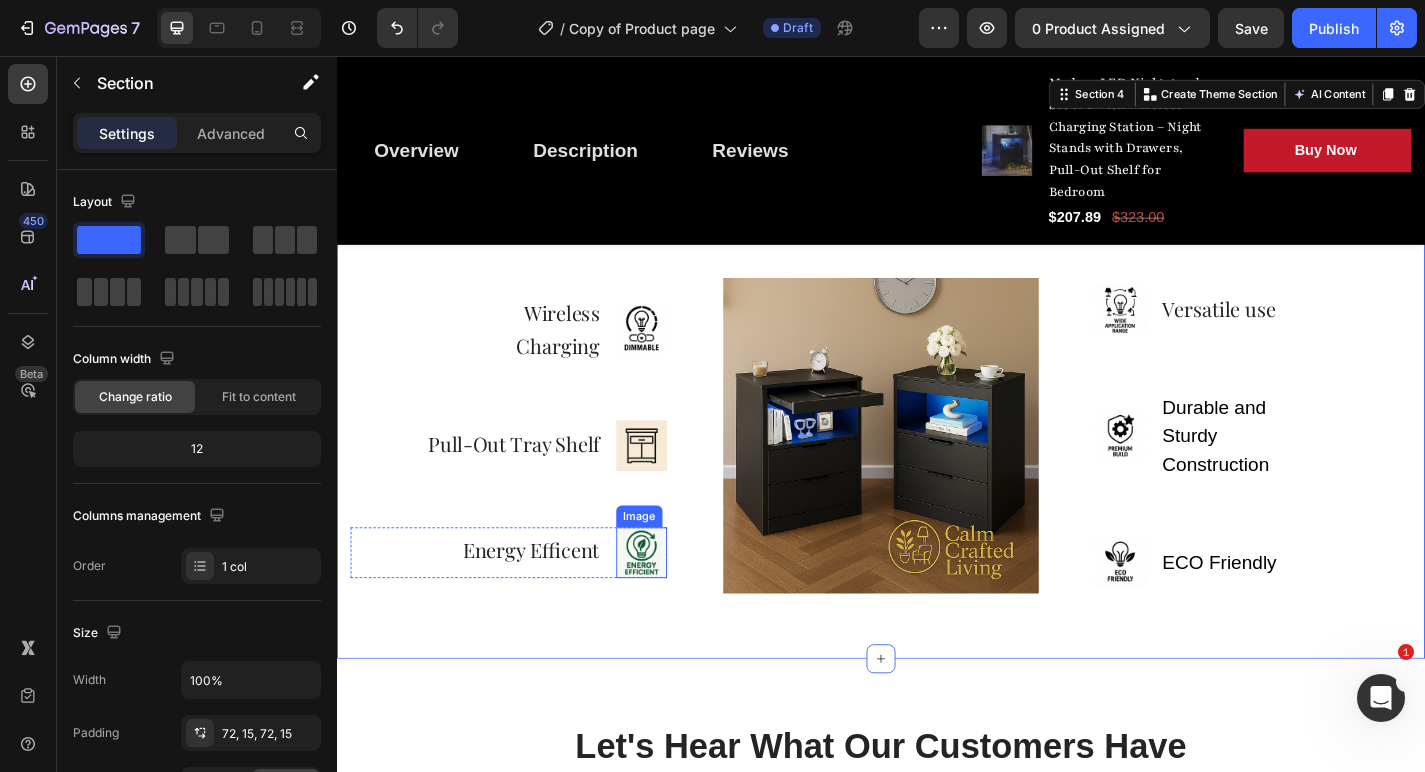 click at bounding box center (673, 604) 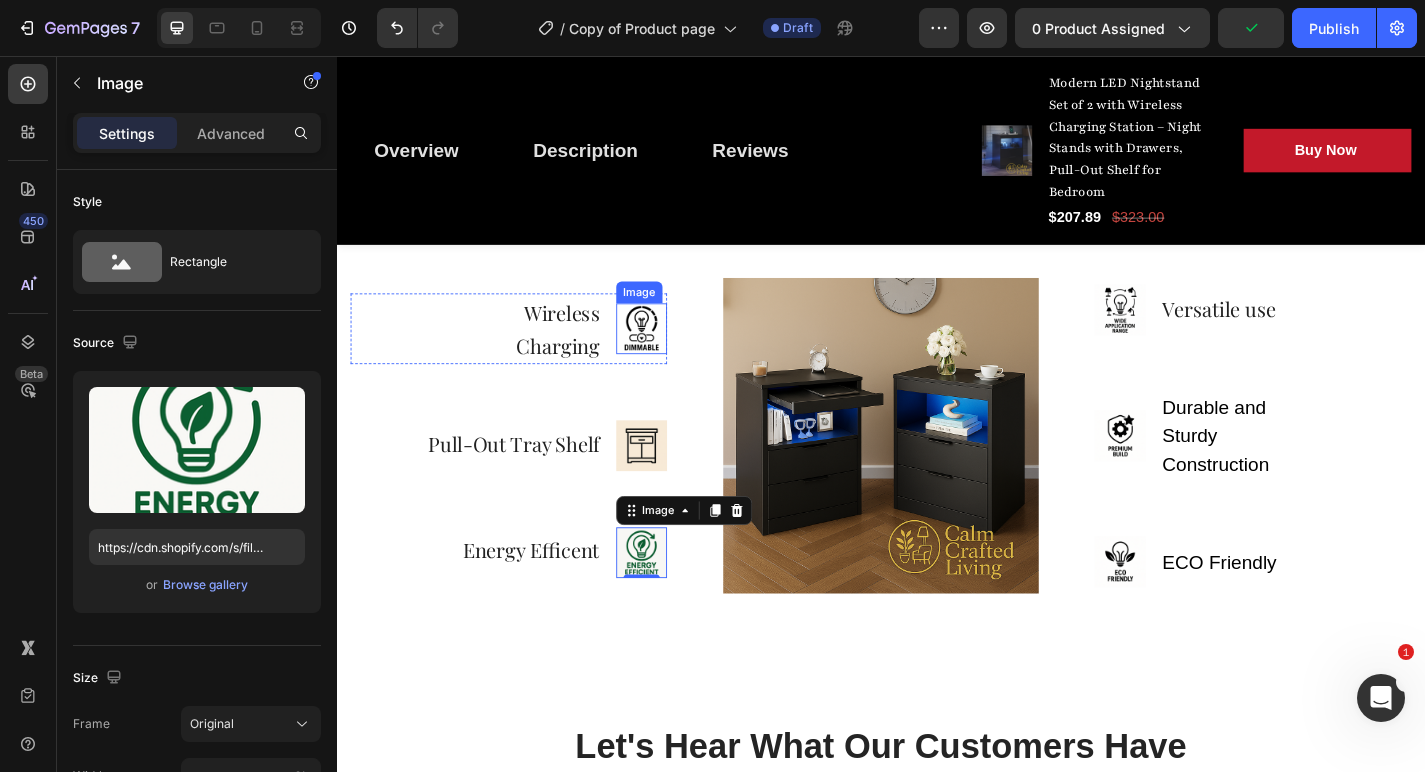 click at bounding box center (673, 357) 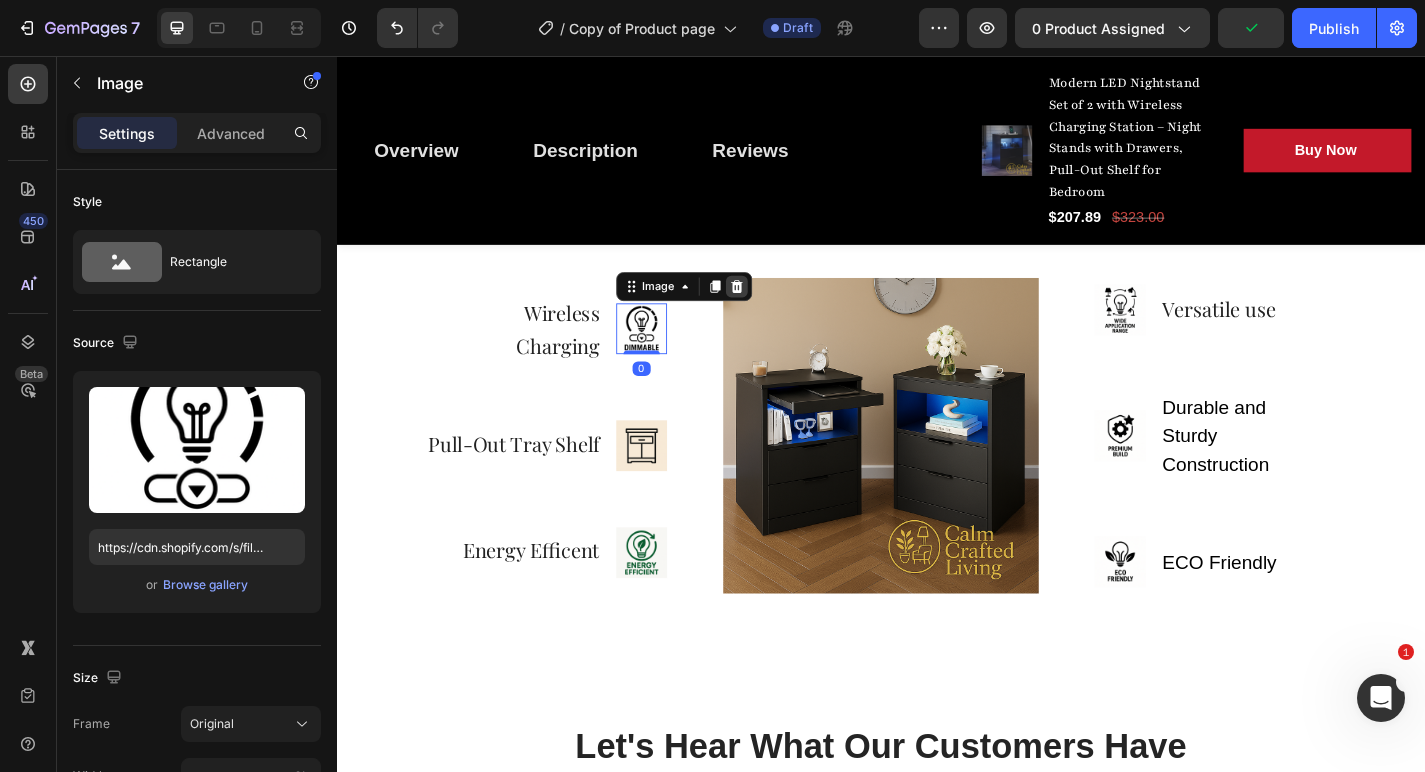 click 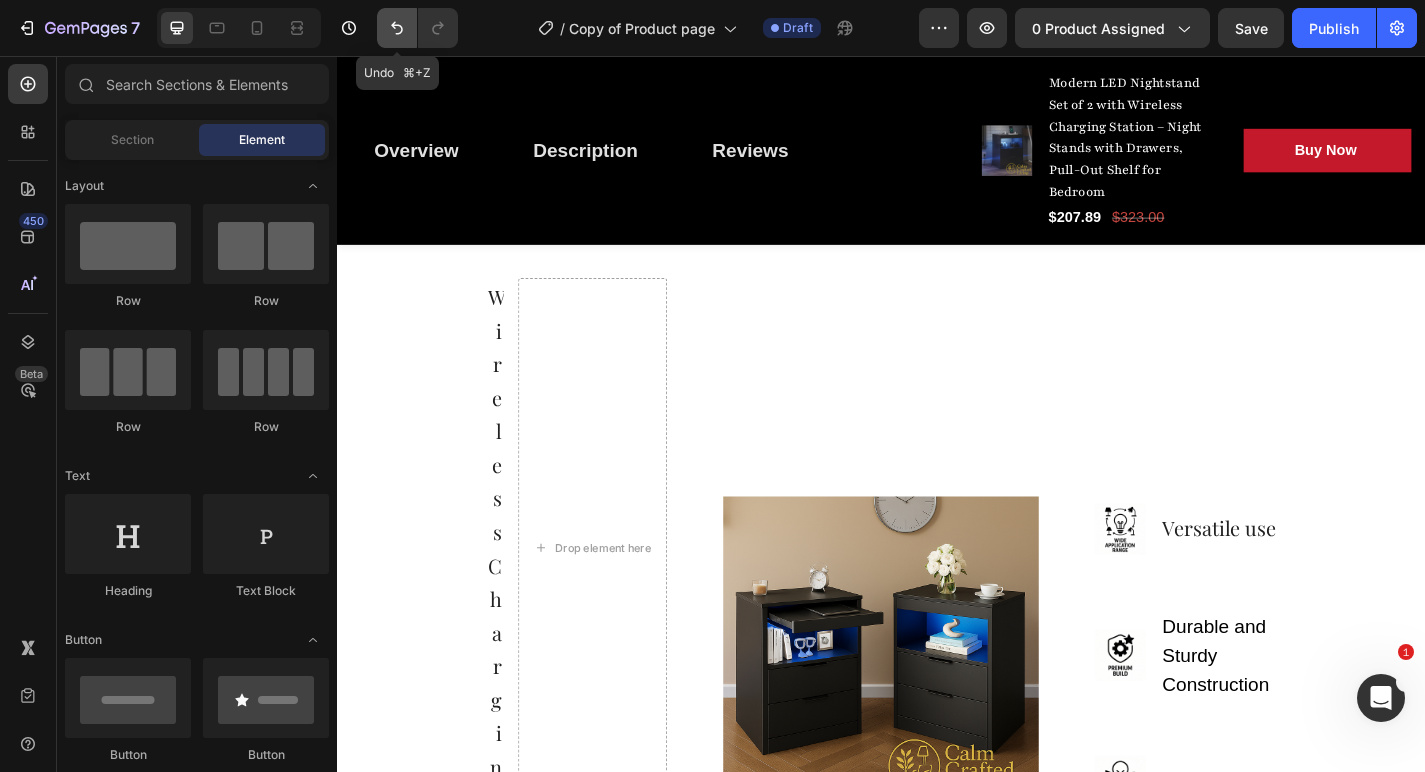 click 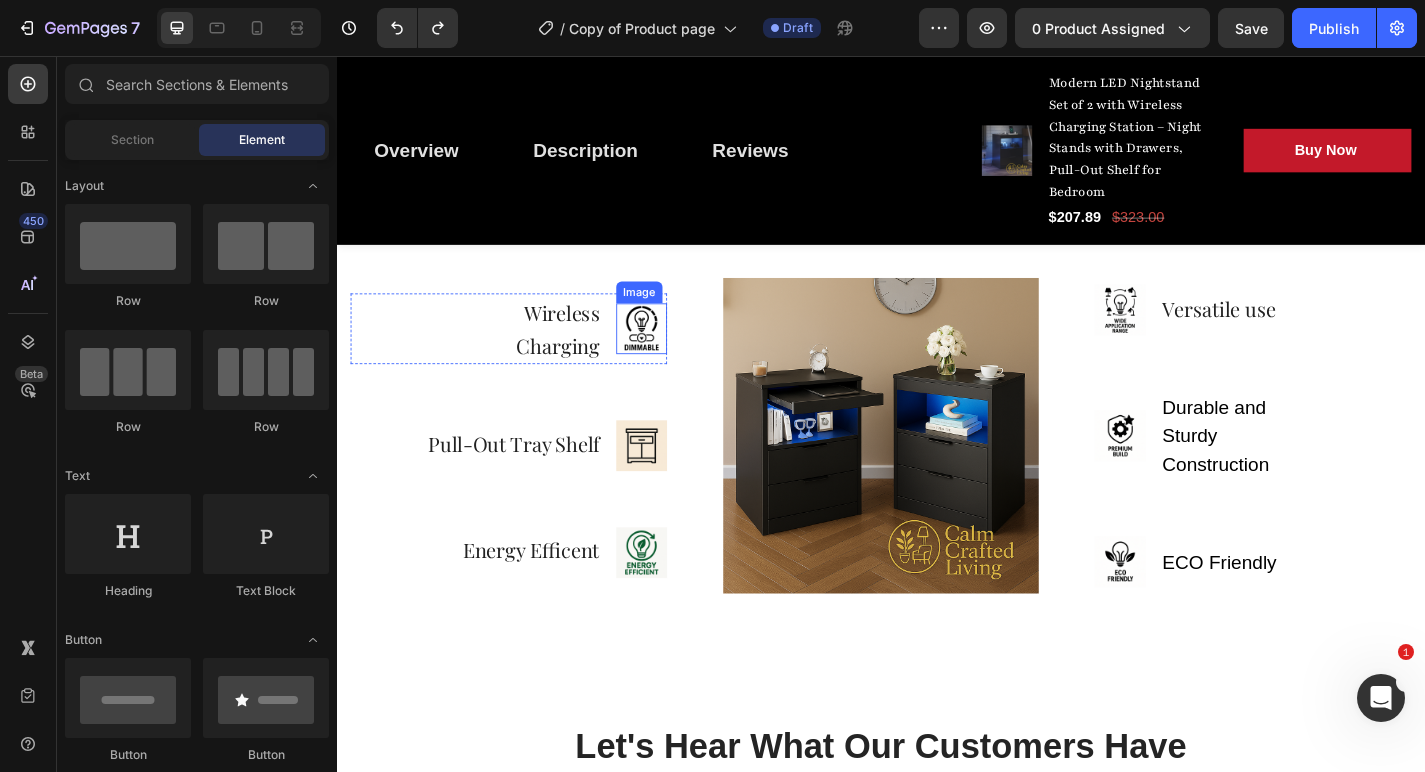 click at bounding box center [673, 357] 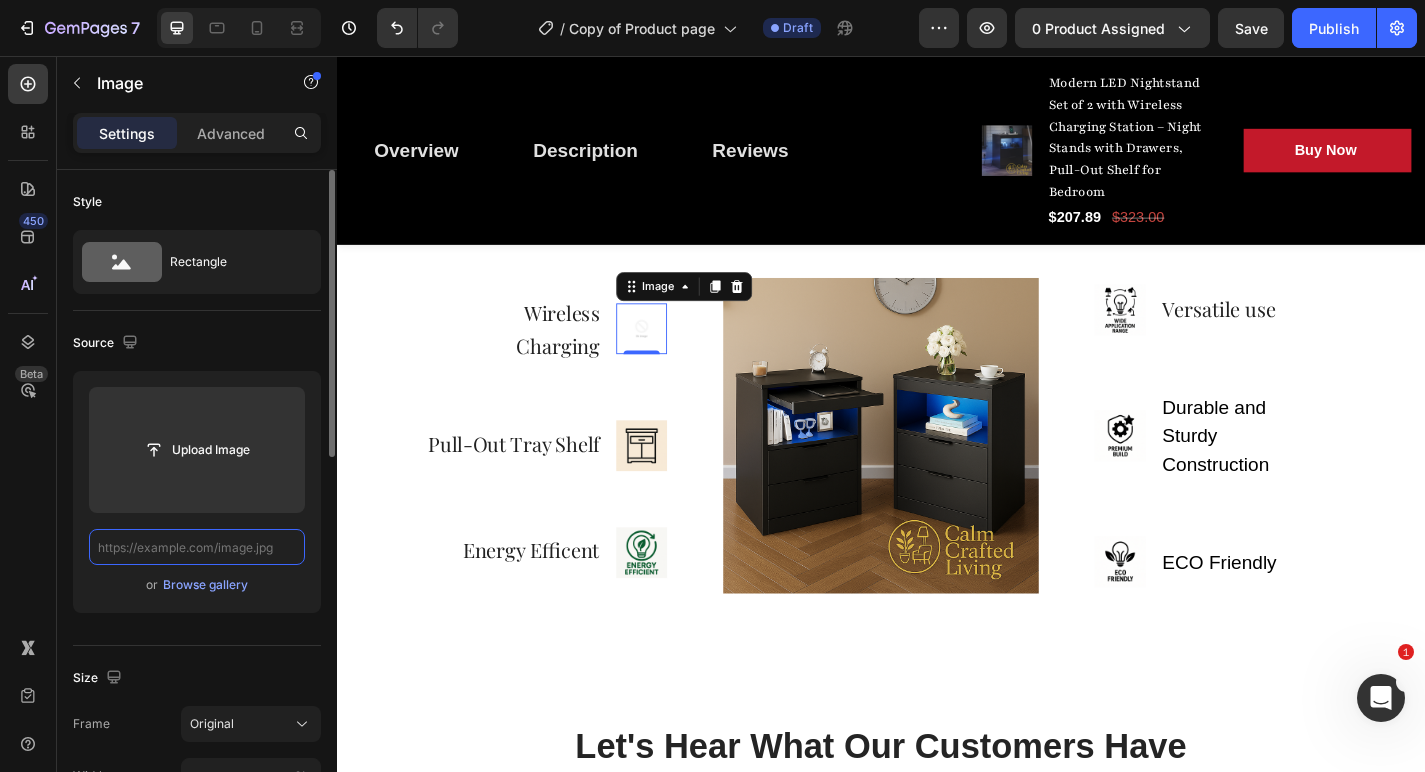 paste on "https://cdn.shopify.com/s/files/1/0765/9077/6534/files/440F98DD-B3F6-47FE-81F7-91A2BF18CF06.png?v=1754145714" 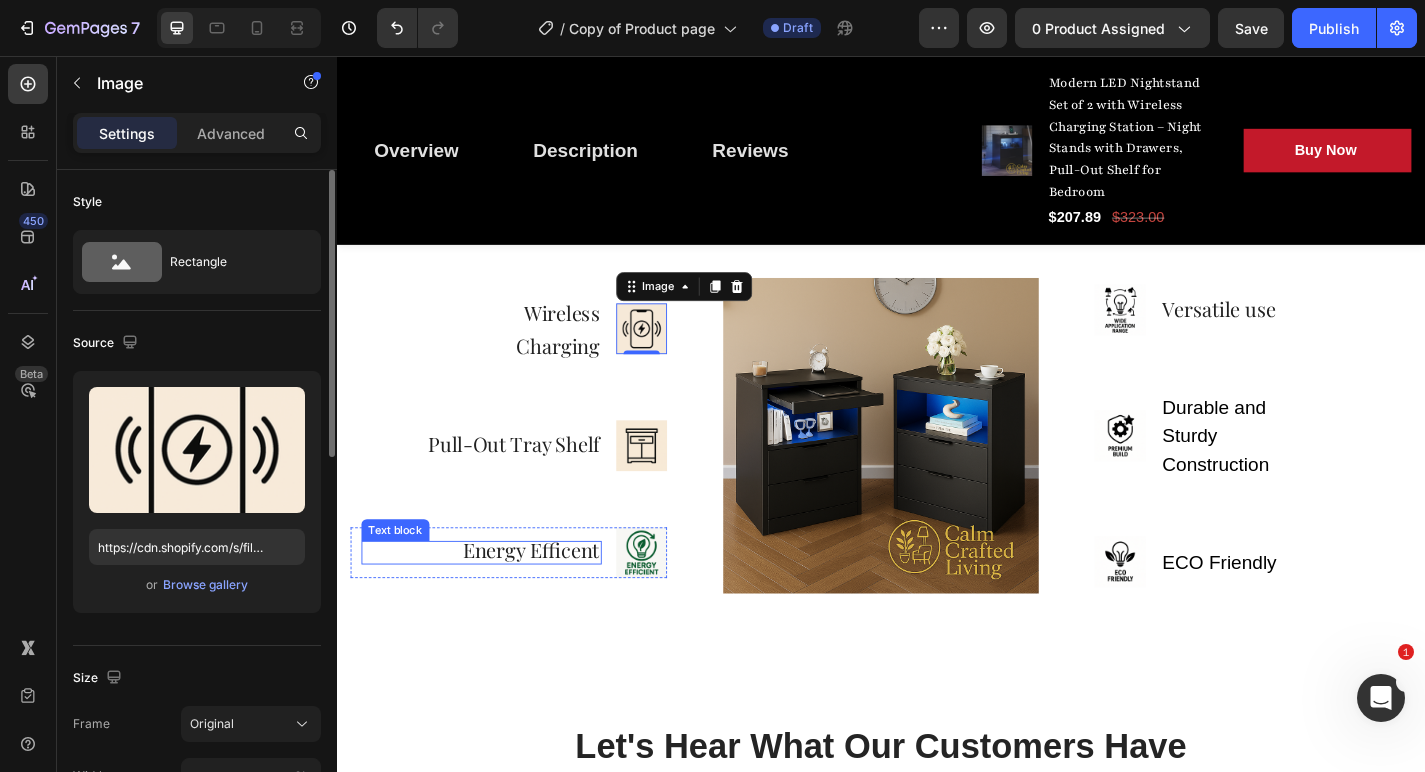 click on "Energy Efficent Text block" at bounding box center [496, 604] 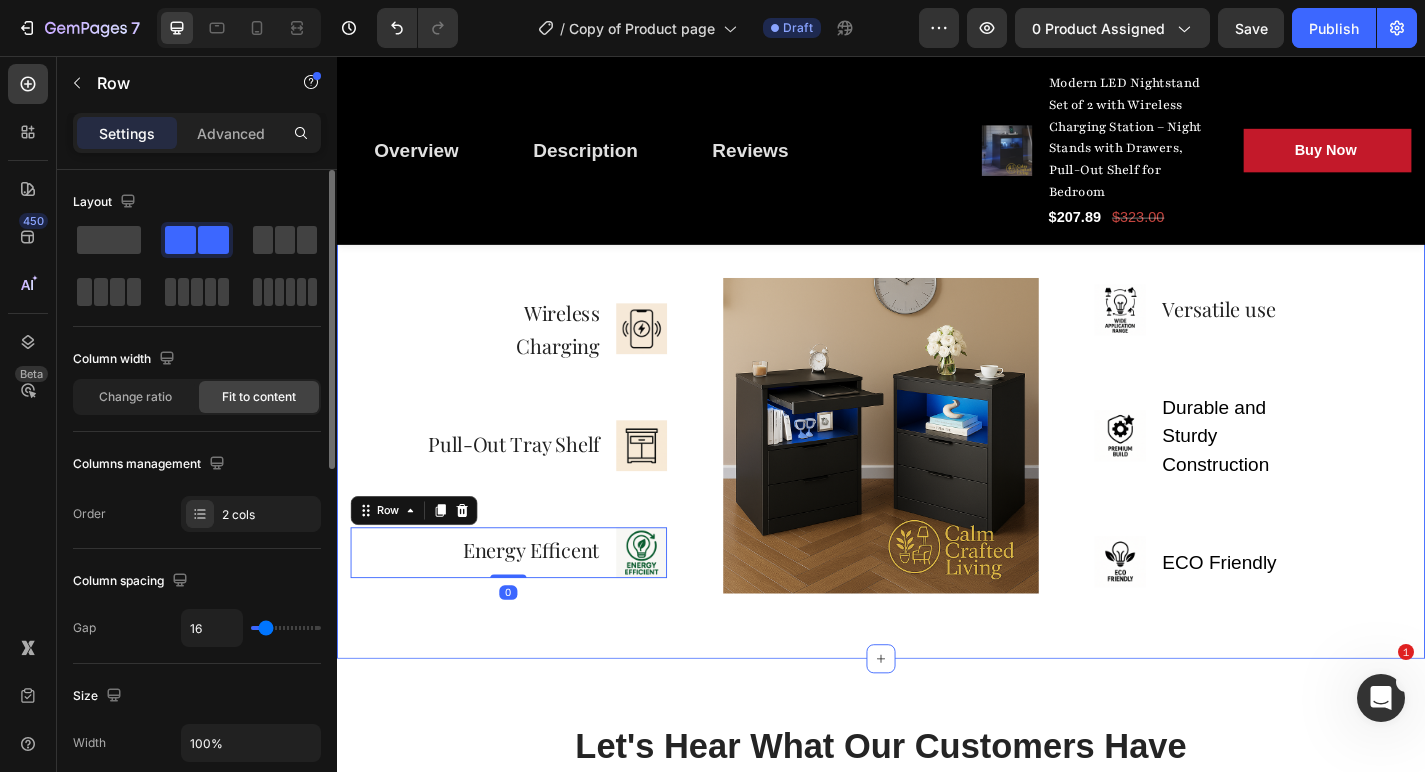 click on "Choose The Perfect Relaxing Gift To Pamper Your Family Heading Row Wireless Charging  Text block Image Row Pull-Out Tray Shelf Text Block Image Row Energy Efficent Text block Image Row   0 Image Image Versatile use Text block Row Image Durable and Sturdy Construction Text block Row Image ECO Friendly Text block Row Row Section 4" at bounding box center (937, 400) 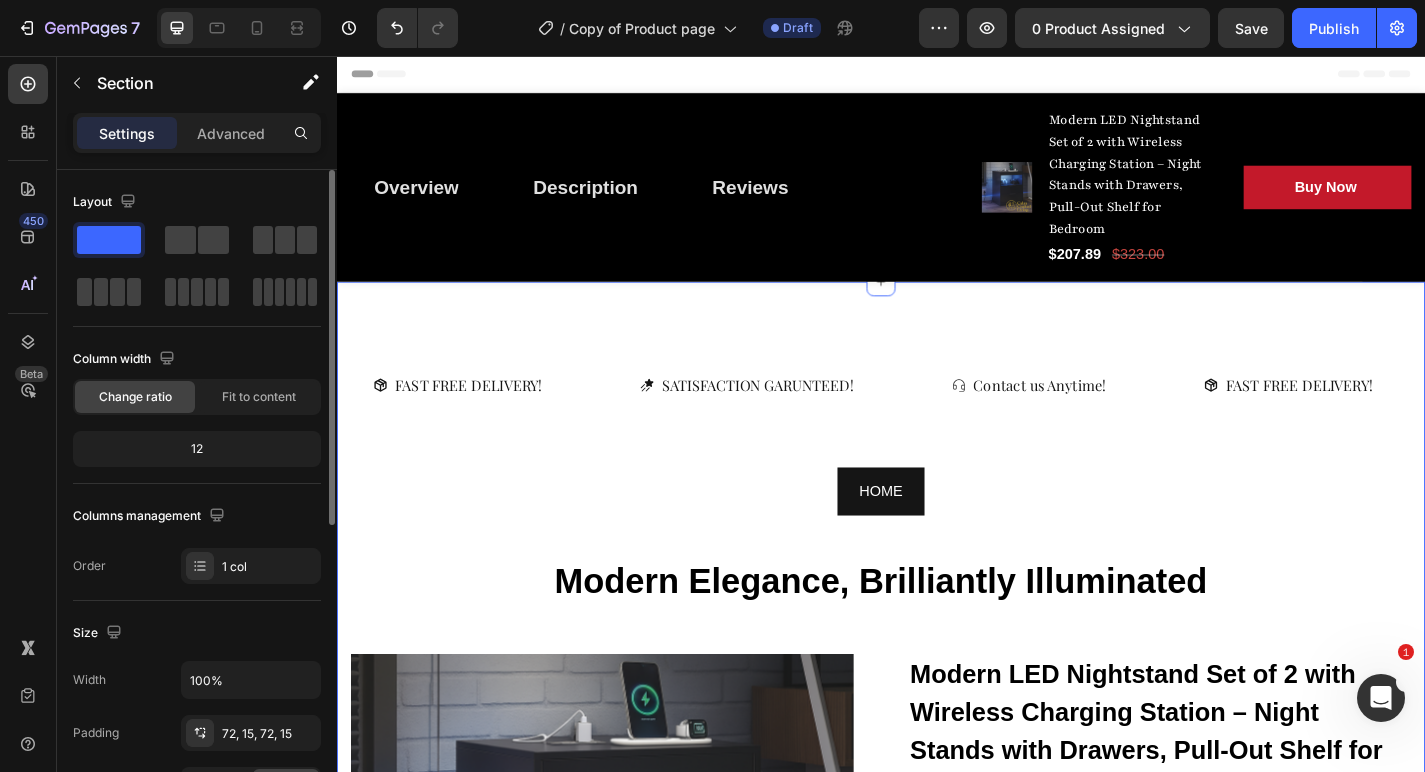 scroll, scrollTop: 0, scrollLeft: 0, axis: both 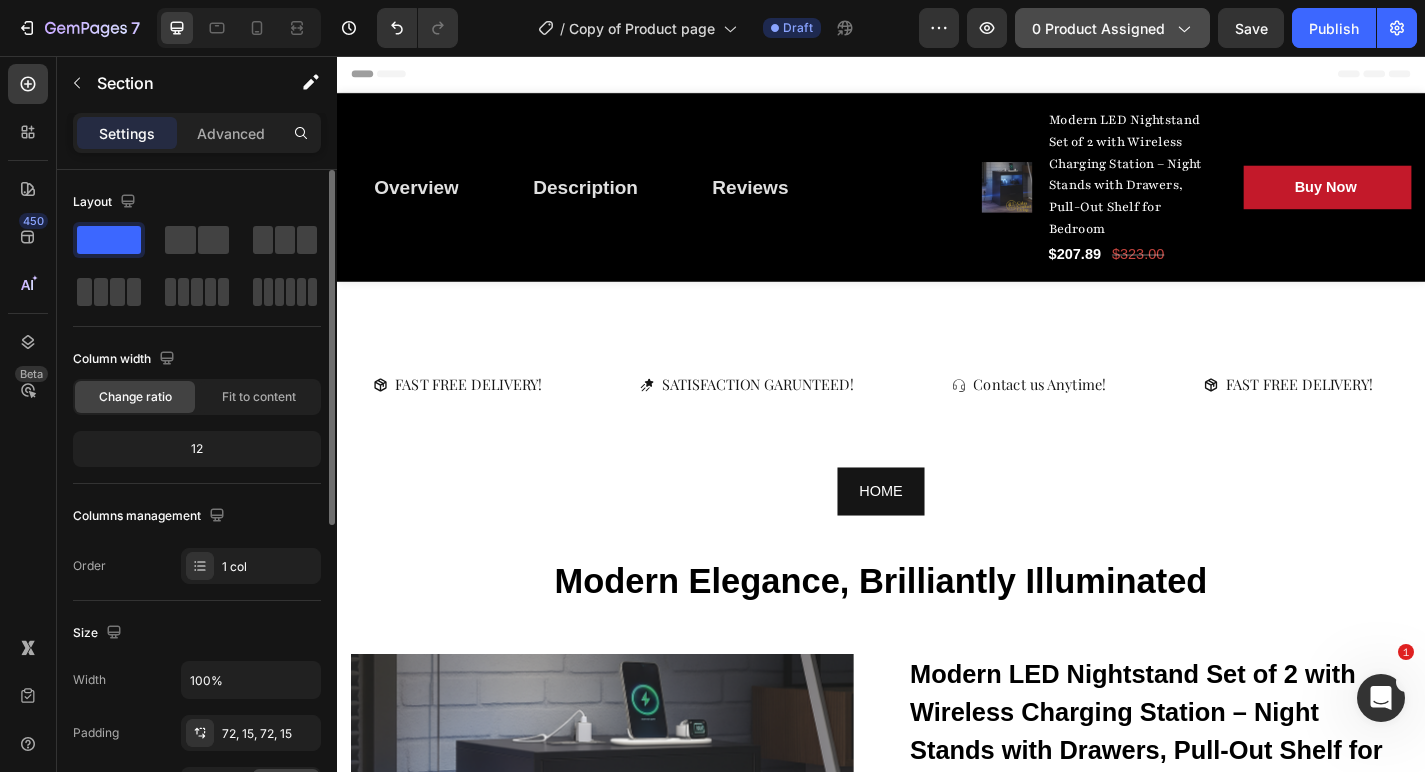 click on "0 product assigned" 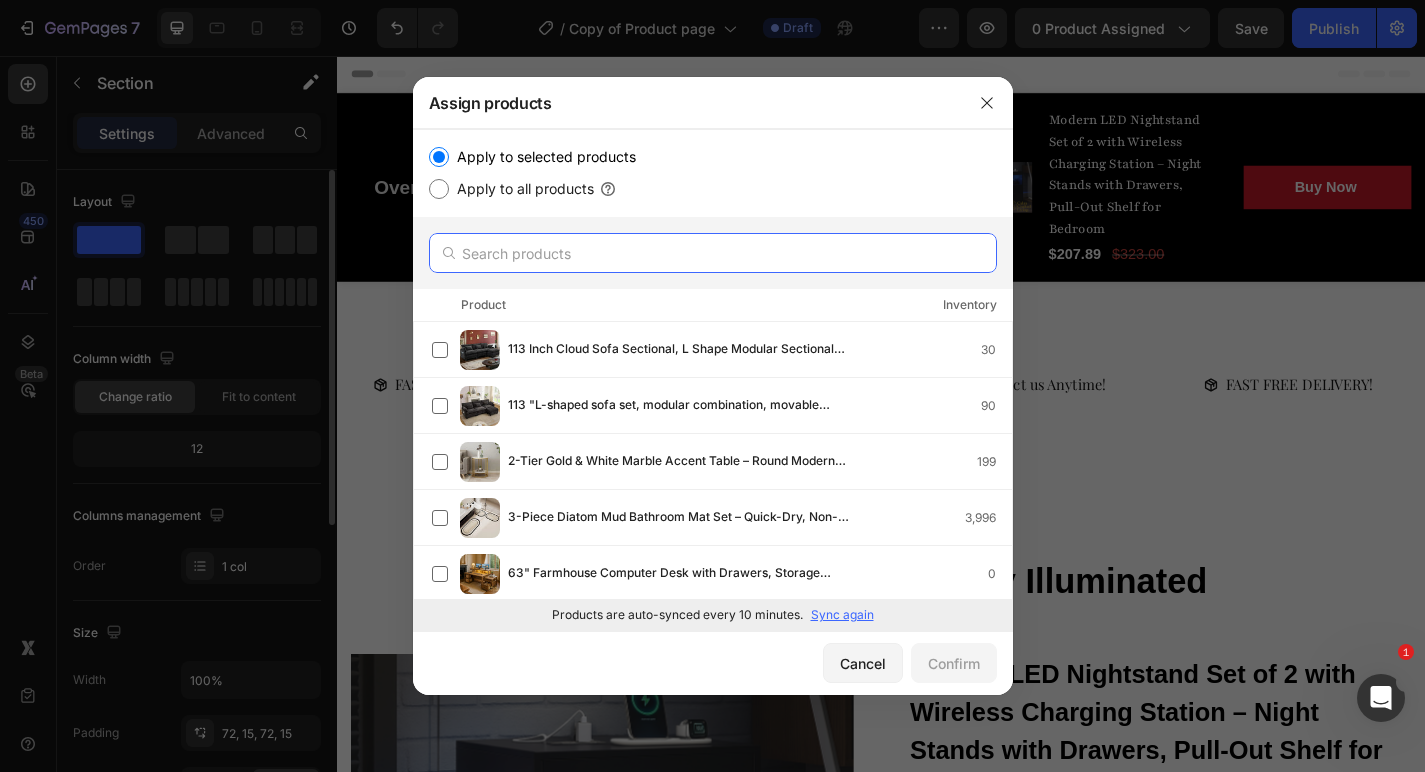 click at bounding box center [713, 253] 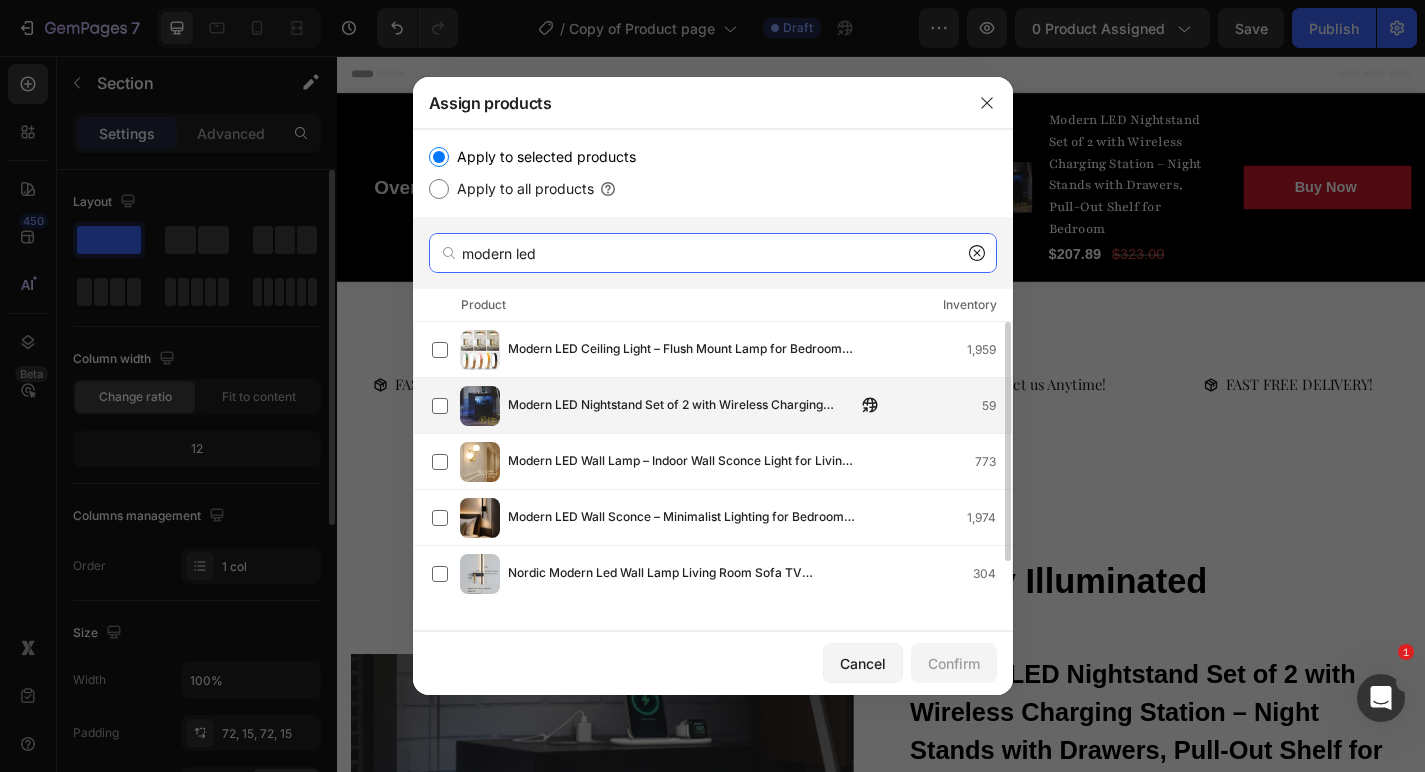 type on "modern led" 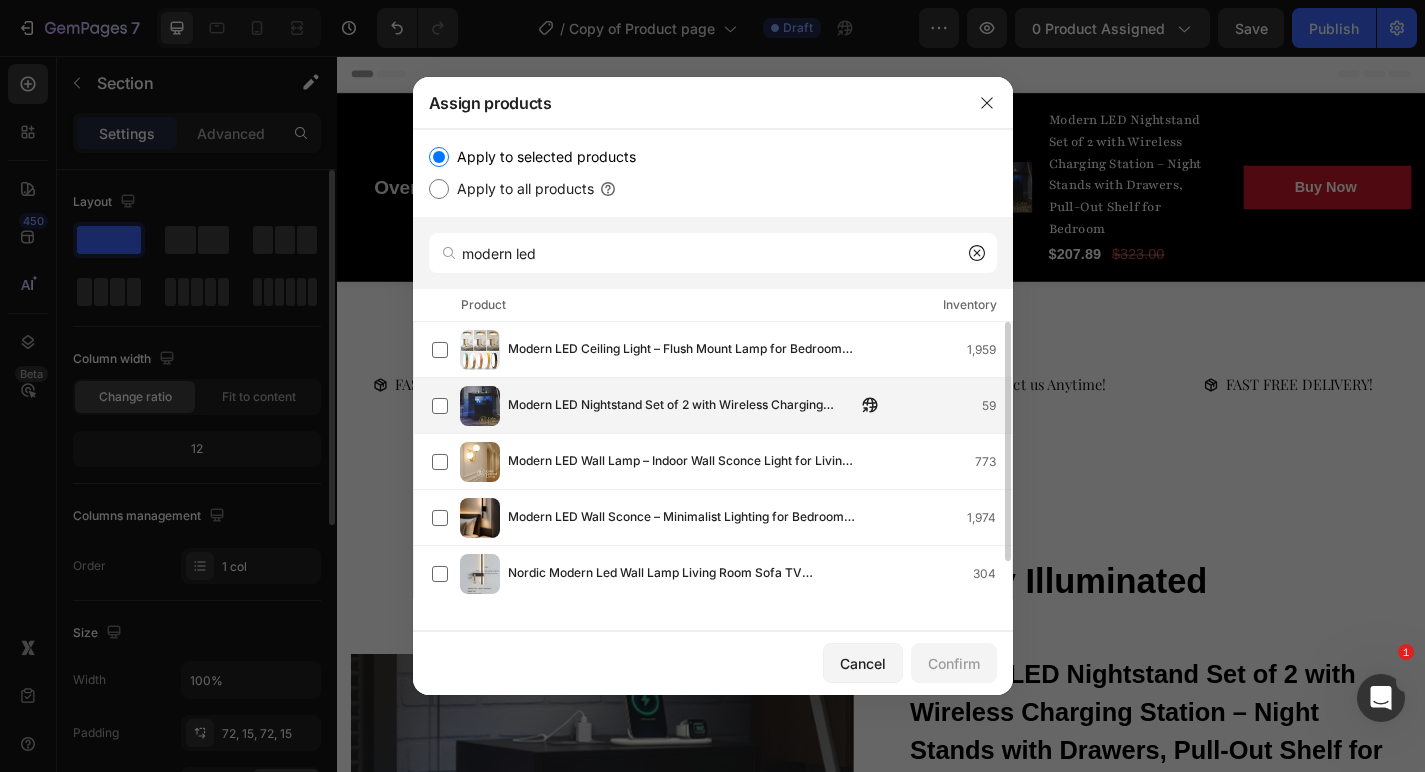 click on "Modern LED Nightstand Set of 2 with Wireless Charging Station – Night Stands with Drawers, Pull-Out Shelf for Bedroom" at bounding box center (682, 406) 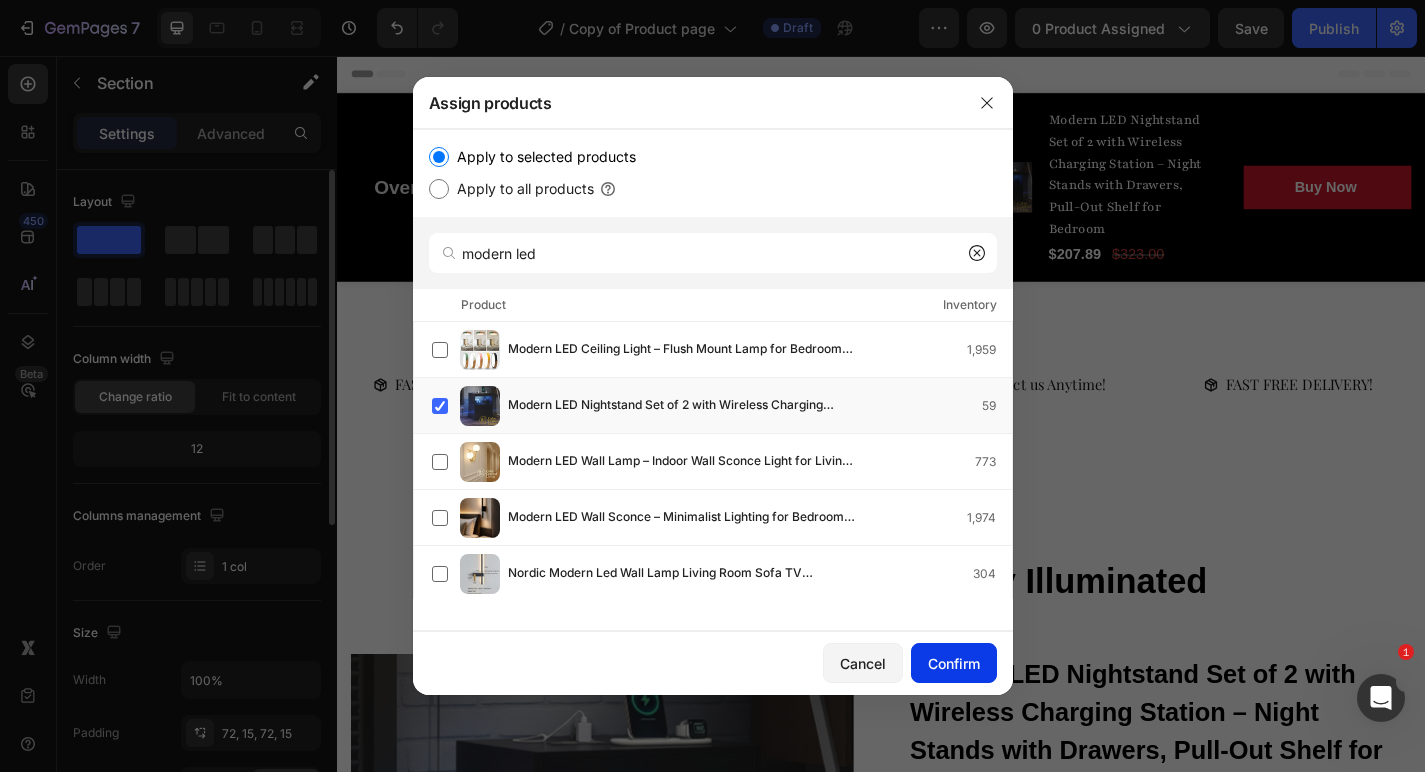 click on "Confirm" at bounding box center (954, 663) 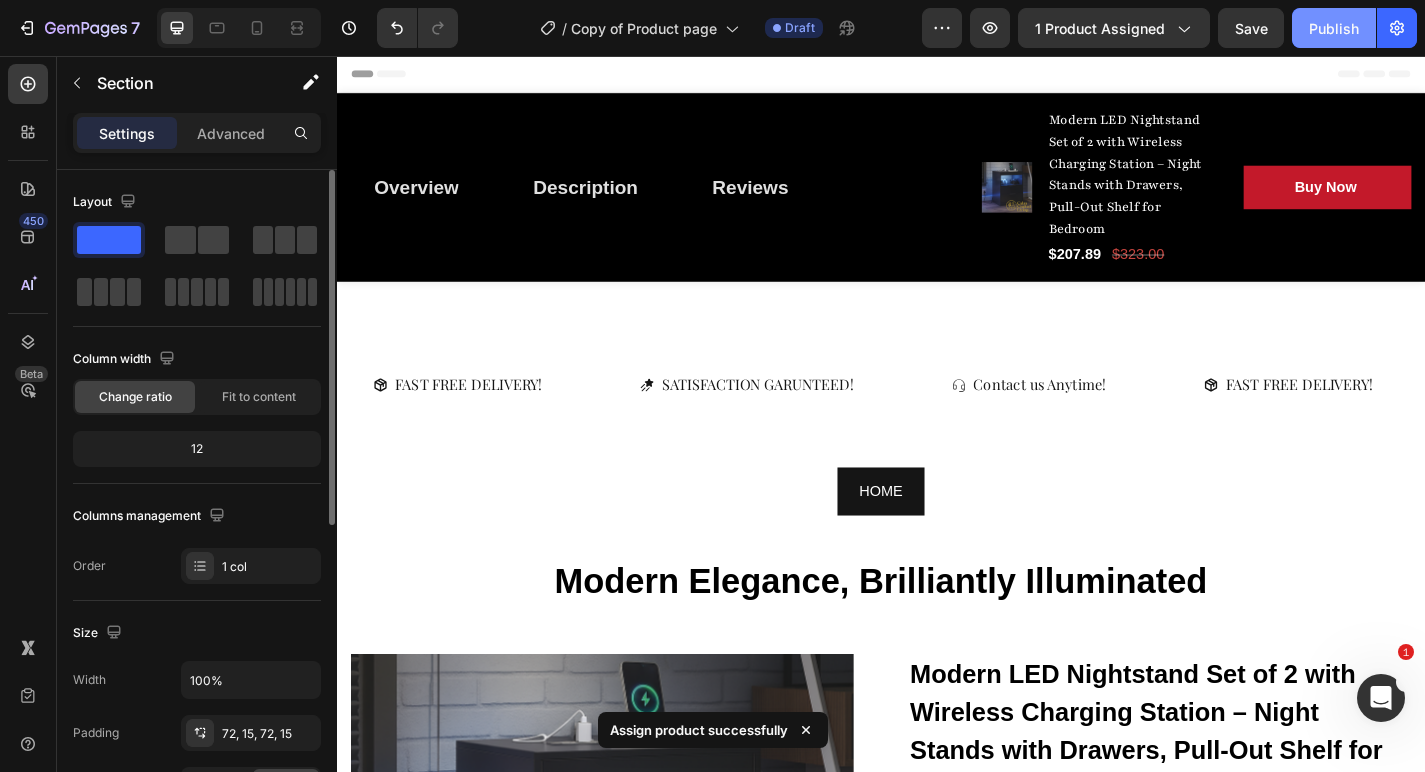 click on "Publish" 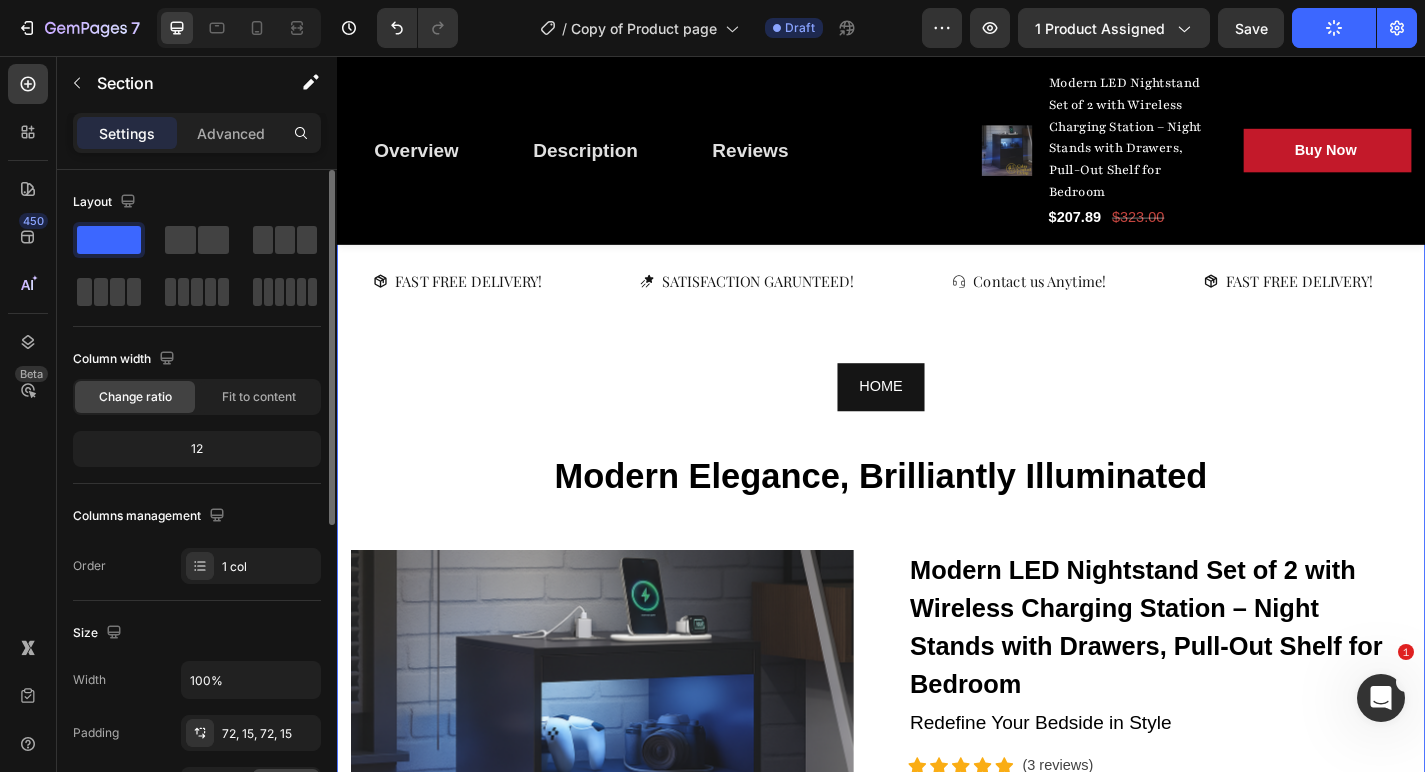 scroll, scrollTop: 120, scrollLeft: 0, axis: vertical 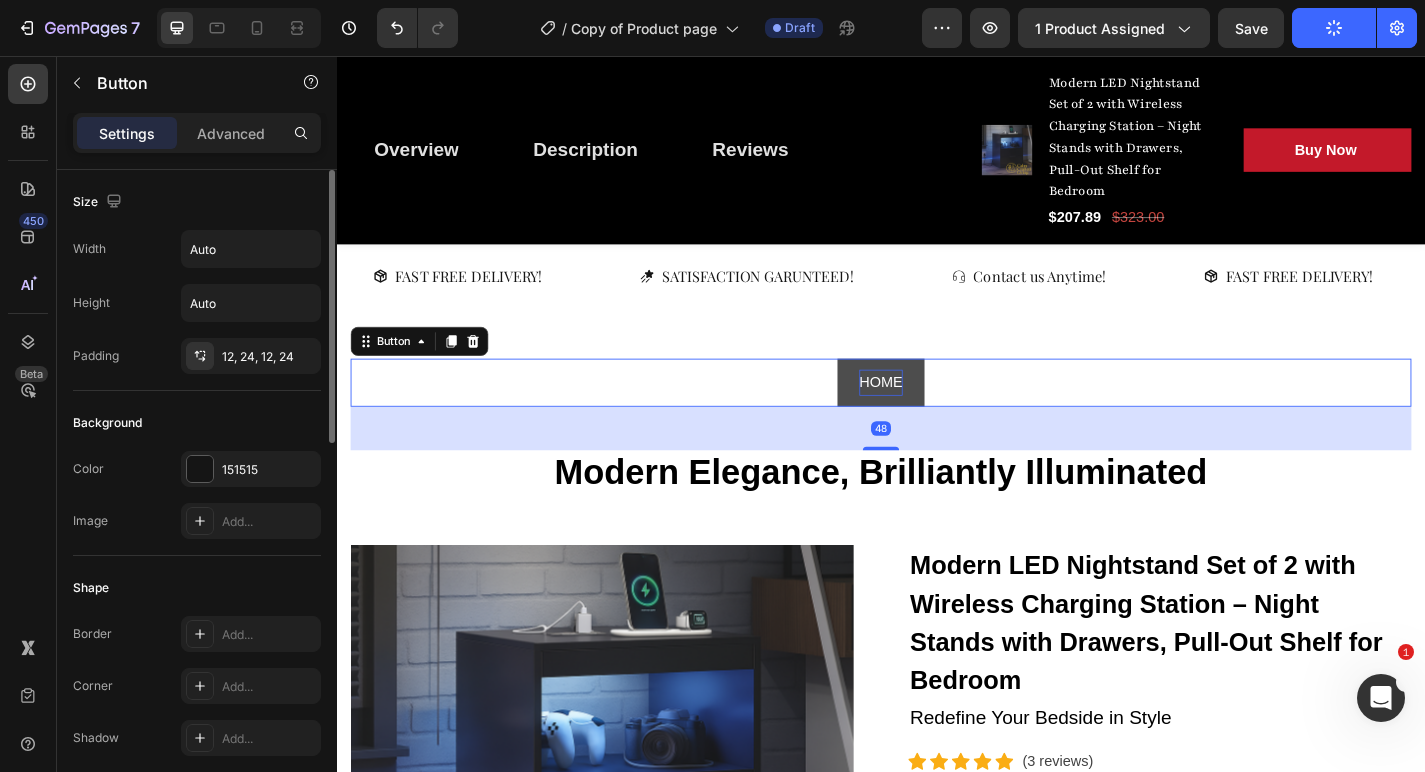click on "HOME" at bounding box center [937, 416] 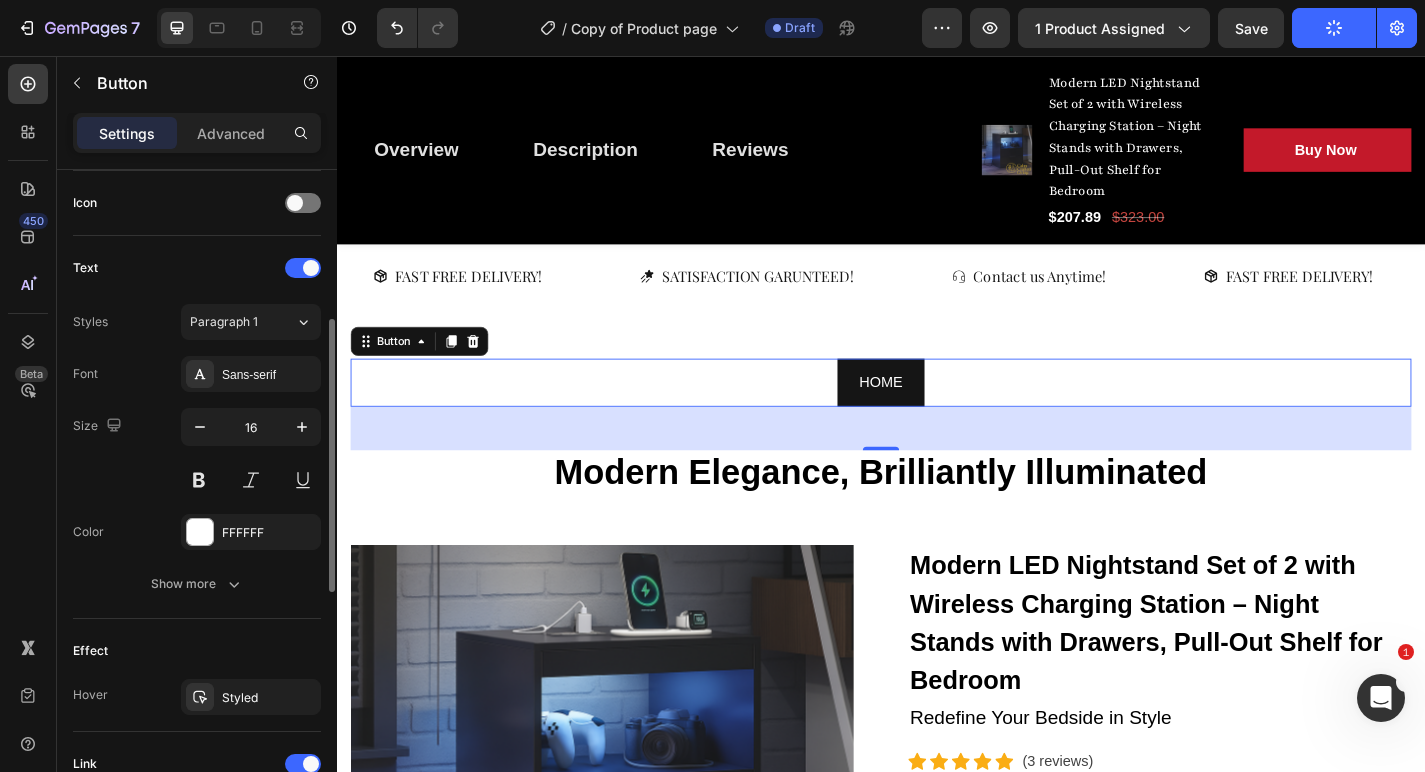 scroll, scrollTop: 374, scrollLeft: 0, axis: vertical 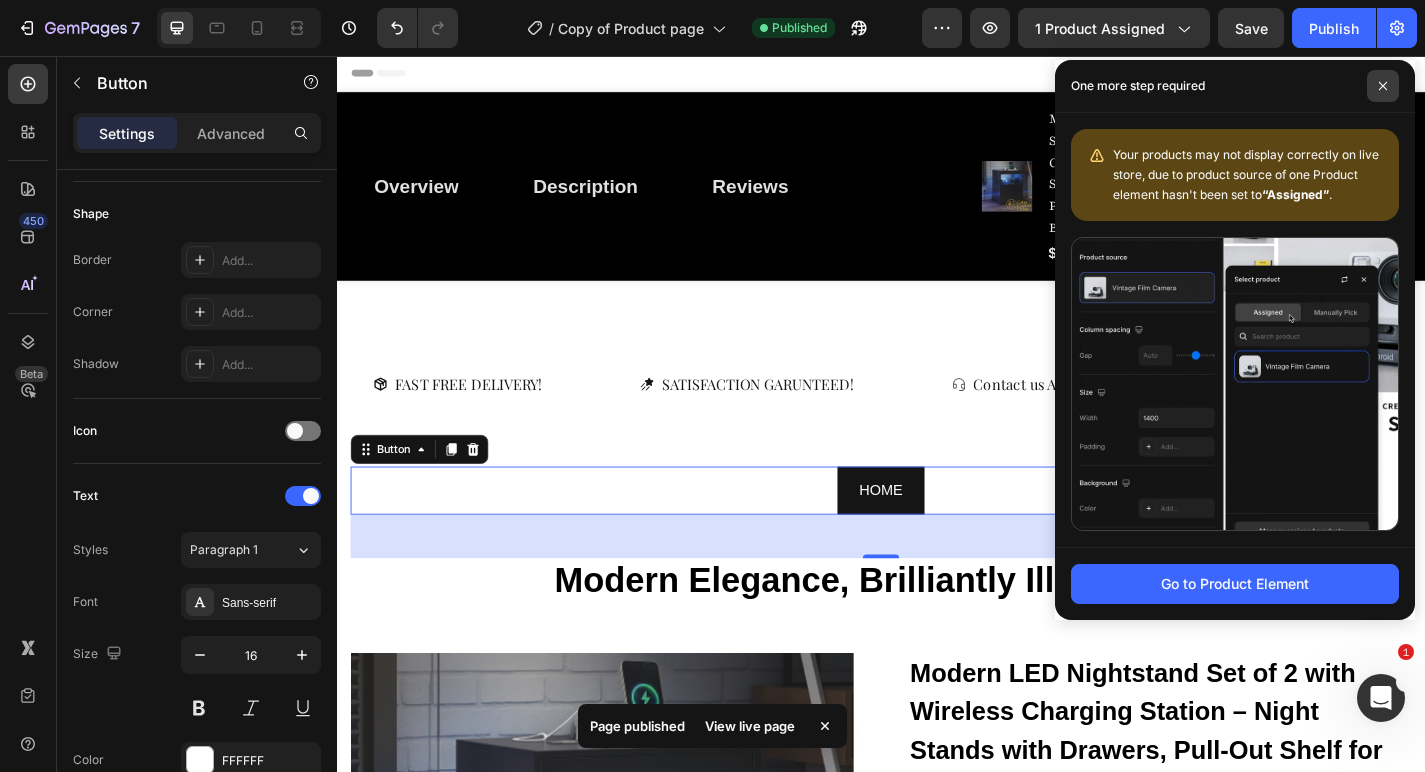 click 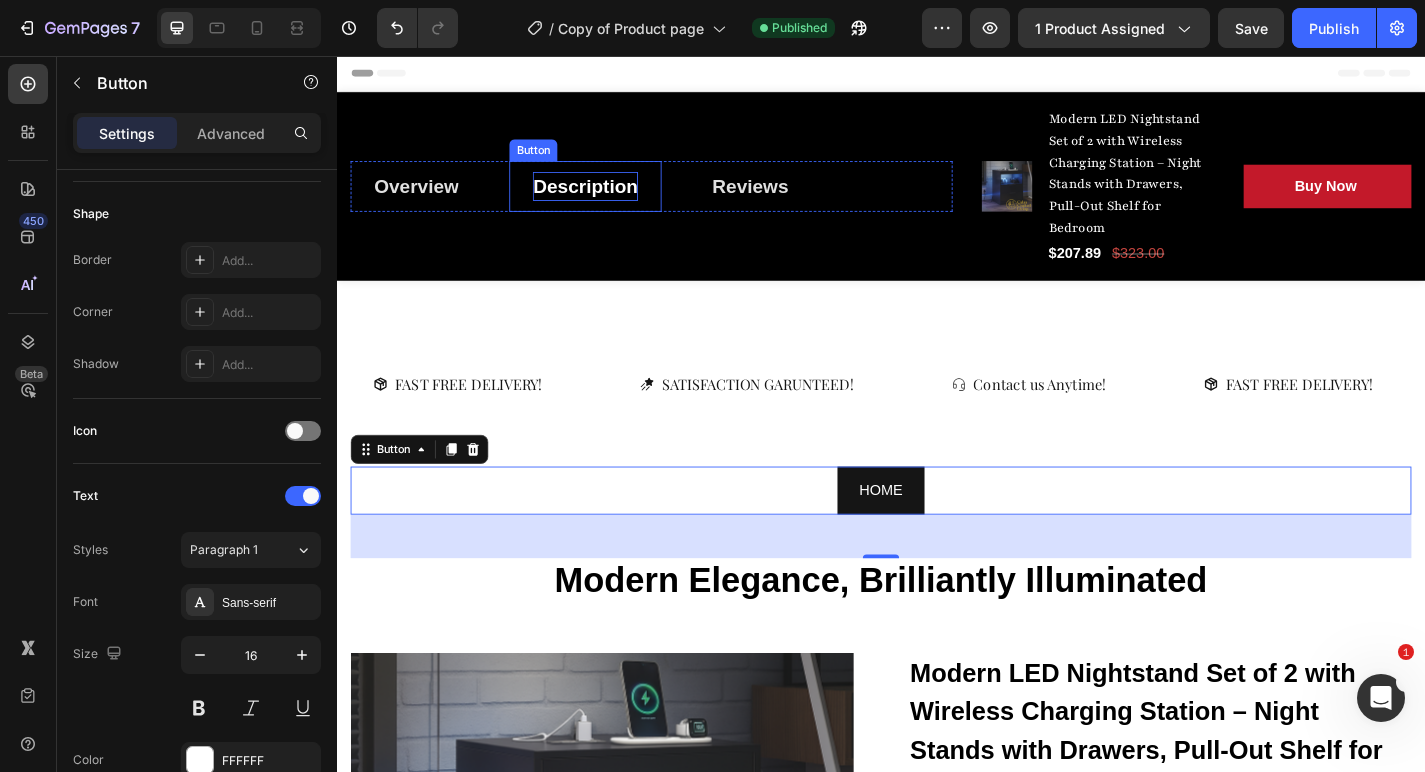 click on "Description" at bounding box center (611, 200) 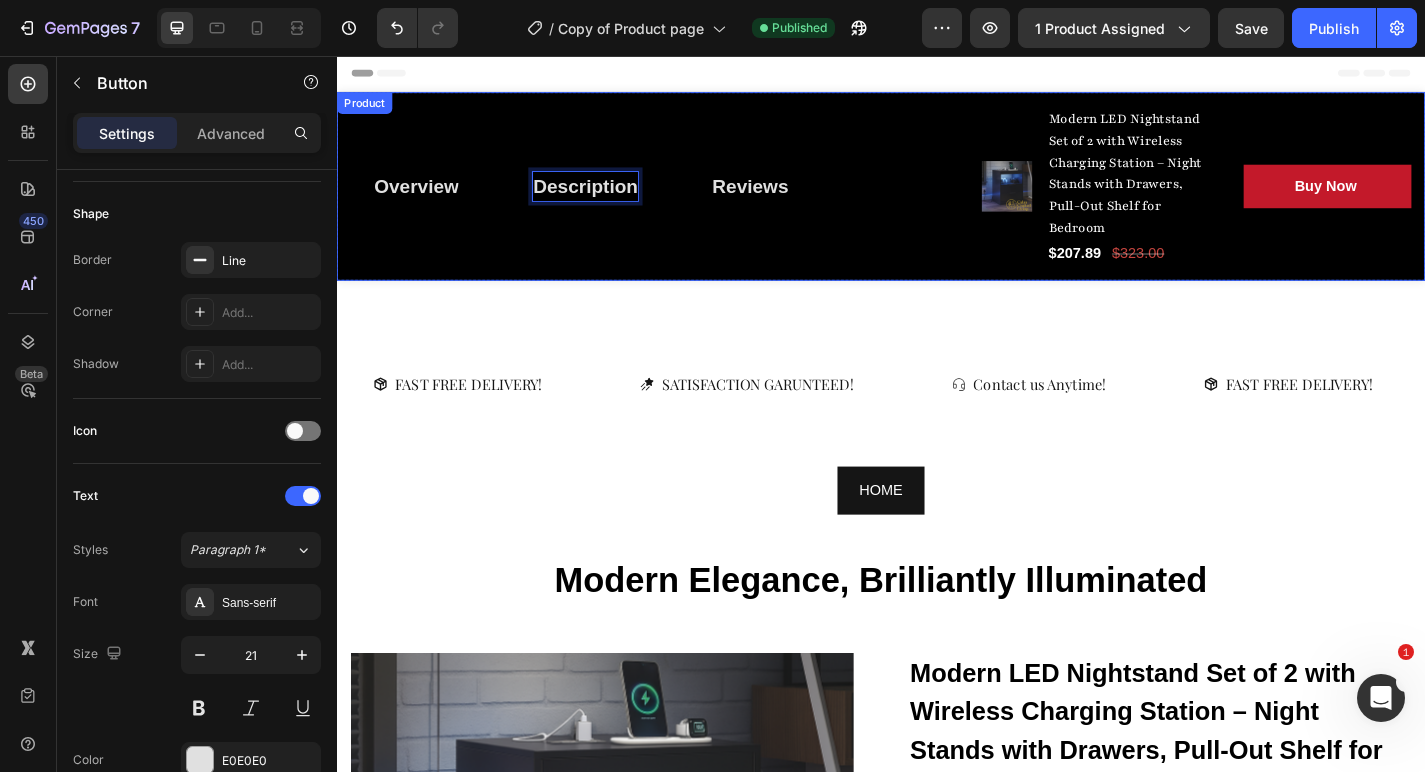 click on "Overview Button Description Button   0 Reviews Button Row" at bounding box center [684, 200] 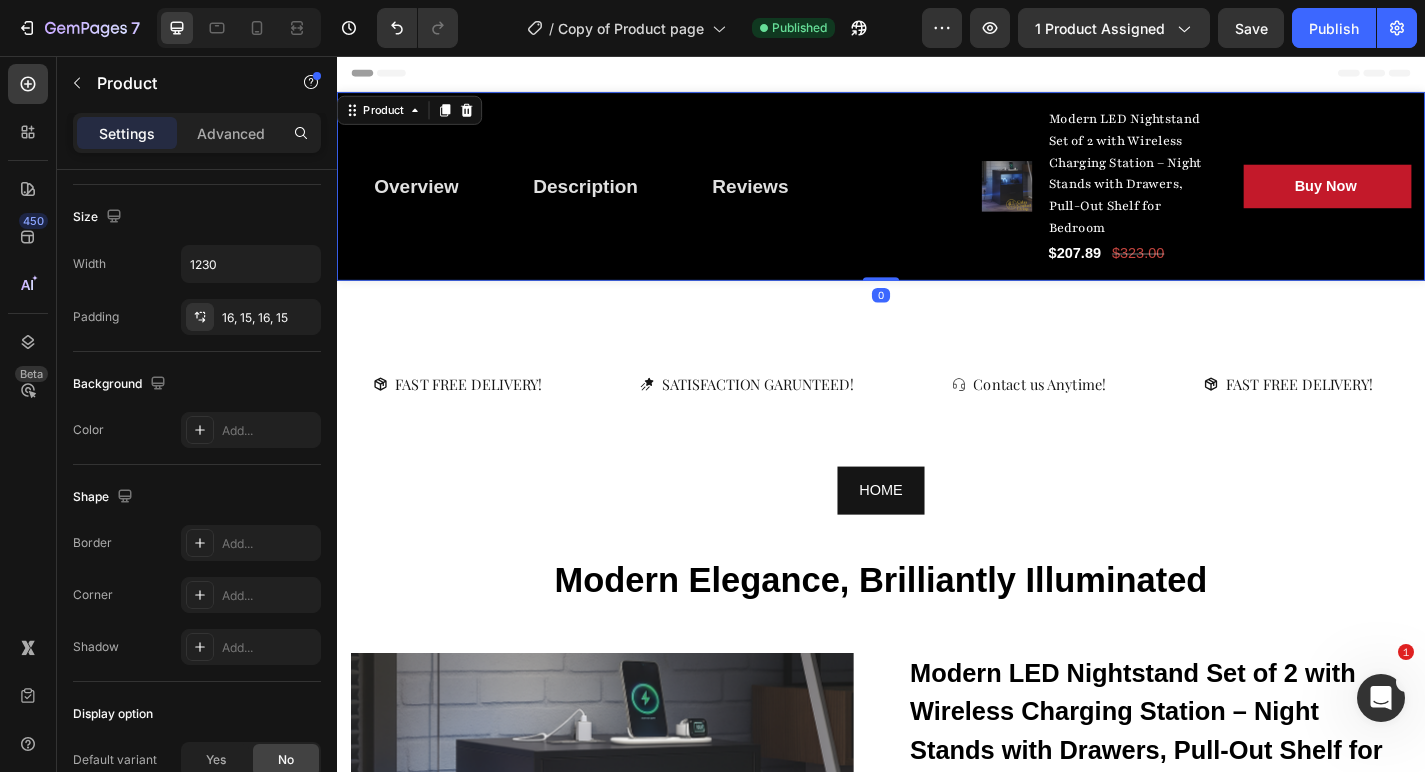 scroll, scrollTop: 0, scrollLeft: 0, axis: both 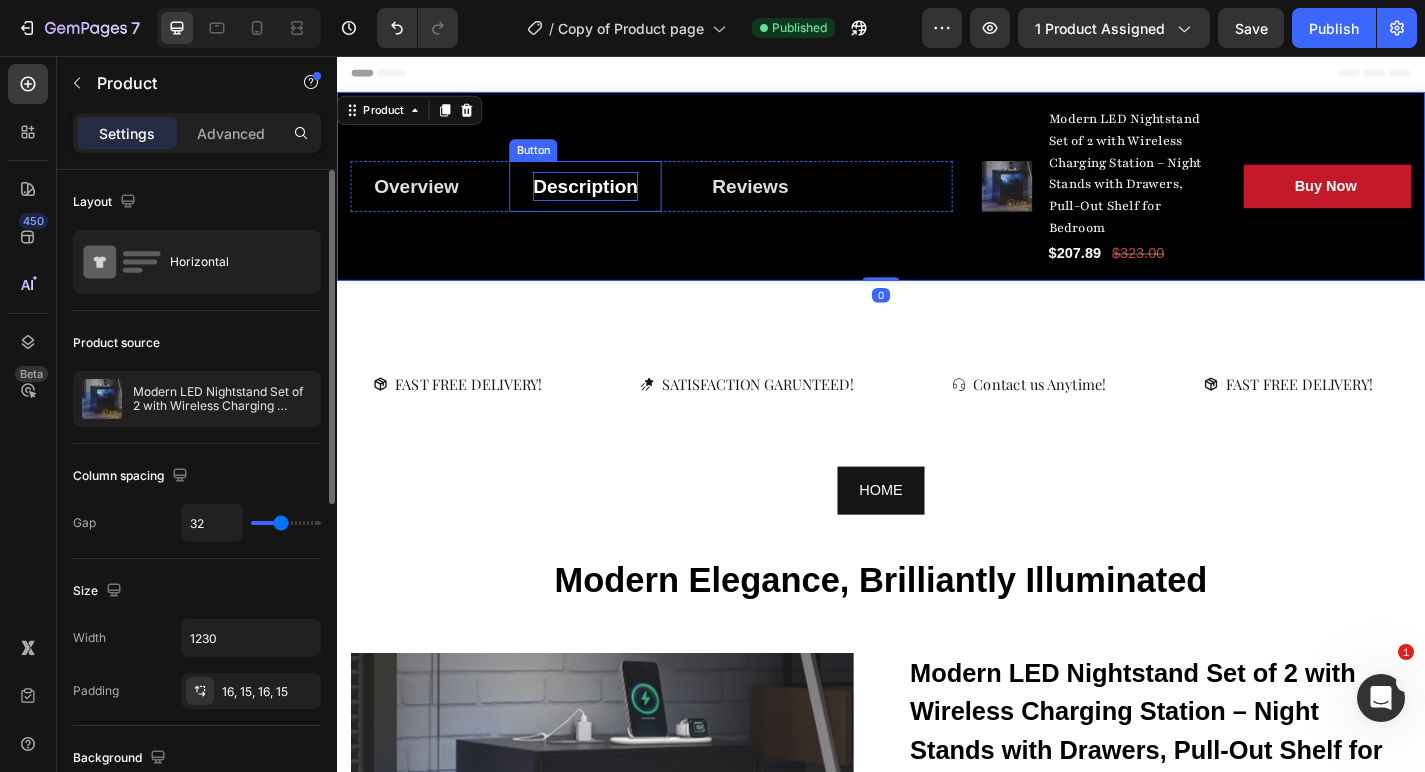 click on "Description" at bounding box center (611, 200) 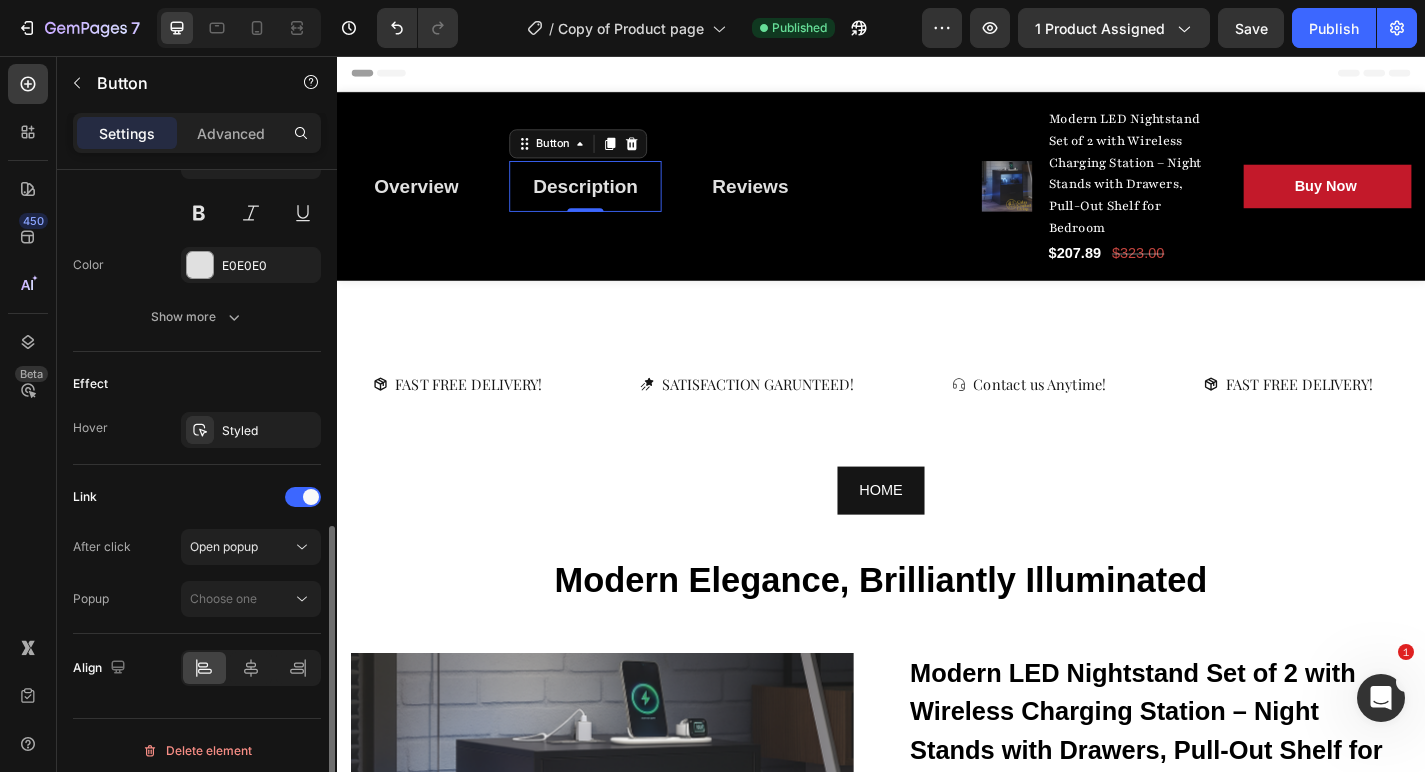 scroll, scrollTop: 879, scrollLeft: 0, axis: vertical 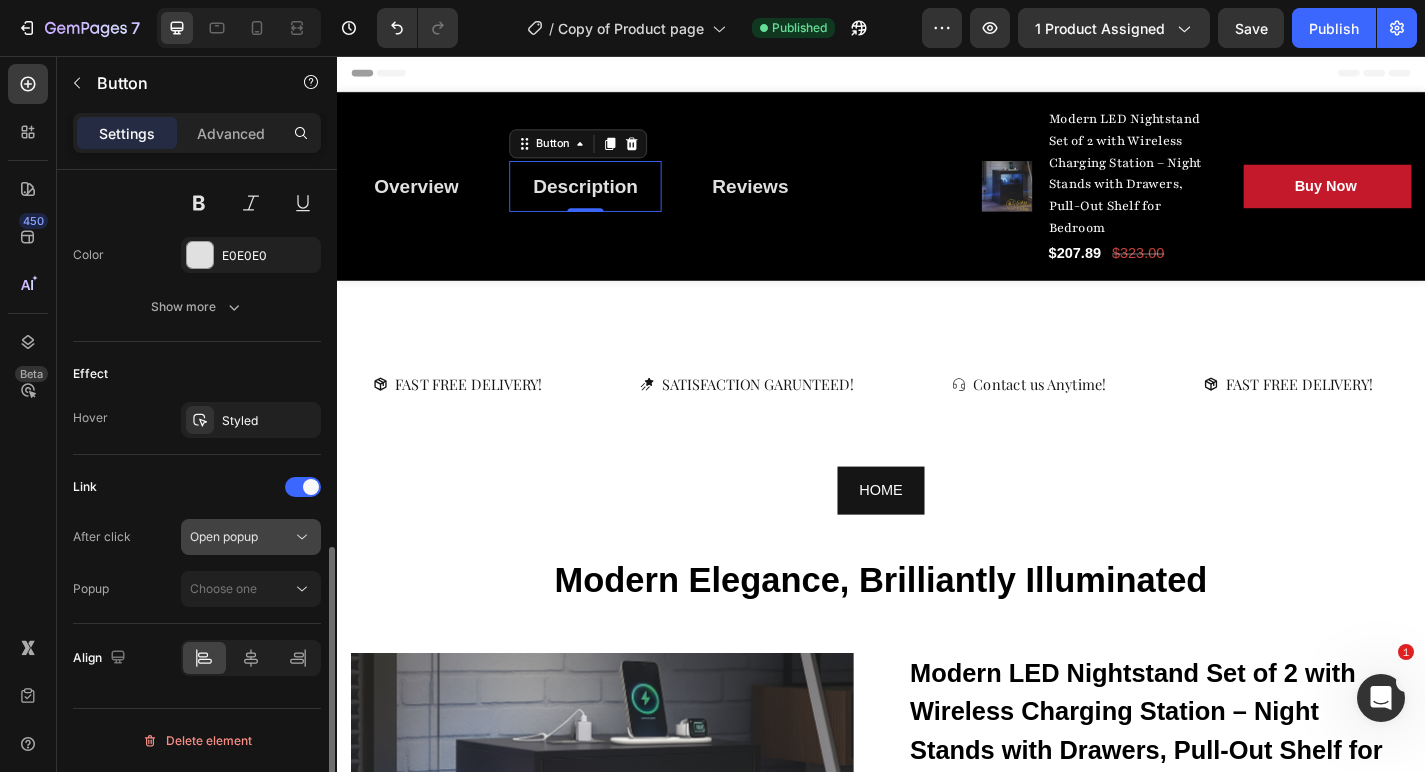 click on "Open popup" at bounding box center (224, 537) 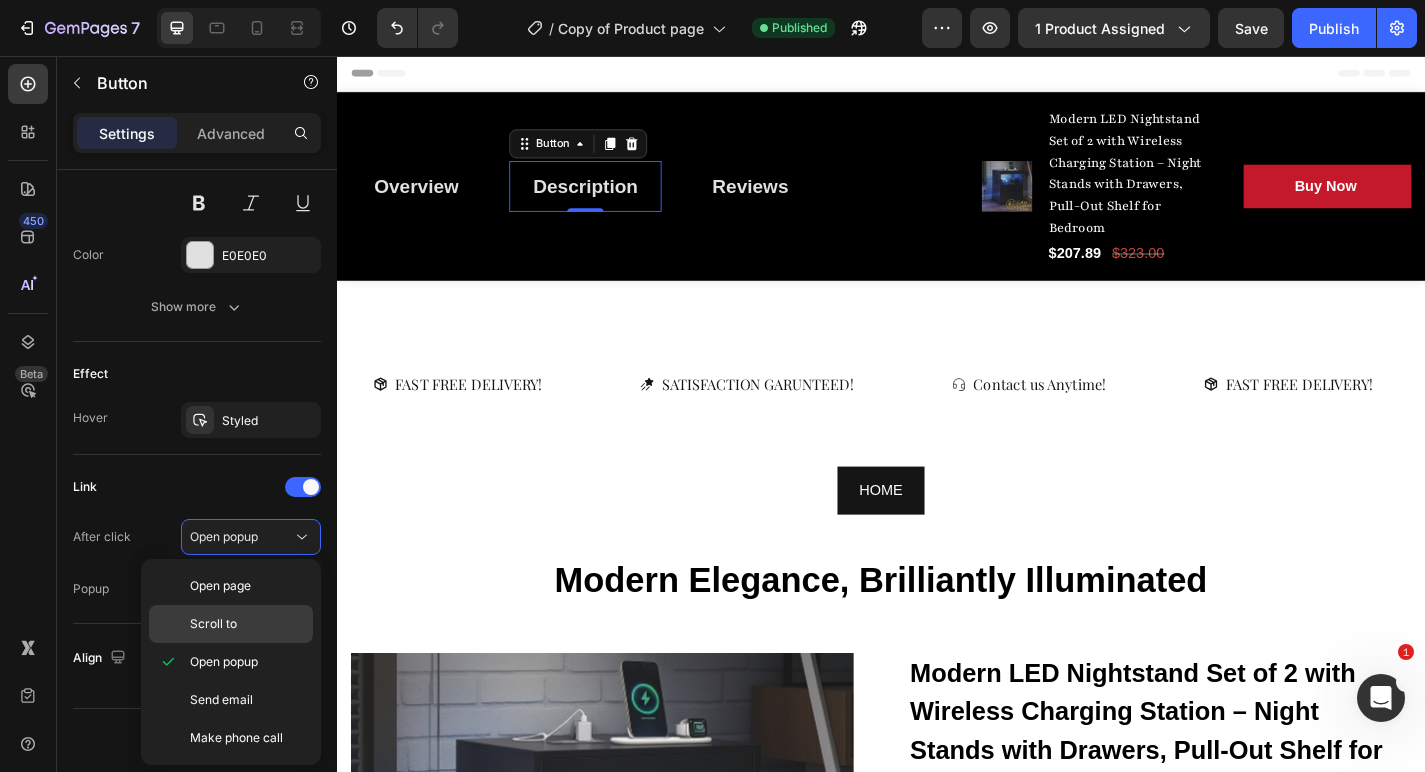 click on "Scroll to" at bounding box center (213, 624) 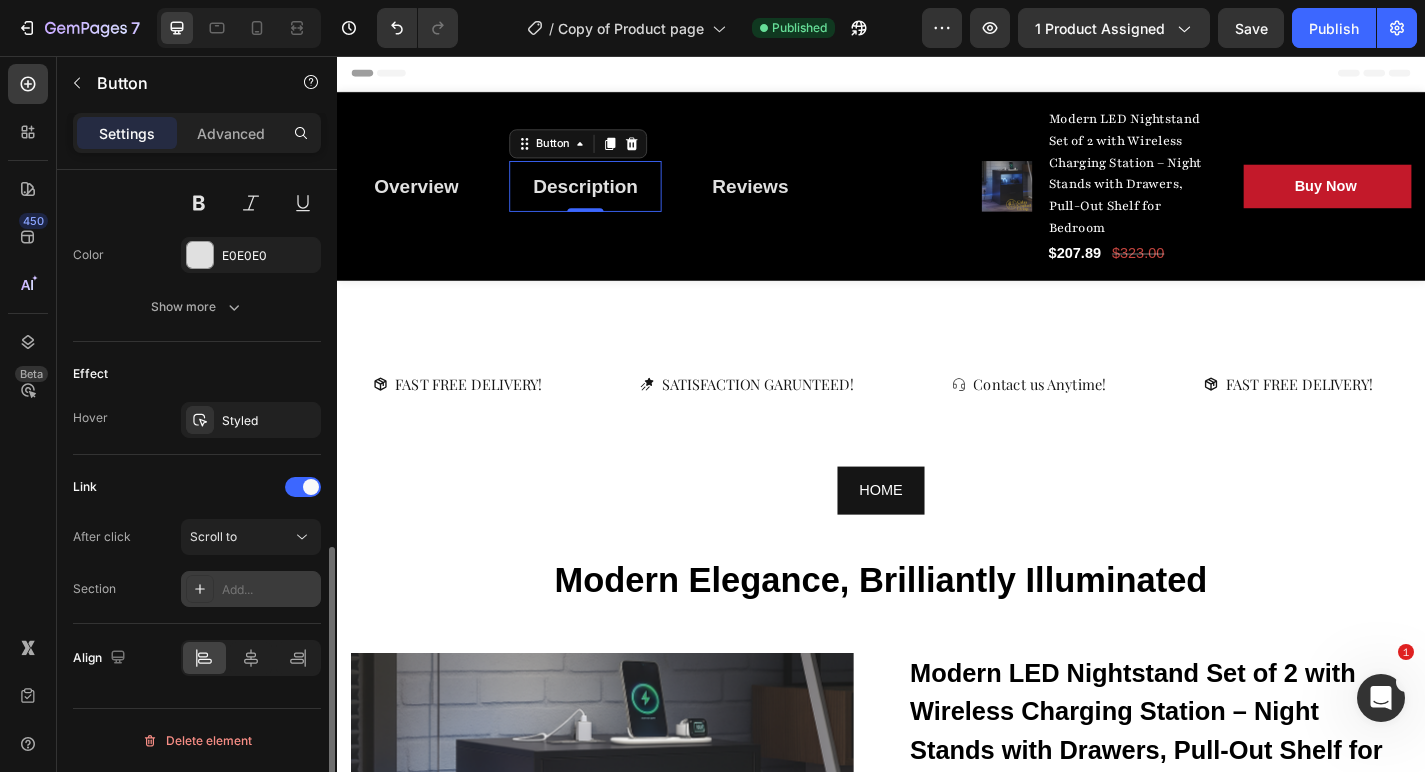 click on "Add..." at bounding box center (269, 590) 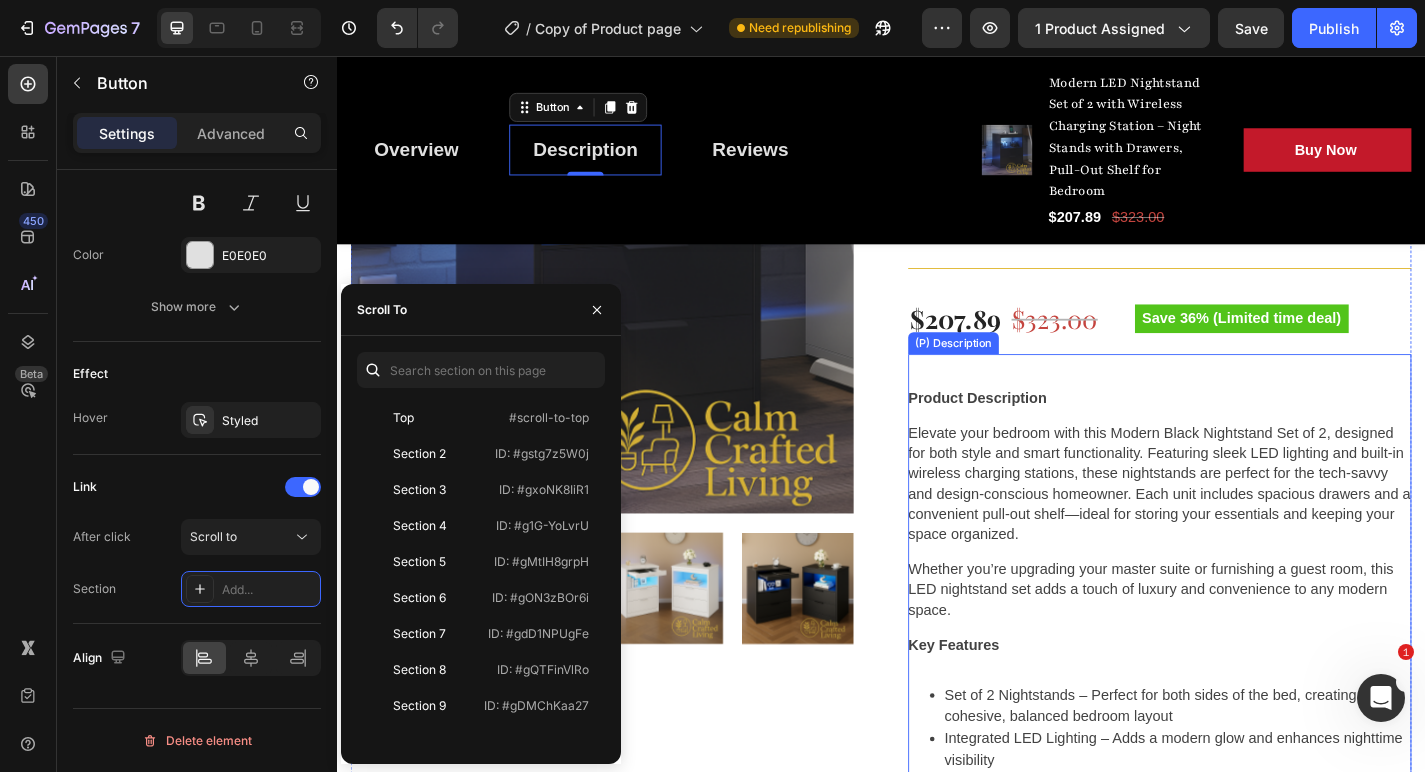 scroll, scrollTop: 711, scrollLeft: 0, axis: vertical 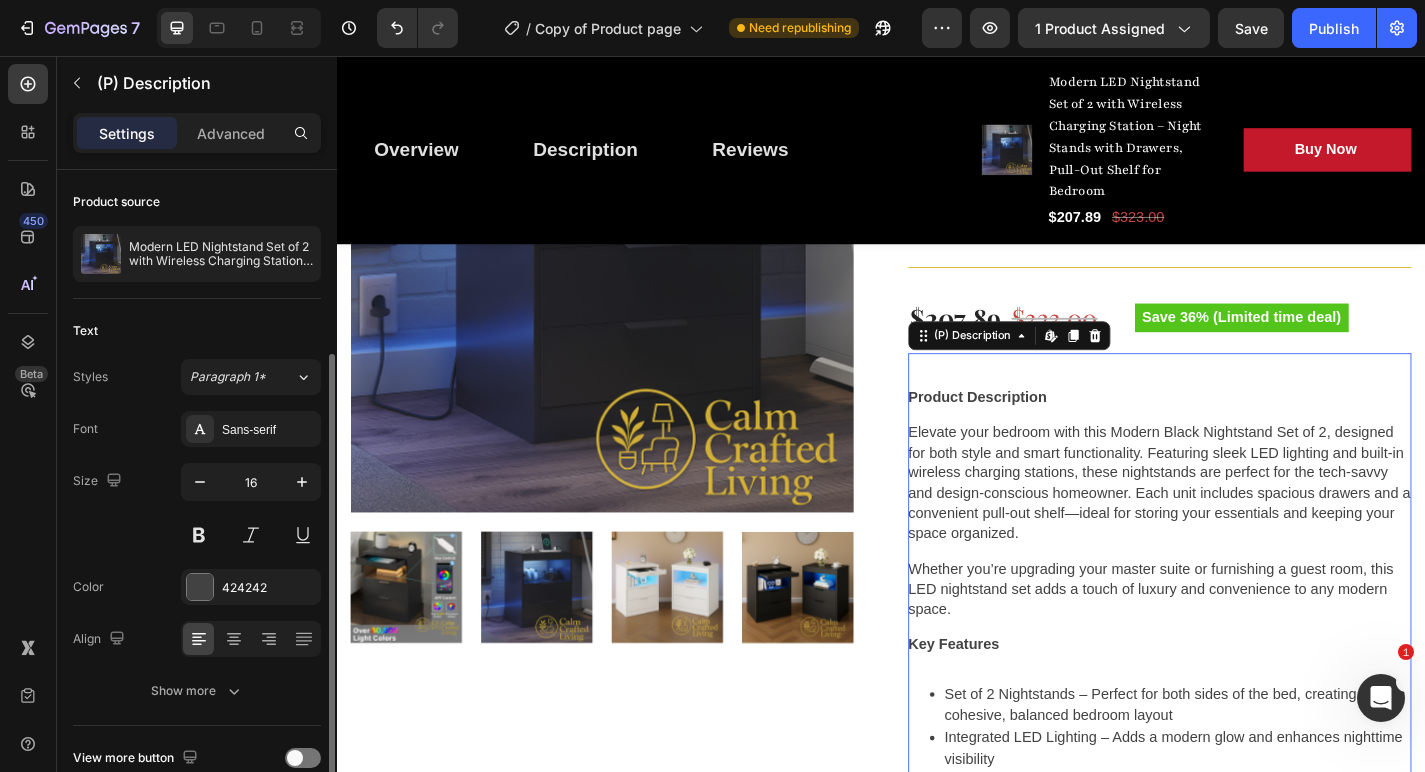 click on "Elevate your bedroom with this Modern Black Nightstand Set of 2, designed for both style and smart functionality. Featuring sleek LED lighting and built-in wireless charging stations, these nightstands are perfect for the tech-savvy and design-conscious homeowner. Each unit includes spacious drawers and a convenient pull-out shelf—ideal for storing your essentials and keeping your space organized." at bounding box center [1244, 527] 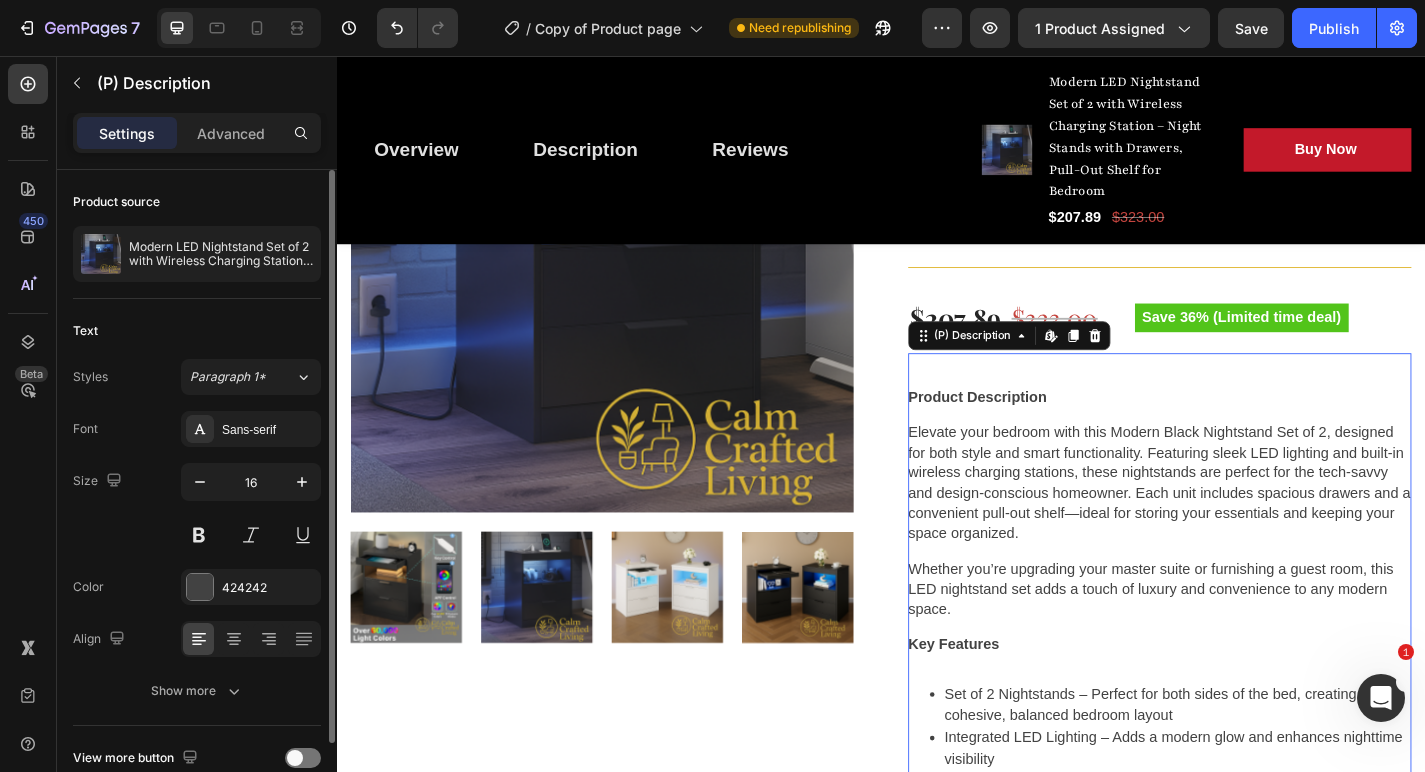 scroll, scrollTop: 98, scrollLeft: 0, axis: vertical 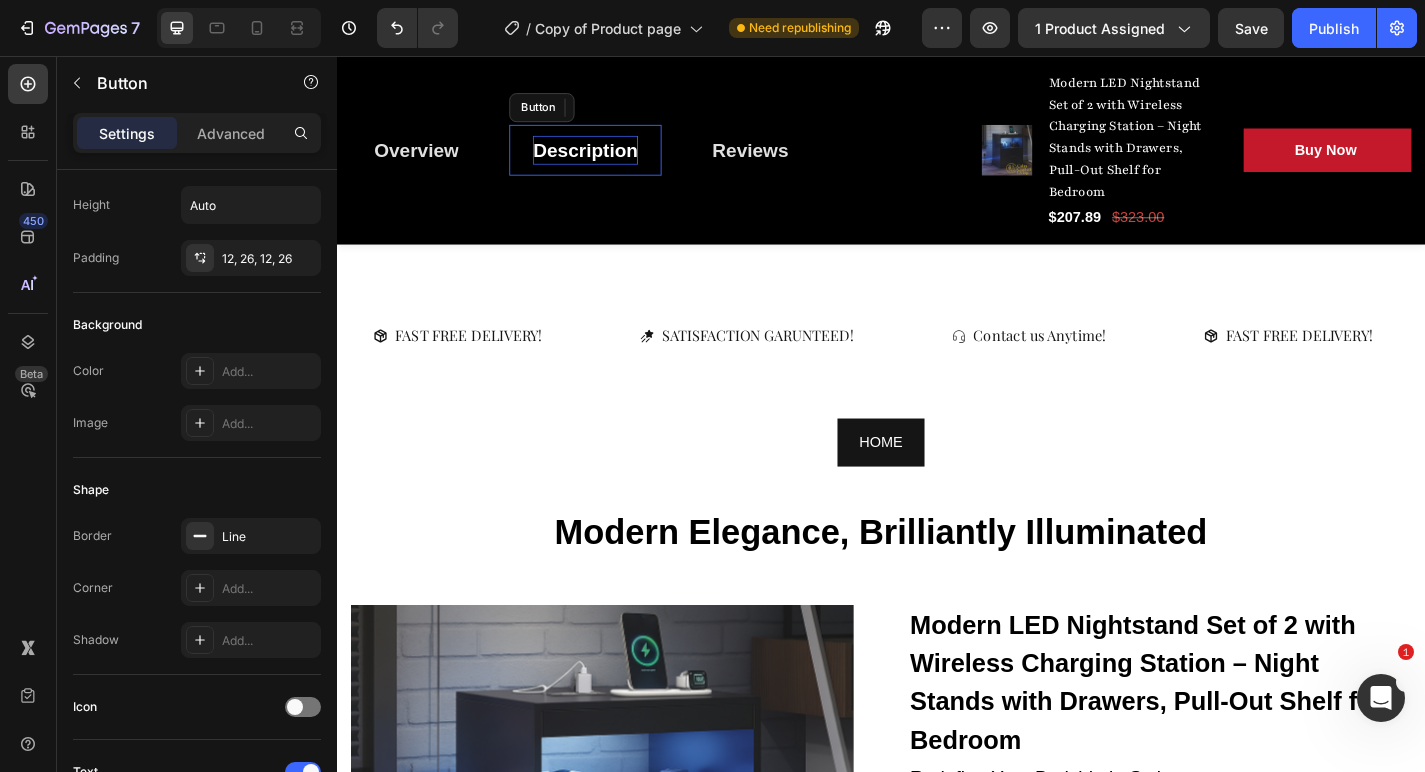 click on "Description" at bounding box center (611, 160) 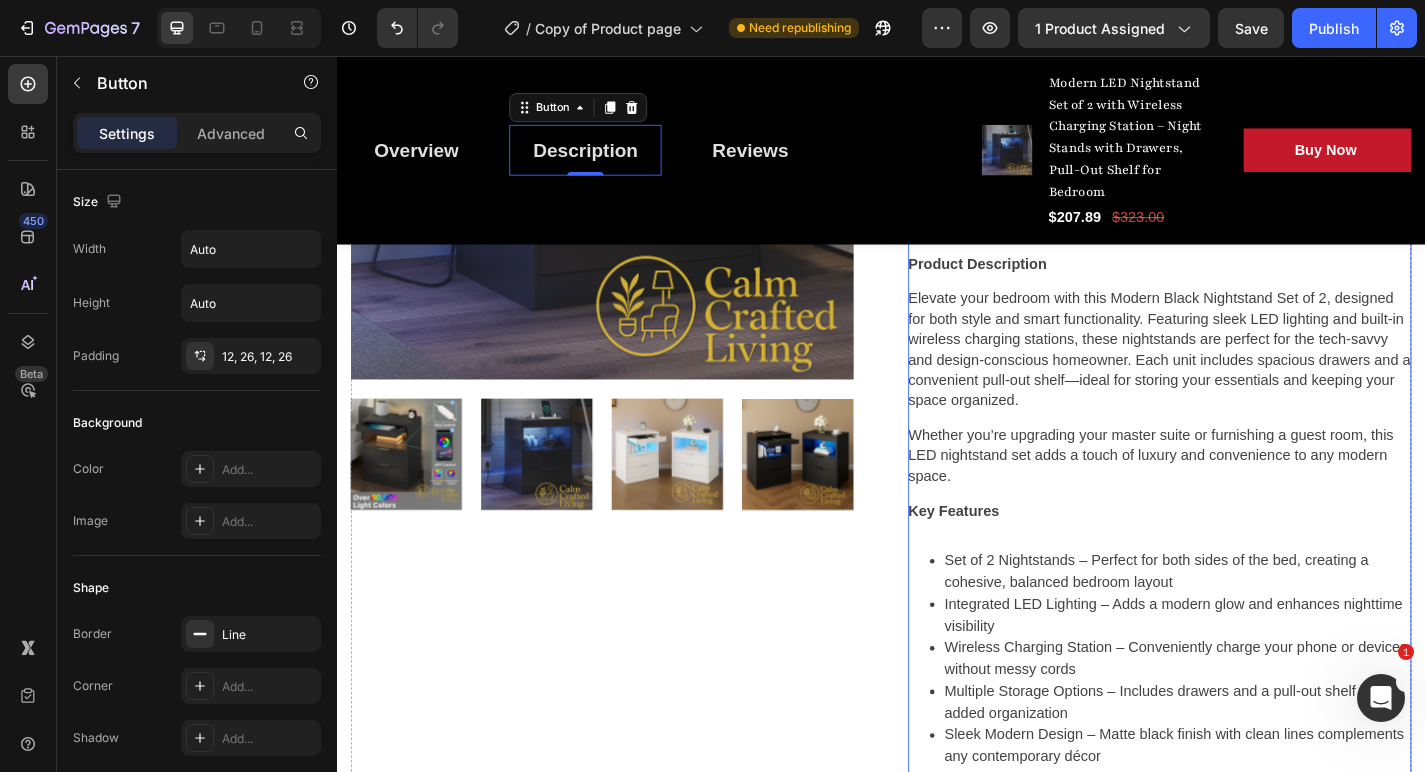 scroll, scrollTop: 882, scrollLeft: 0, axis: vertical 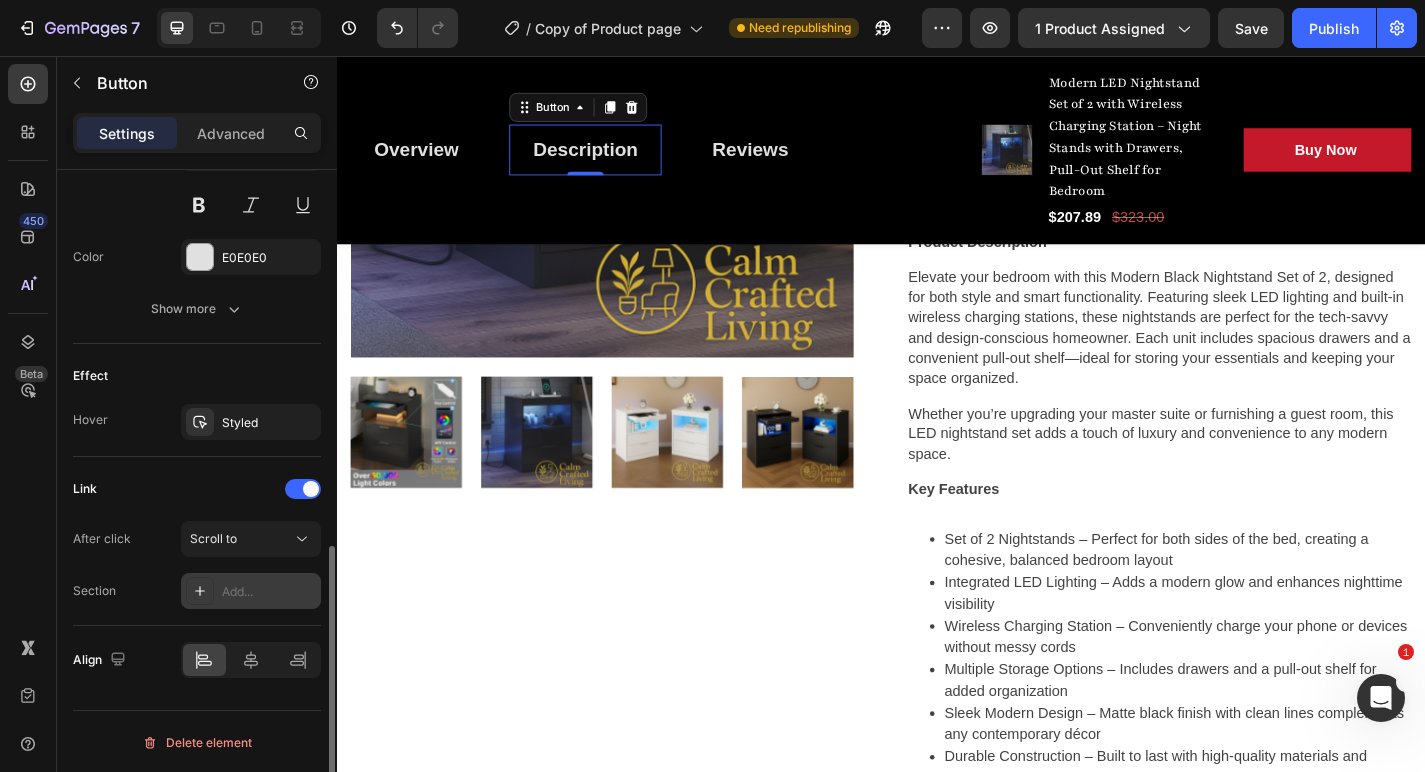 click on "Add..." at bounding box center [269, 592] 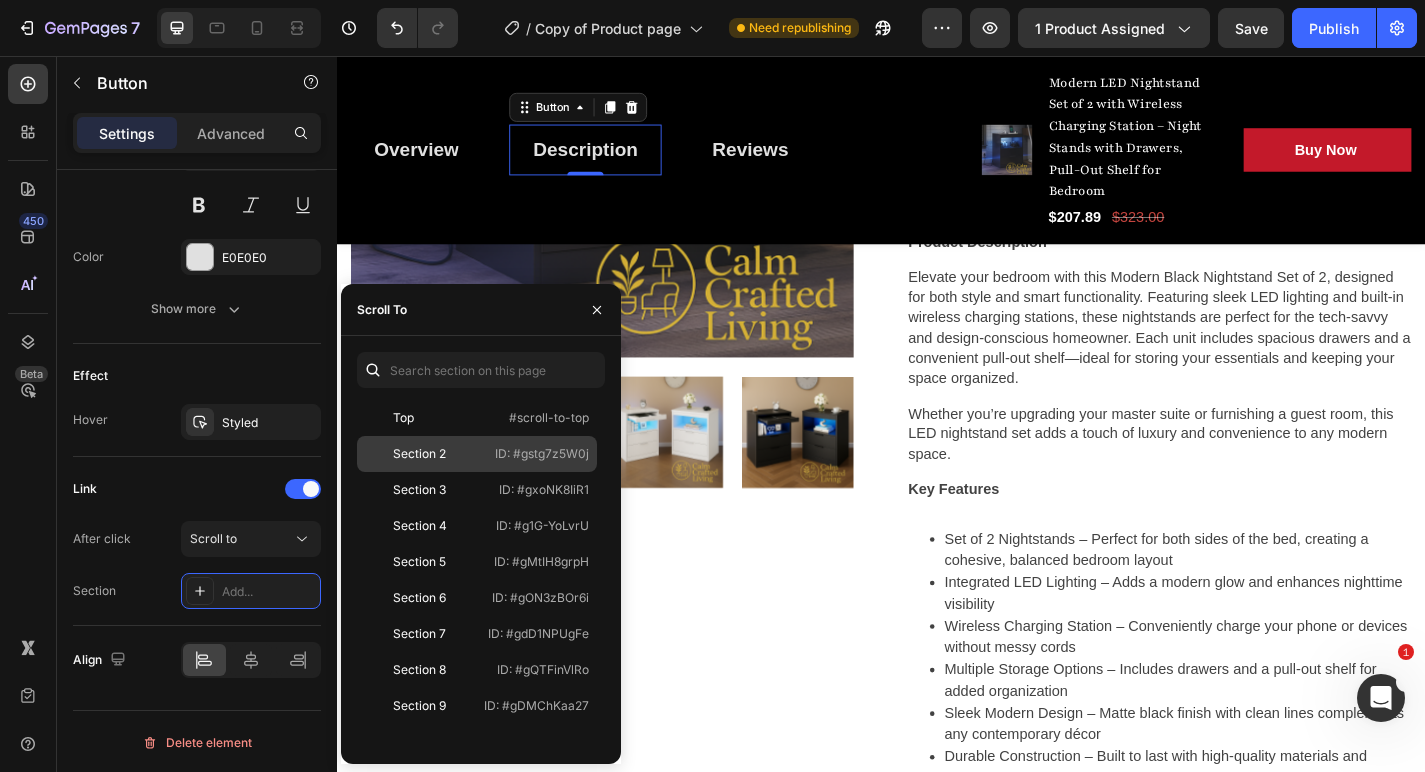 click on "Section 2   ID: #gstg7z5W0j" 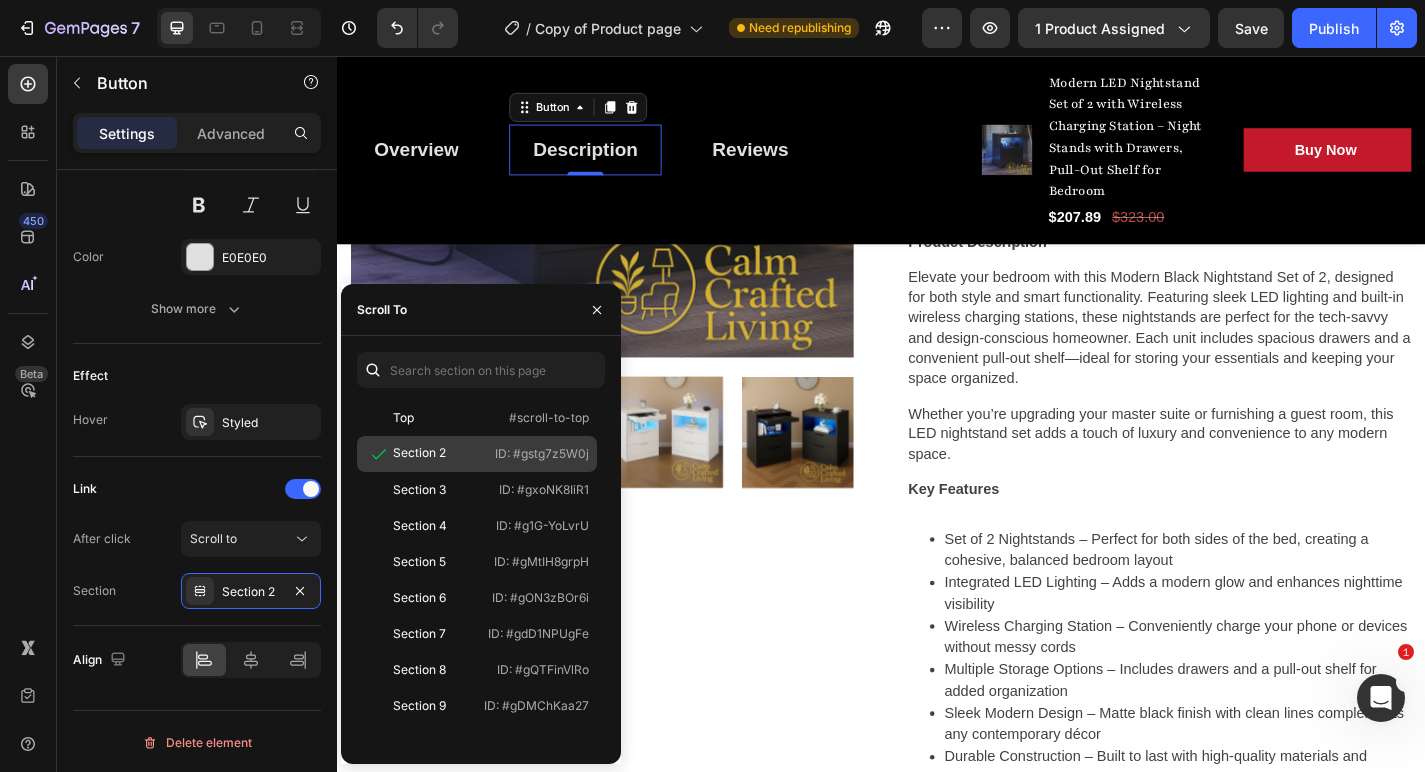 click on "Section 2   ID: #gstg7z5W0j" 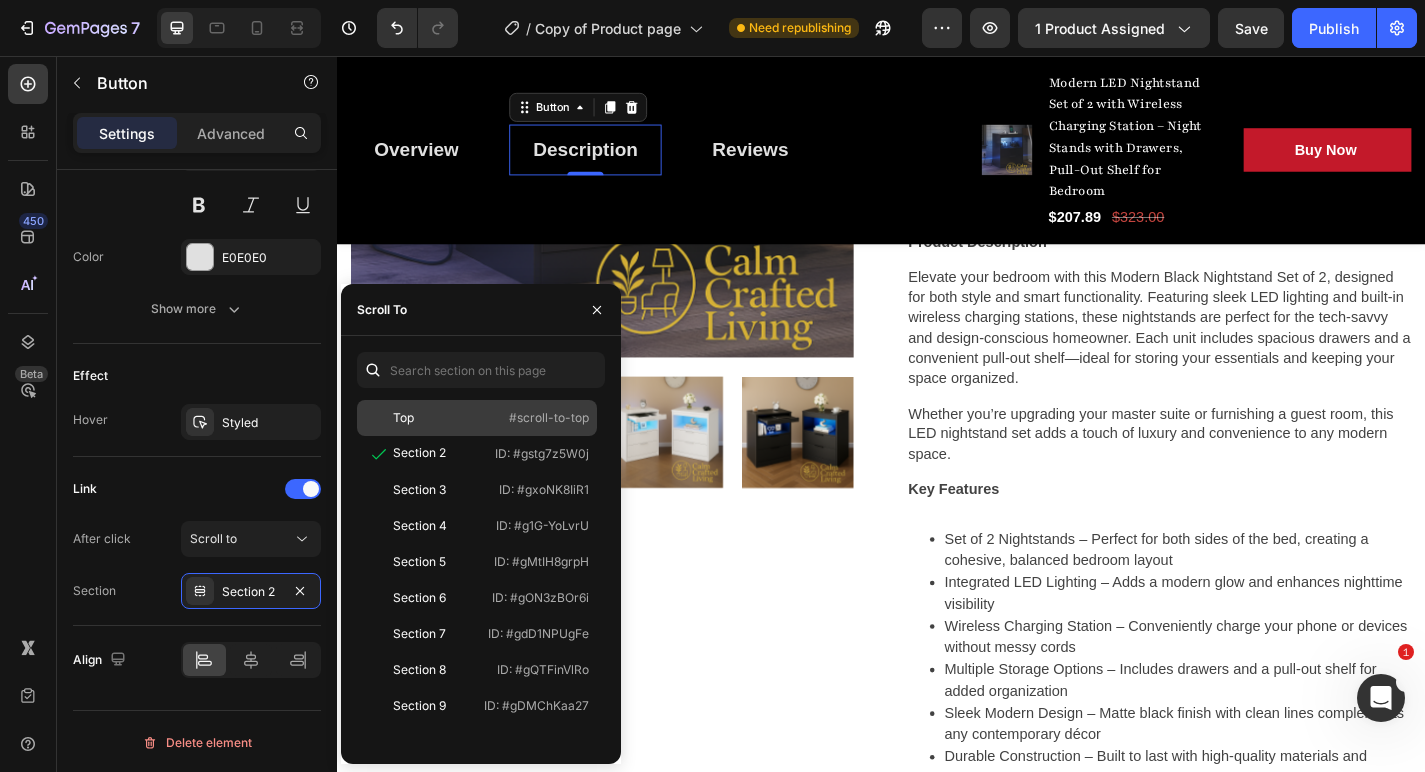 click on "Top" 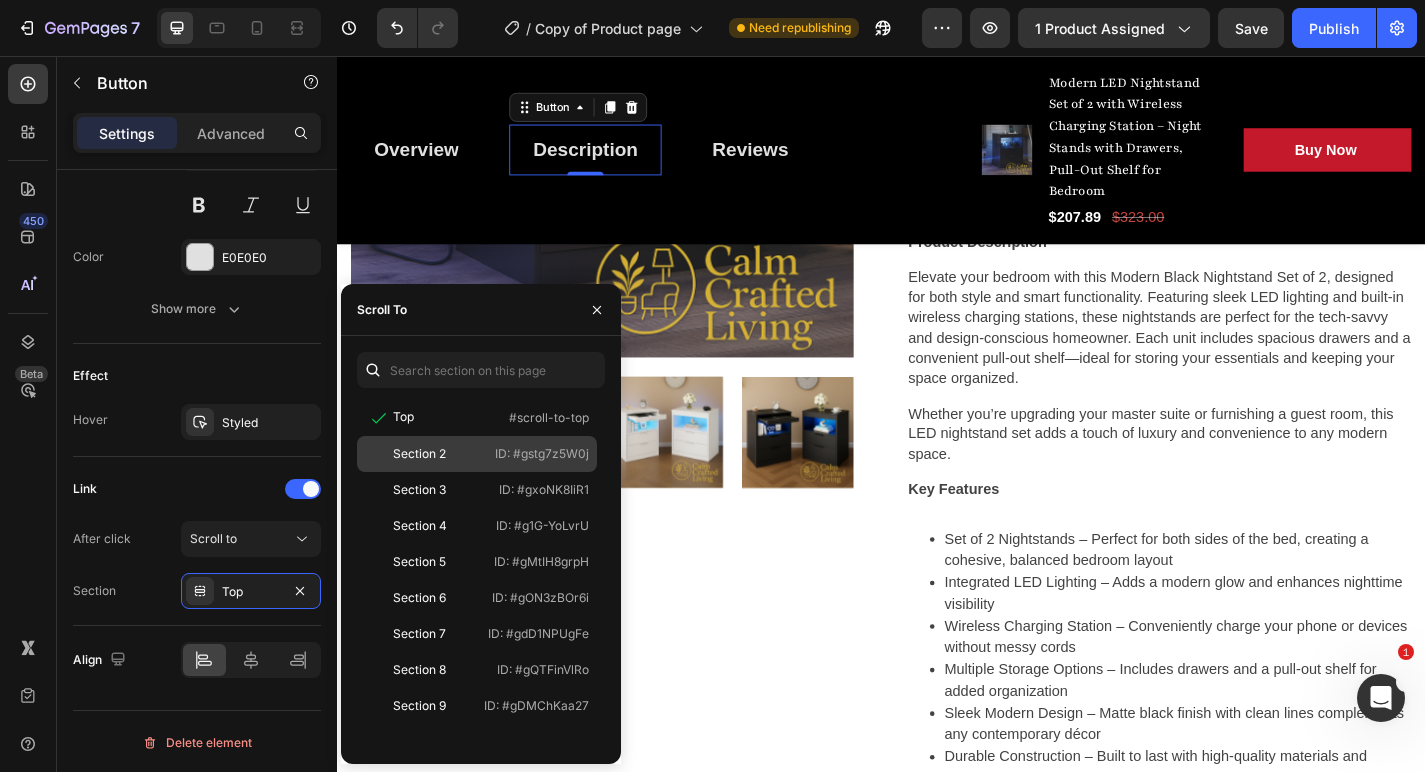 click on "Section 2" 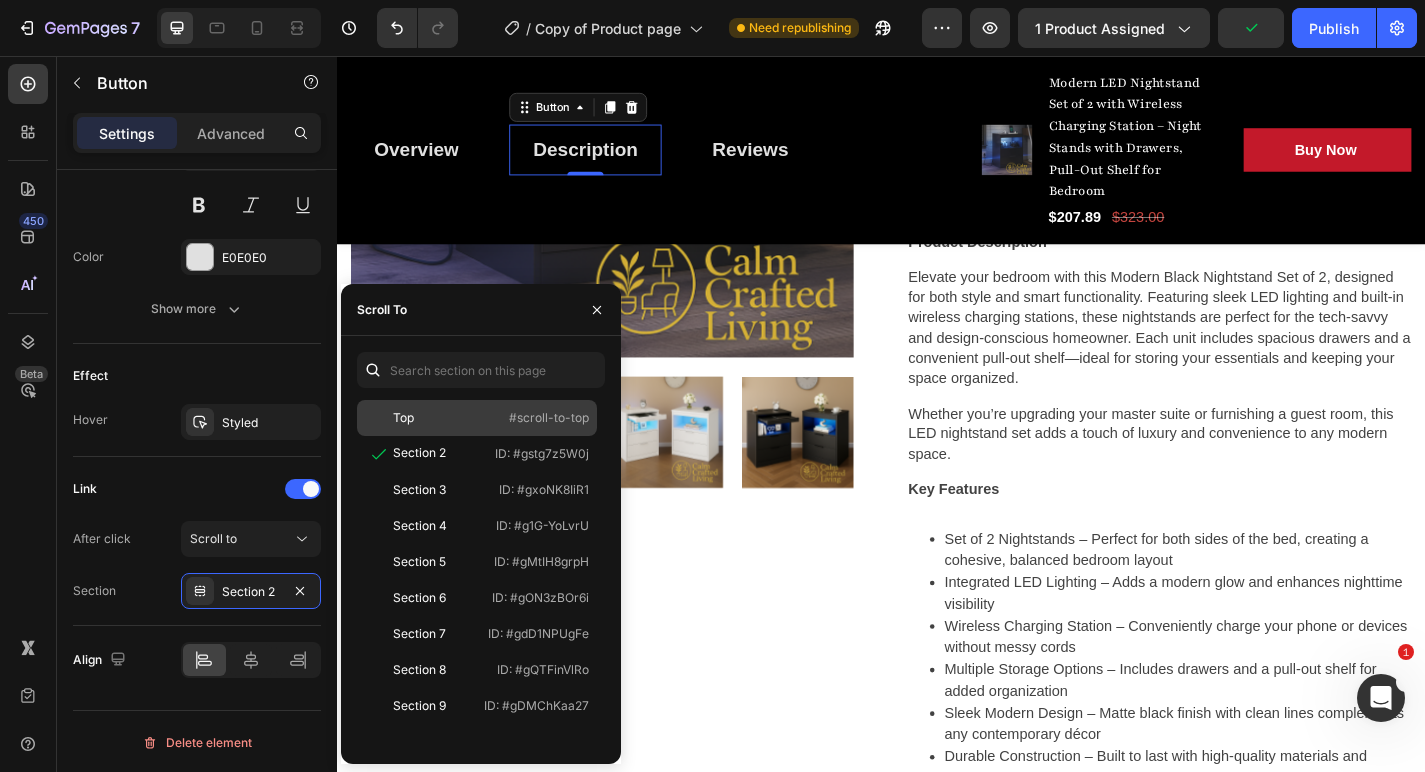 click on "Top" 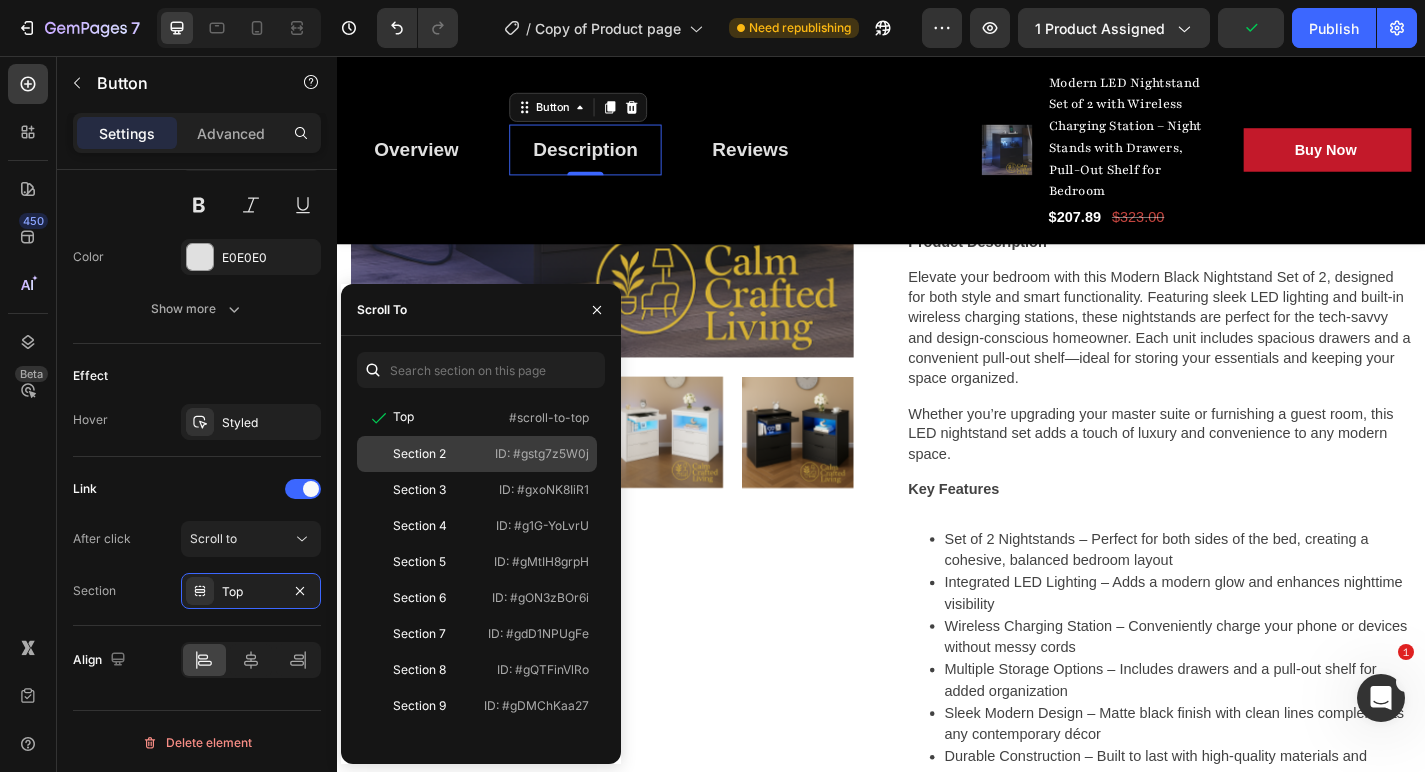 click on "Section 2" 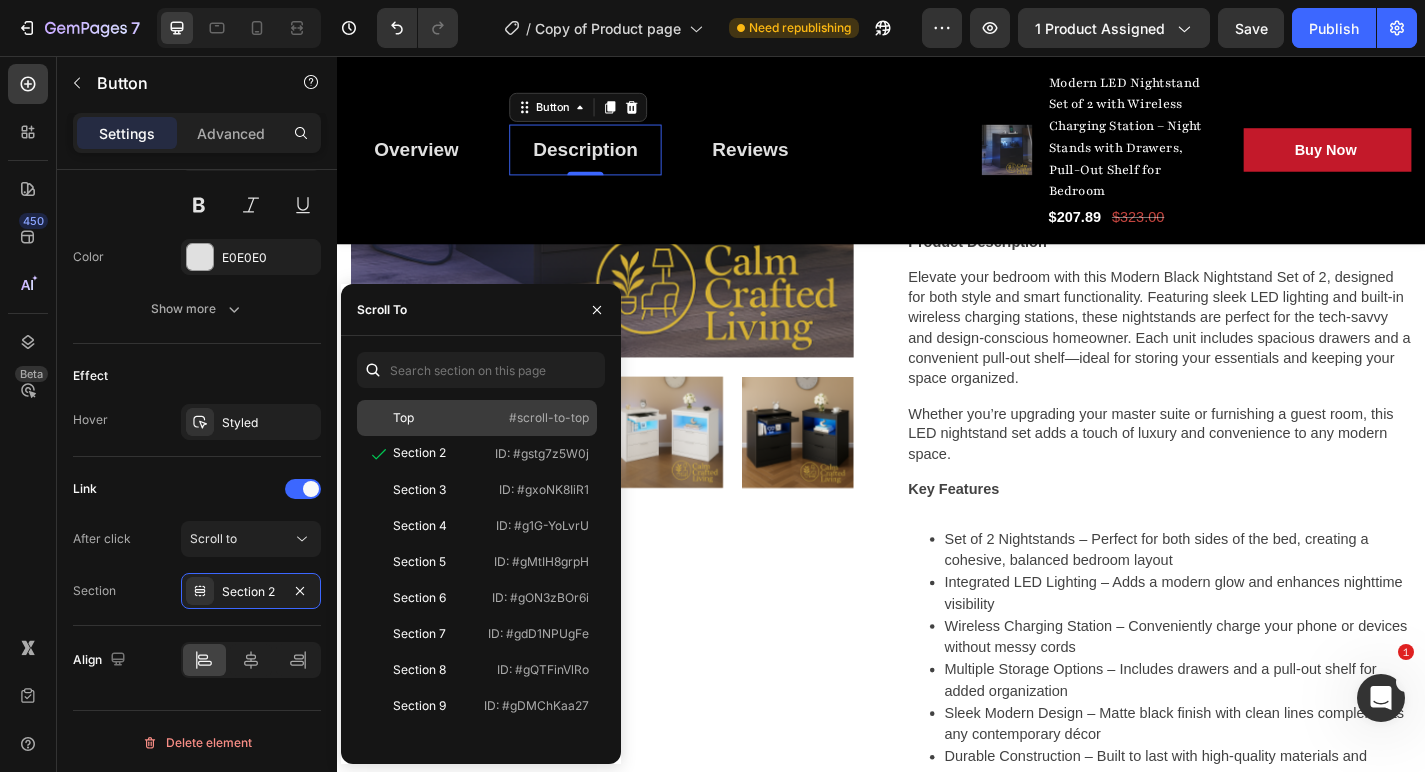 click on "Top" 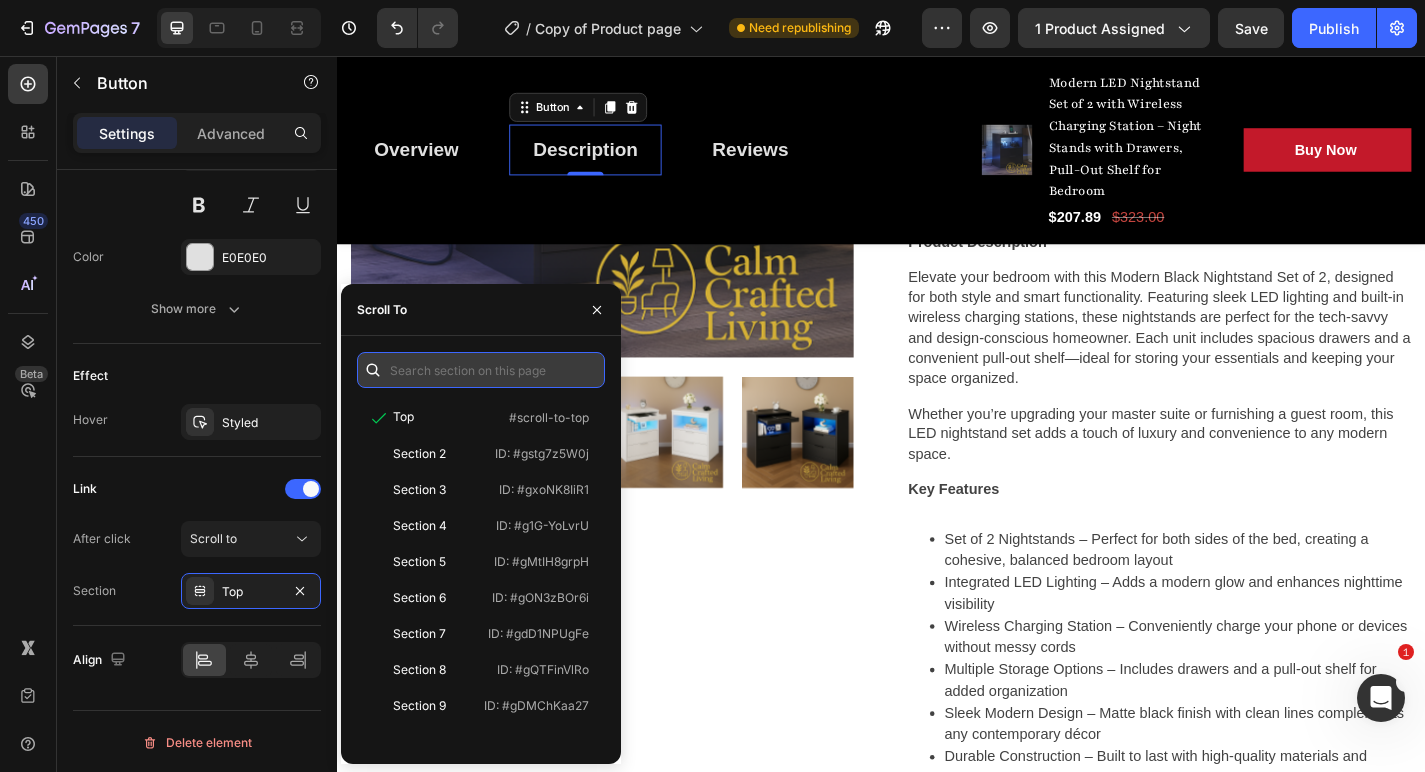 click at bounding box center (481, 370) 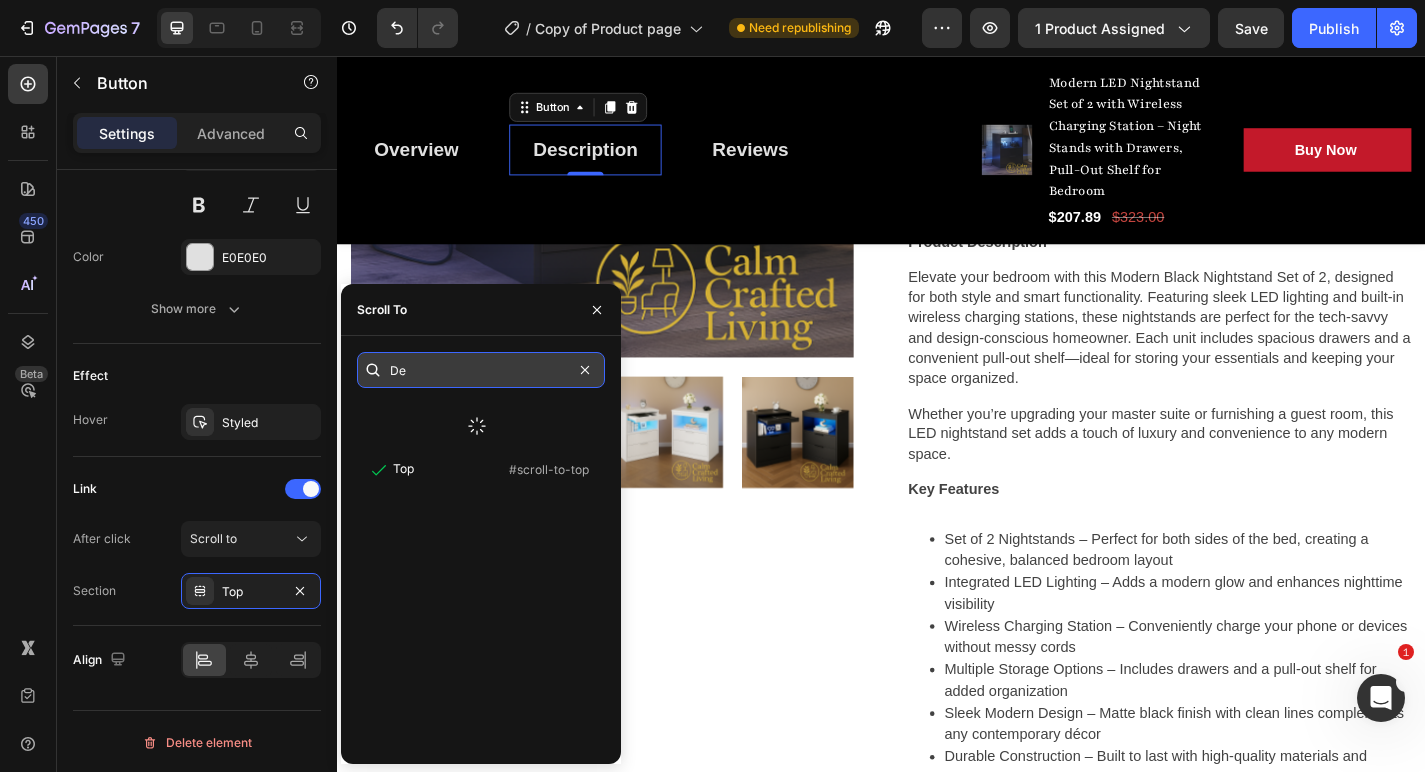 type on "D" 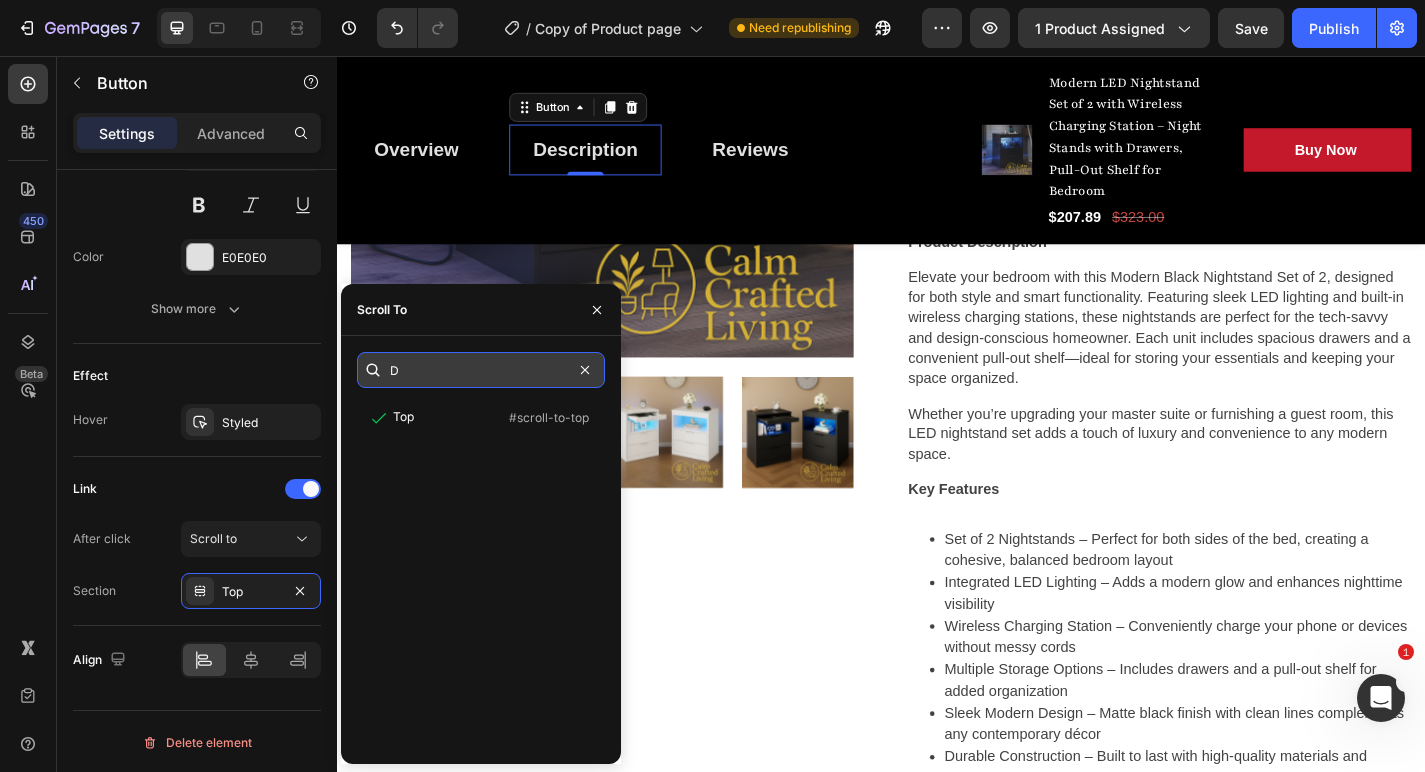 type 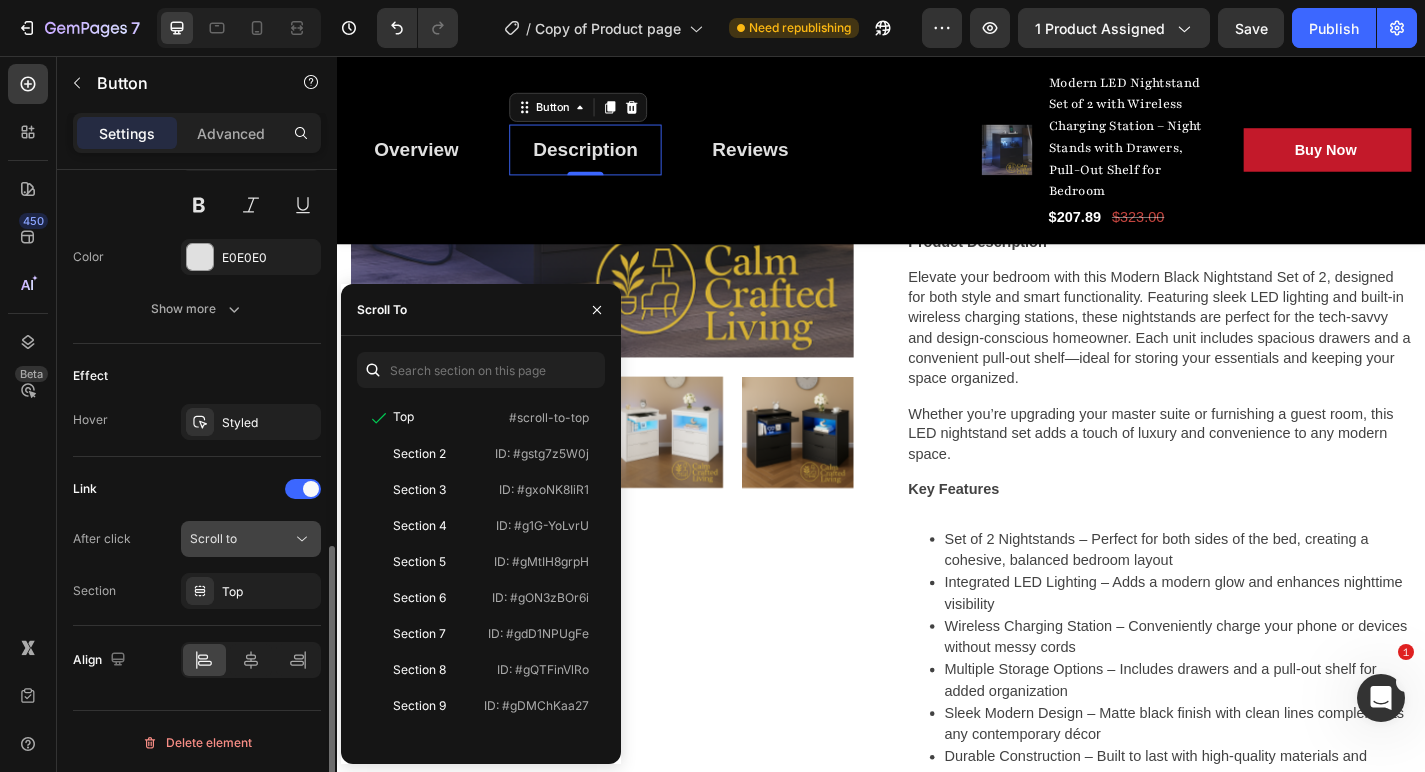 click on "Scroll to" at bounding box center (241, 539) 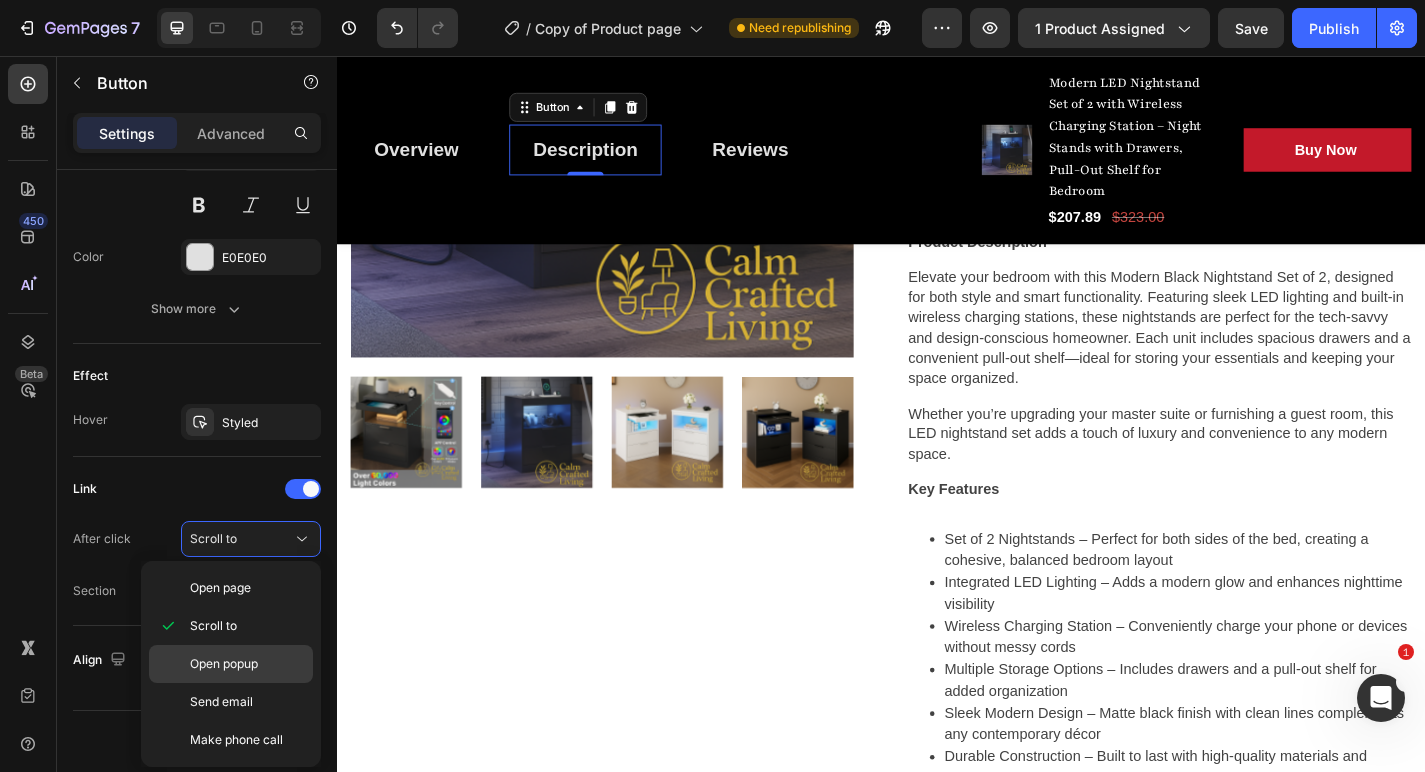 click on "Open popup" at bounding box center [224, 664] 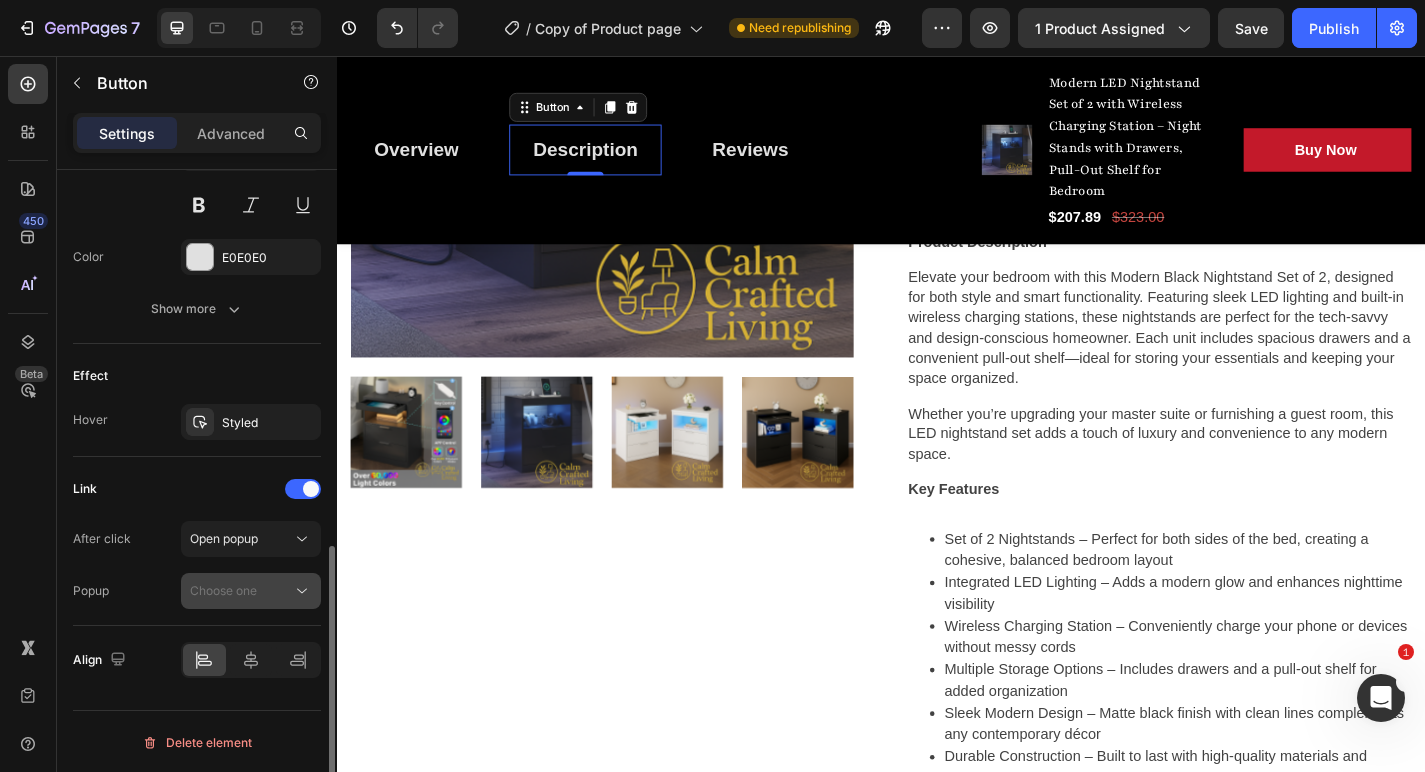 click on "Choose one" at bounding box center (241, 591) 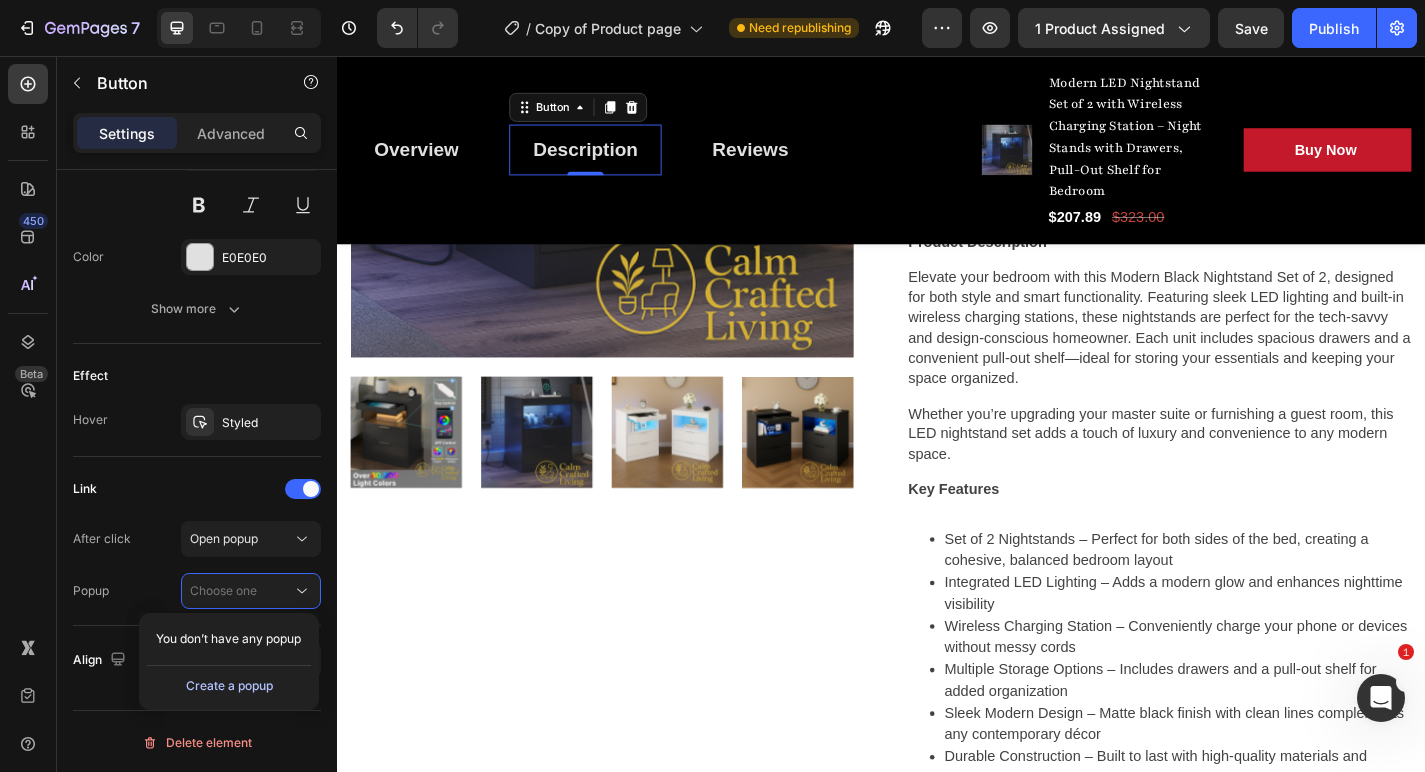 click on "Create a popup" at bounding box center [229, 686] 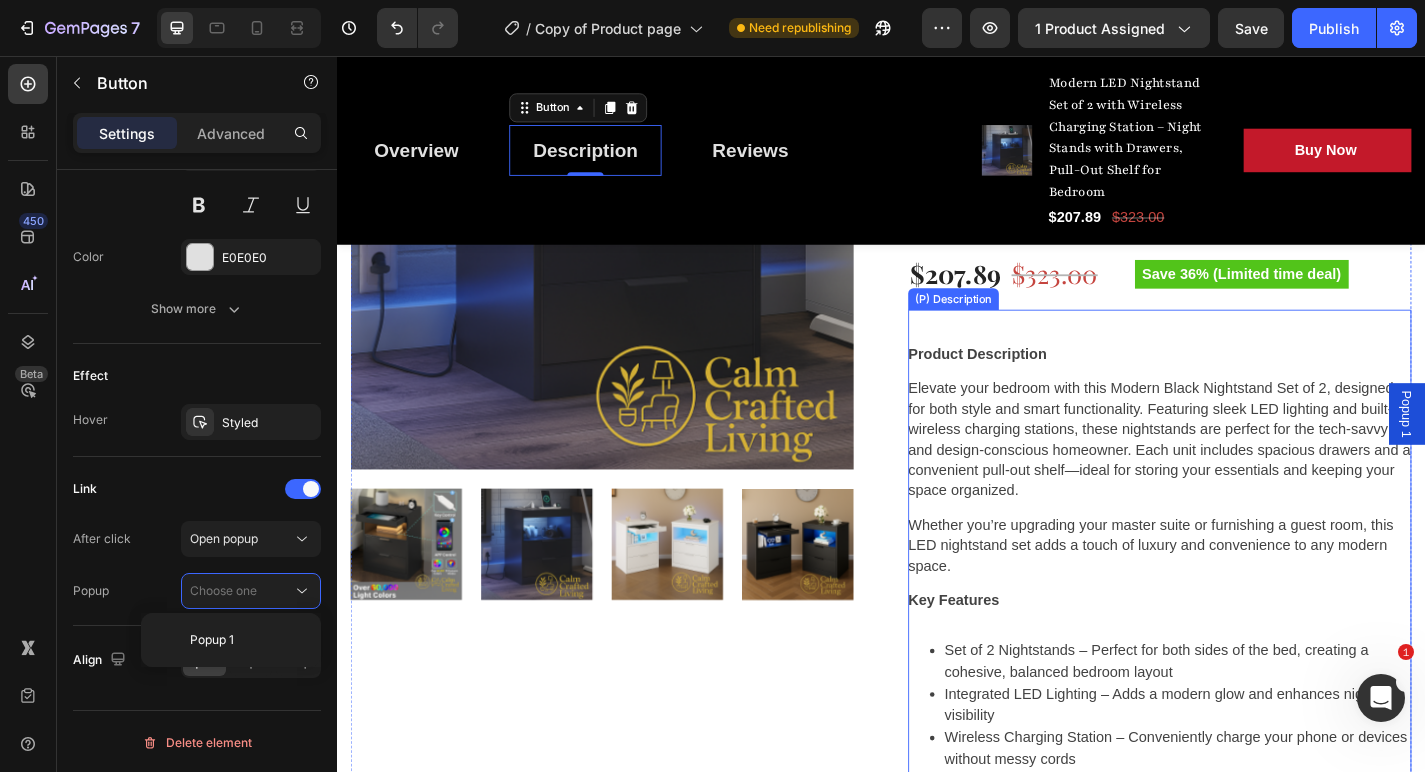 scroll, scrollTop: 767, scrollLeft: 0, axis: vertical 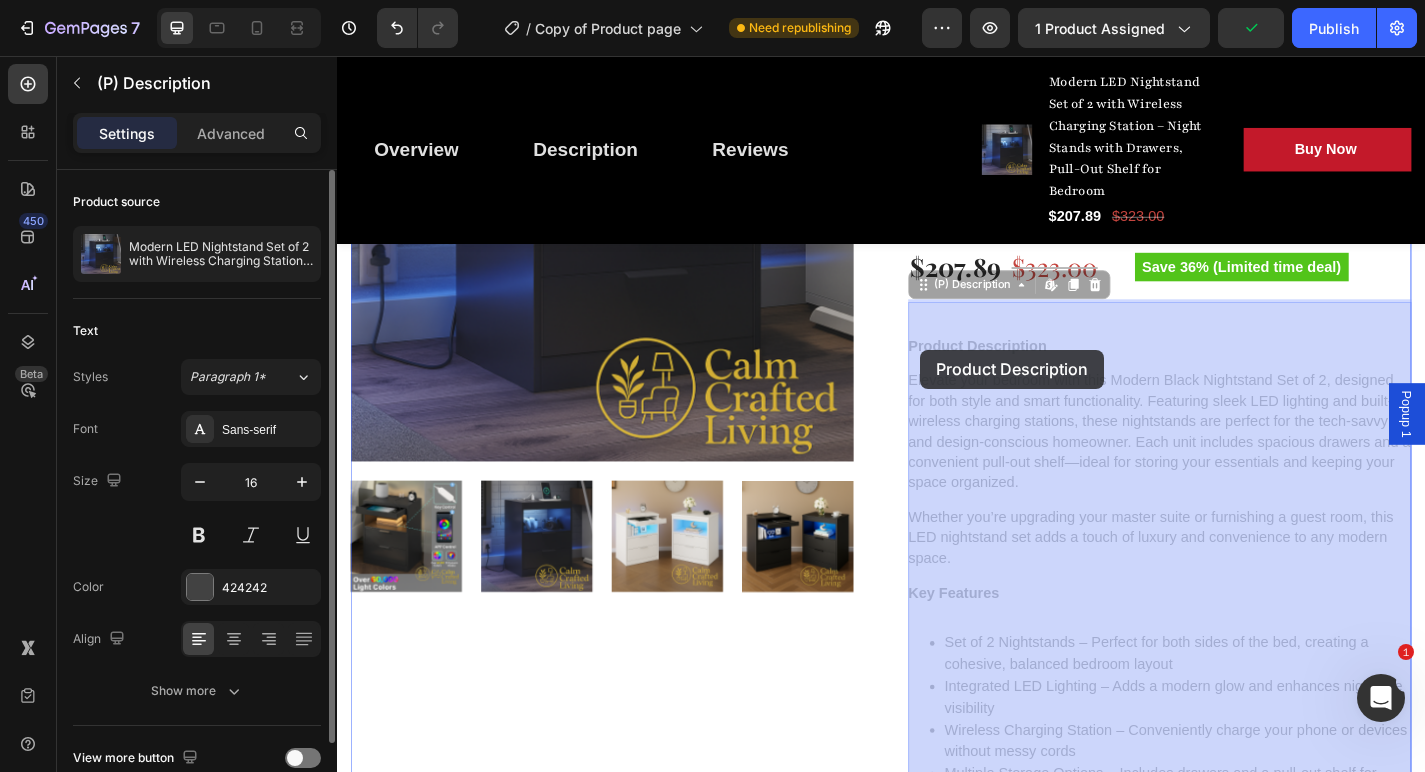 drag, startPoint x: 970, startPoint y: 368, endPoint x: 980, endPoint y: 380, distance: 15.6205 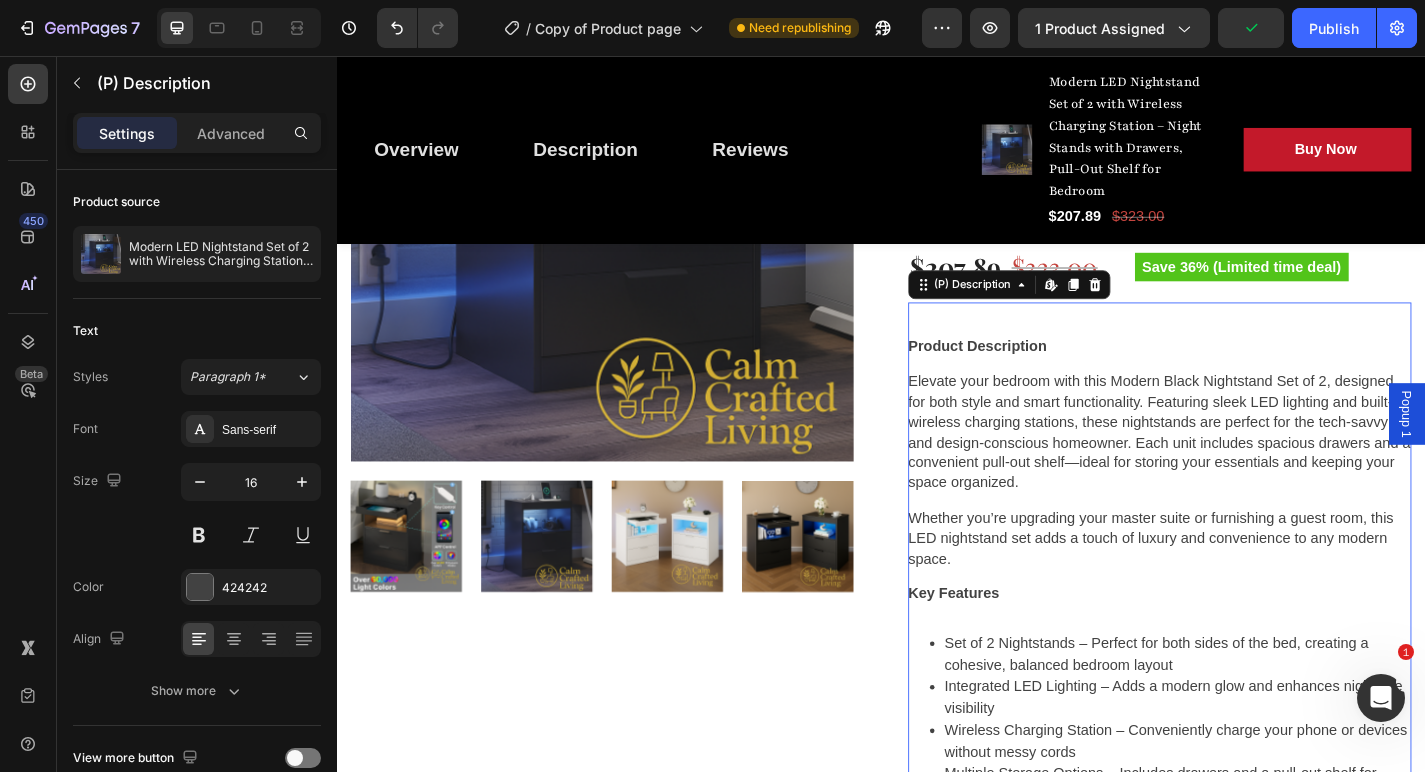 click on "Product Description" at bounding box center (1043, 376) 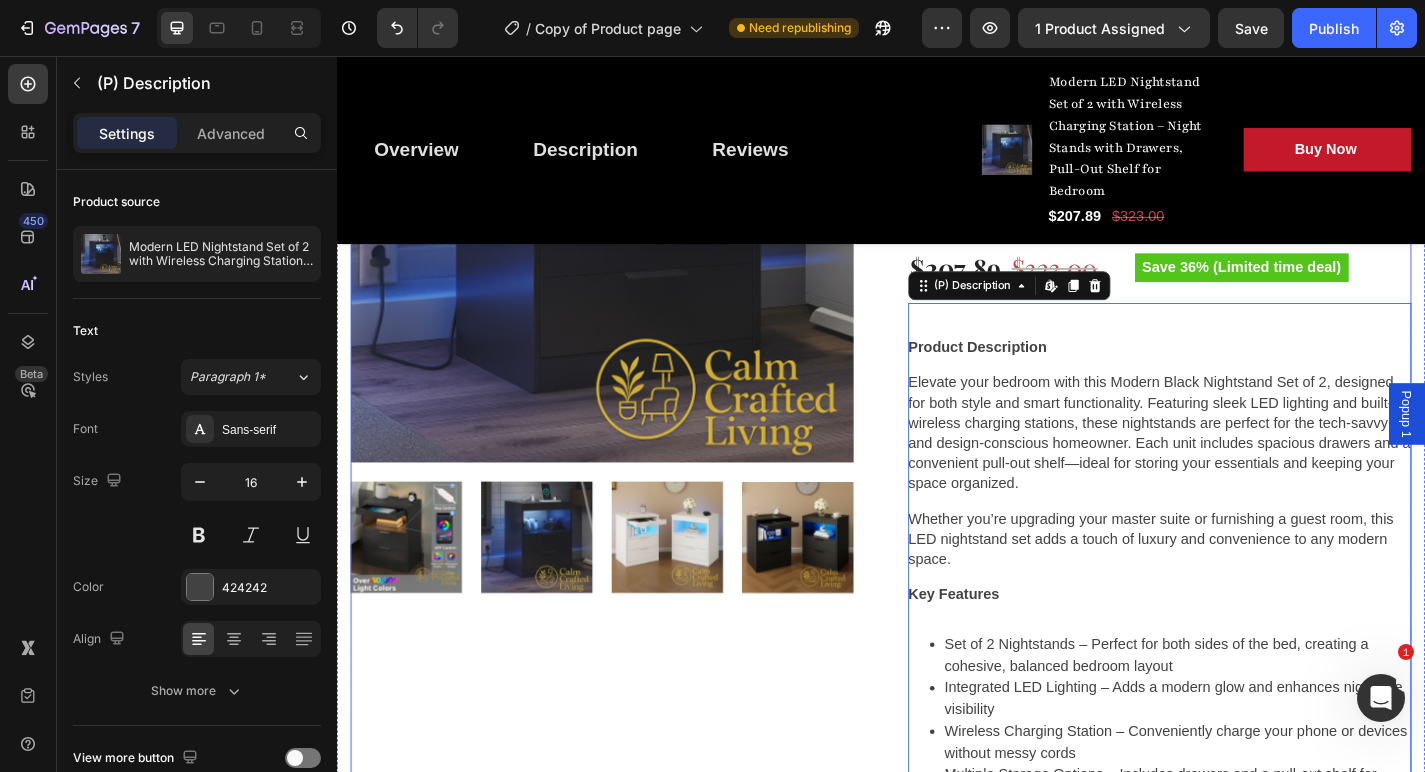 scroll, scrollTop: 753, scrollLeft: 0, axis: vertical 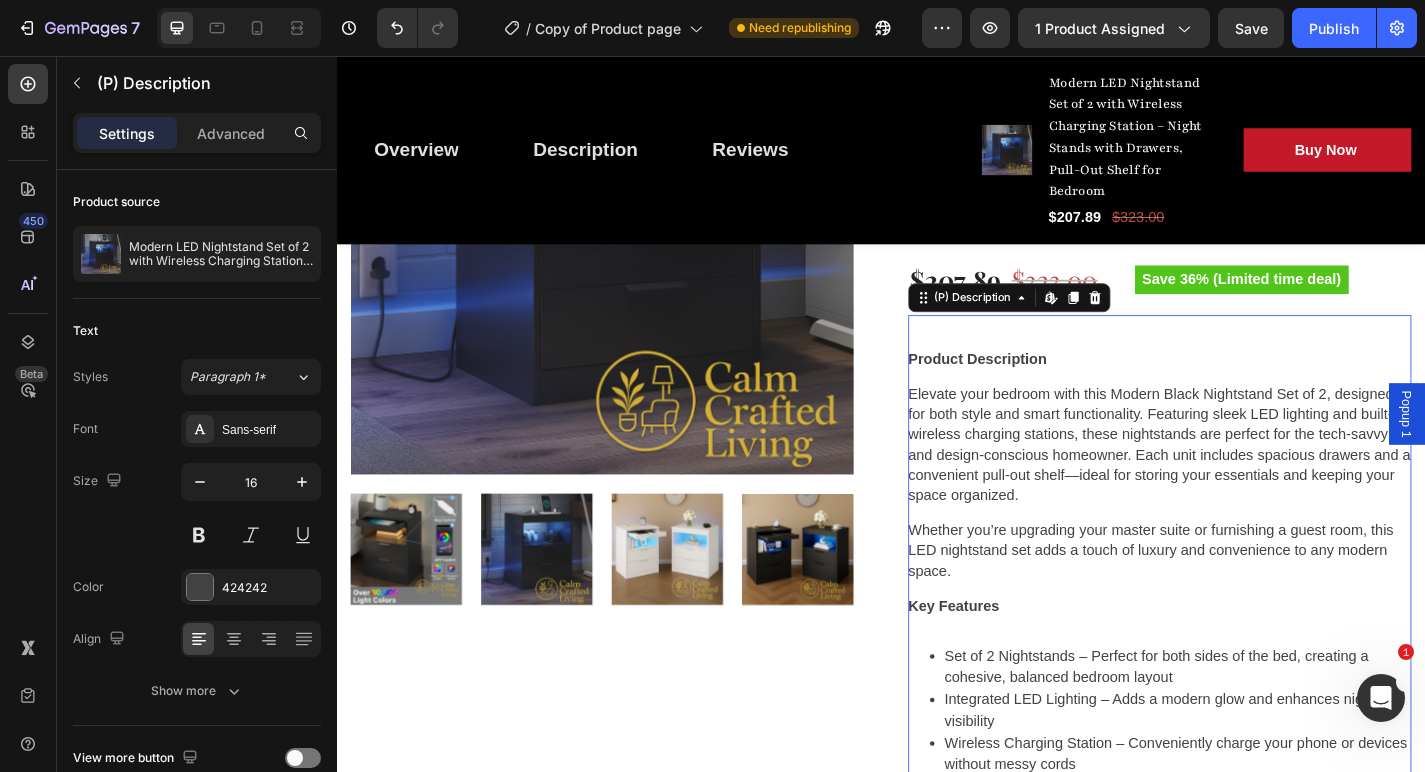 click on "Popup 1" at bounding box center [1517, 451] 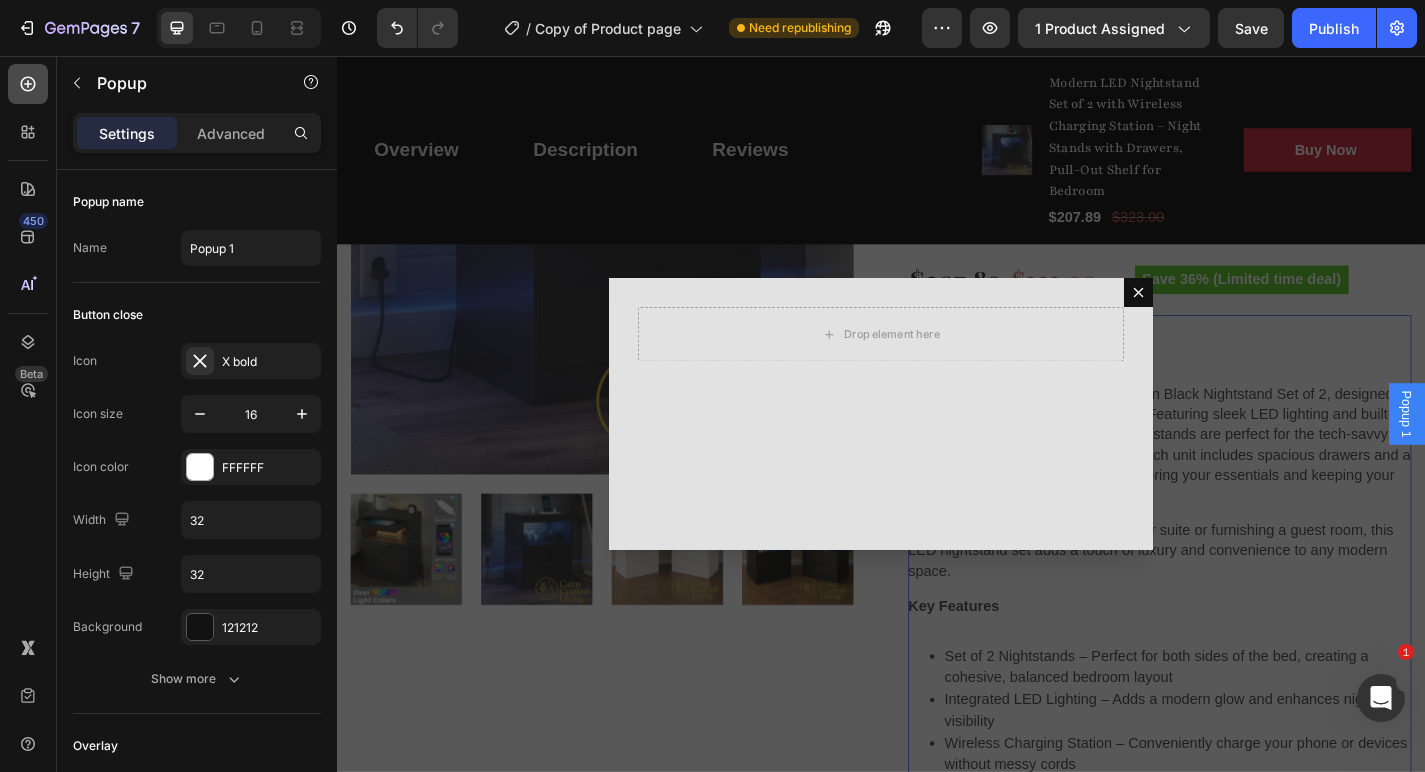 click 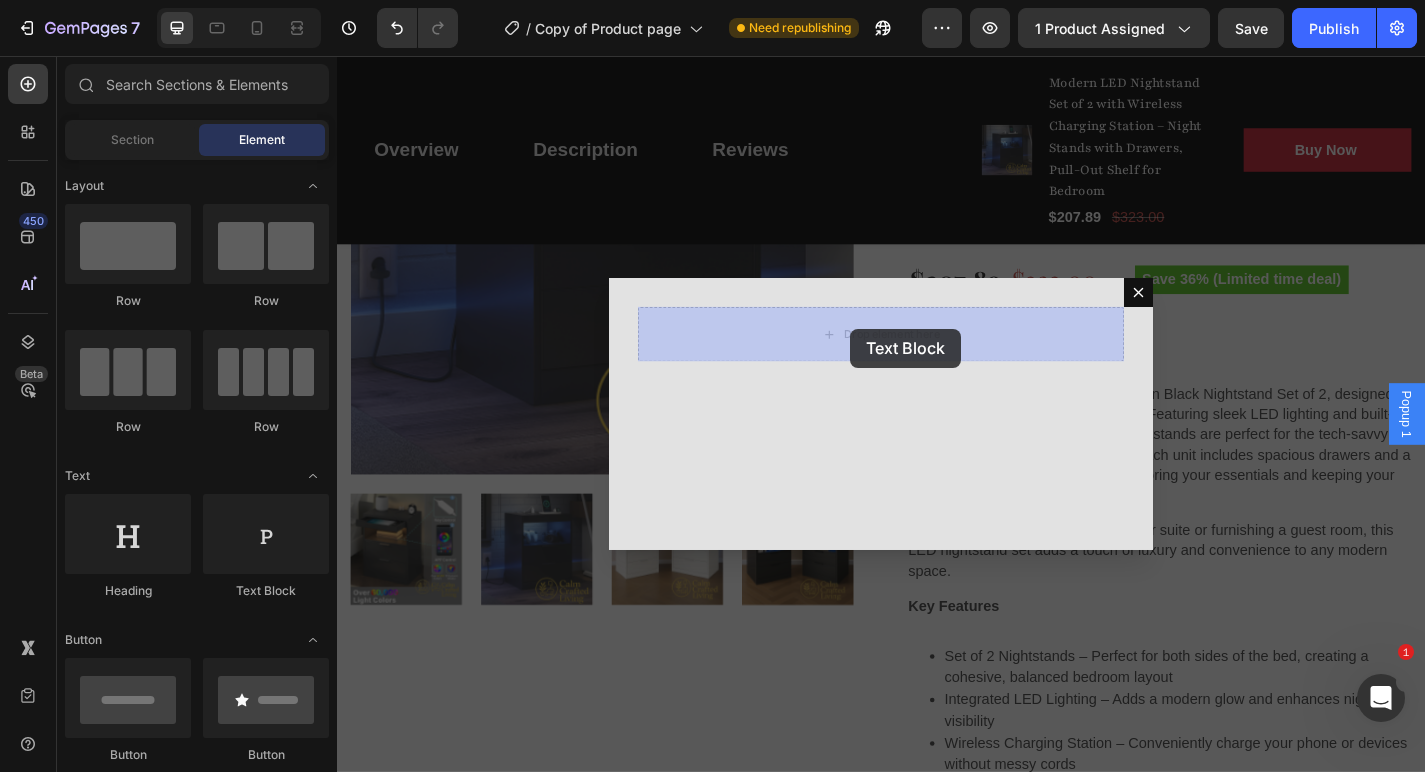 drag, startPoint x: 597, startPoint y: 602, endPoint x: 903, endPoint y: 357, distance: 391.9962 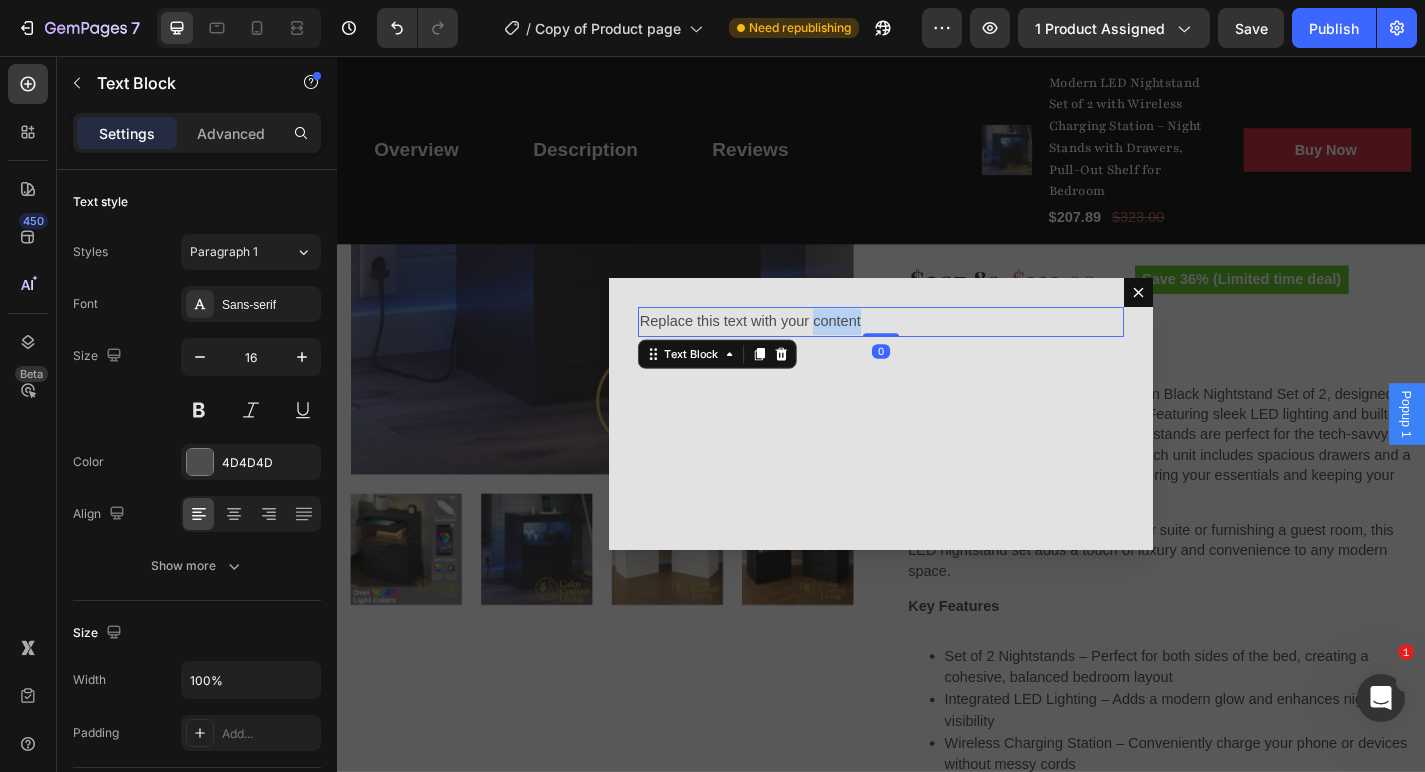 click on "Replace this text with your content" at bounding box center [937, 349] 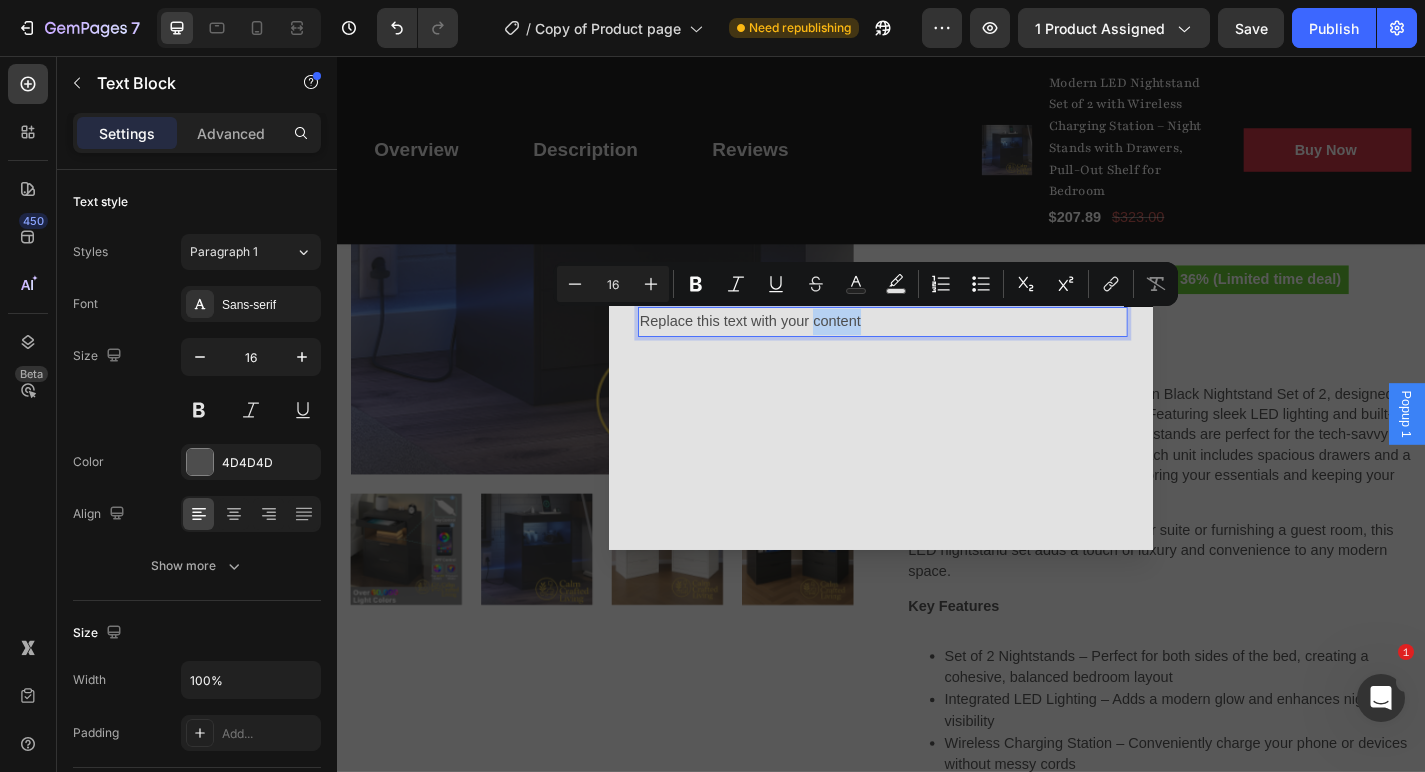 click on "Replace this text with your content" at bounding box center (937, 349) 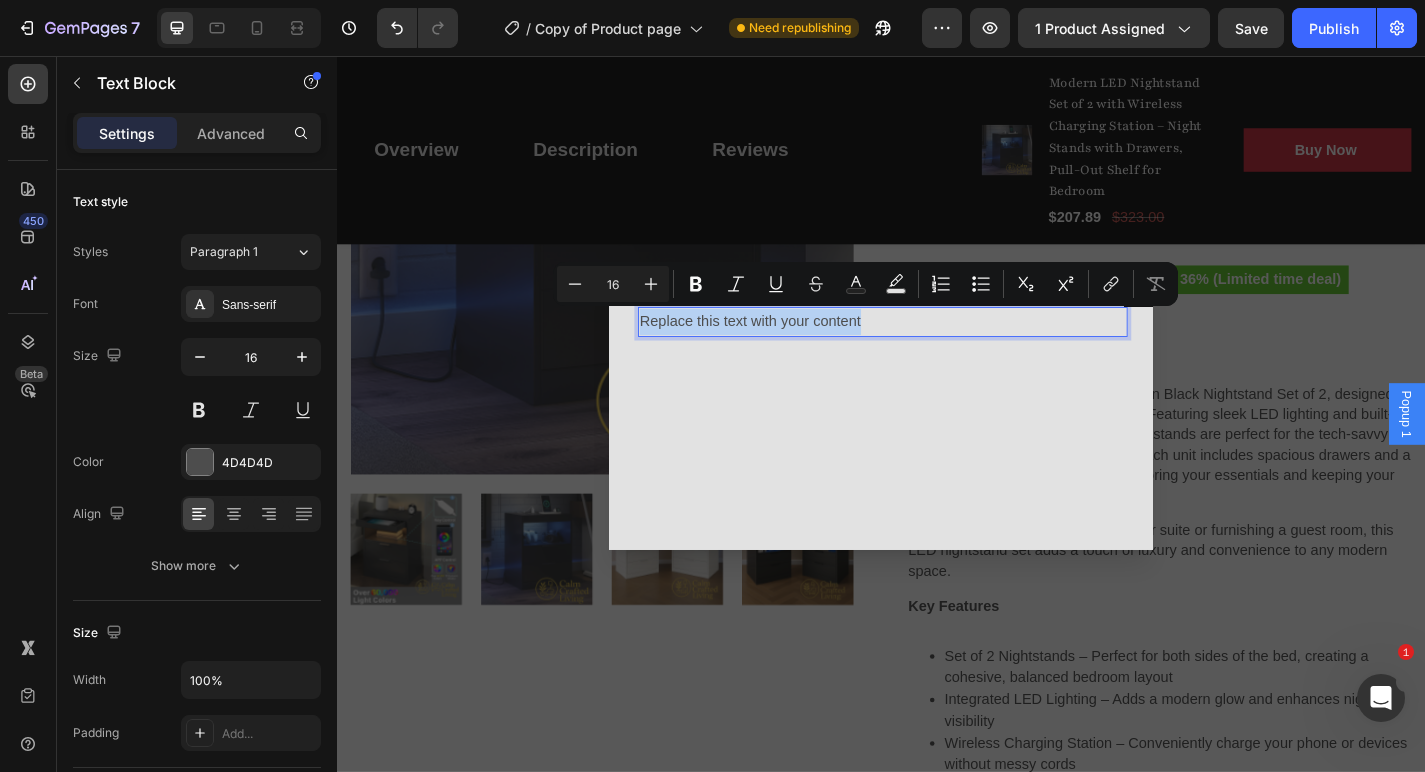 click on "Replace this text with your content" at bounding box center (937, 349) 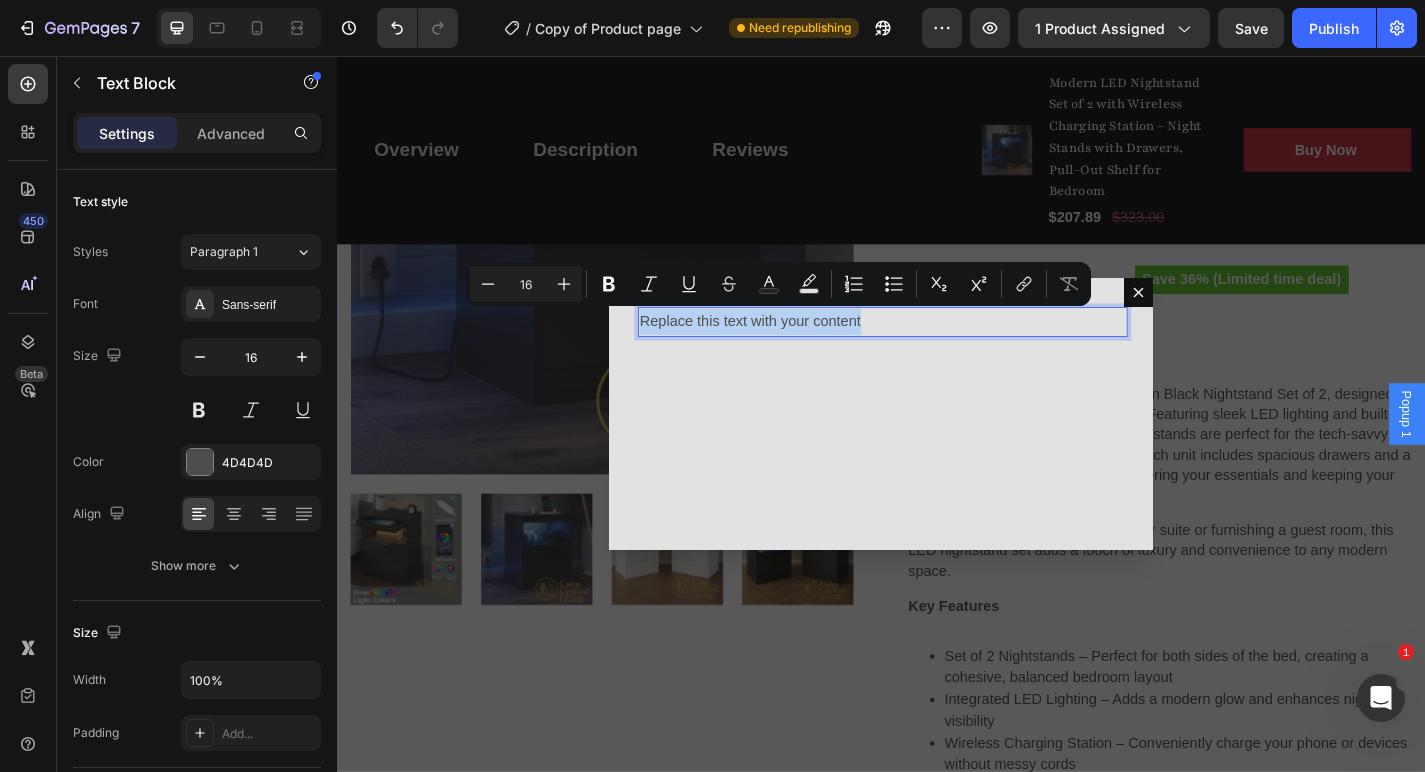 click on "Replace this text with your content" at bounding box center [937, 349] 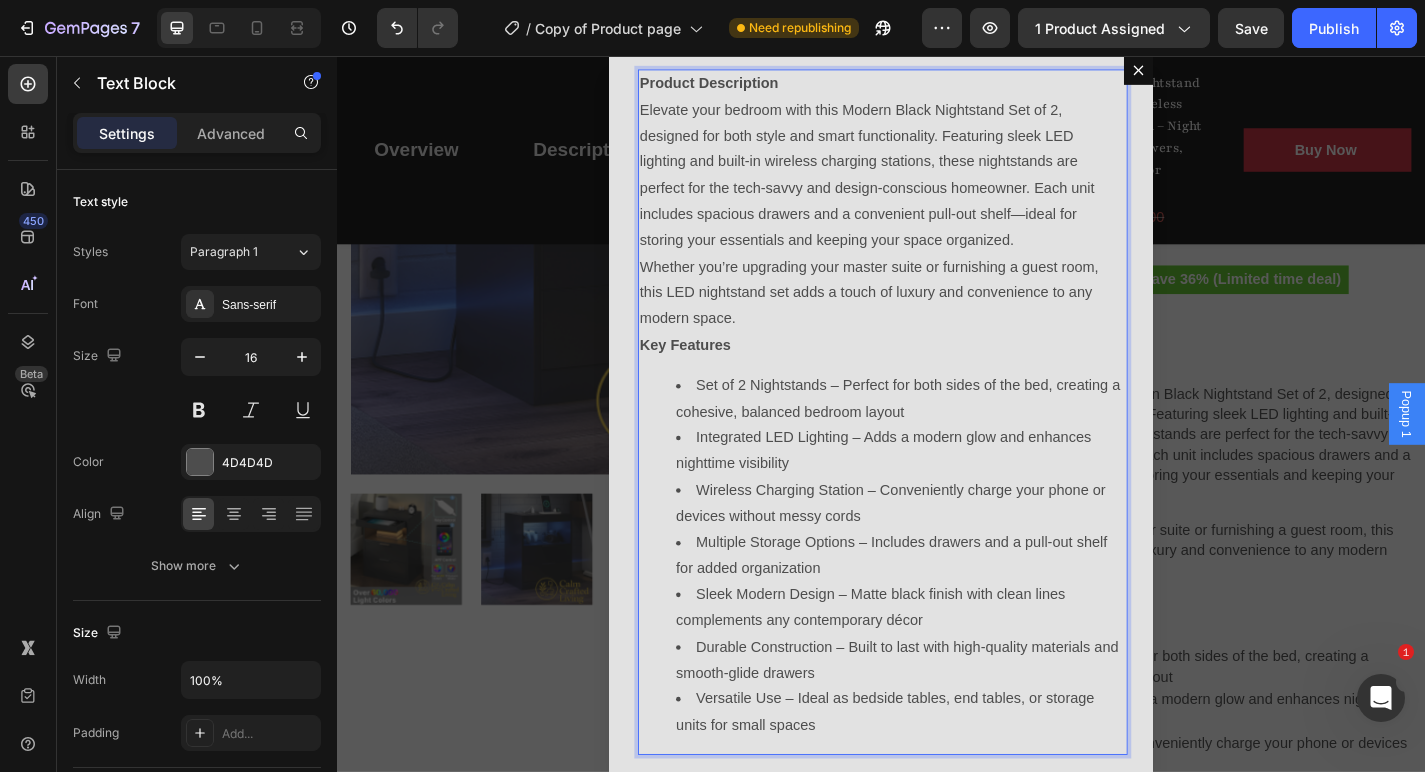 scroll, scrollTop: 16, scrollLeft: 0, axis: vertical 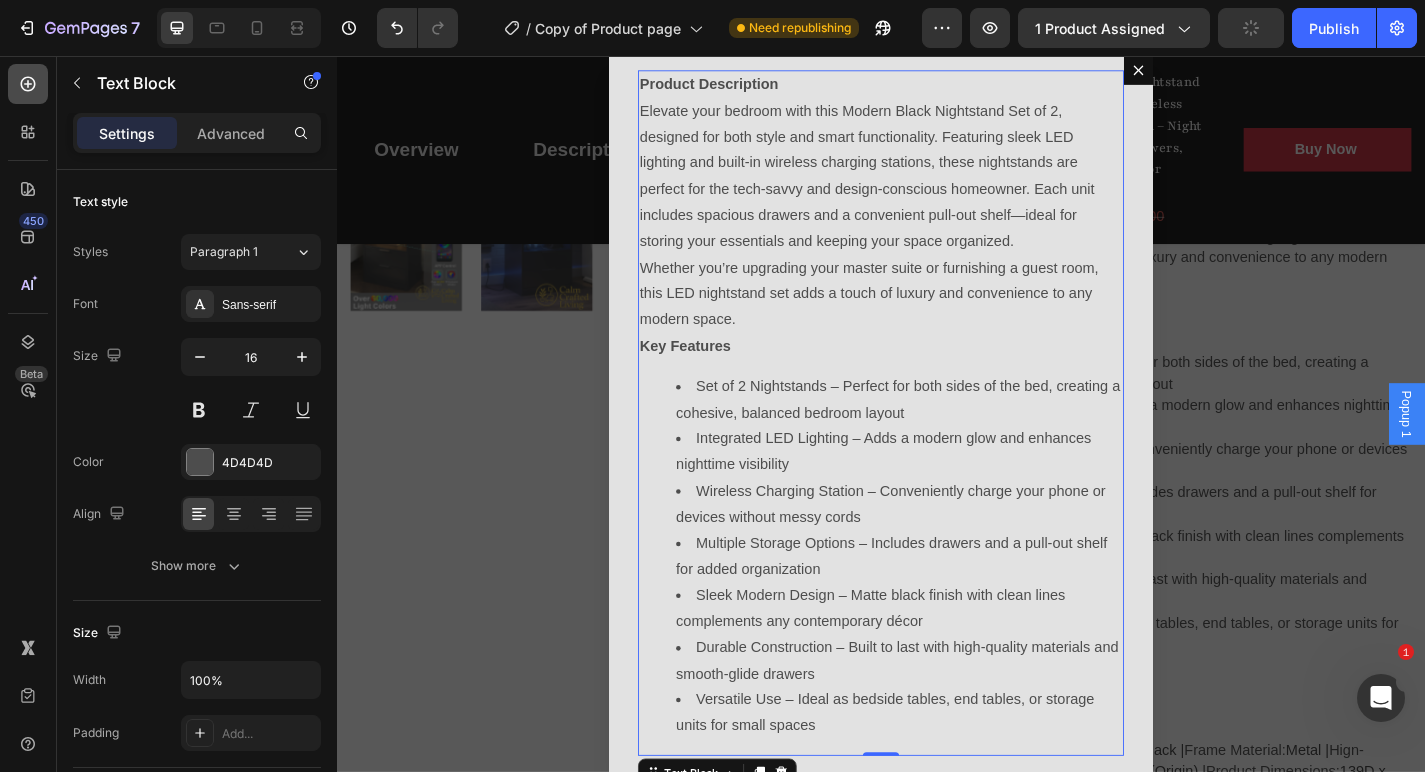 click 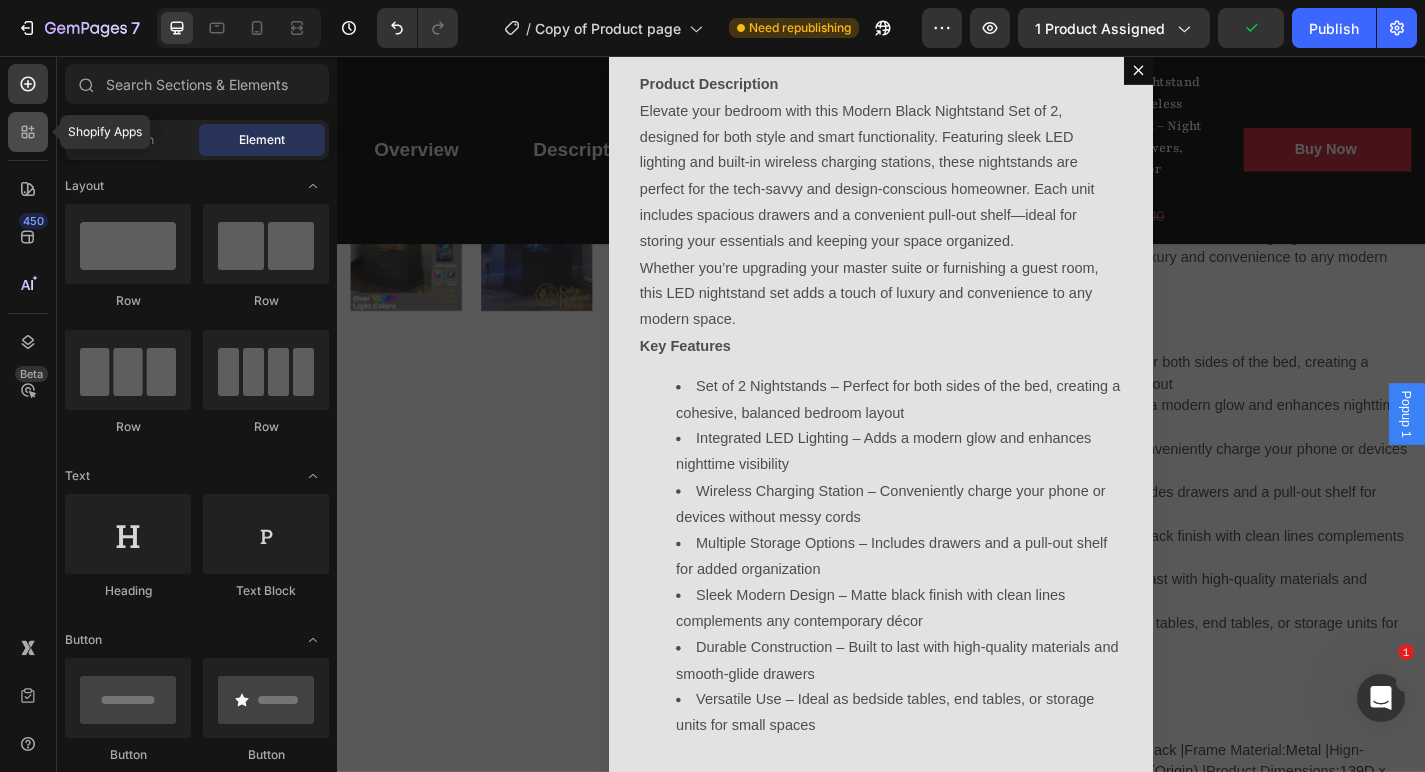 click 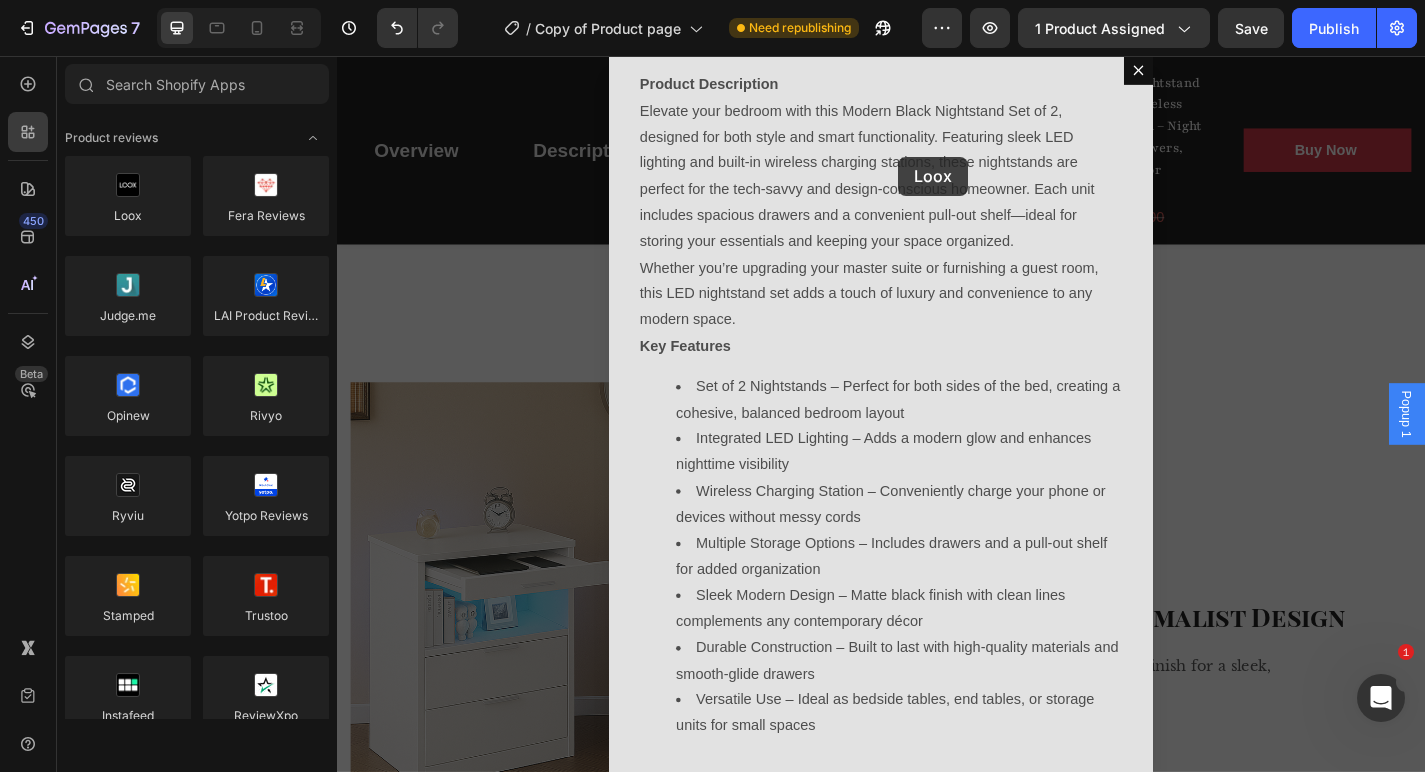 scroll, scrollTop: 2194, scrollLeft: 0, axis: vertical 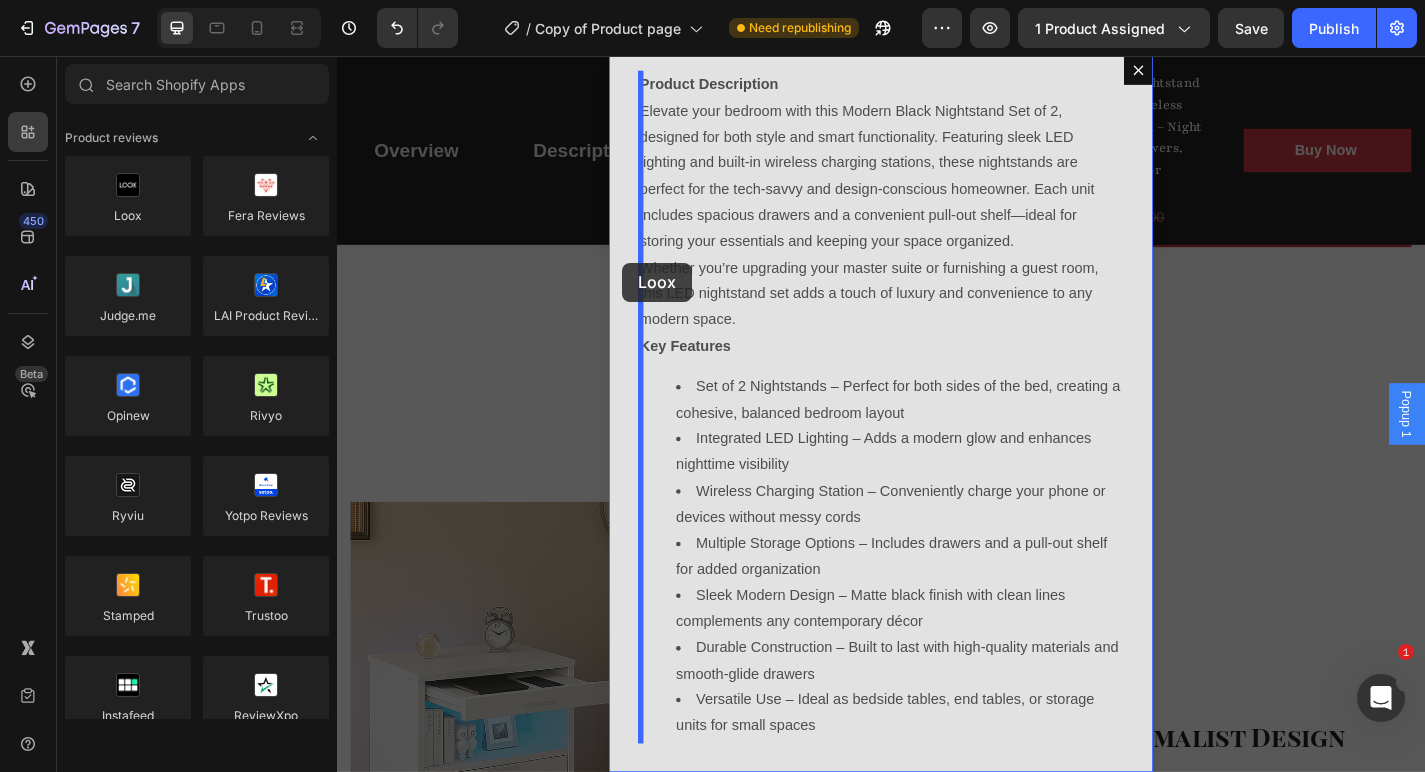 drag, startPoint x: 475, startPoint y: 271, endPoint x: 651, endPoint y: 284, distance: 176.47946 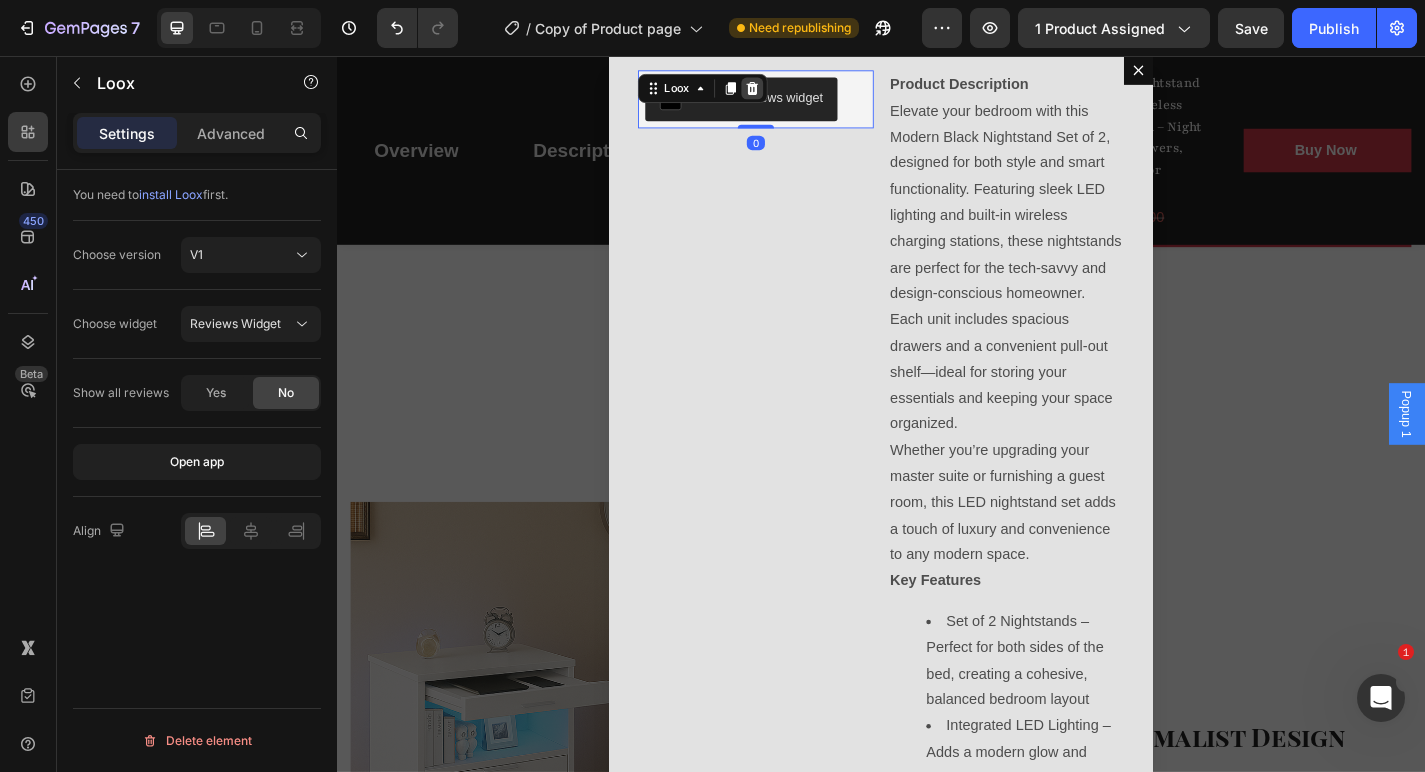 click 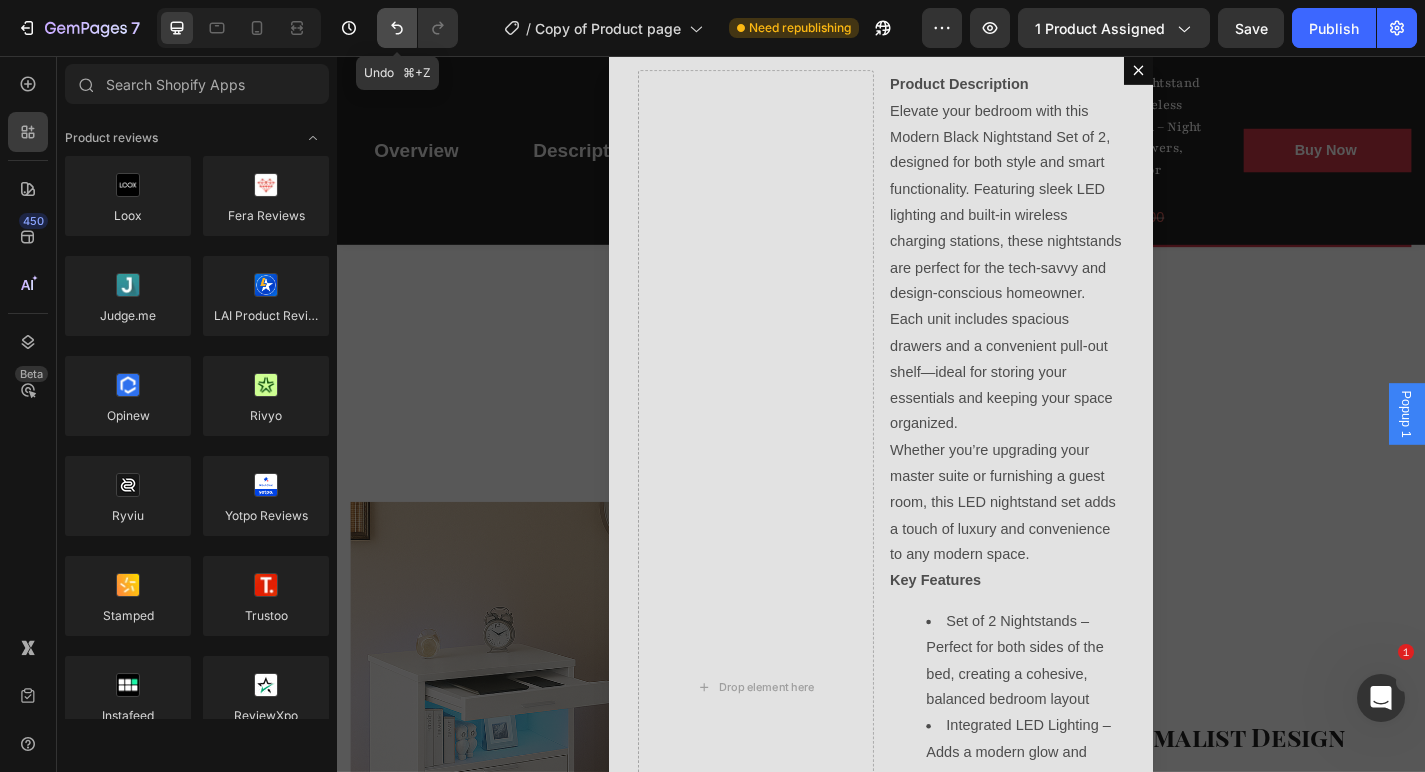 click 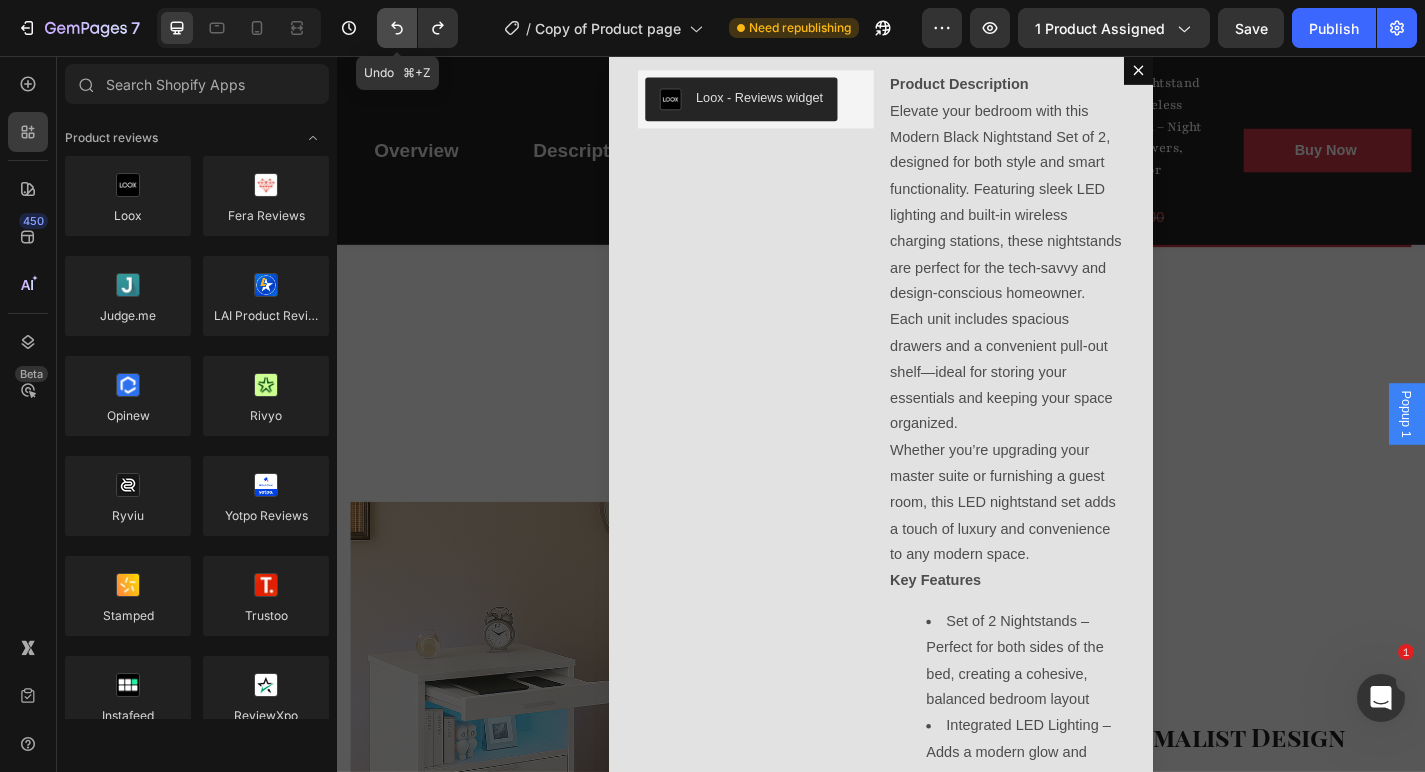 click 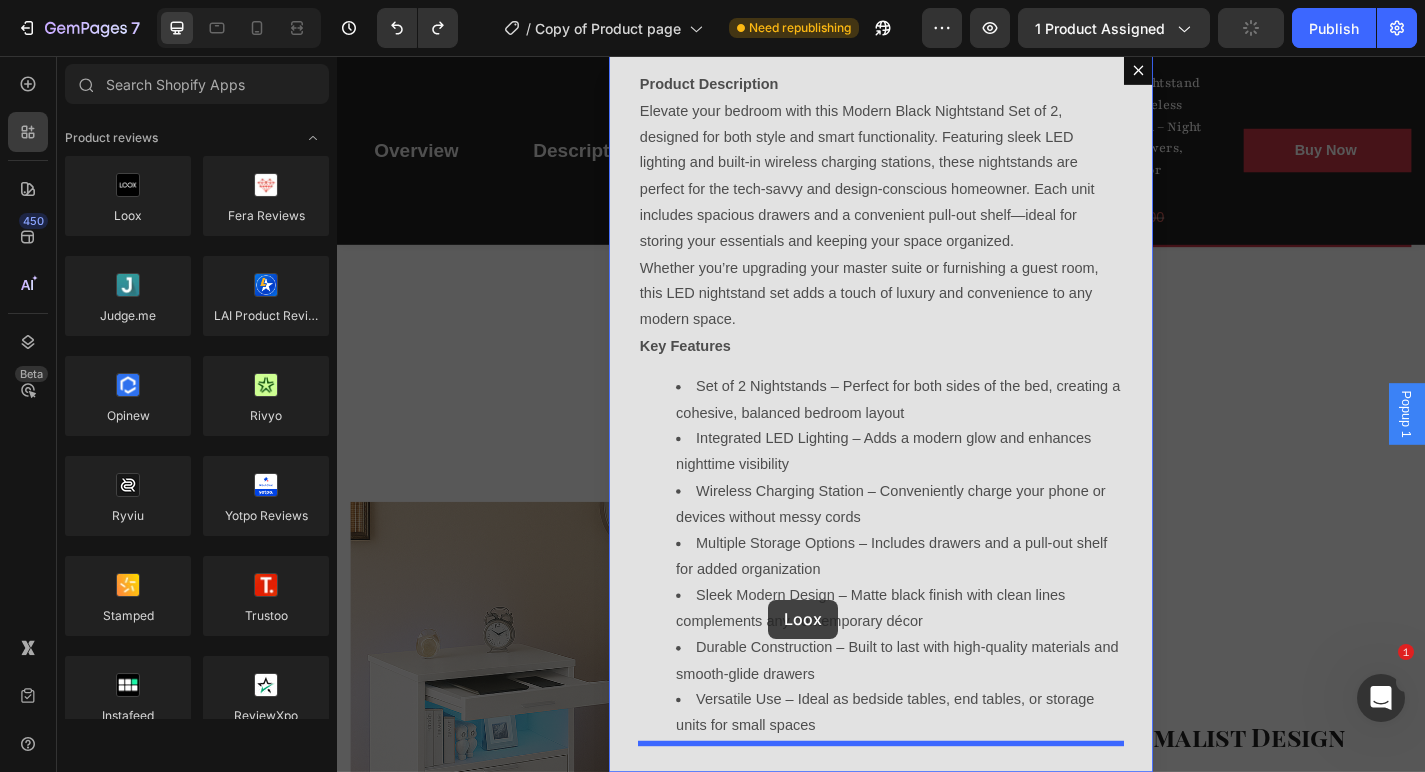 drag, startPoint x: 485, startPoint y: 281, endPoint x: 812, endPoint y: 656, distance: 497.54797 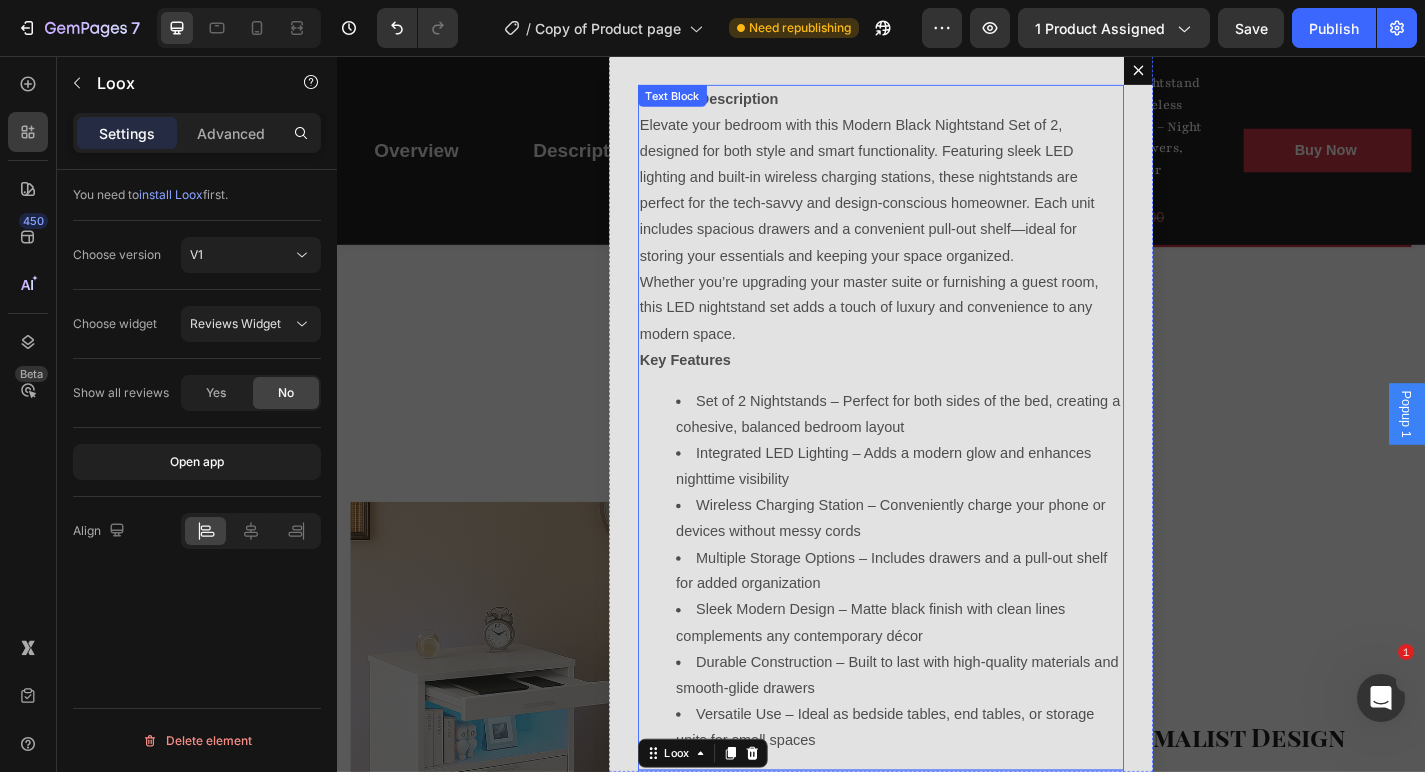 scroll, scrollTop: 0, scrollLeft: 0, axis: both 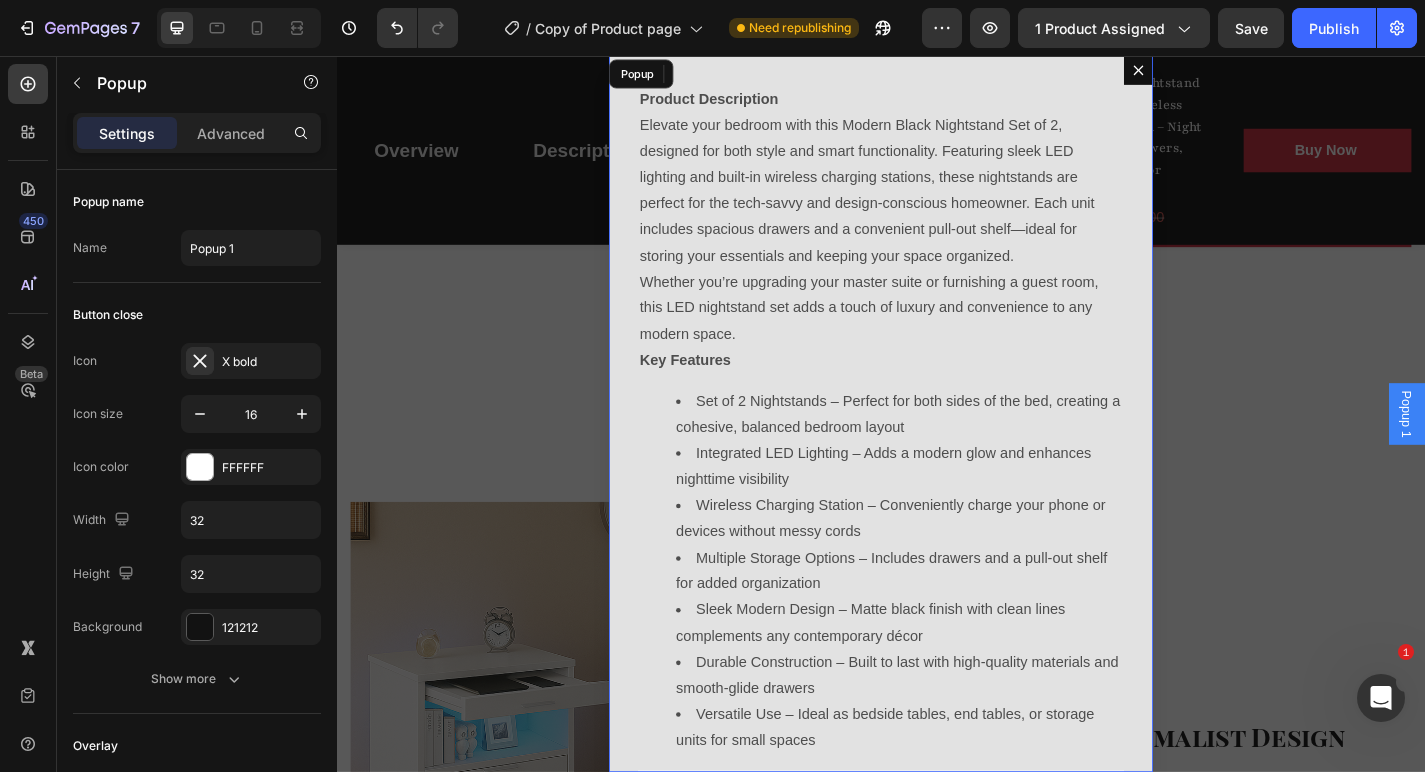 click 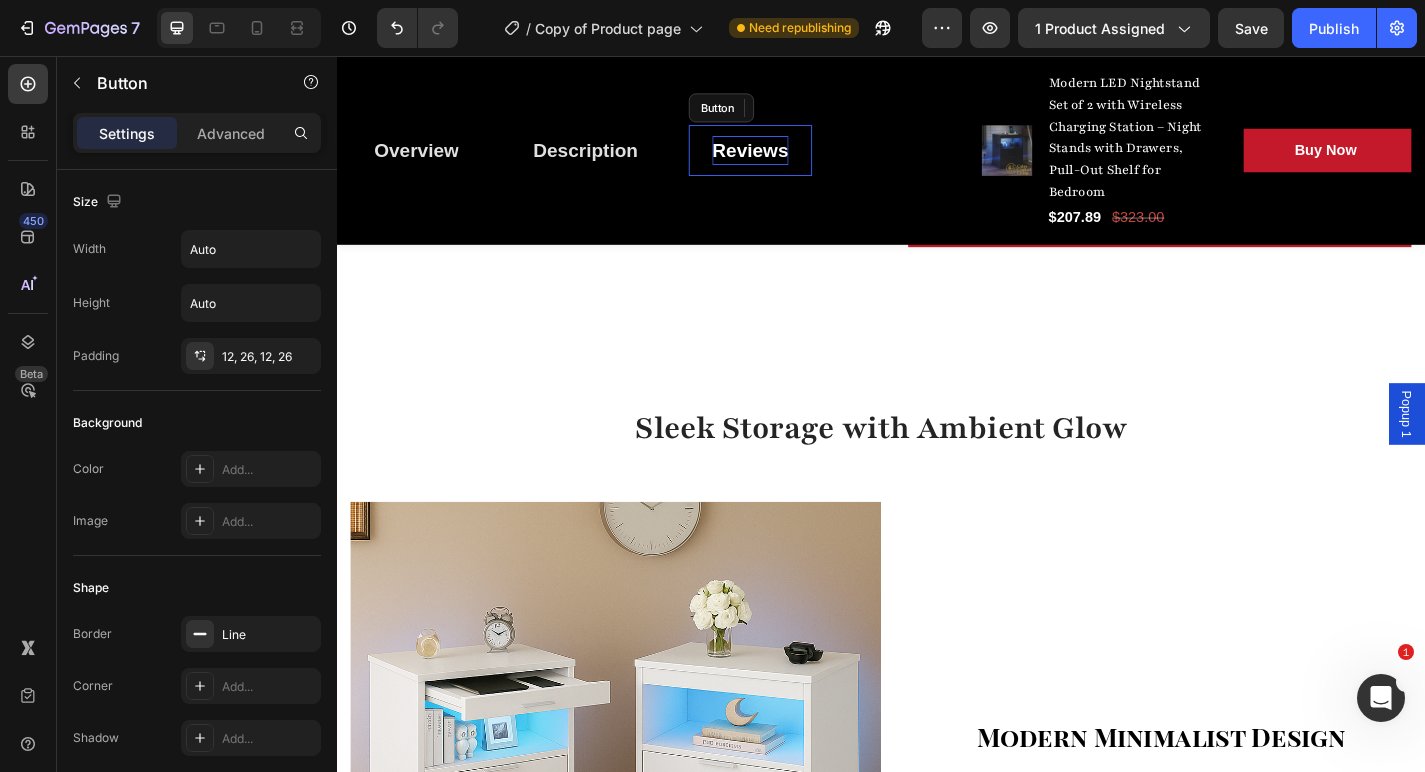 click on "Reviews" at bounding box center (793, 160) 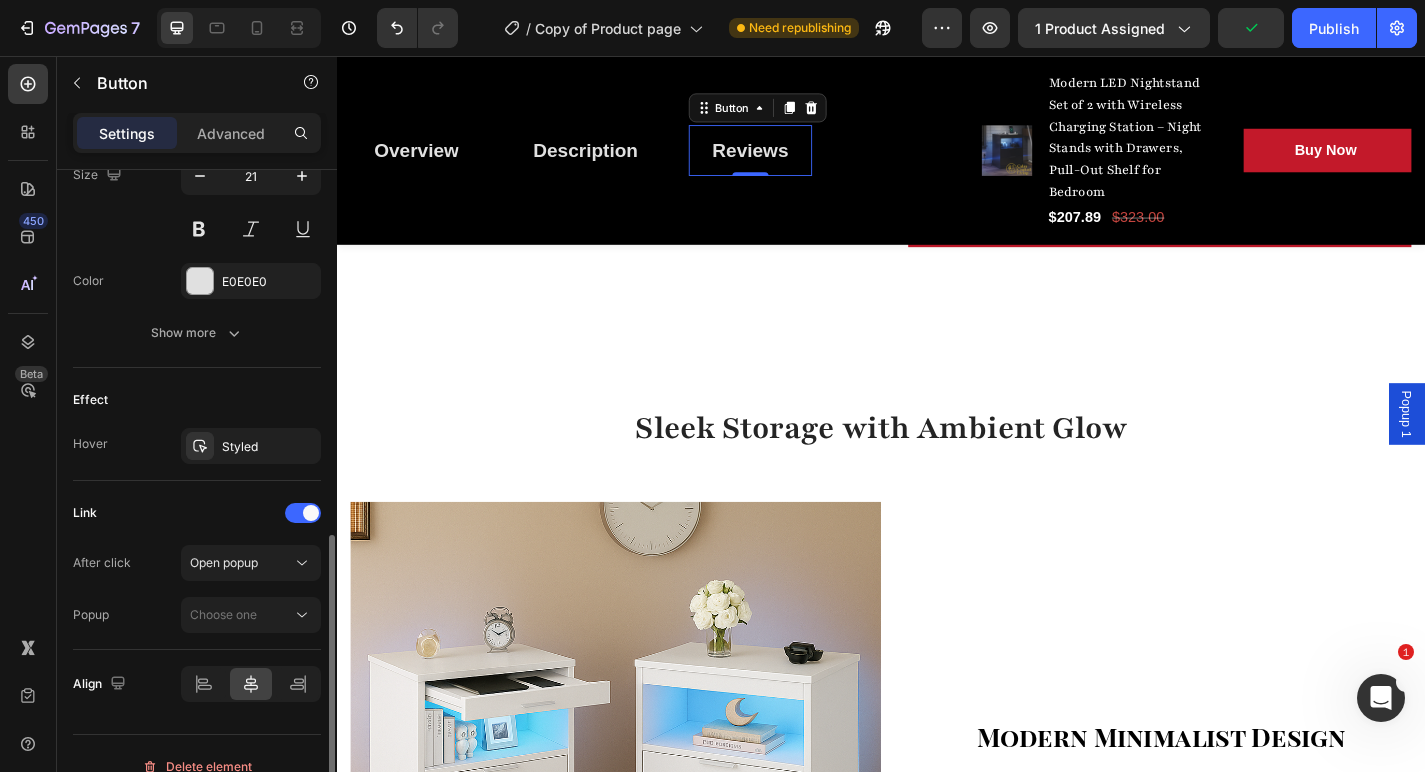scroll, scrollTop: 879, scrollLeft: 0, axis: vertical 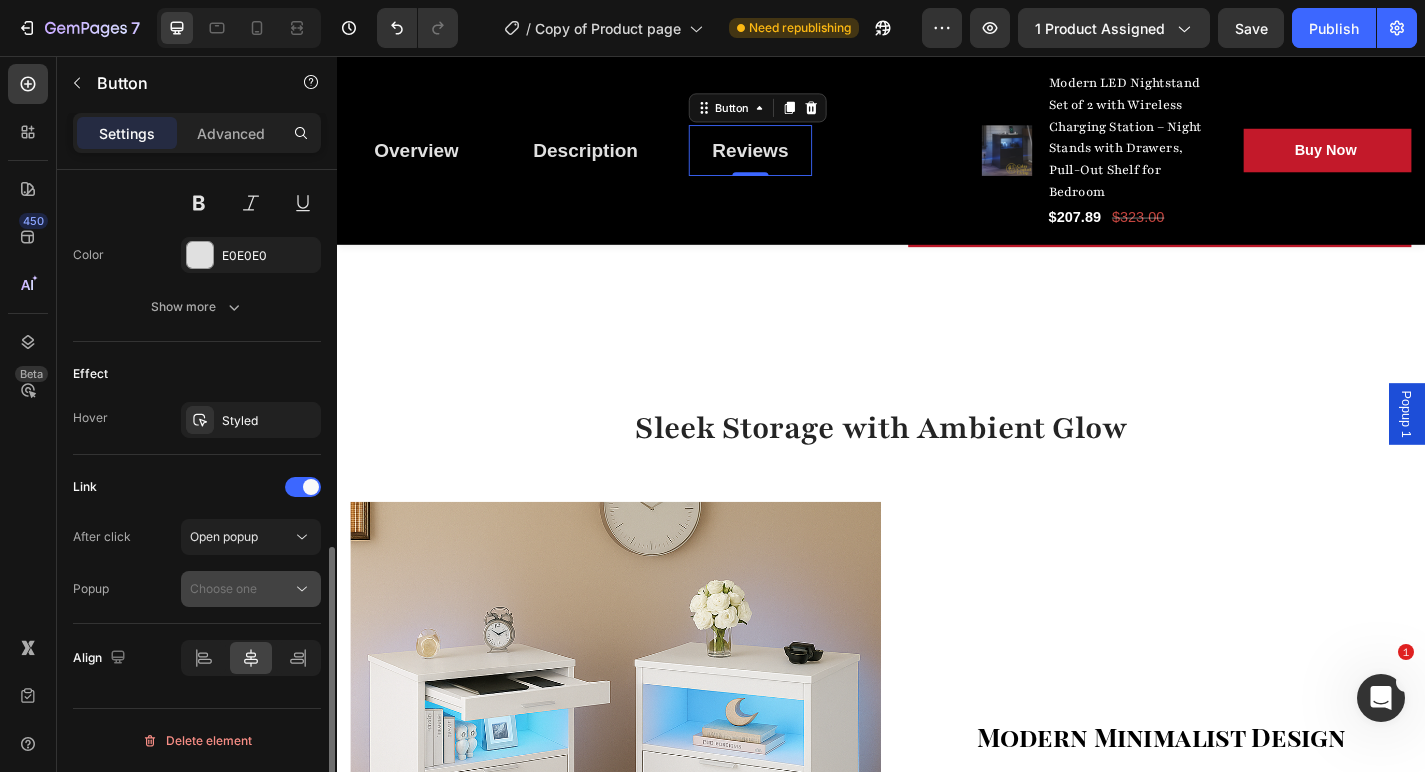 click on "Choose one" at bounding box center [223, 588] 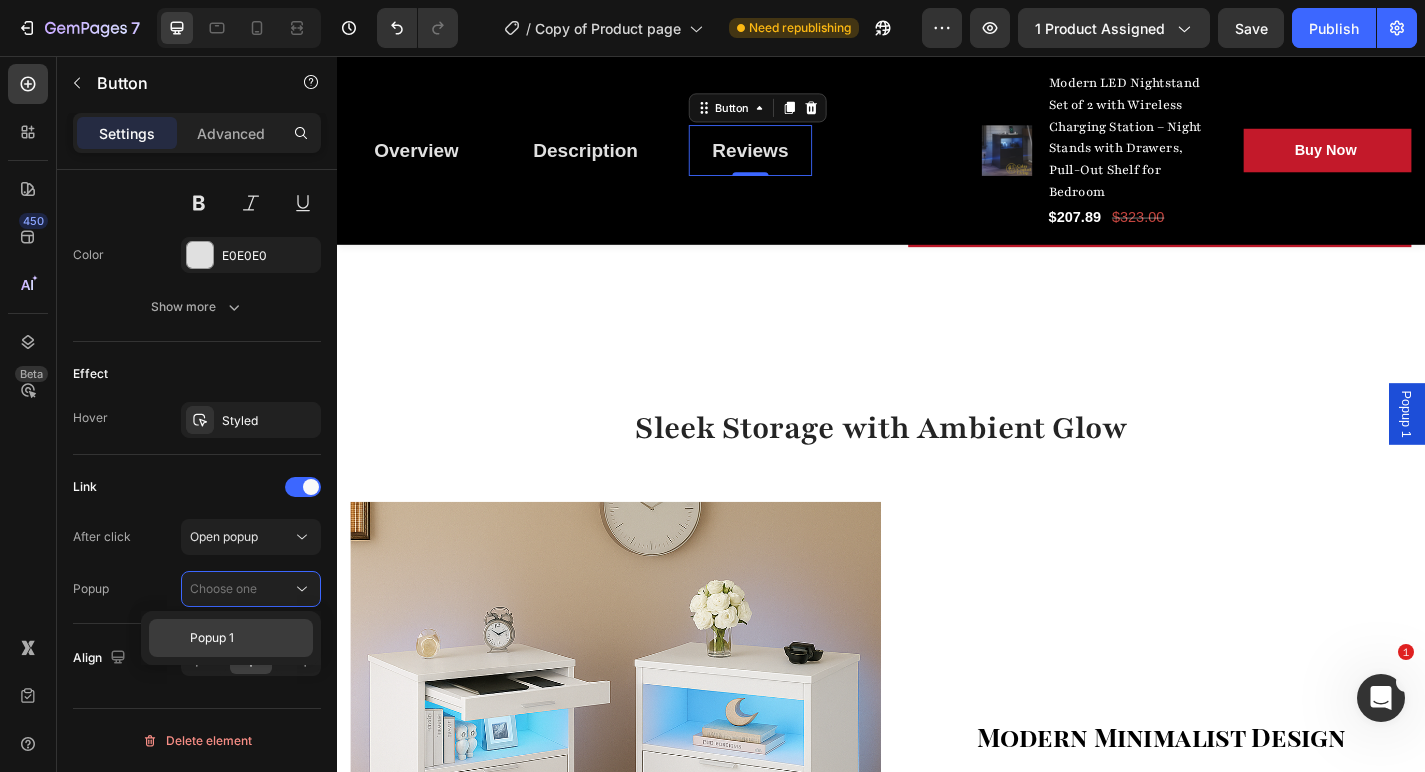 click on "Popup 1" at bounding box center [247, 638] 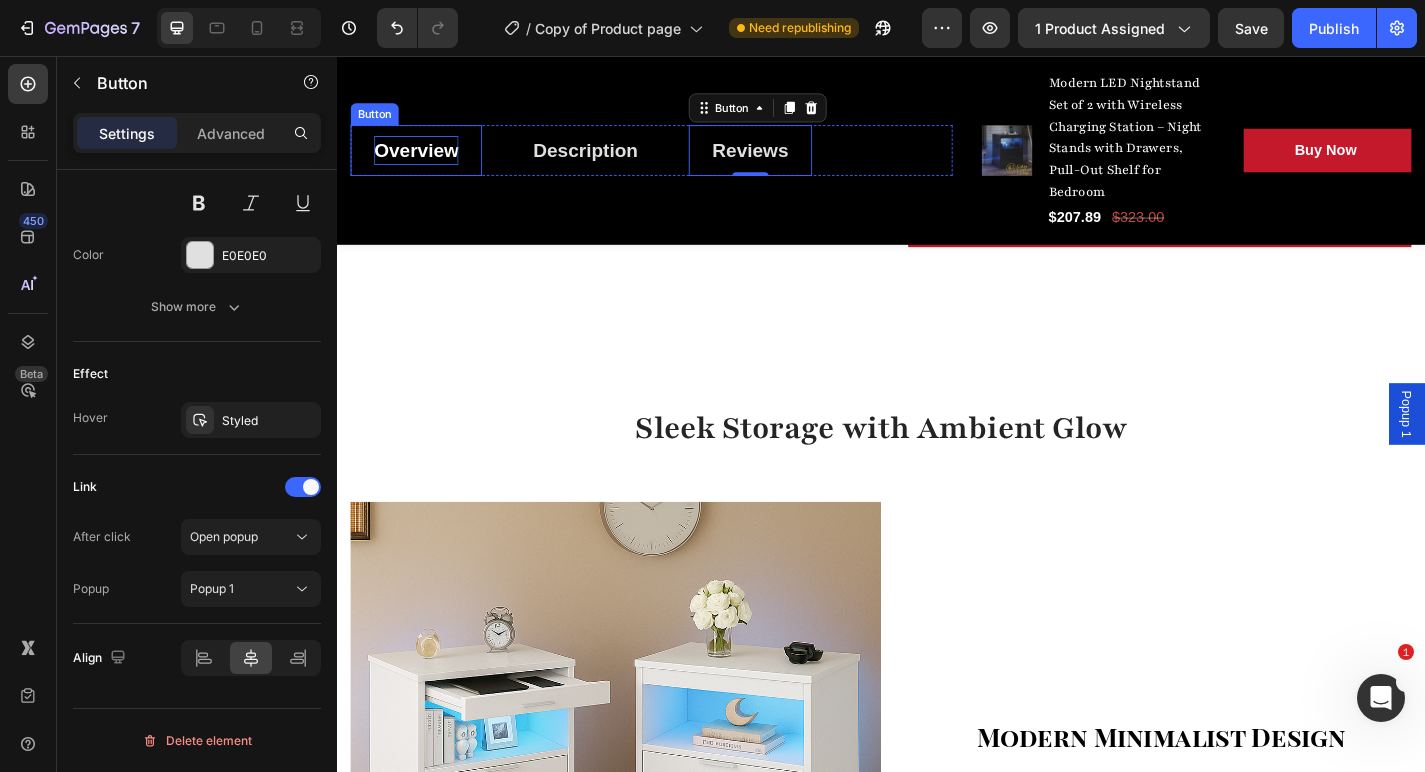 click on "Overview" at bounding box center [424, 160] 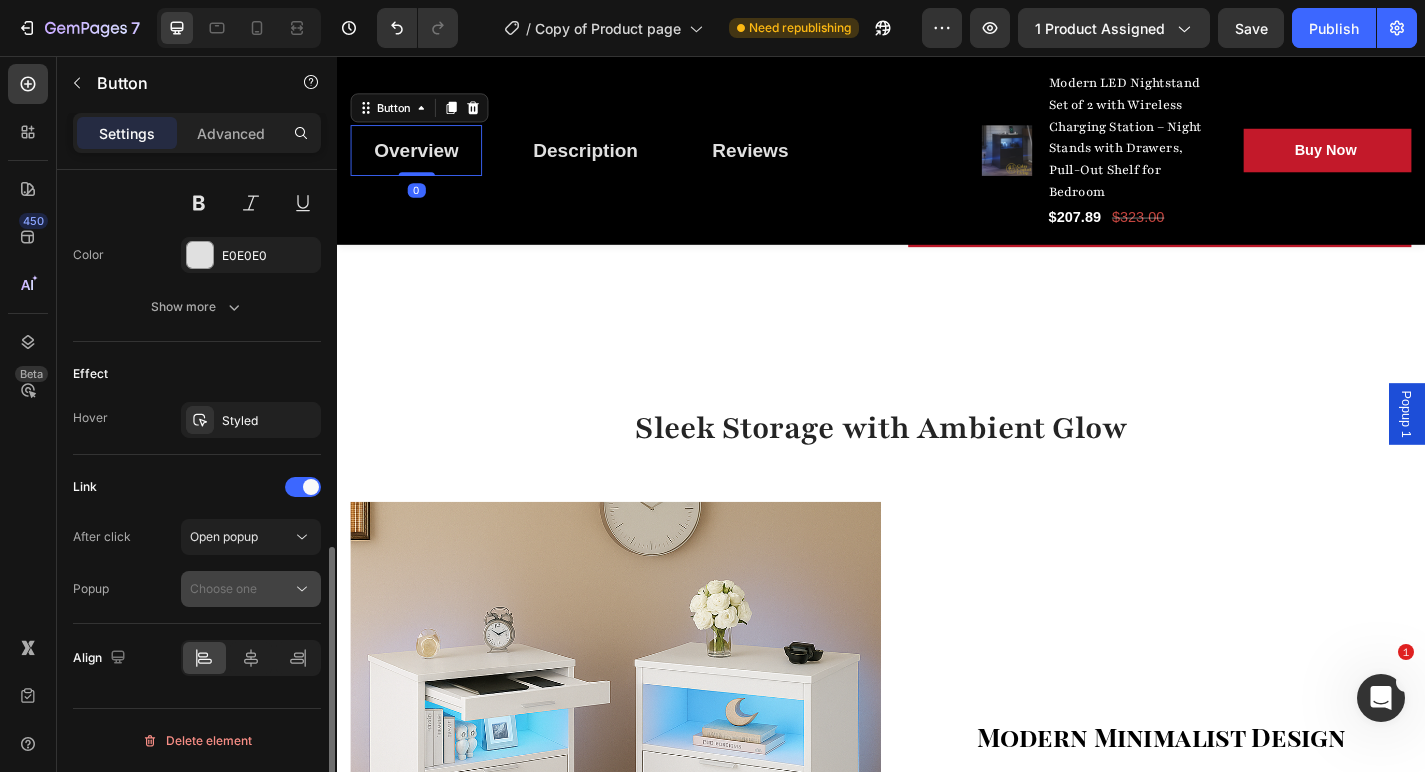 click on "Choose one" at bounding box center [223, 589] 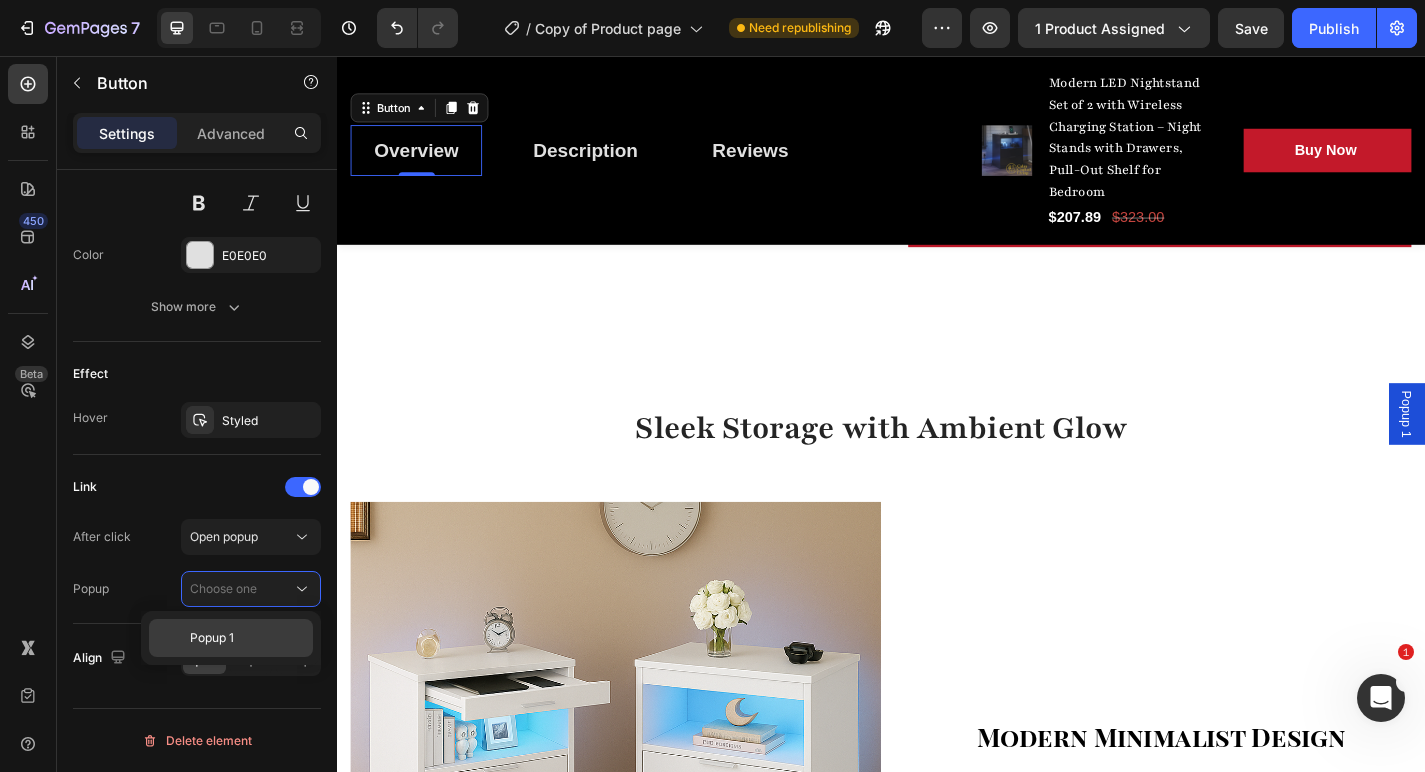 click on "Popup 1" at bounding box center (247, 638) 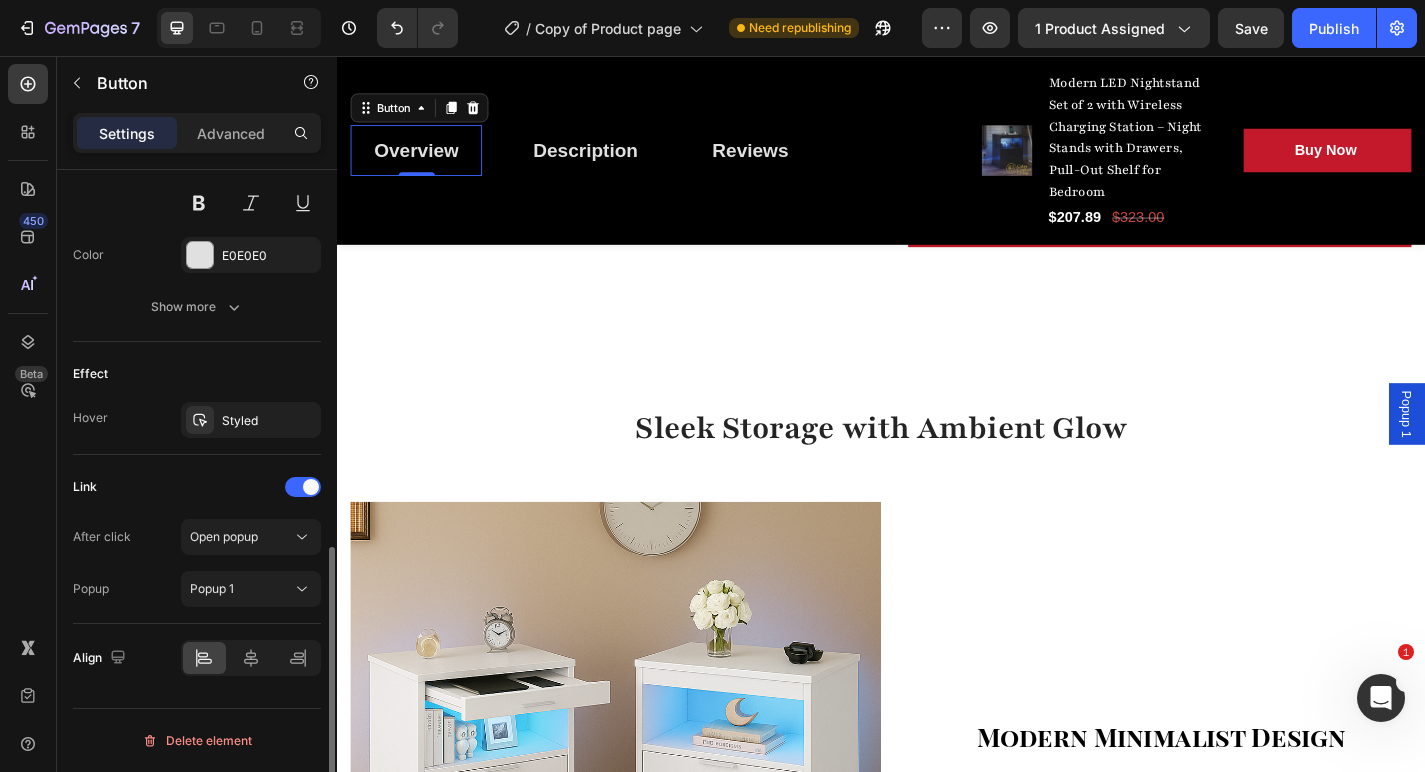 click on "Link" at bounding box center (197, 487) 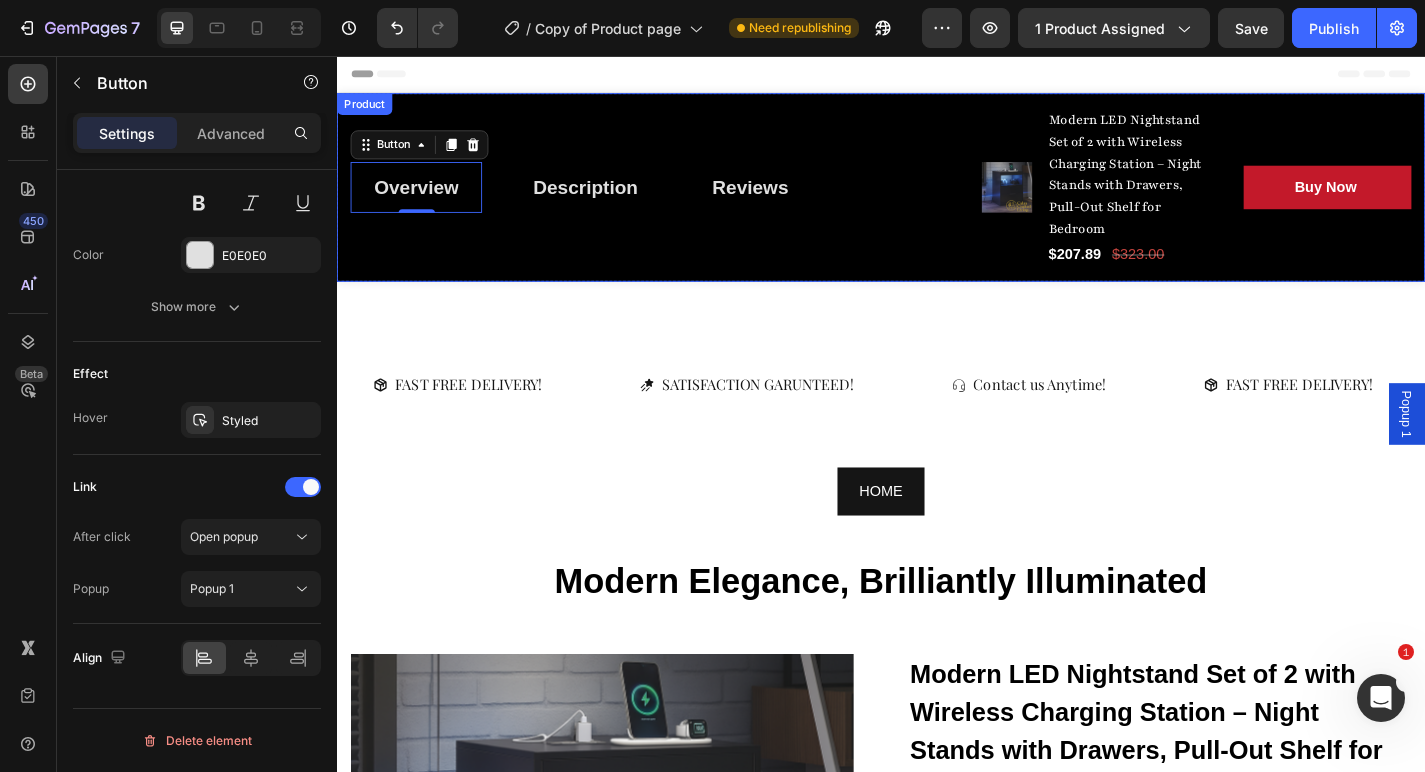 scroll, scrollTop: 0, scrollLeft: 0, axis: both 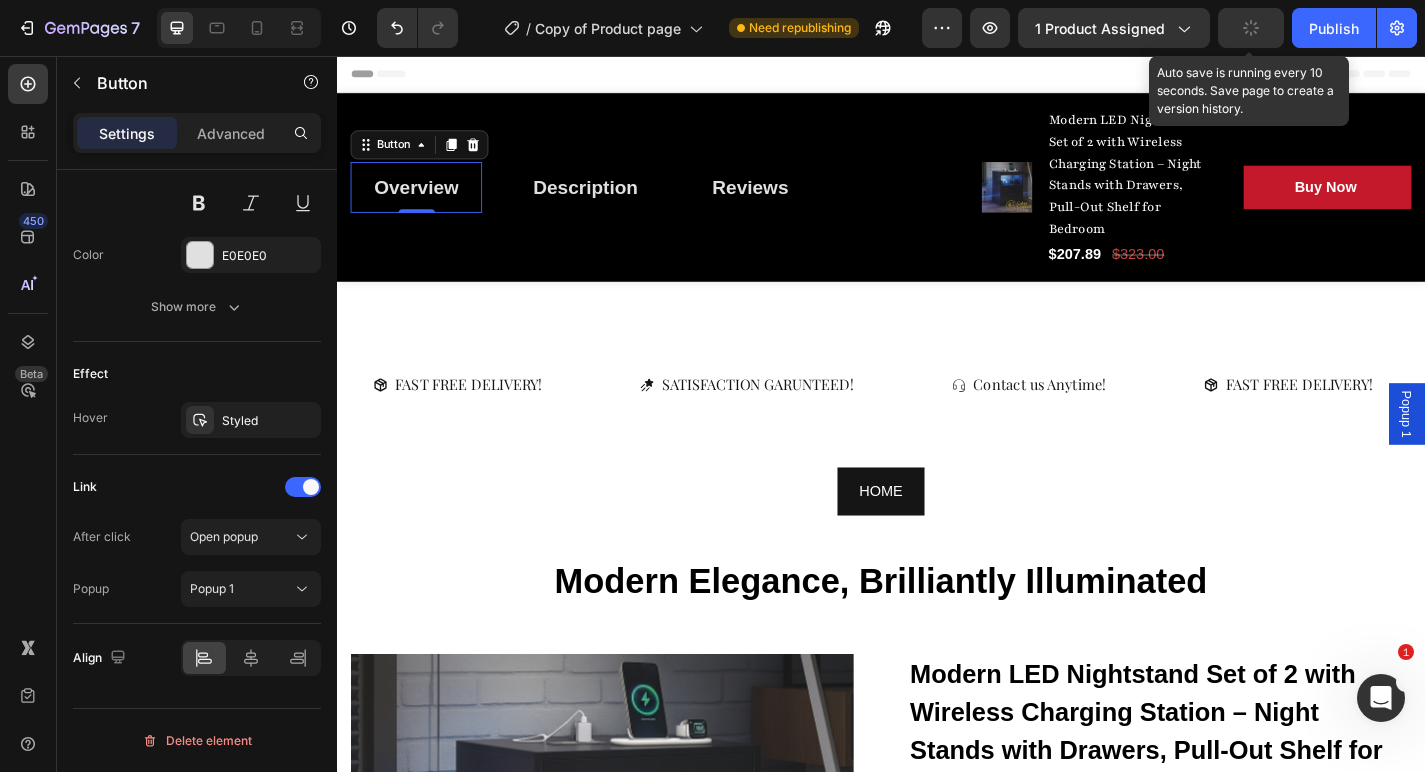 click 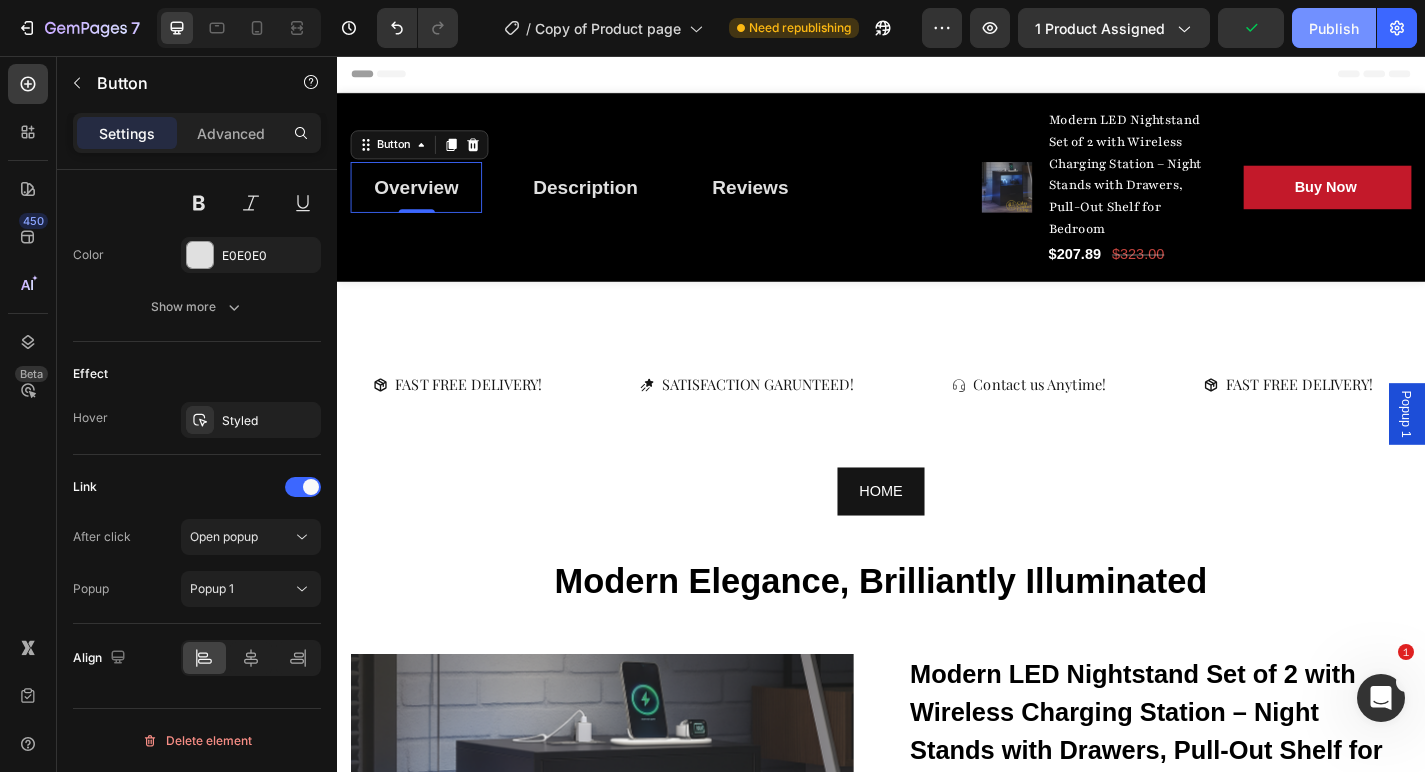 click on "Publish" at bounding box center [1334, 28] 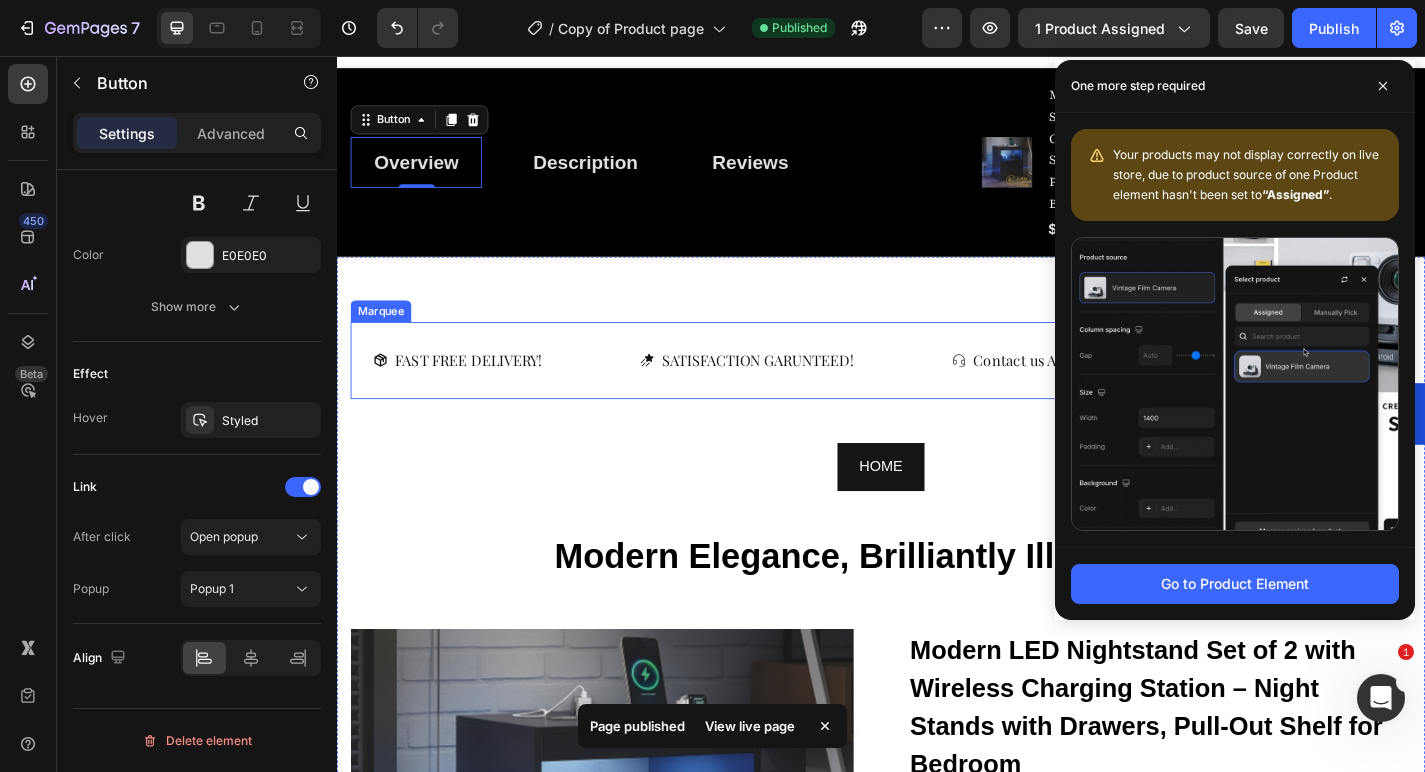 scroll, scrollTop: 38, scrollLeft: 0, axis: vertical 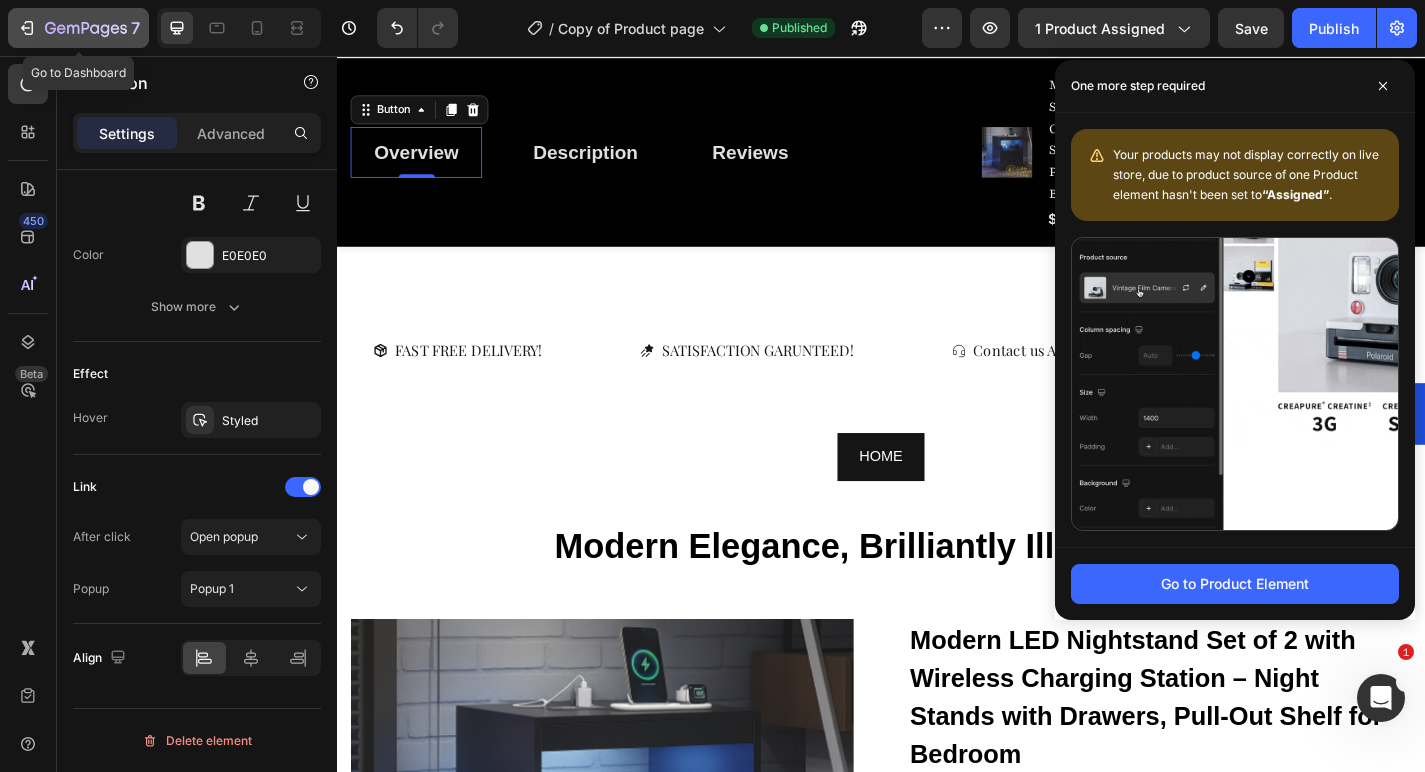 click 